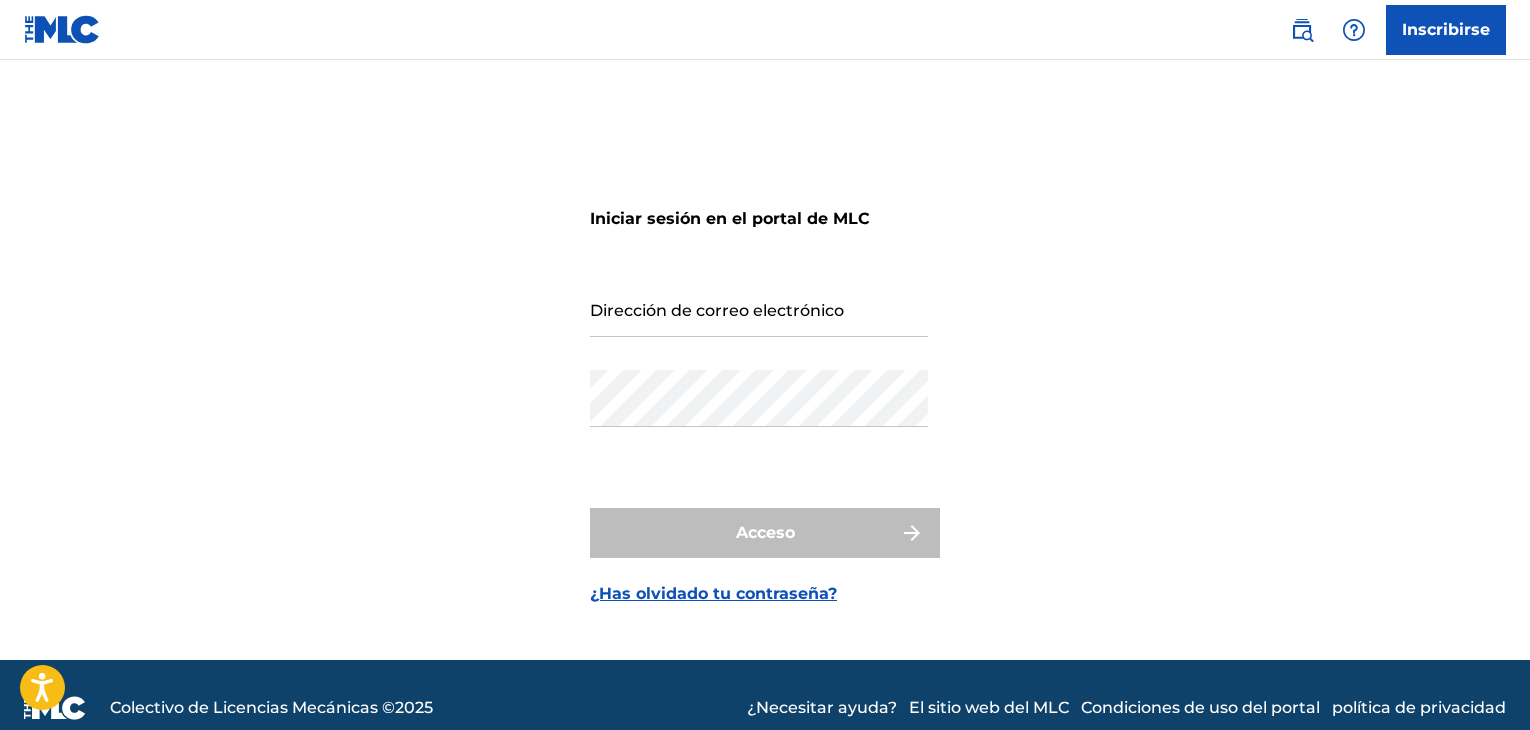 scroll, scrollTop: 0, scrollLeft: 0, axis: both 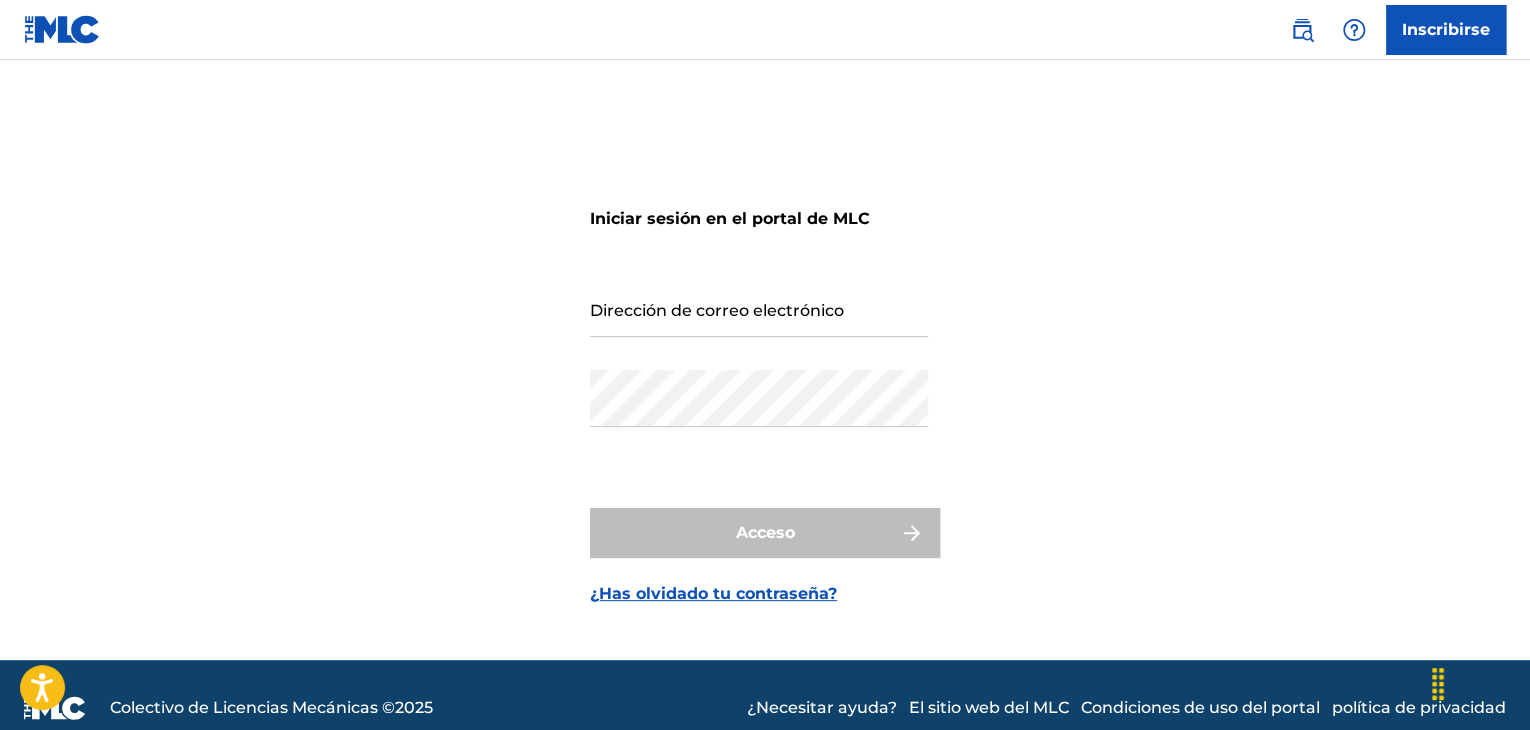 click on "Dirección de correo electrónico" at bounding box center (759, 308) 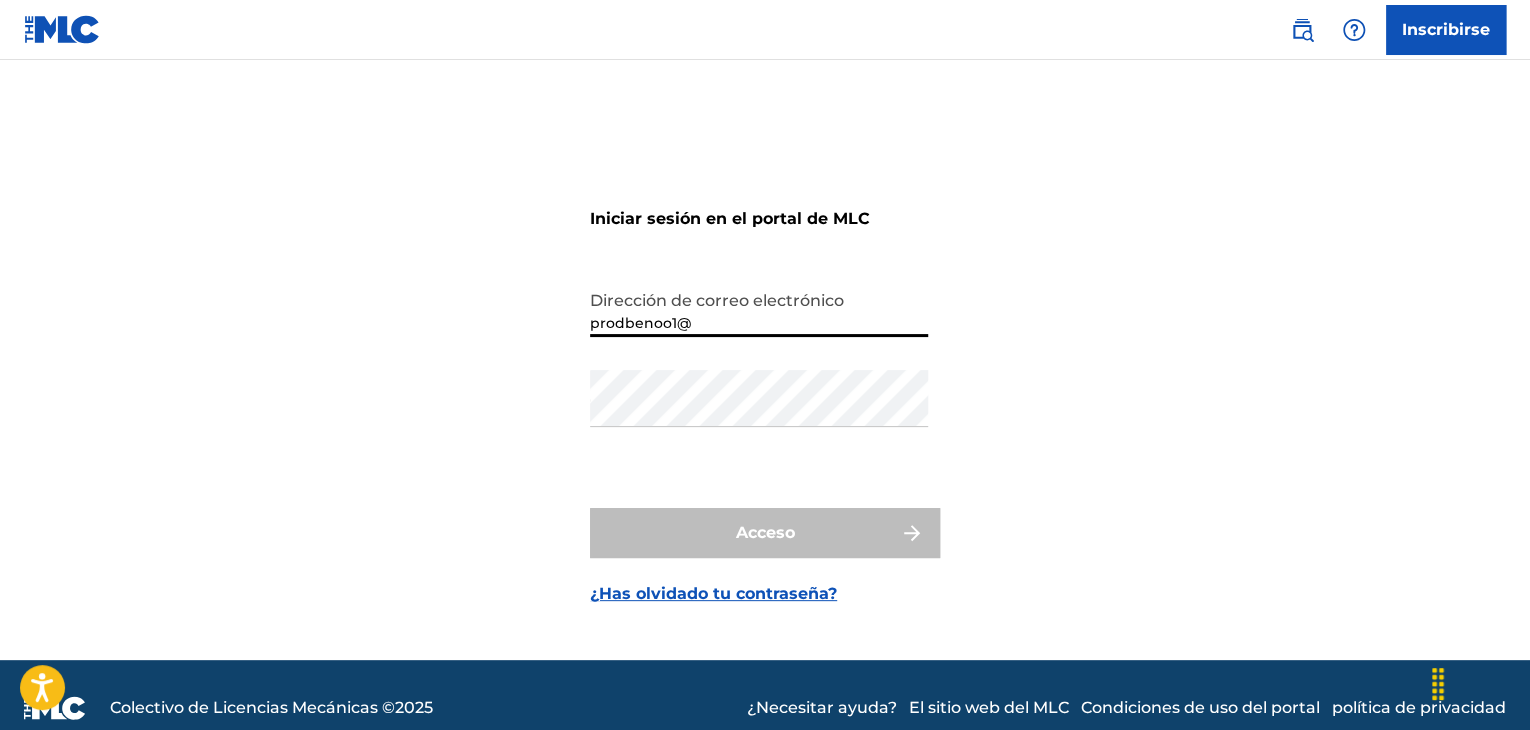 type on "prodbenoo1@gmail.com" 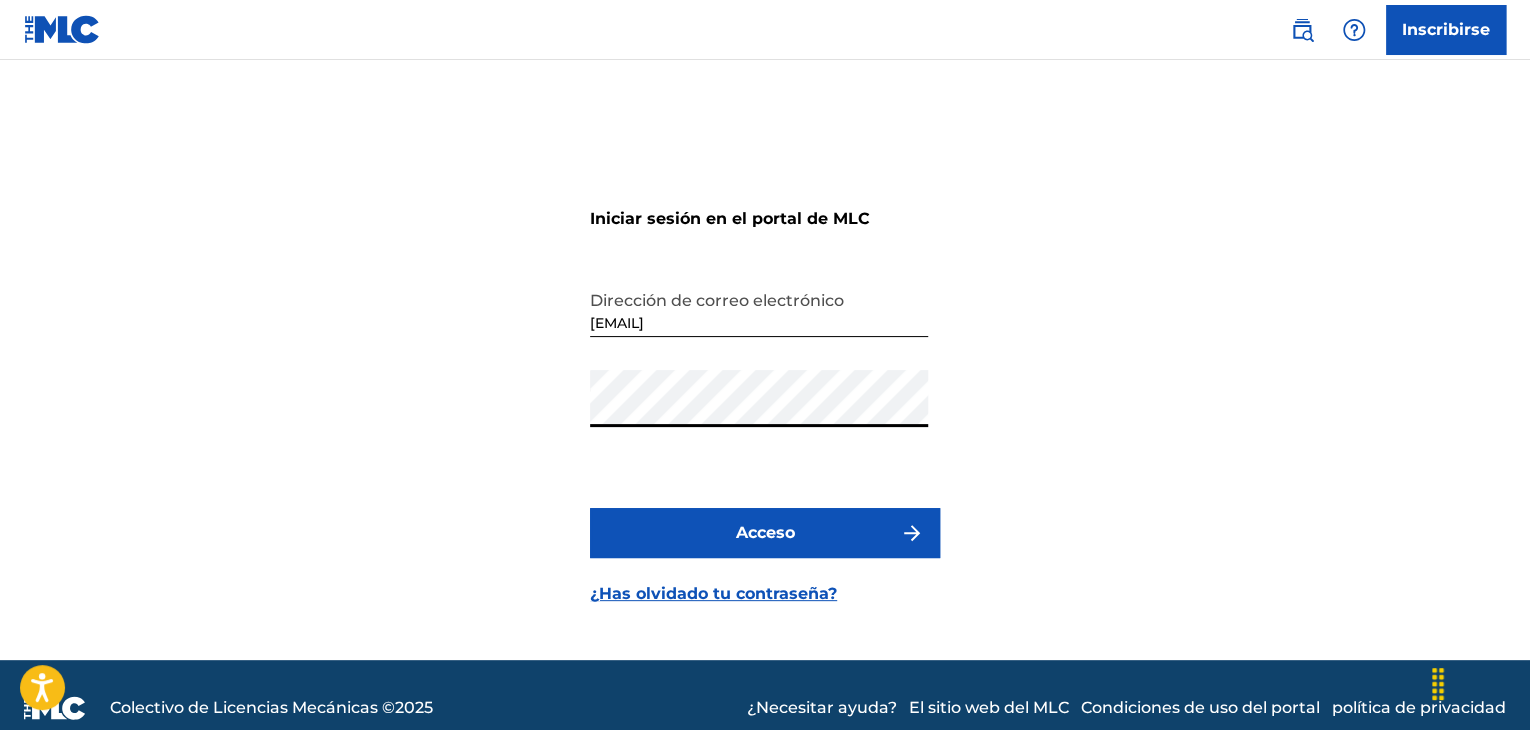 click on "Acceso" at bounding box center [765, 532] 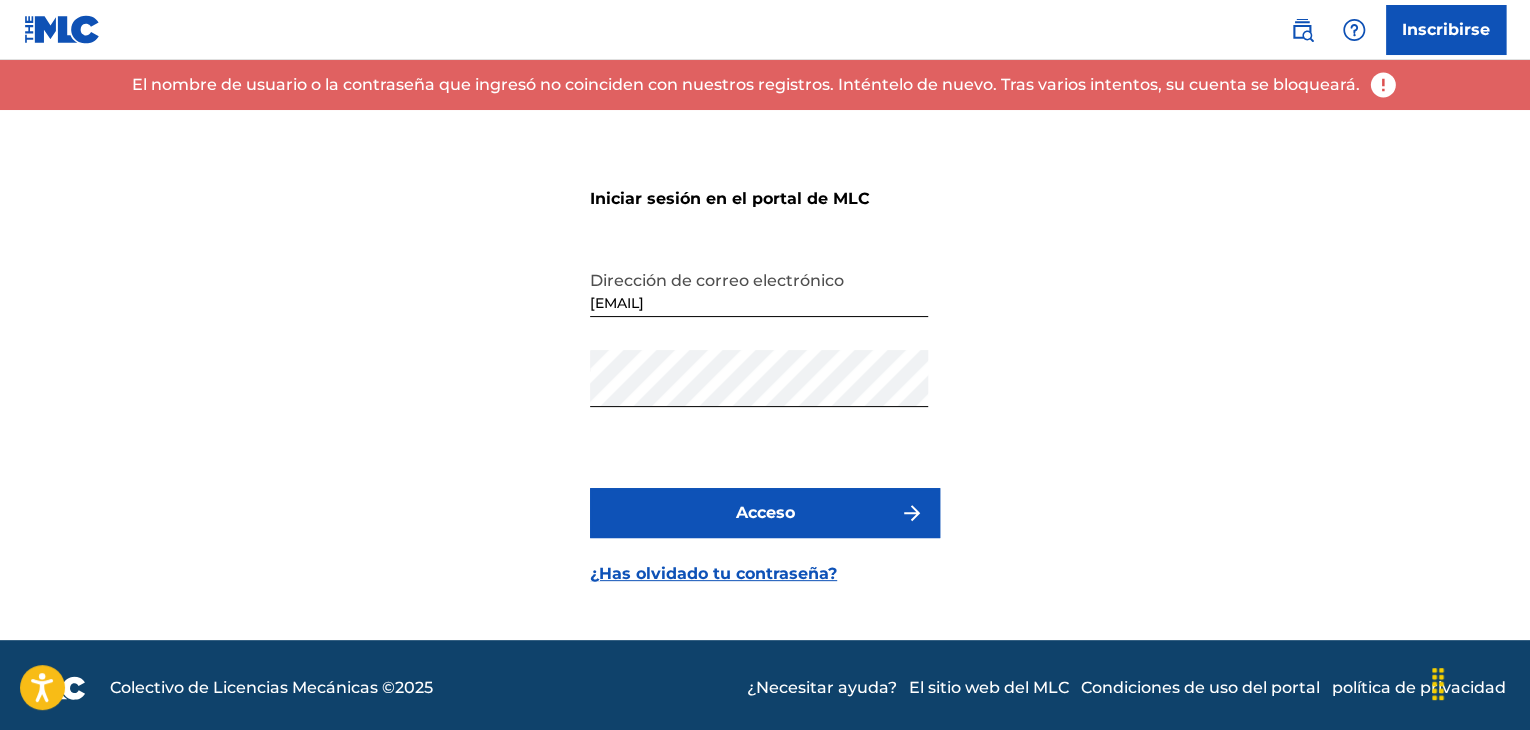 scroll, scrollTop: 26, scrollLeft: 0, axis: vertical 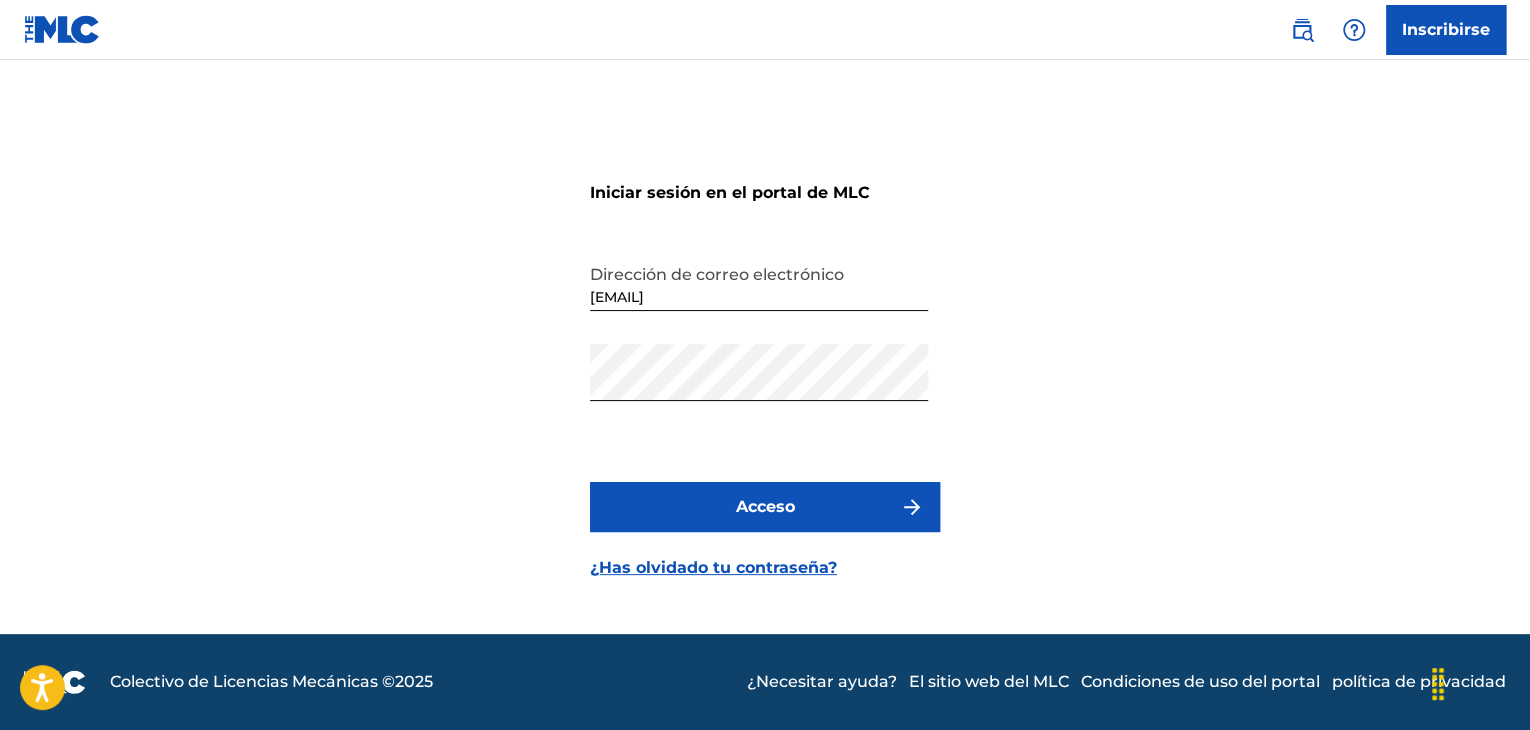 click on "Inscribirse" at bounding box center [1446, 29] 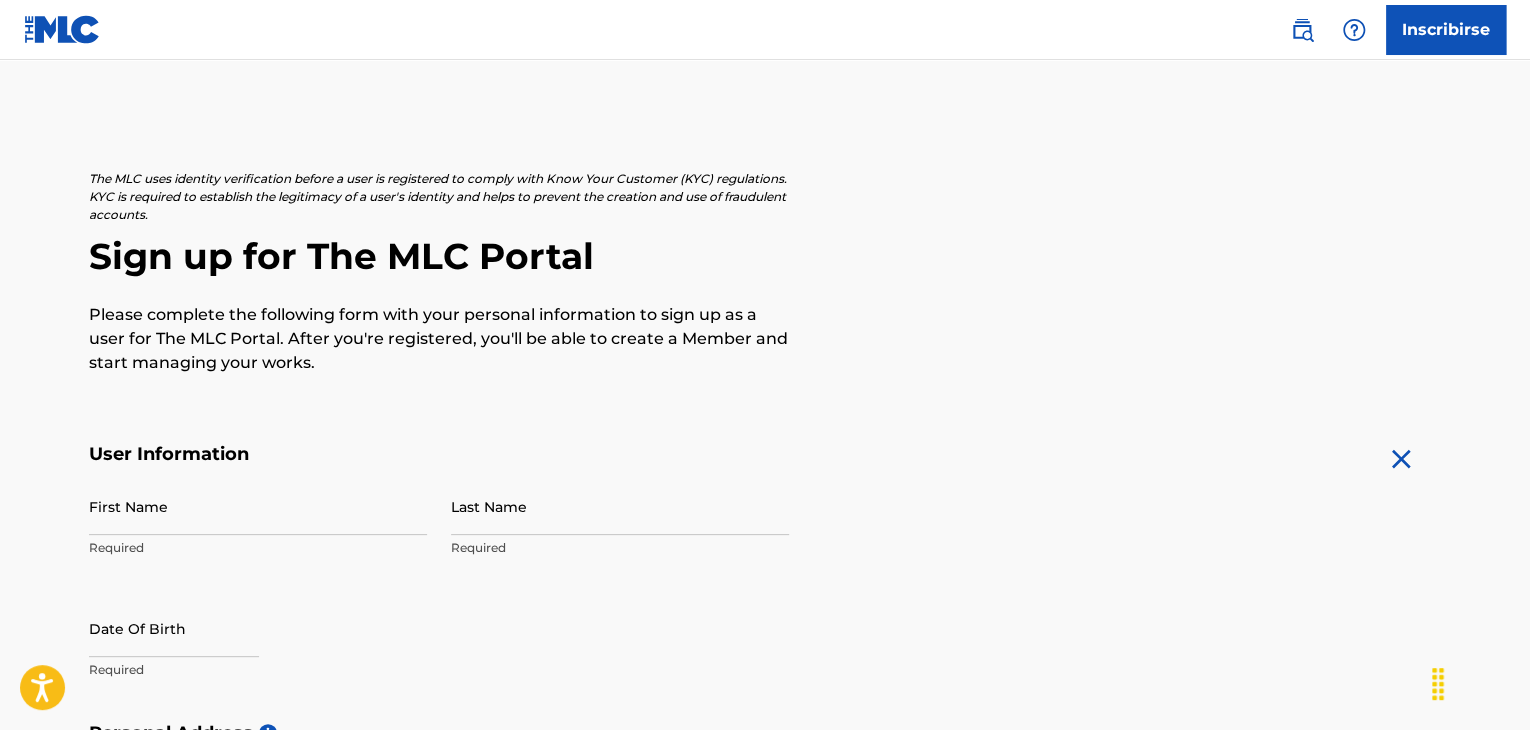 scroll, scrollTop: 0, scrollLeft: 0, axis: both 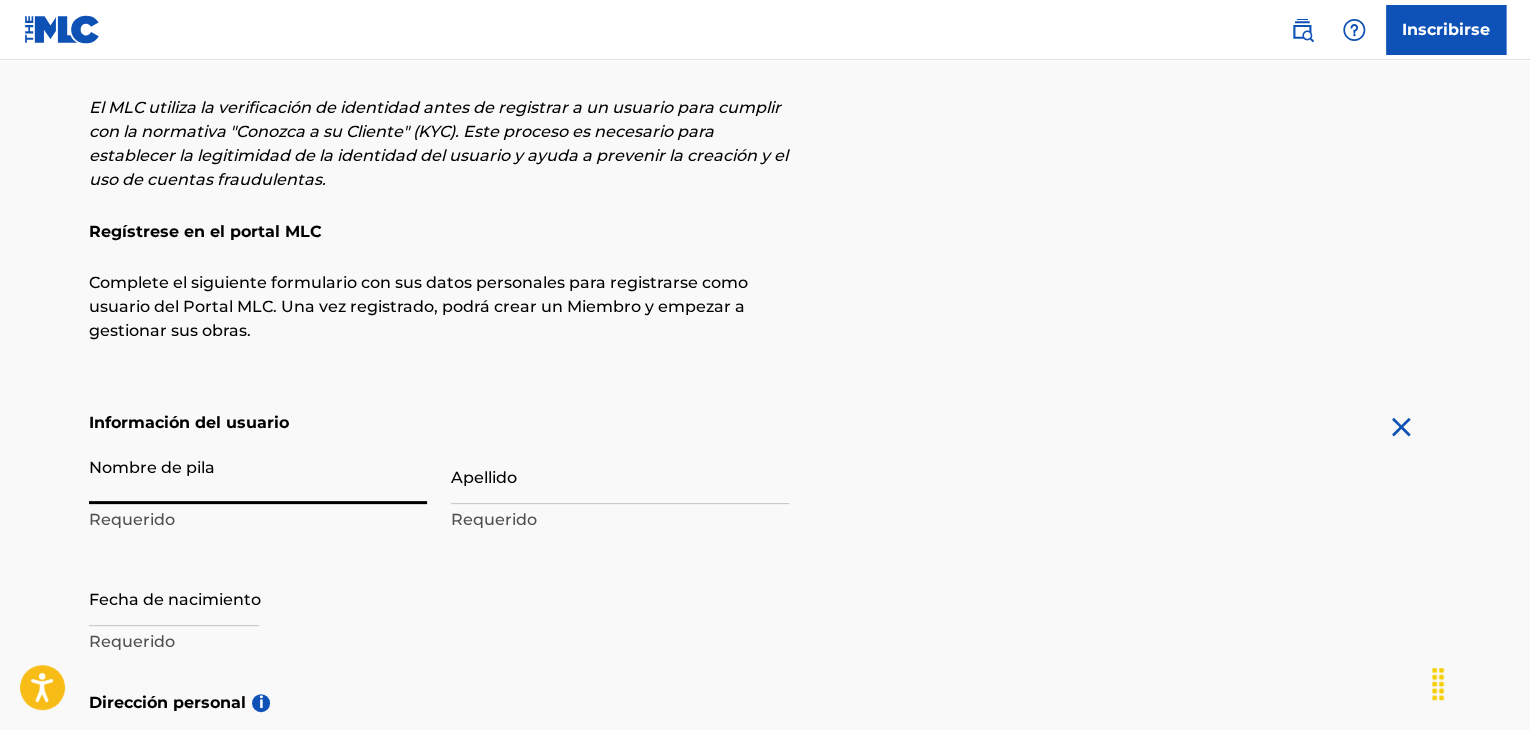click on "Nombre de pila" at bounding box center [258, 475] 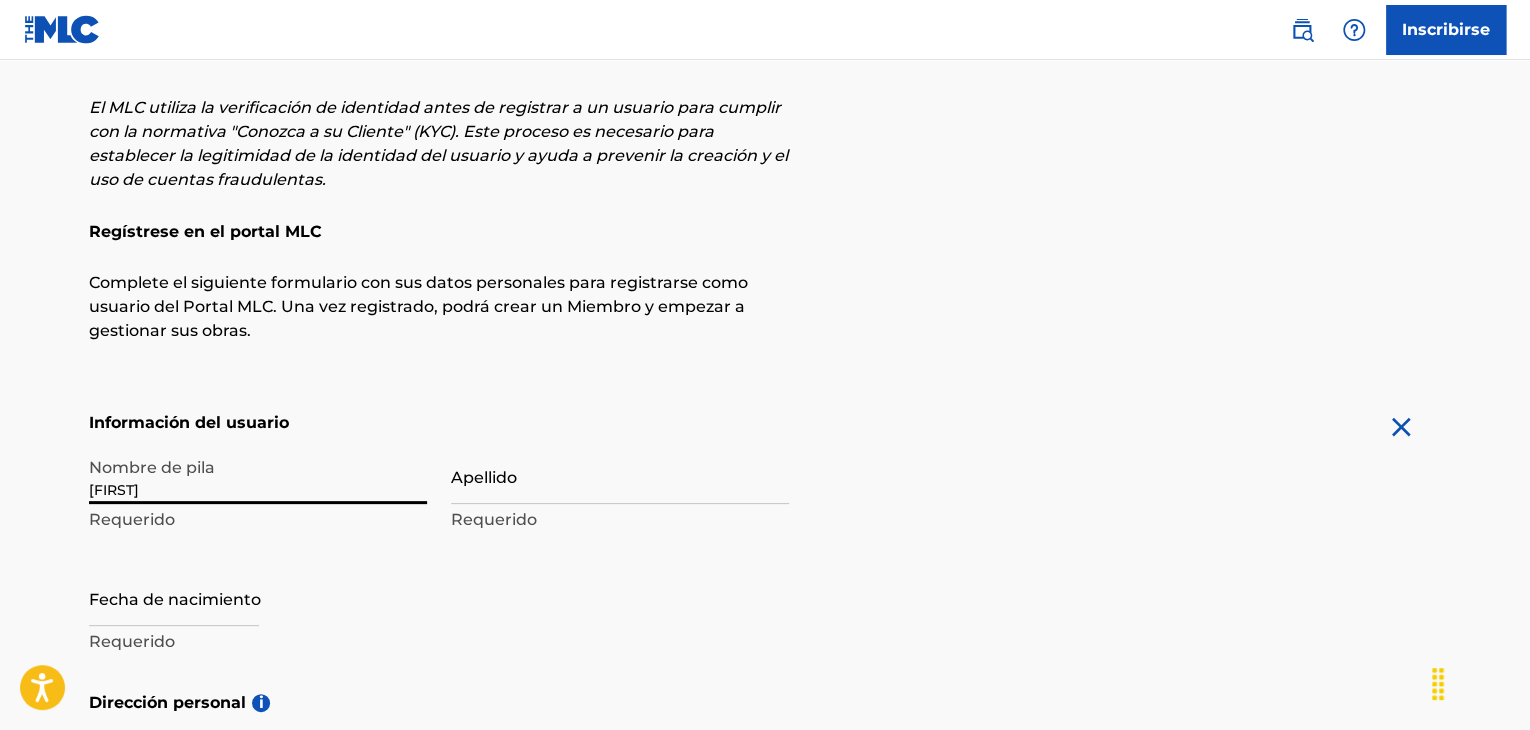 type on "[FIRST]" 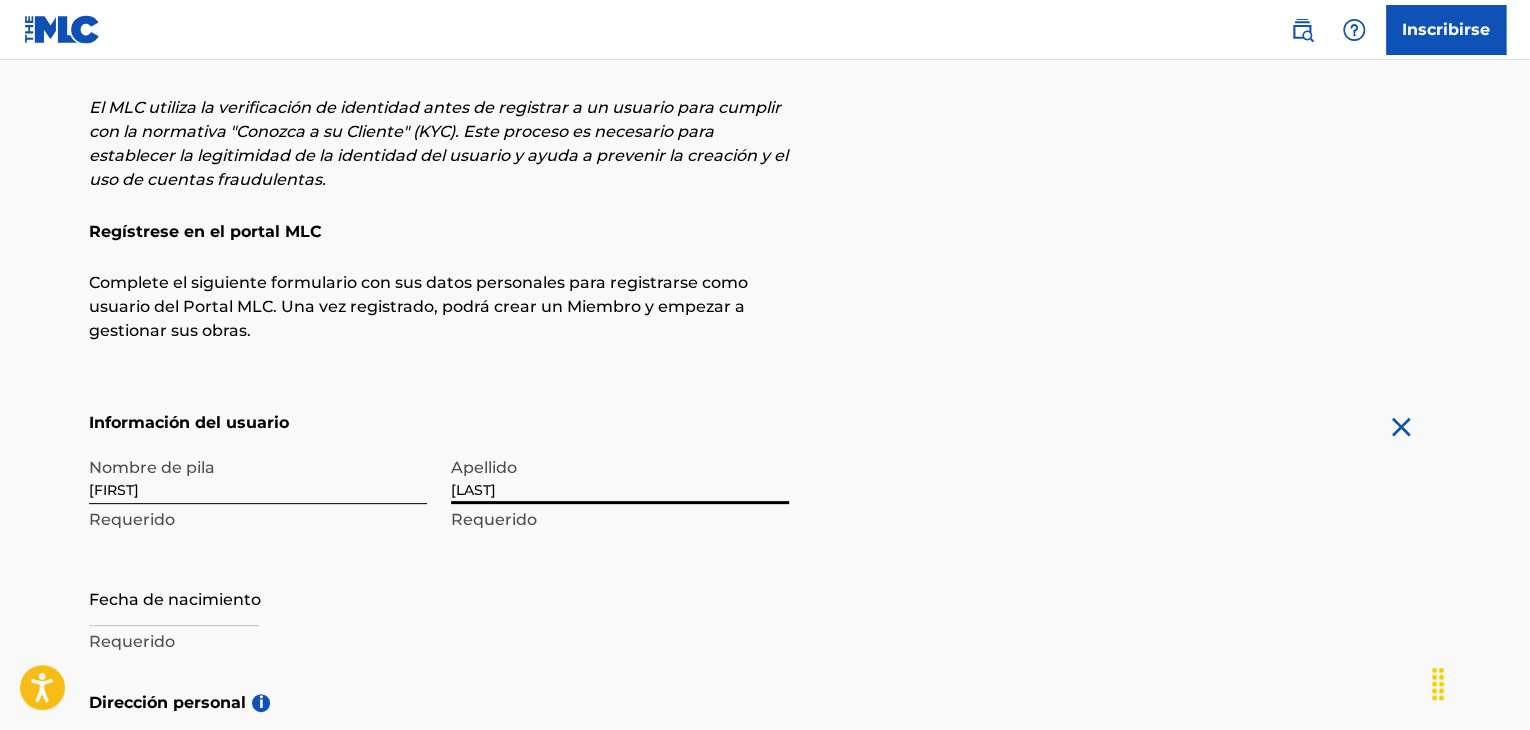 type on "[LAST]" 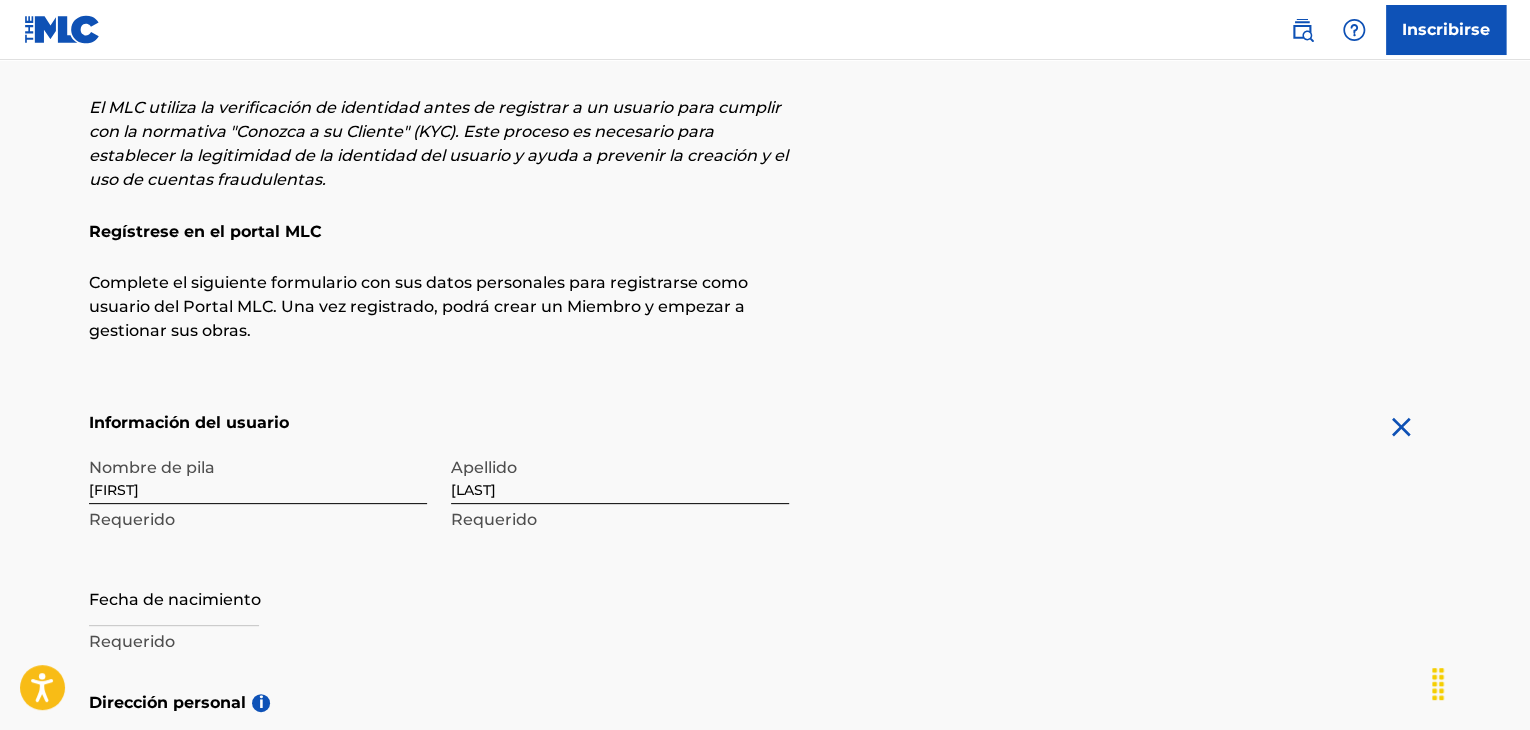 click on "Requerido" at bounding box center (258, 520) 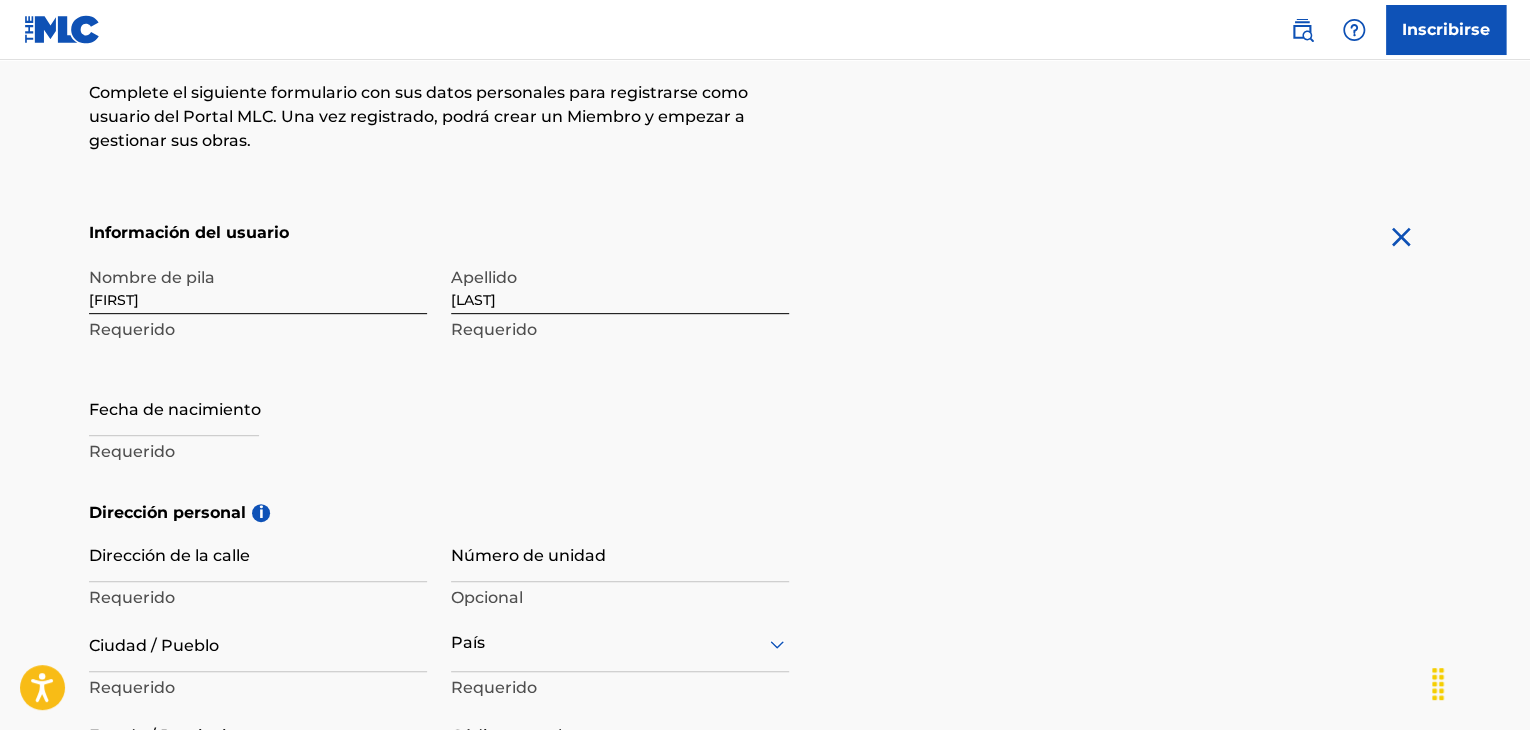 scroll, scrollTop: 300, scrollLeft: 0, axis: vertical 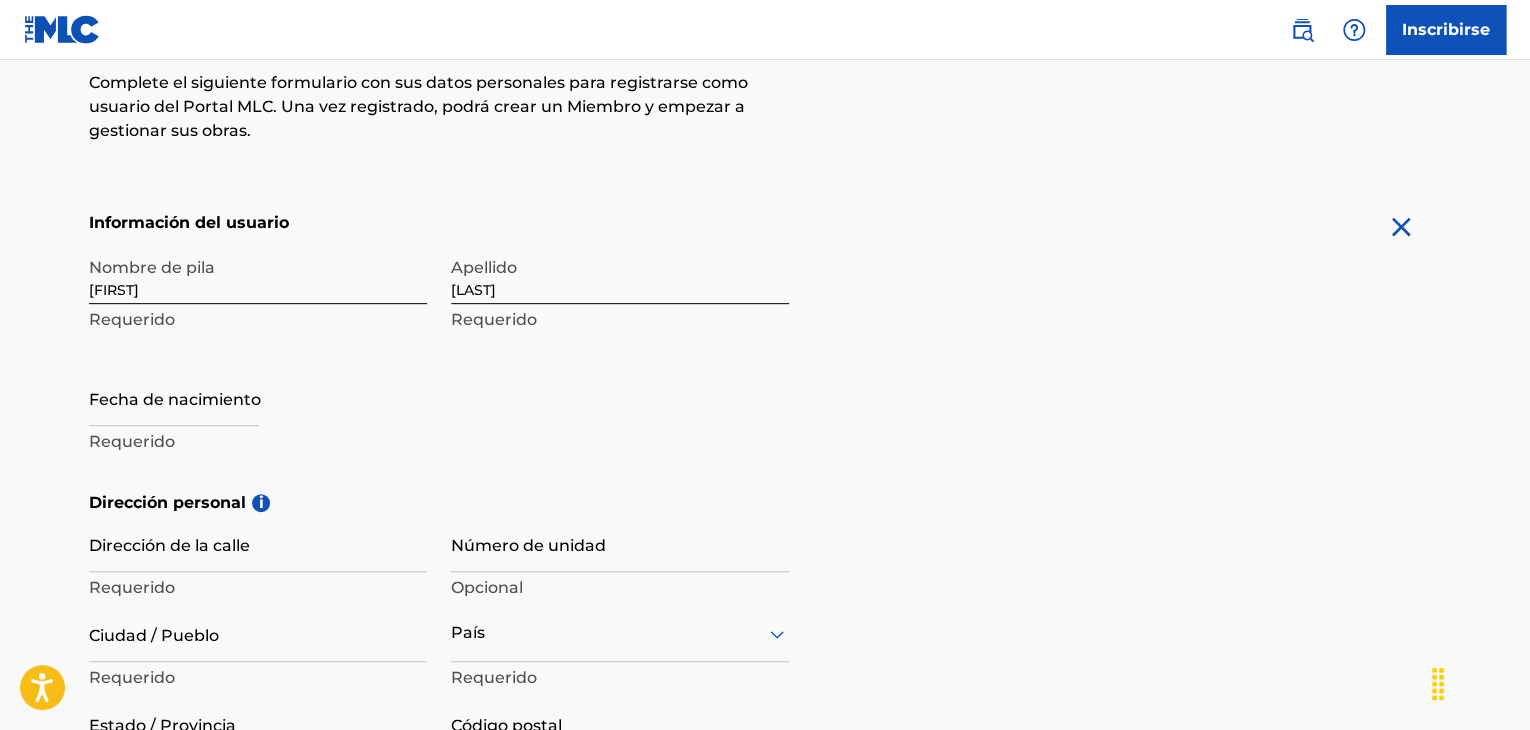 click on "Requerido" at bounding box center [258, 442] 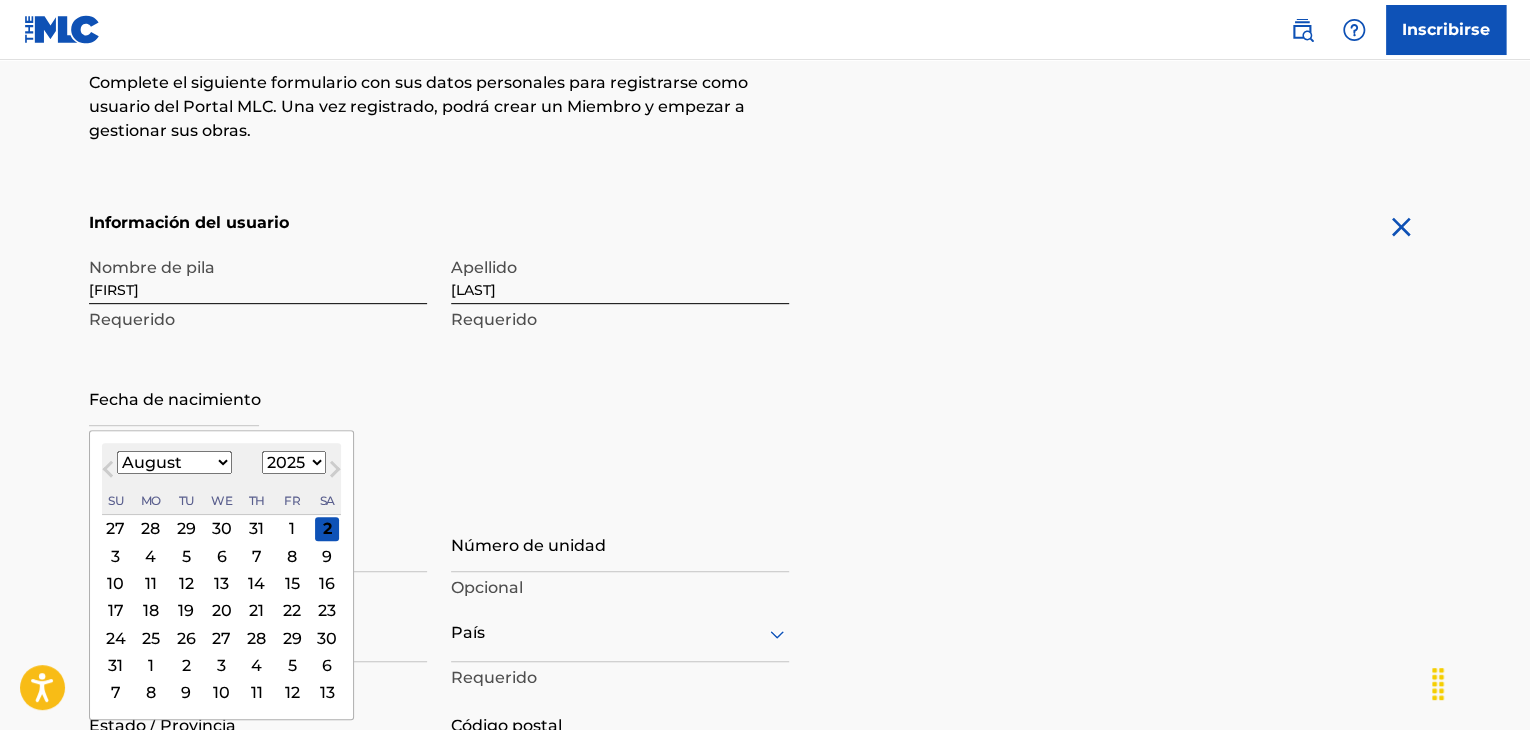 click at bounding box center [174, 397] 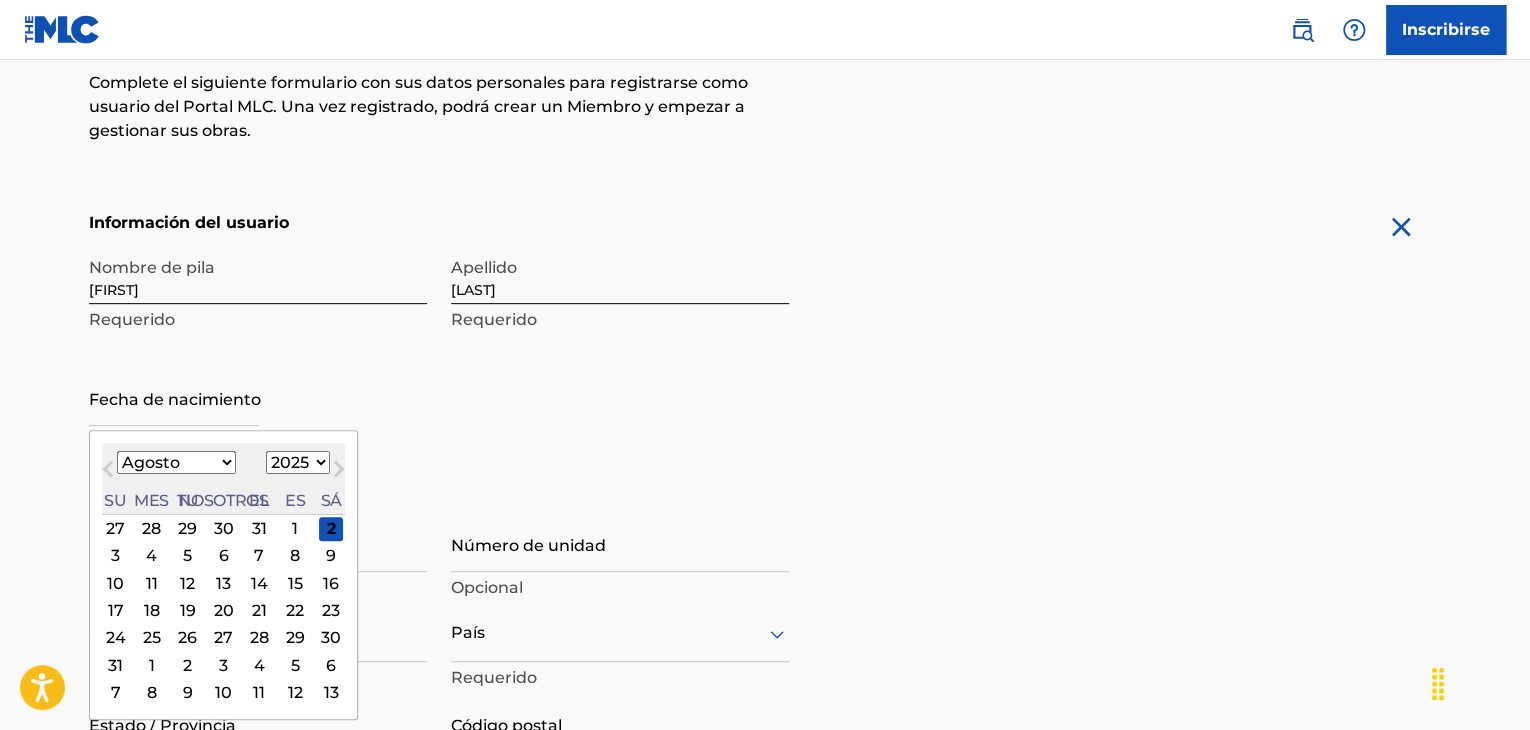 click on "19" at bounding box center [188, 610] 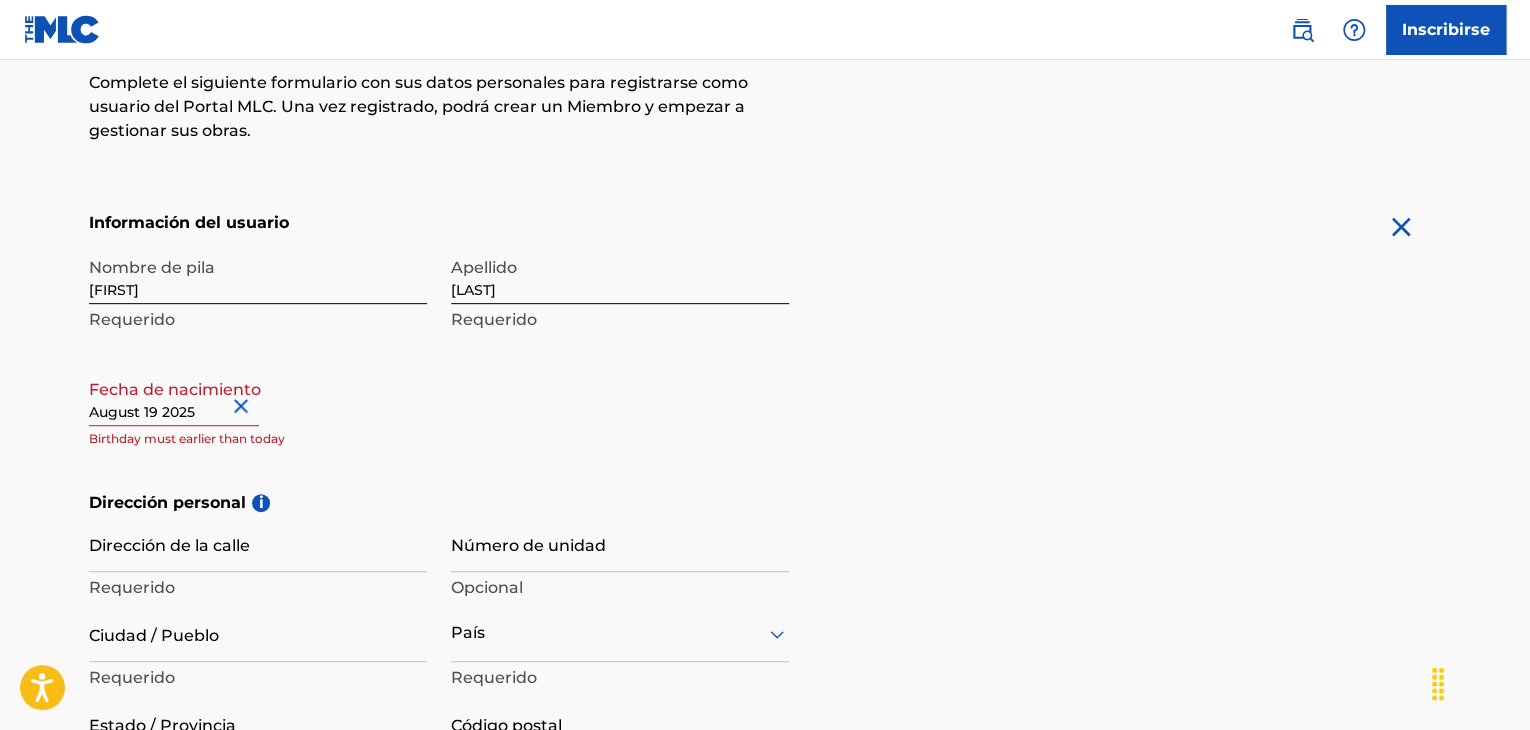 click on "August 19 2025" at bounding box center [174, 397] 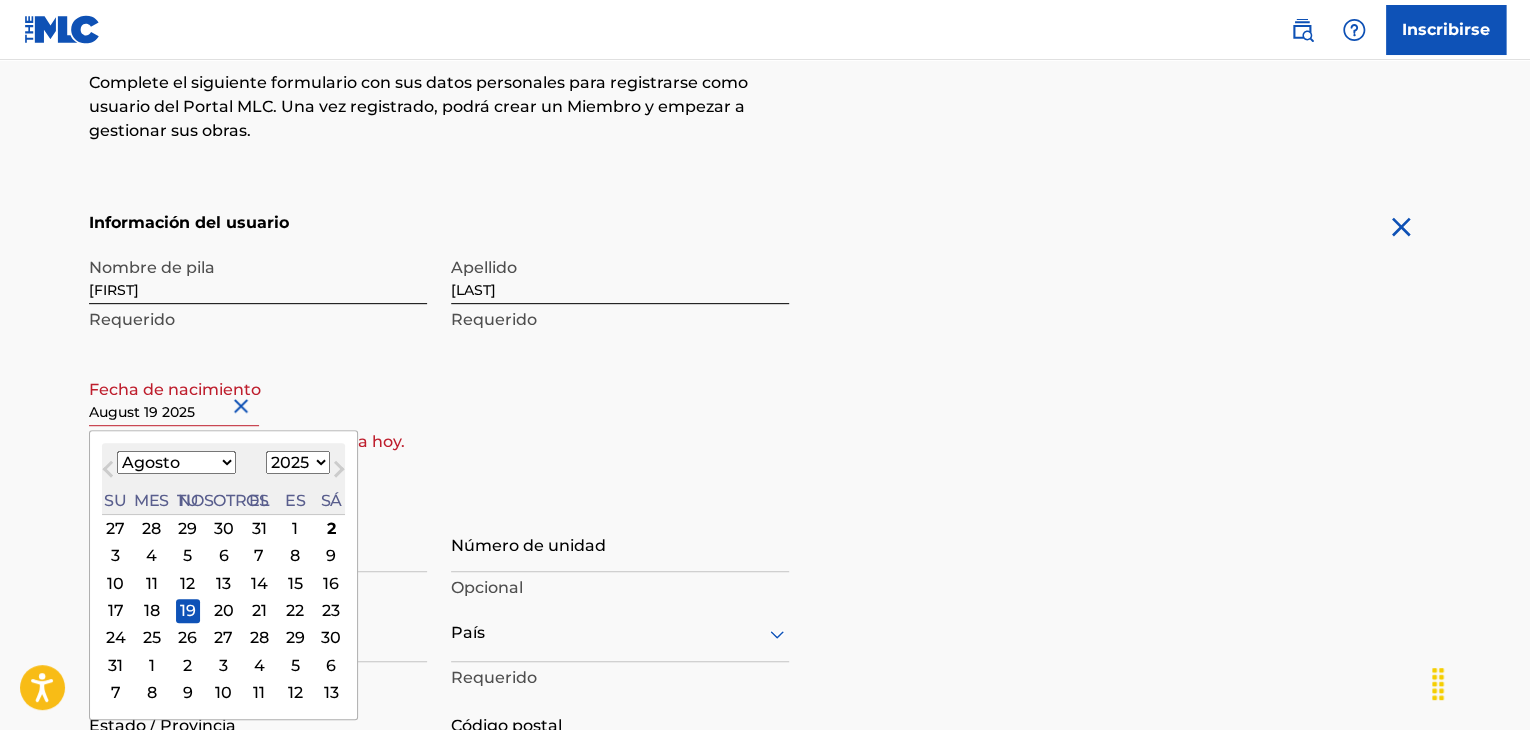 click on "1899 1900 1901 1902 1903 1904 1905 1906 1907 1908 1909 1910 1911 1912 1913 1914 1915 1916 1917 1918 1919 1920 1921 1922 1923 1924 1925 1926 1927 1928 1929 1930 1931 1932 1933 1934 1935 1936 1937 1938 1939 1940 1941 1942 1943 1944 1945 1946 1947 1948 1949 1950 1951 1952 1953 1954 1955 1956 1957 1958 1959 1960 1961 1962 1963 1964 1965 1966 1967 1968 1969 1970 1971 1972 1973 1974 1975 1976 1977 1978 1979 1980 1981 1982 1983 1984 1985 1986 1987 1988 1989 1990 1991 1992 1993 1994 1995 1996 1997 1998 1999 2000 2001 2002 2003 2004 2005 2006 2007 2008 2009 2010 2011 2012 2013 2014 2015 2016 2017 2018 2019 2020 2021 2022 2023 2024 2025 2026 2027 2028 2029 2030 2031 2032 2033 2034 2035 2036 2037 2038 2039 2040 2041 2042 2043 2044 2045 2046 2047 2048 2049 2050 2051 2052 2053 2054 2055 2056 2057 2058 2059 2060 2061 2062 2063 2064 2065 2066 2067 2068 2069 2070 2071 2072 2073 2074 2075 2076 2077 2078 2079 2080 2081 2082 2083 2084 2085 2086 2087 2088 2089 2090 2091 2092 2093 2094 2095 2096 2097 2098 2099 2100" at bounding box center [298, 462] 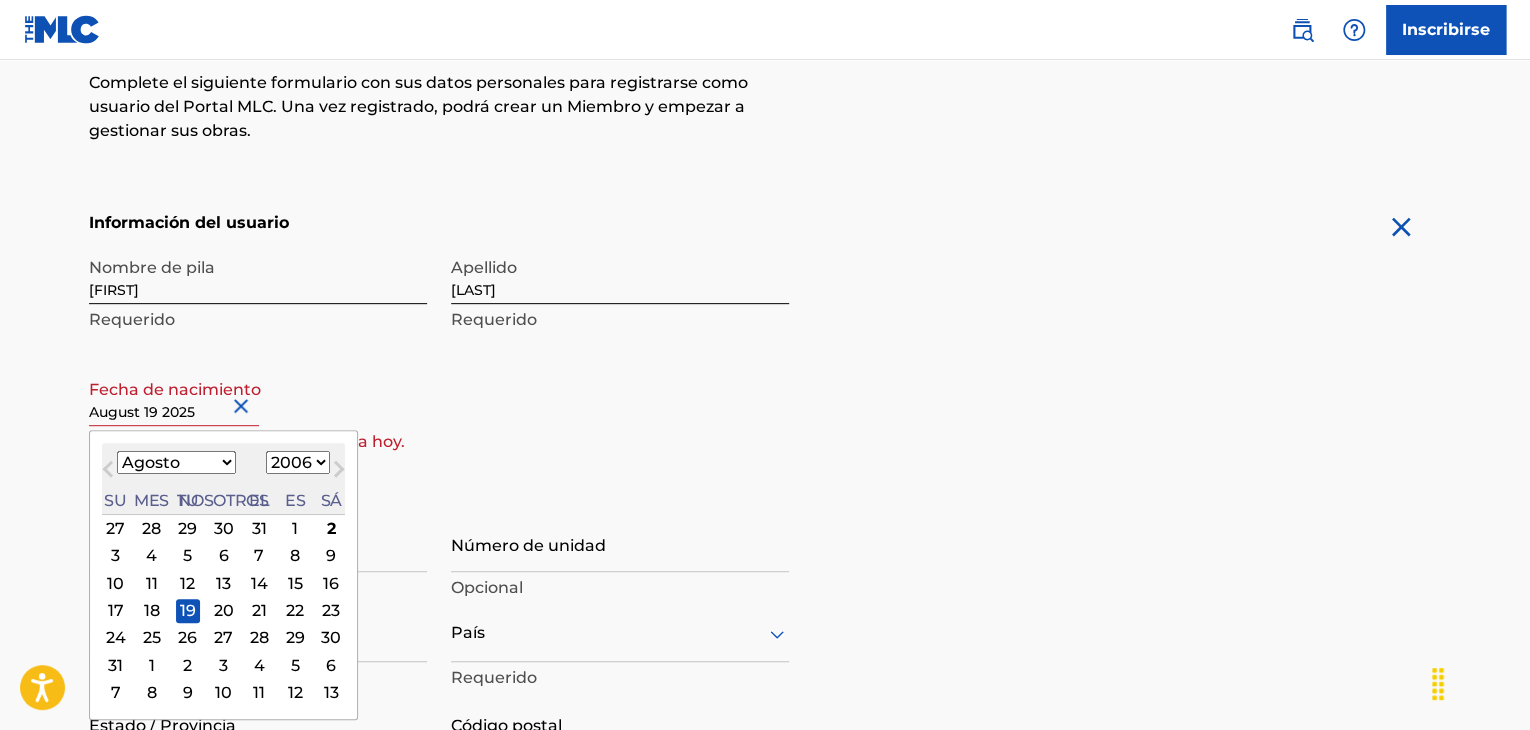click on "1899 1900 1901 1902 1903 1904 1905 1906 1907 1908 1909 1910 1911 1912 1913 1914 1915 1916 1917 1918 1919 1920 1921 1922 1923 1924 1925 1926 1927 1928 1929 1930 1931 1932 1933 1934 1935 1936 1937 1938 1939 1940 1941 1942 1943 1944 1945 1946 1947 1948 1949 1950 1951 1952 1953 1954 1955 1956 1957 1958 1959 1960 1961 1962 1963 1964 1965 1966 1967 1968 1969 1970 1971 1972 1973 1974 1975 1976 1977 1978 1979 1980 1981 1982 1983 1984 1985 1986 1987 1988 1989 1990 1991 1992 1993 1994 1995 1996 1997 1998 1999 2000 2001 2002 2003 2004 2005 2006 2007 2008 2009 2010 2011 2012 2013 2014 2015 2016 2017 2018 2019 2020 2021 2022 2023 2024 2025 2026 2027 2028 2029 2030 2031 2032 2033 2034 2035 2036 2037 2038 2039 2040 2041 2042 2043 2044 2045 2046 2047 2048 2049 2050 2051 2052 2053 2054 2055 2056 2057 2058 2059 2060 2061 2062 2063 2064 2065 2066 2067 2068 2069 2070 2071 2072 2073 2074 2075 2076 2077 2078 2079 2080 2081 2082 2083 2084 2085 2086 2087 2088 2089 2090 2091 2092 2093 2094 2095 2096 2097 2098 2099 2100" at bounding box center (298, 462) 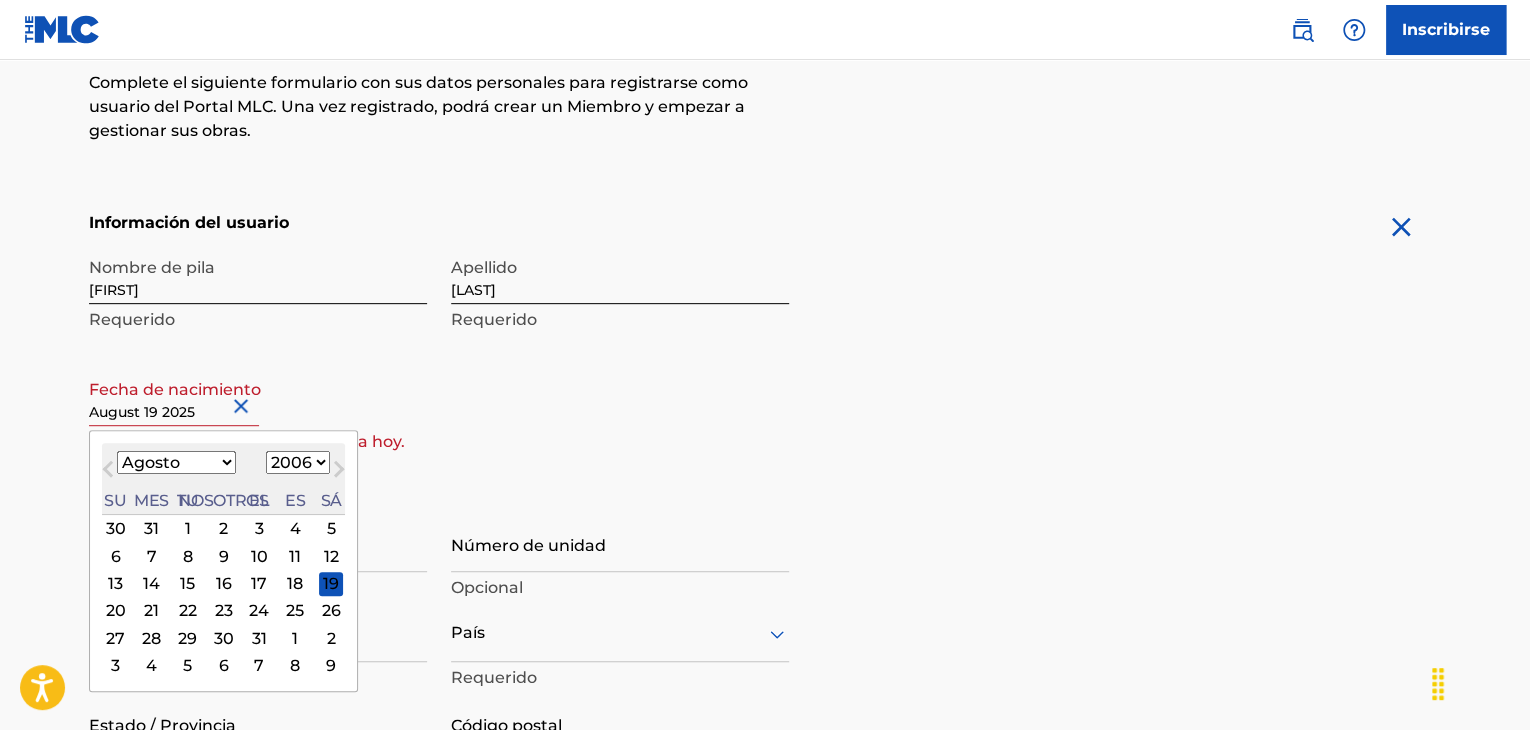 click on "Enero Febrero Marzo Abril Puede Junio Julio Agosto Septiembre Octubre Noviembre Diciembre" at bounding box center (176, 462) 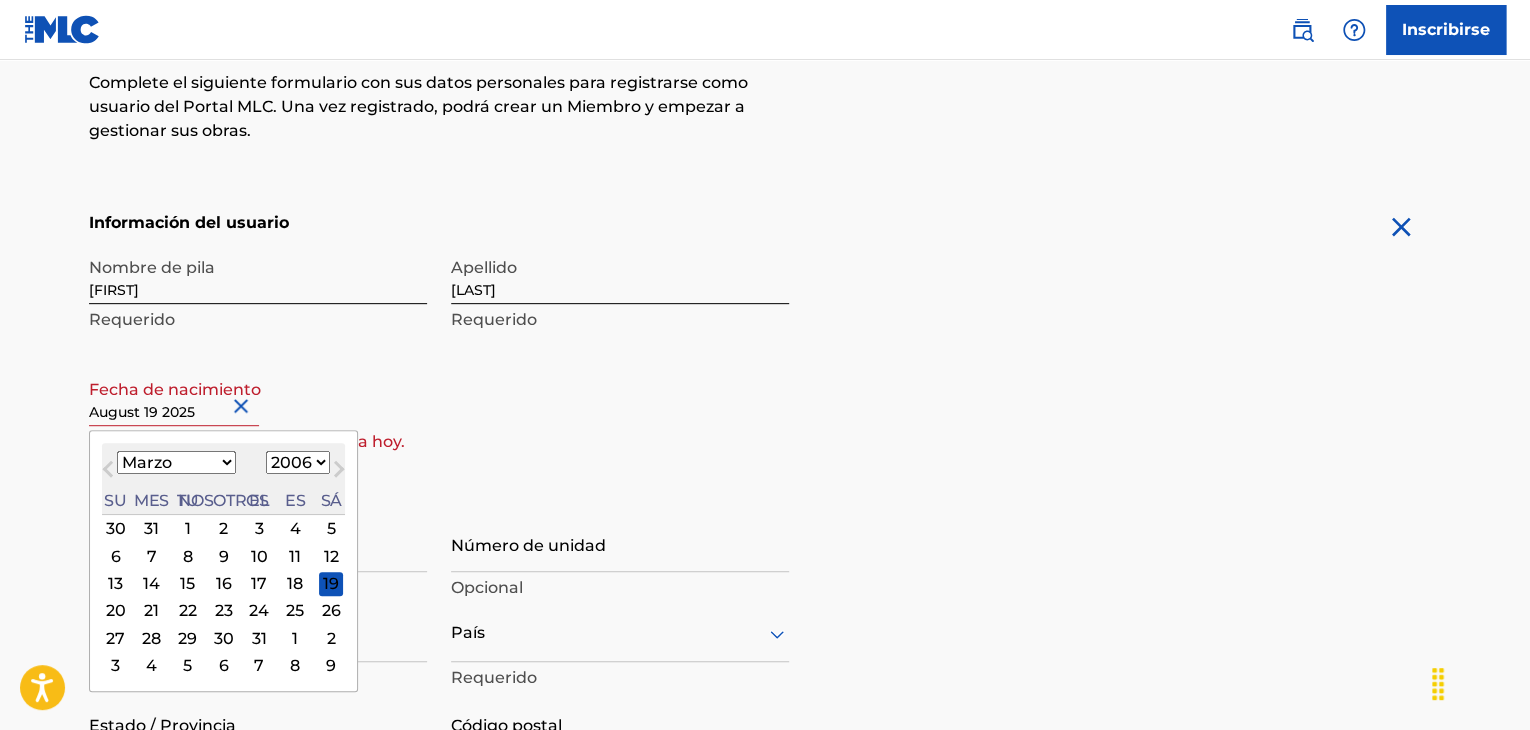 click on "Enero Febrero Marzo Abril Puede Junio Julio Agosto Septiembre Octubre Noviembre Diciembre" at bounding box center (176, 462) 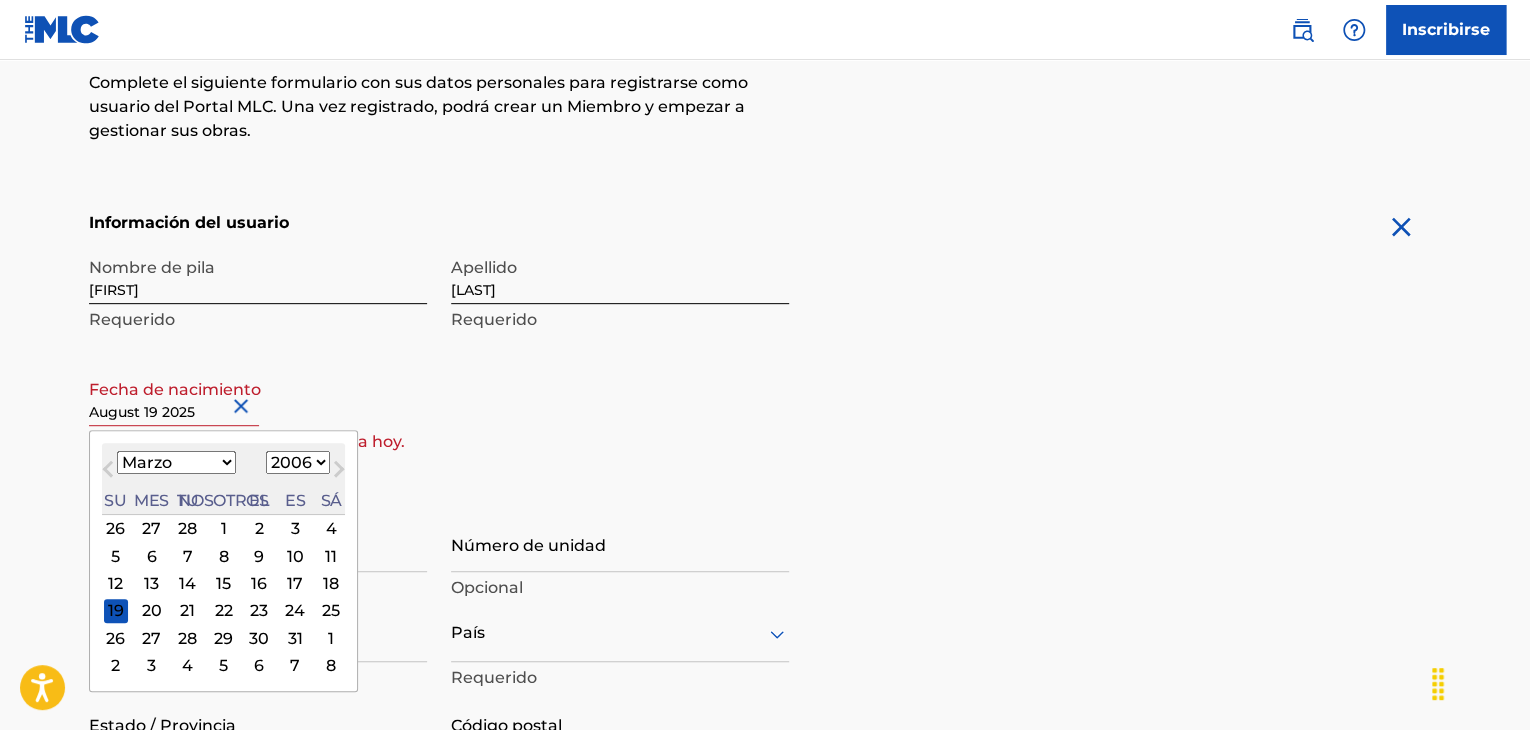 click on "19" at bounding box center [116, 611] 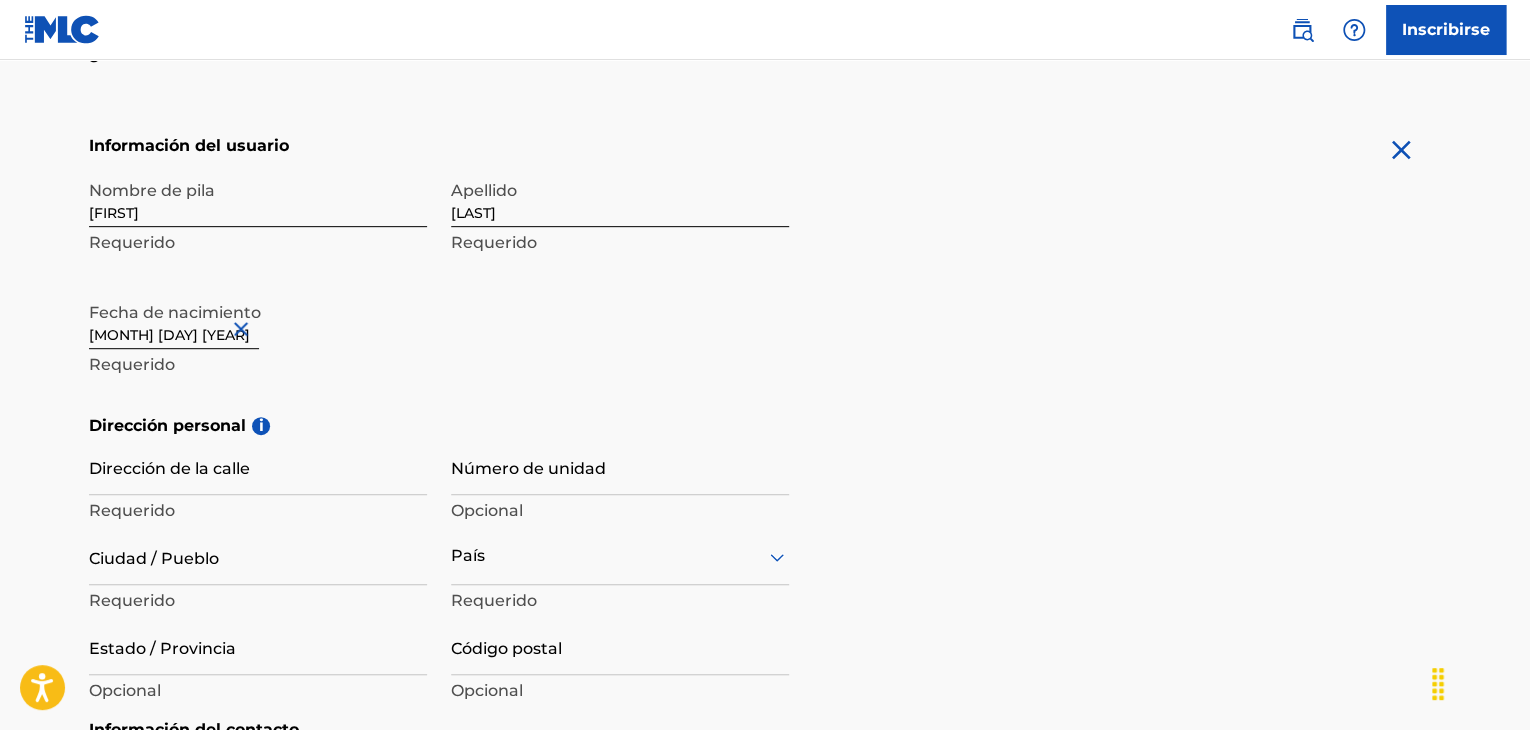 scroll, scrollTop: 400, scrollLeft: 0, axis: vertical 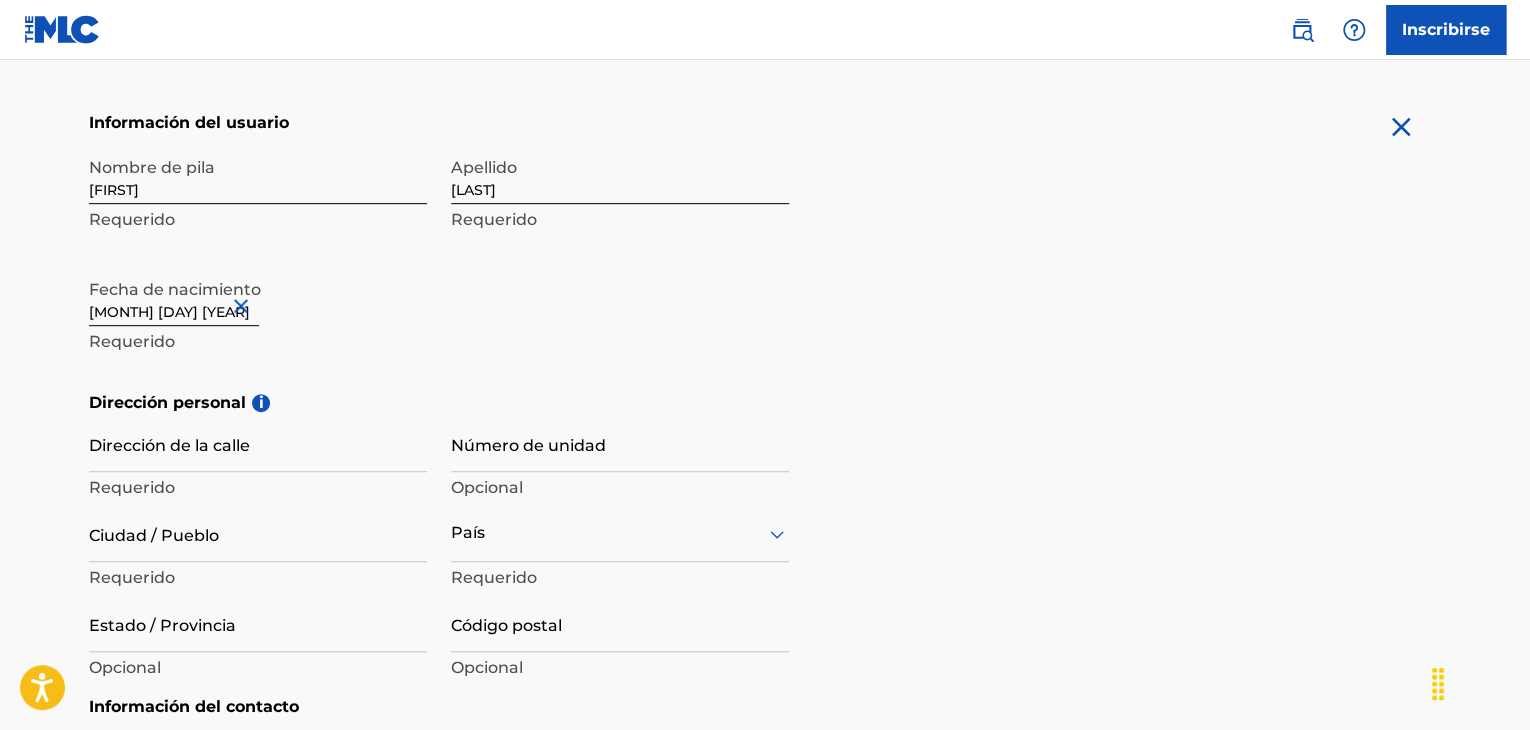 click on "Dirección de la calle" at bounding box center (258, 443) 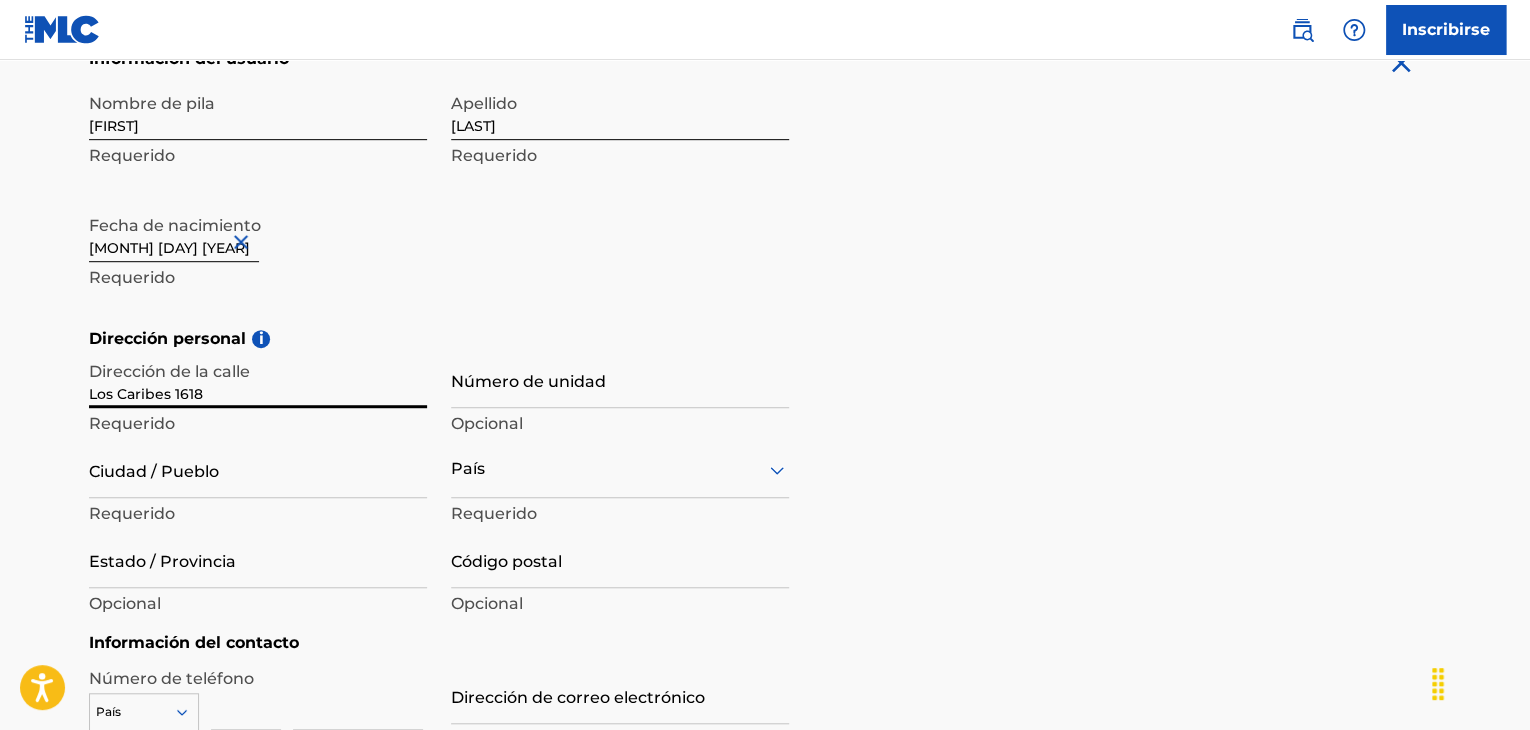 scroll, scrollTop: 500, scrollLeft: 0, axis: vertical 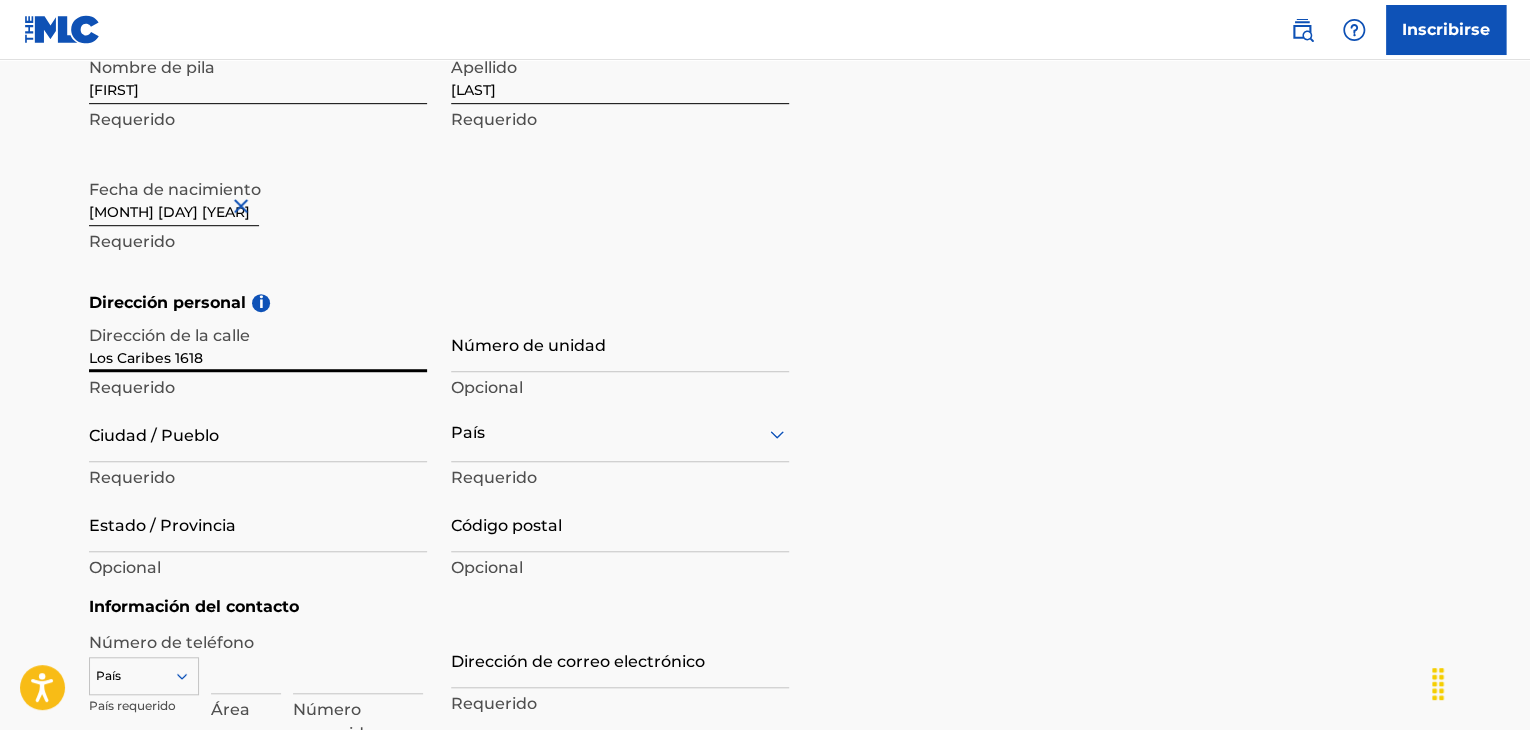 click on "Opcional" at bounding box center [487, 387] 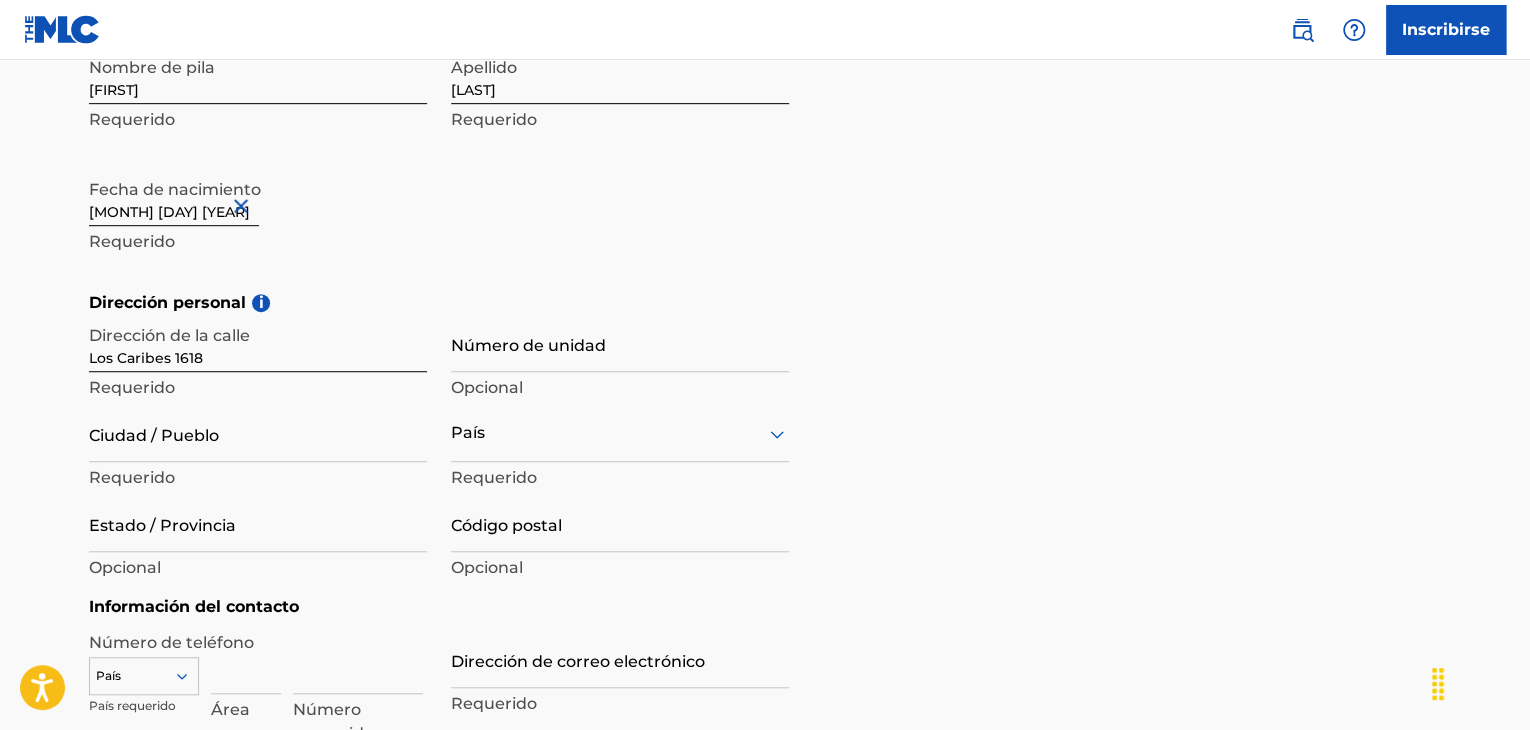 click on "Número de unidad" at bounding box center (620, 343) 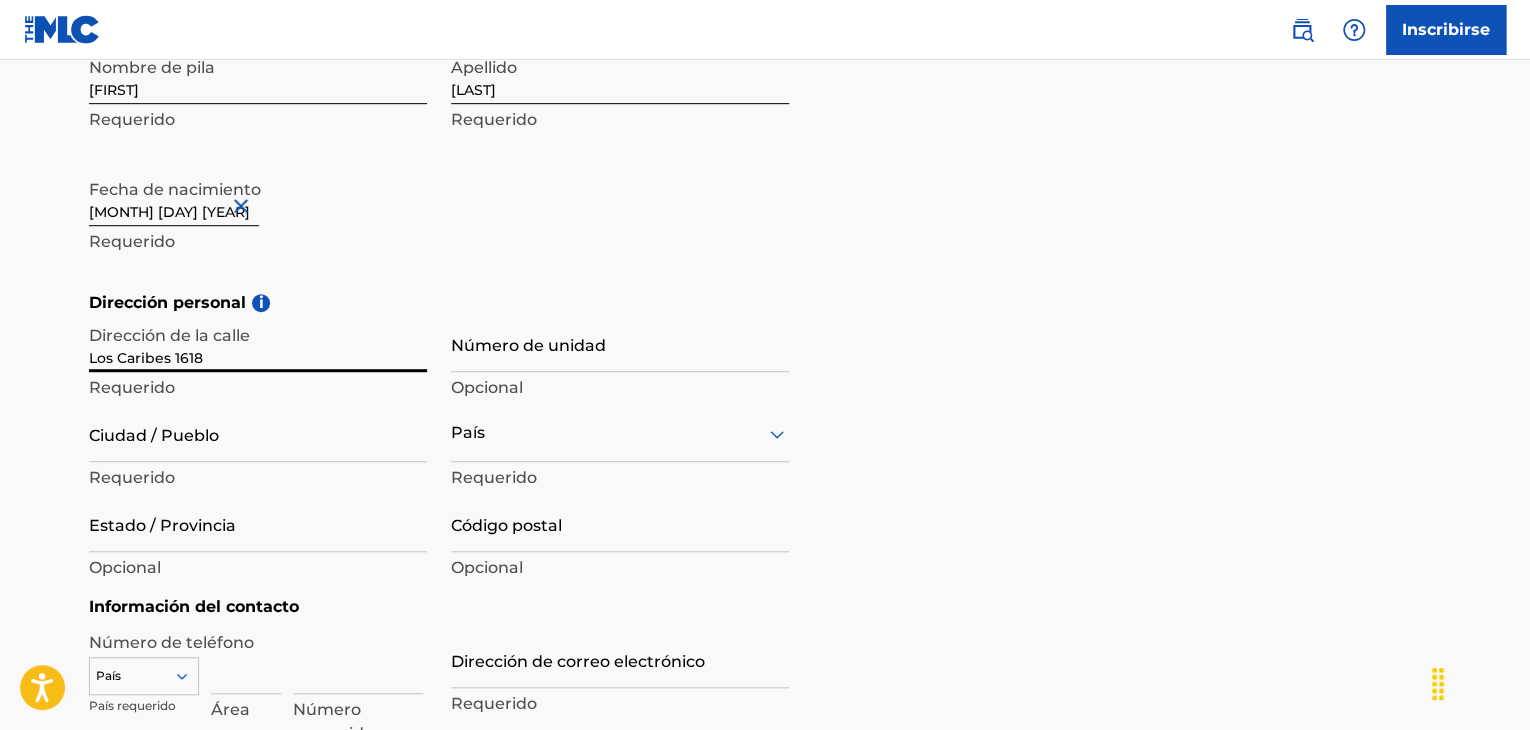 click on "Los Caribes 1618" at bounding box center (258, 343) 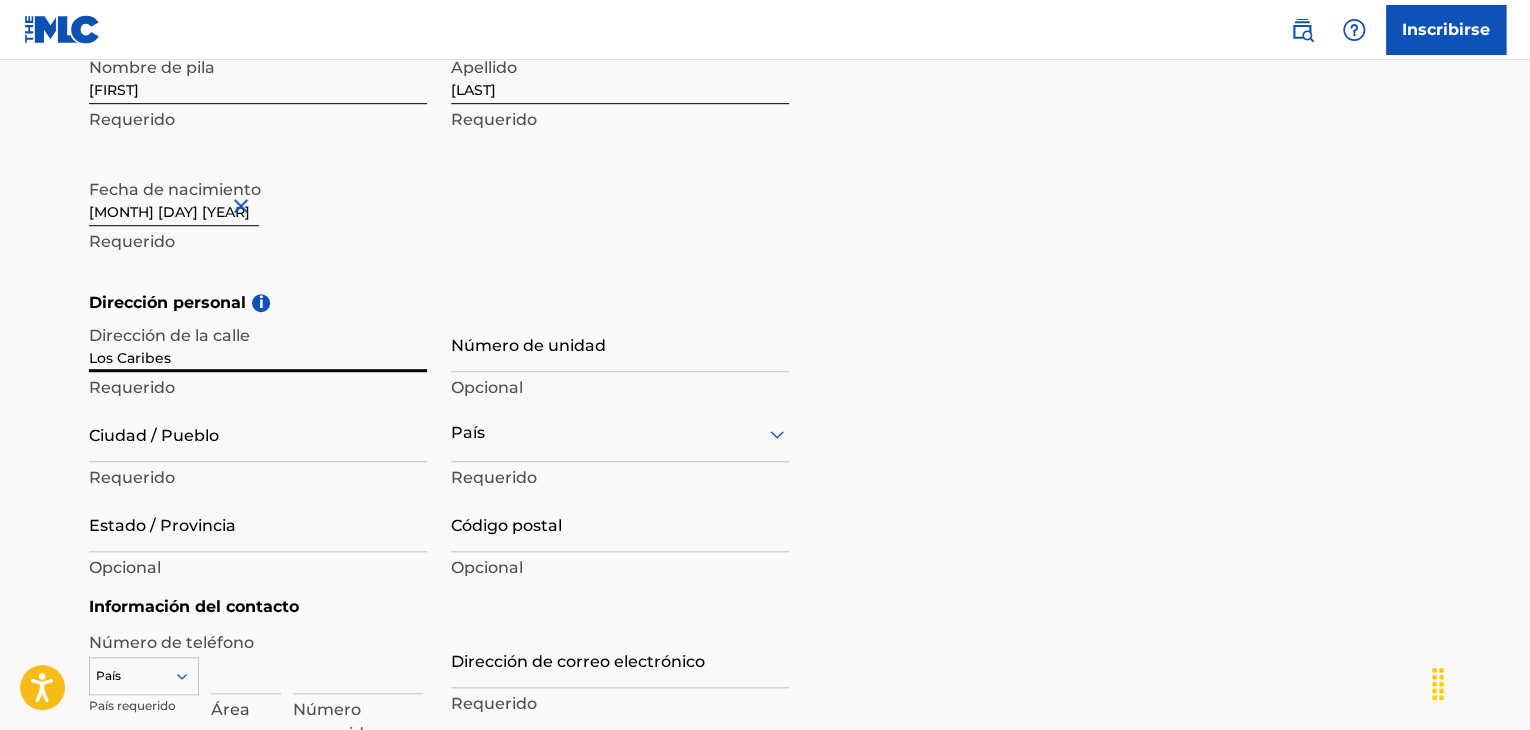 type on "Los Caribes" 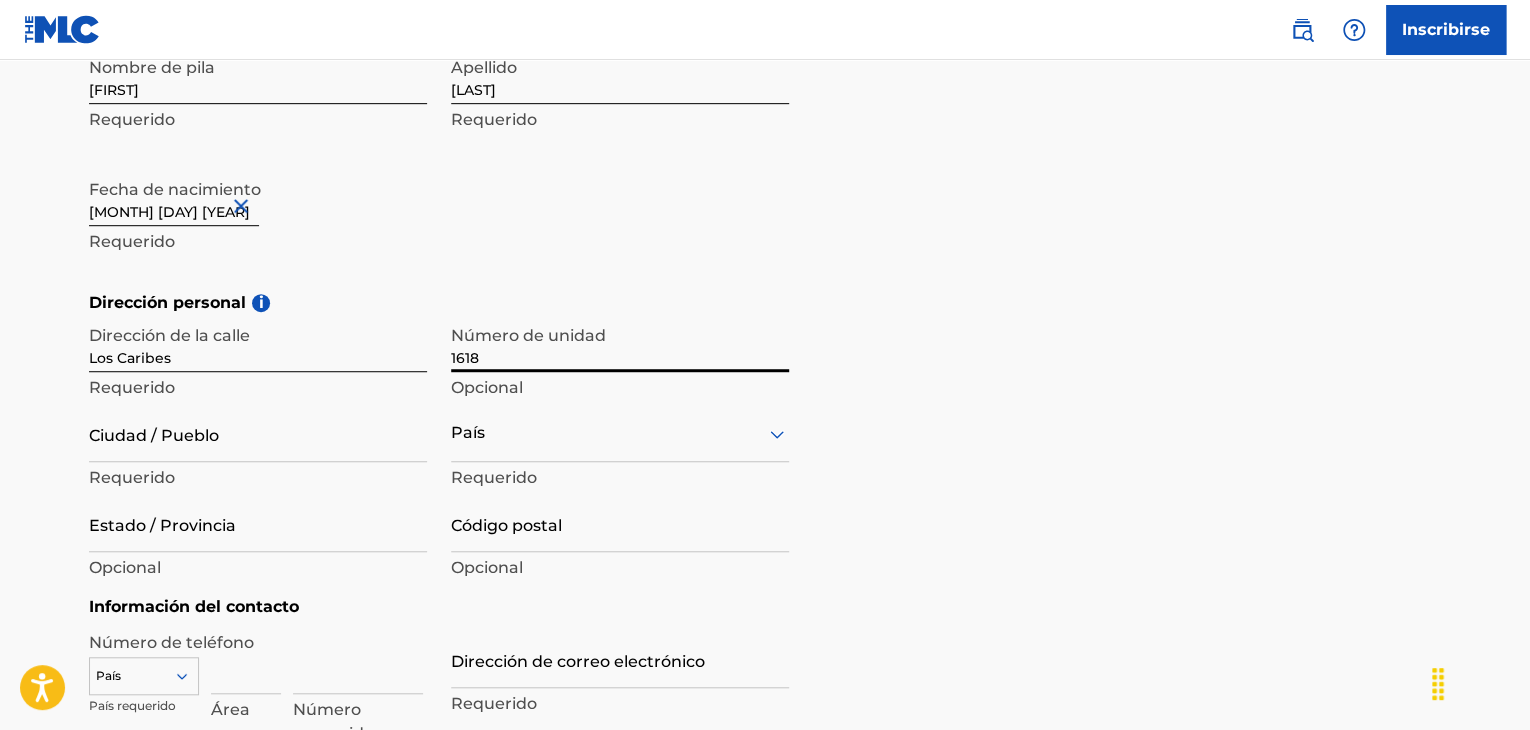 type on "1618" 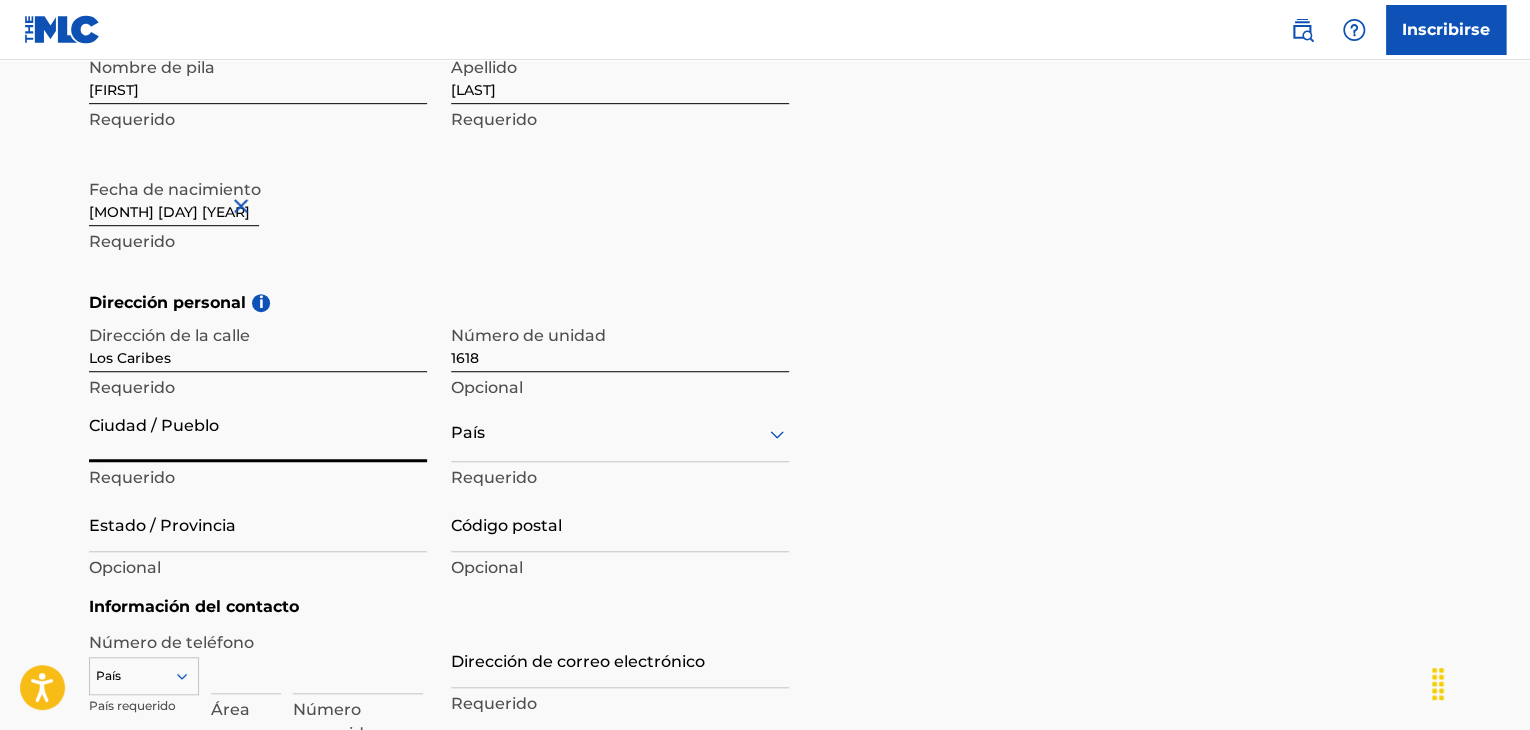 click on "Ciudad / Pueblo" at bounding box center [258, 433] 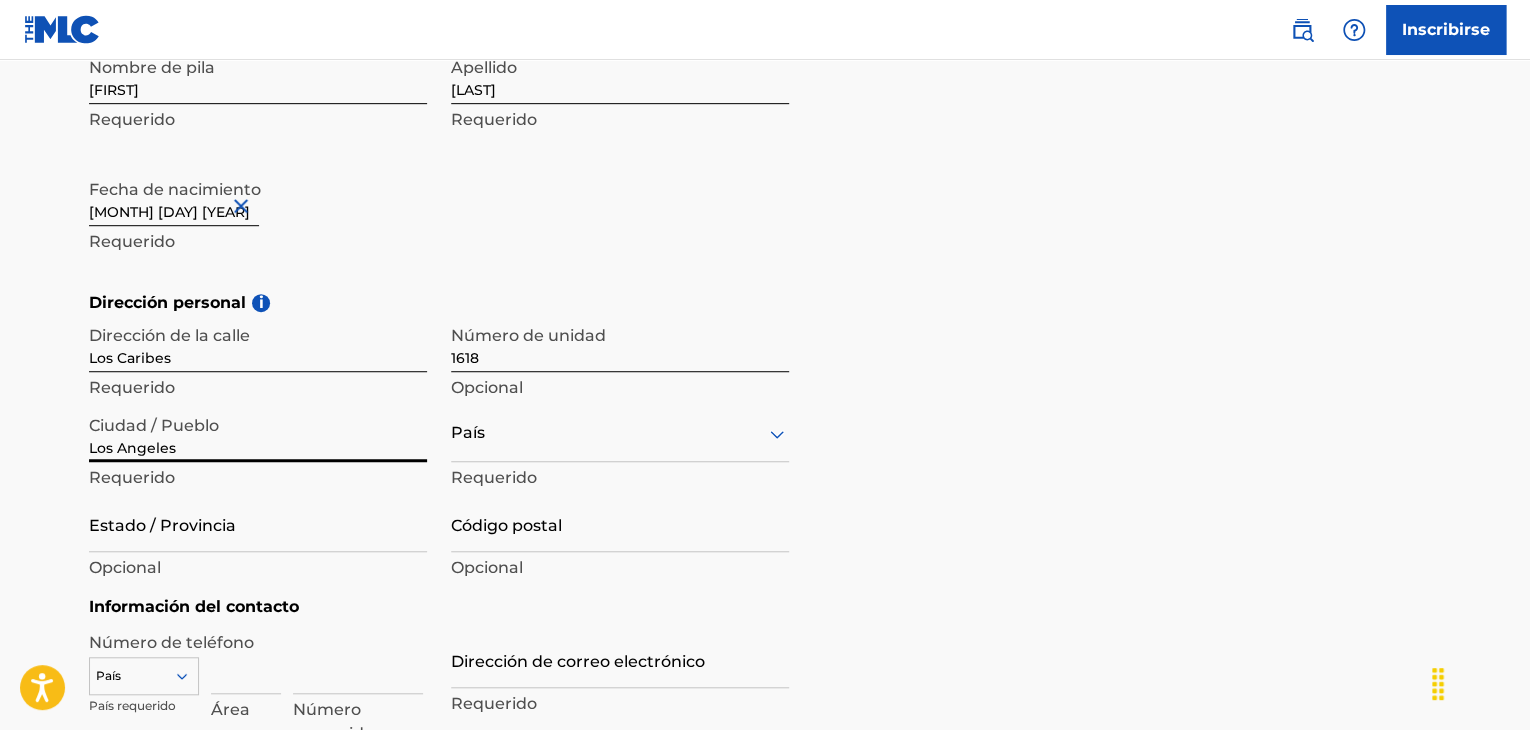 type on "Los Angeles" 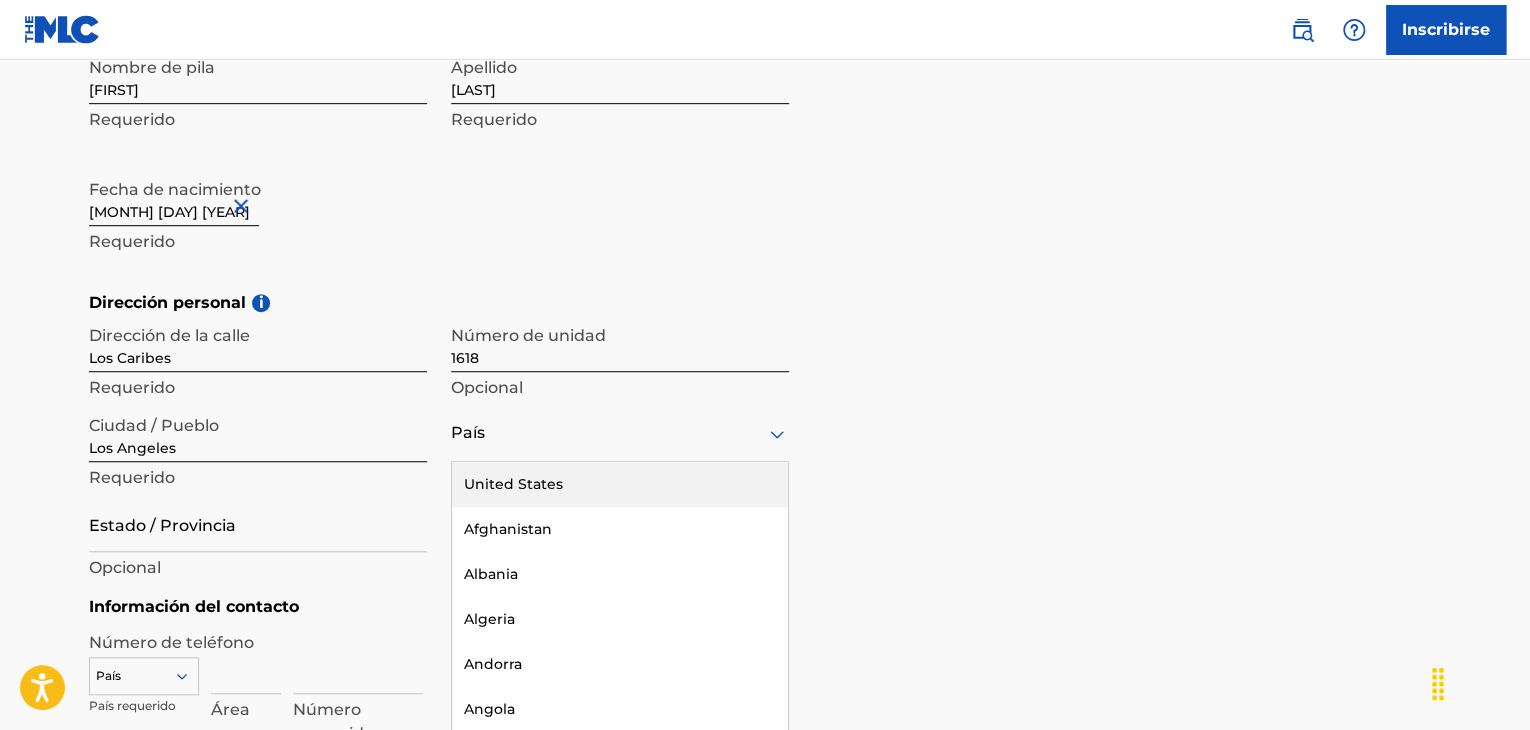 click on "223 results available. Use Up and Down to choose options, press Enter to select the currently focused option, press Escape to exit the menu, press Tab to select the option and exit the menu. País United States Afghanistan Albania Algeria Andorra Angola Anguilla Antigua and Barbuda Argentina Armenia Aruba Australia Austria Azerbaijan Bahamas Bahrain Bangladesh Barbados Belarus Belgium Belize Benin Bermuda Bhutan Bolivia Bosnia and Herzegovina Botswana Brazil Brunei Darussalam Bulgaria Burkina Faso Burundi Cambodia Cameroon Canada Cape Verde Cayman Islands Central African Republic Chad Chile China Colombia Comoros Congo Congo, the Democratic Republic of the Cook Islands Costa Rica Cote D'Ivoire Croatia Cuba Cyprus Czech Republic Denmark Djibouti Dominica Dominican Republic Ecuador Egypt El Salvador Equatorial Guinea Eritrea Estonia Ethiopia Falkland Islands (Malvinas) Faroe Islands Fiji Finland France French Guiana French Polynesia Gabon Gambia Georgia Germany Ghana Gibraltar Greece Greenland Grenada Guatemala" at bounding box center (620, 433) 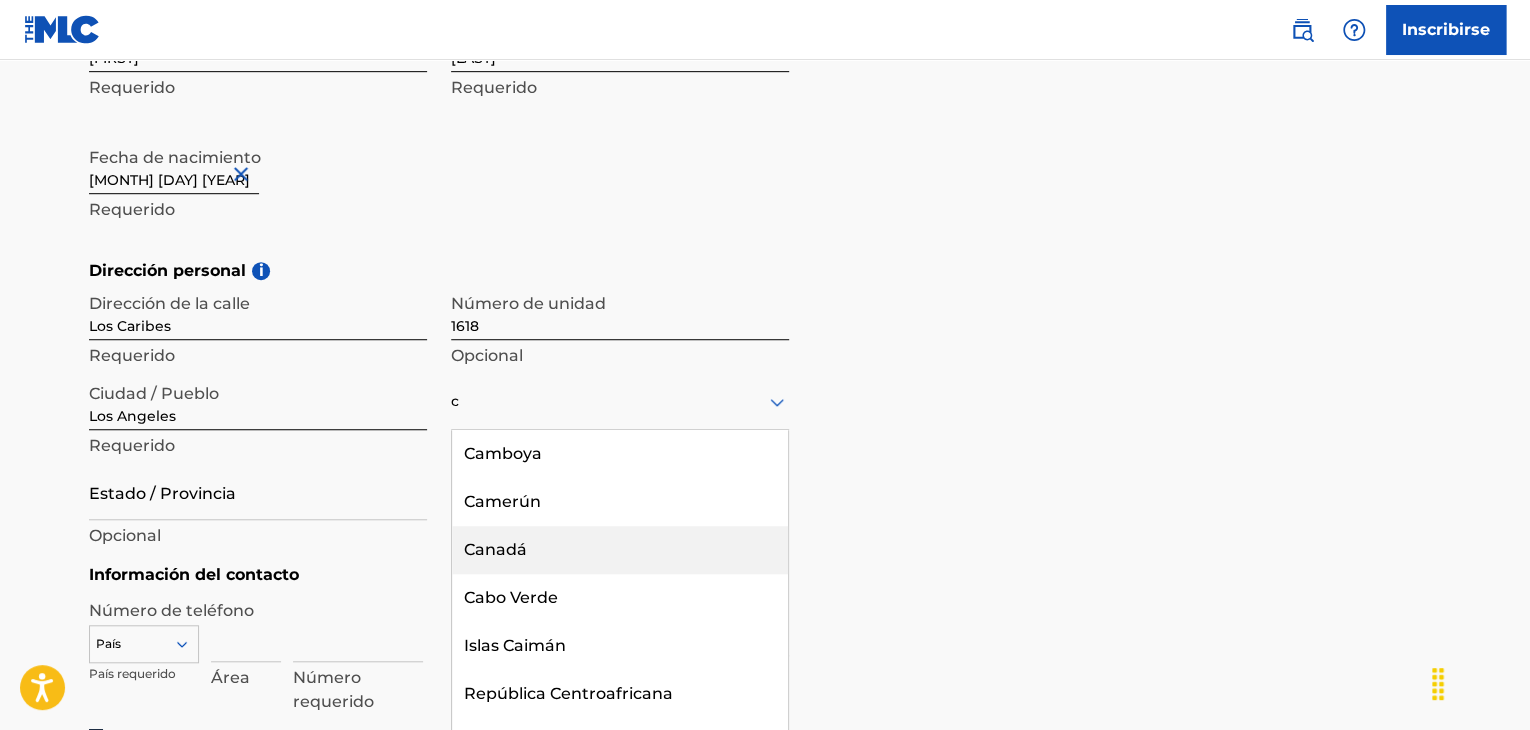 type on "c" 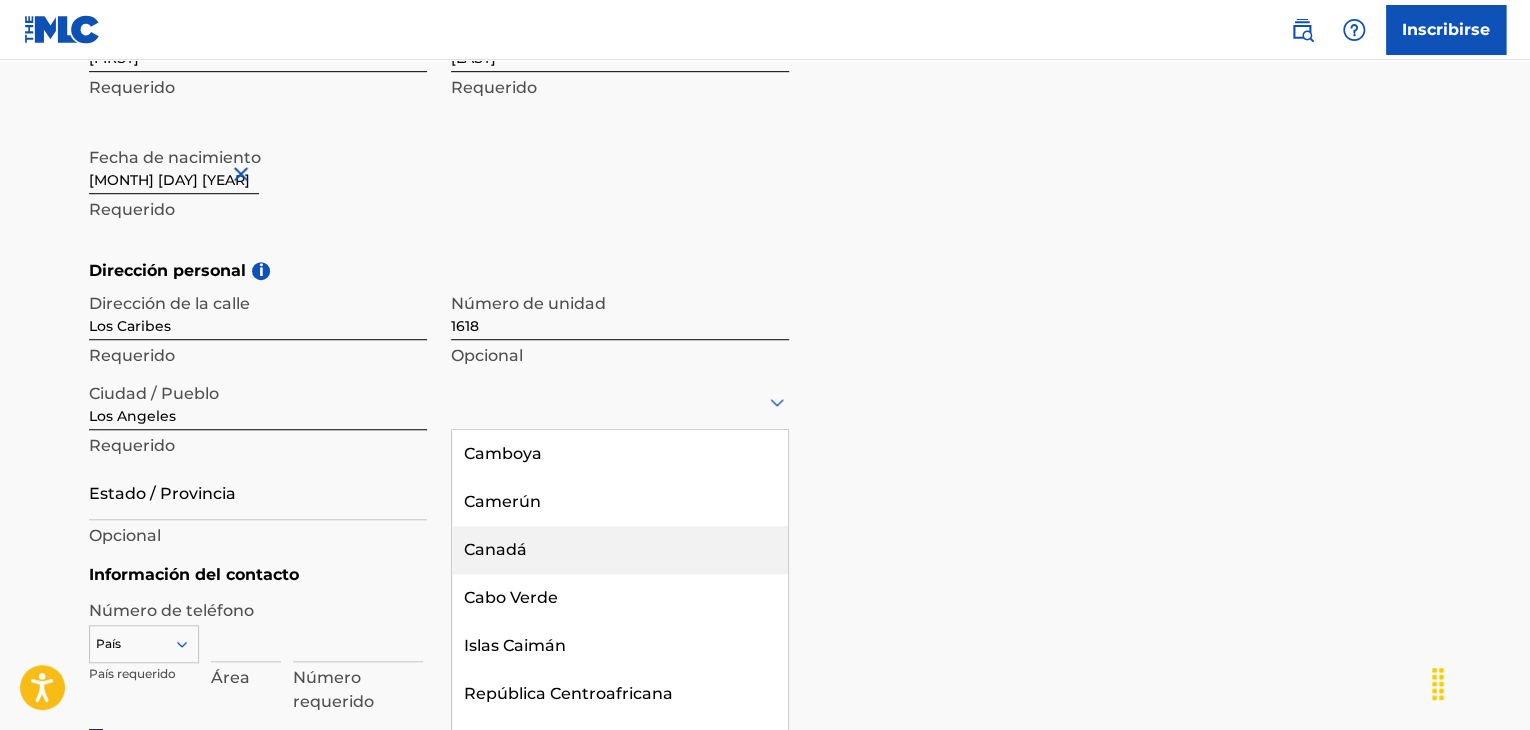 click on "Dirección personal i Dirección de la calle Los Caribes Requerido Número de unidad 1618 Opcional Ciudad / Pueblo Los Angeles Requerido 55 results available for search term c. Use las teclas Arriba y Abajo para elegir opciones, presione Intro para seleccionar la opción seleccionada, presione Esc para salir del menú y presione Tab para seleccionar la opción y salir del menú. Camboya Camerún Canadá Cabo Verde Islas Caimán República Centroafricana Chad Chile Porcelana Colombia Comoras Congo Congo, República Democrática del Islas Cook Costa Rica Costa de Marfil Croacia Cuba Chipre República Checa Dominica República Dominicana Ecuador Francia Guayana Francesa Polinesia Francesa Grecia Santa Sede (Estado de la Ciudad del Vaticano) Islandia Irán, República Islámica de Jamaica Corea, República Popular Democrática de Corea, República de República Democrática Popular Lao Liechtenstein Macao Macedonia, la ex República Yugoslava de Madagascar México Micronesia, Estados Federados de Mónaco Pitcairn" at bounding box center [765, 411] 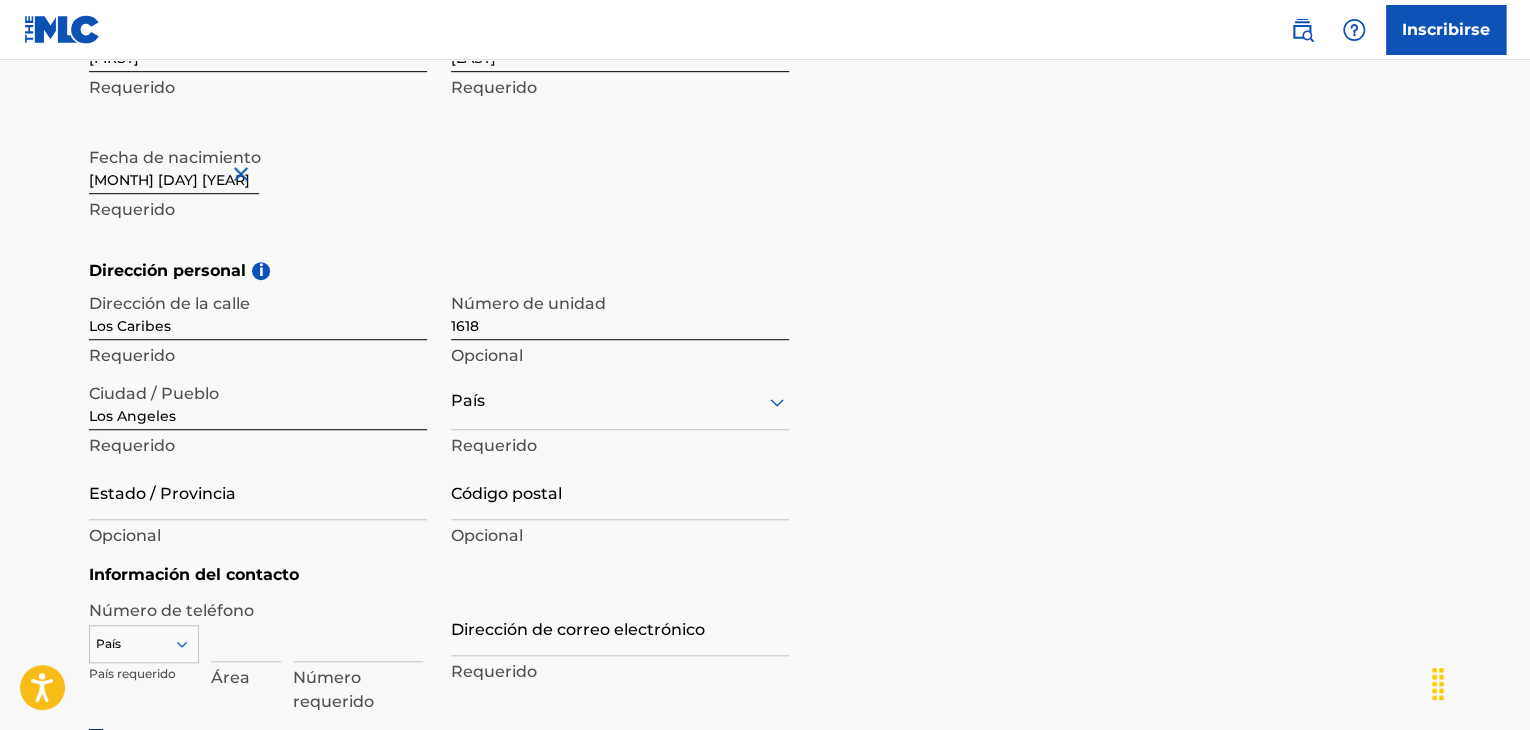 click at bounding box center (620, 401) 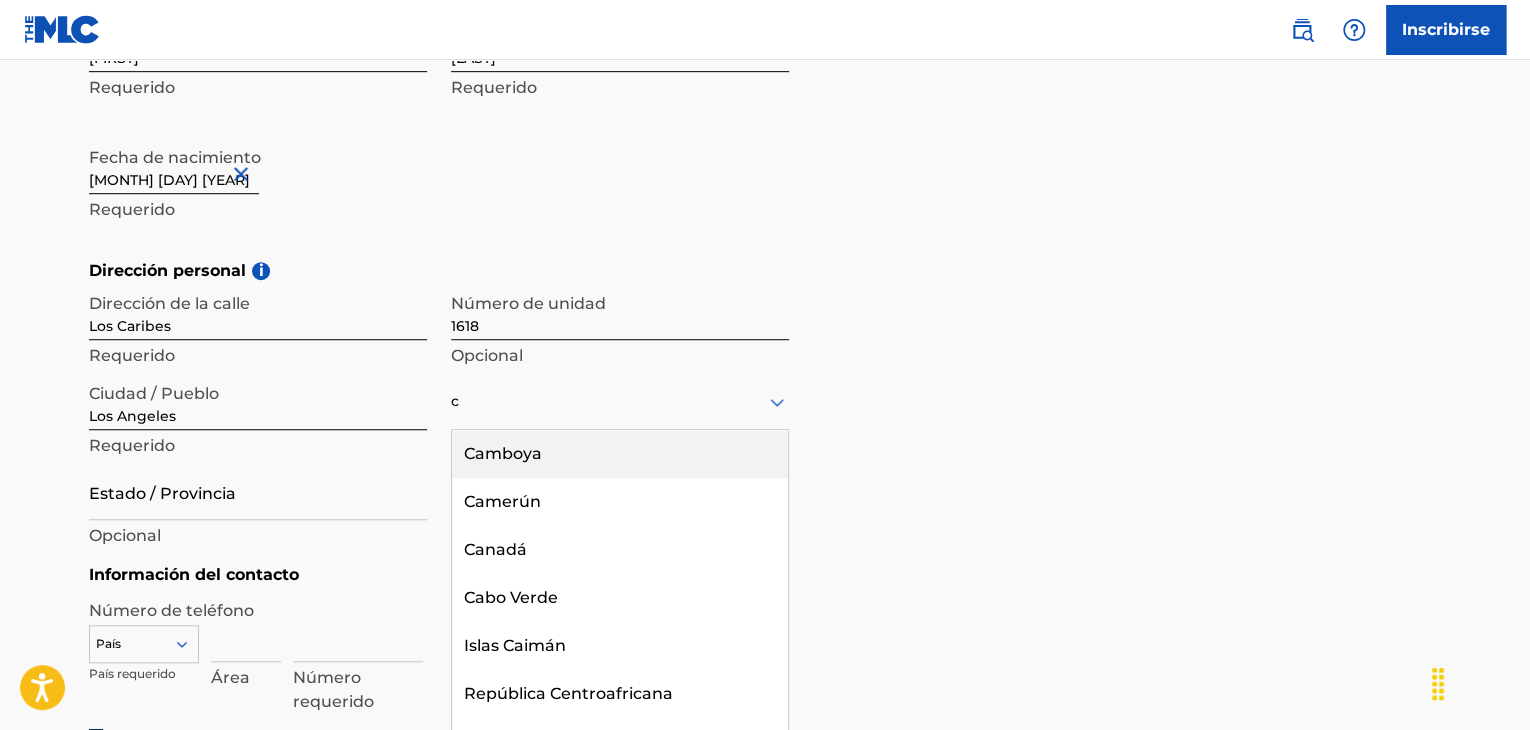 click on "Camboya" at bounding box center (620, 454) 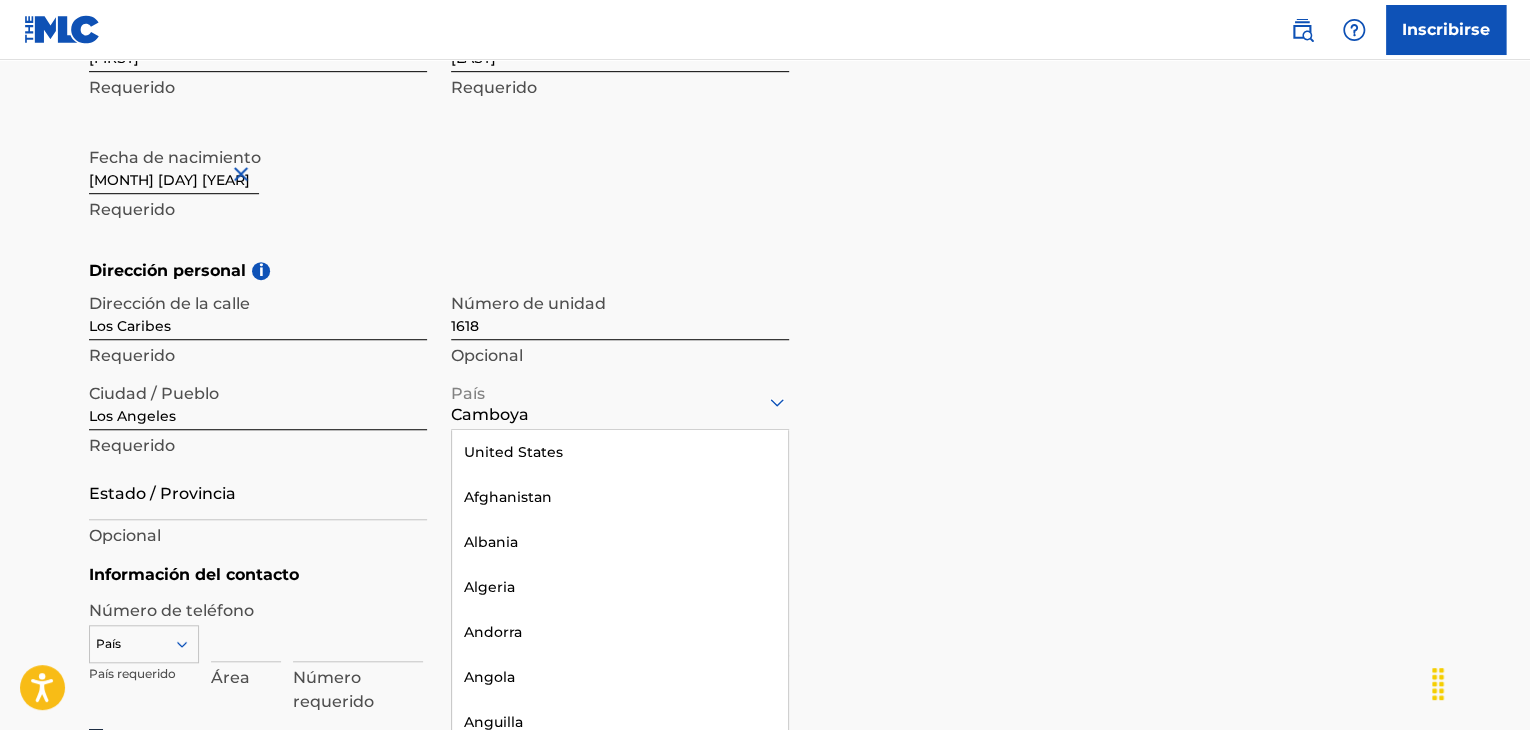 click on "Camboya" at bounding box center [620, 401] 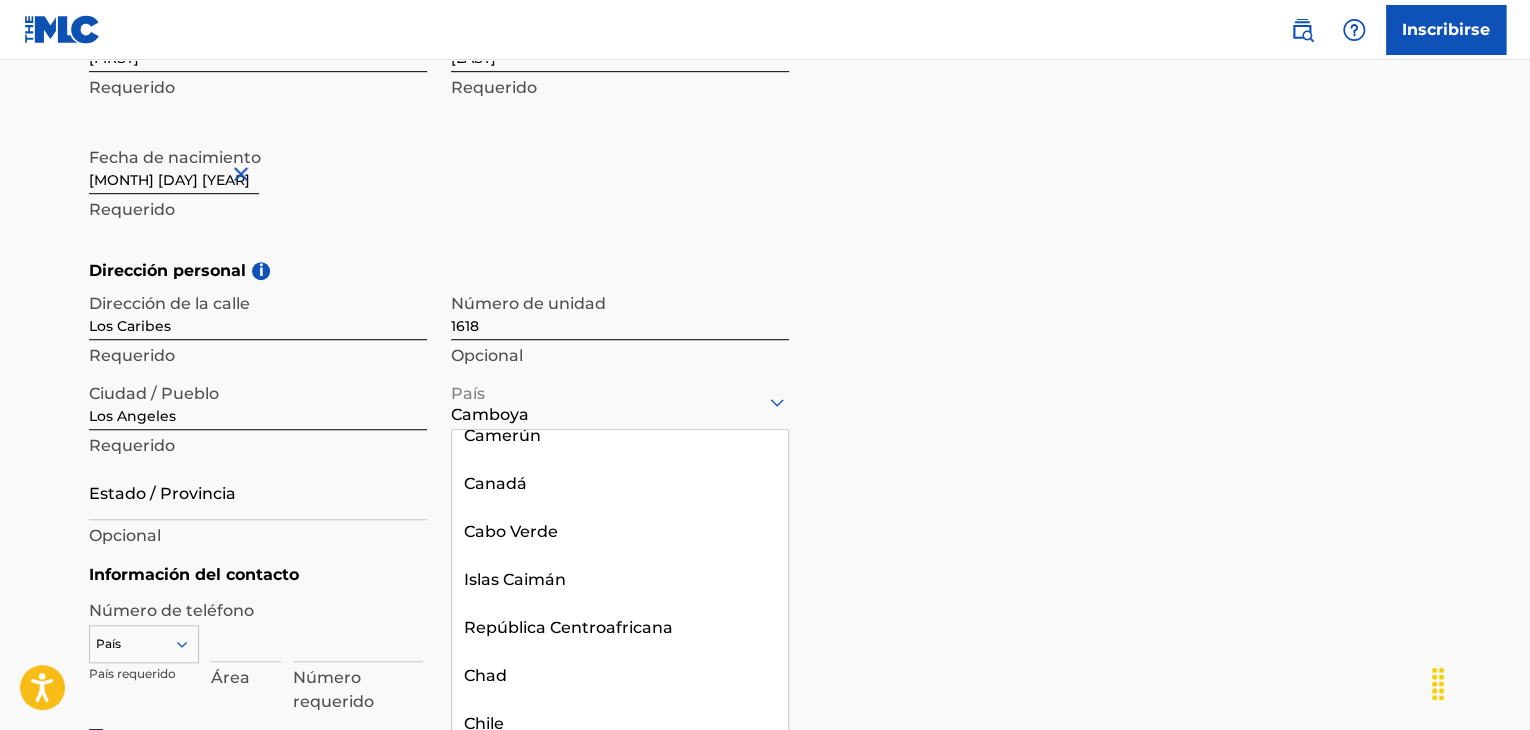 scroll, scrollTop: 1777, scrollLeft: 0, axis: vertical 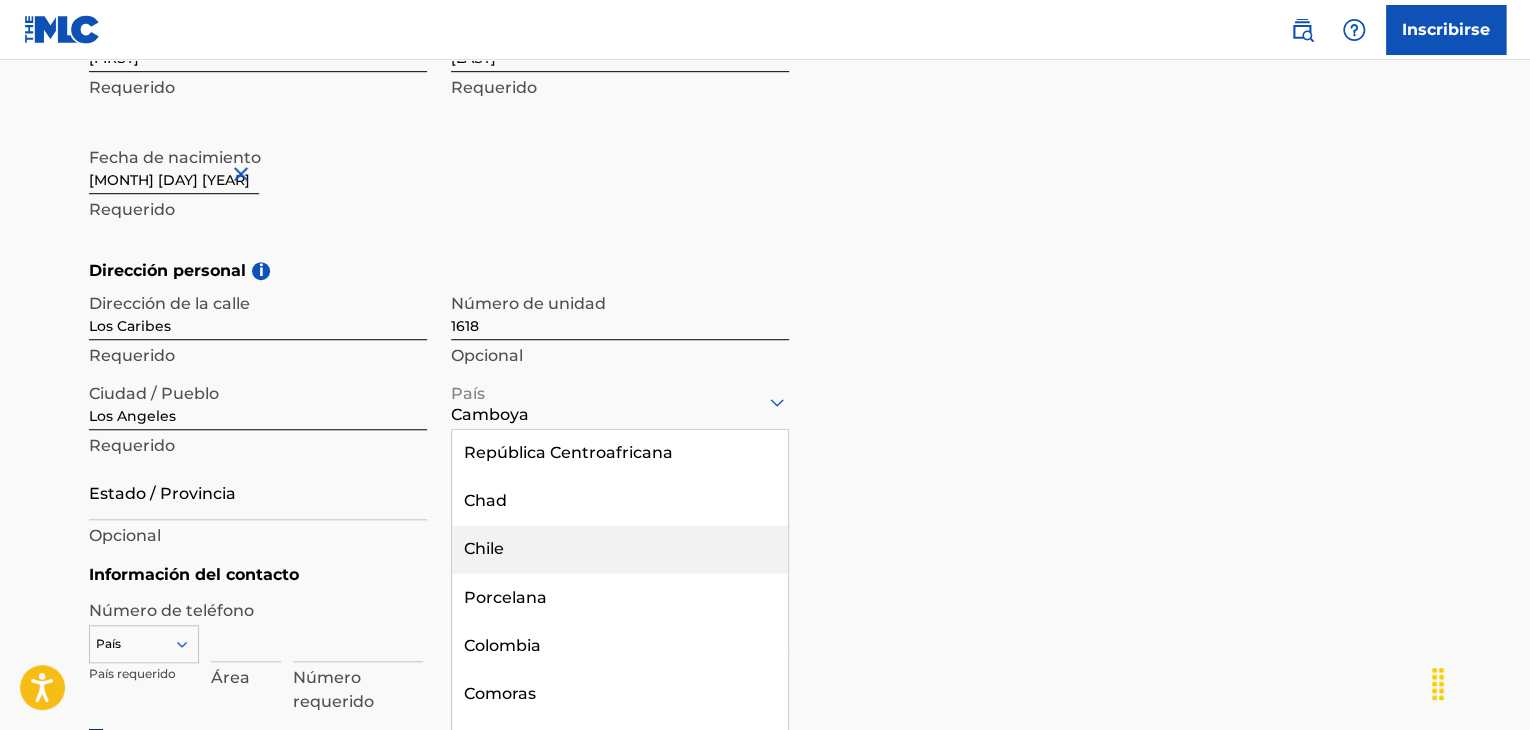 click on "Chile" at bounding box center [620, 549] 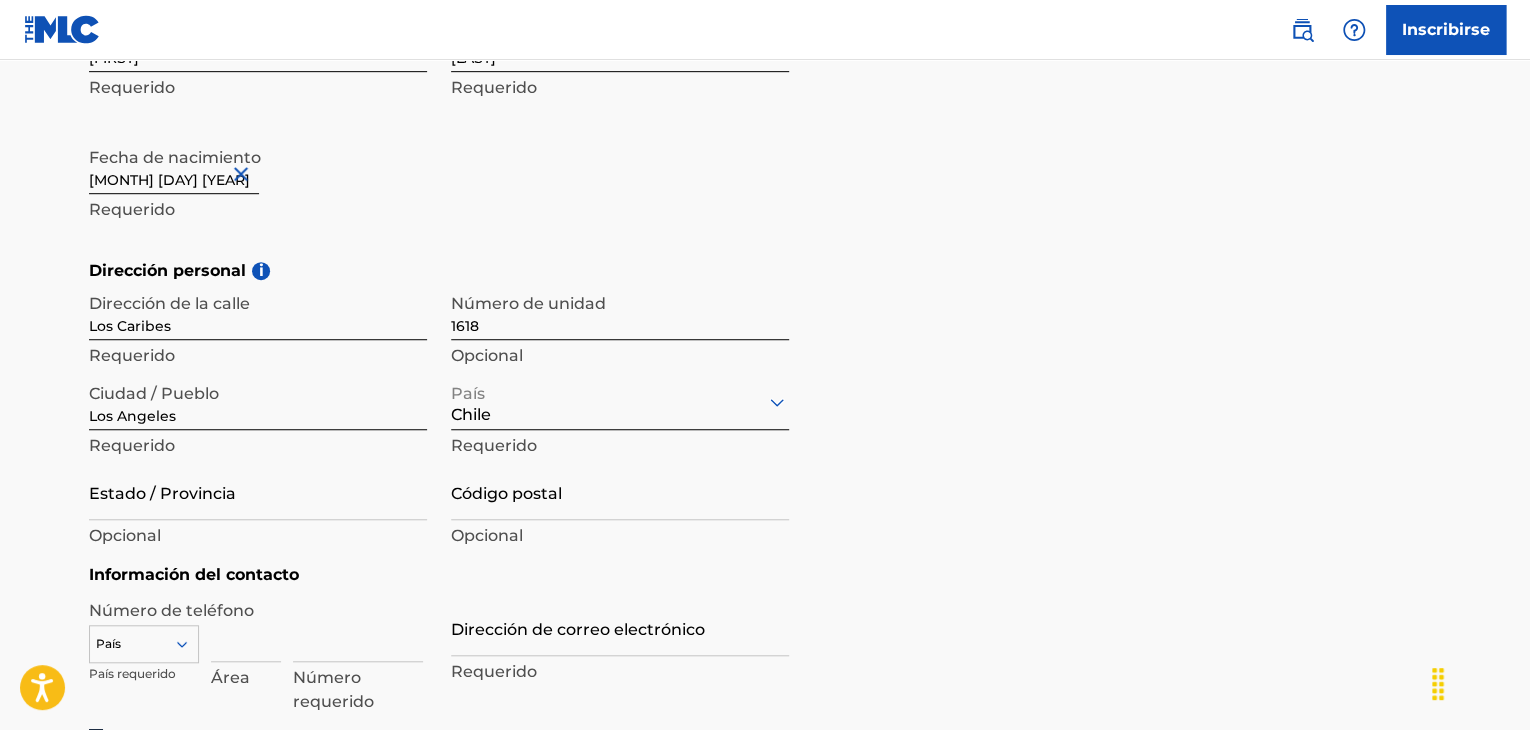 click on "Estado / Provincia" at bounding box center (258, 491) 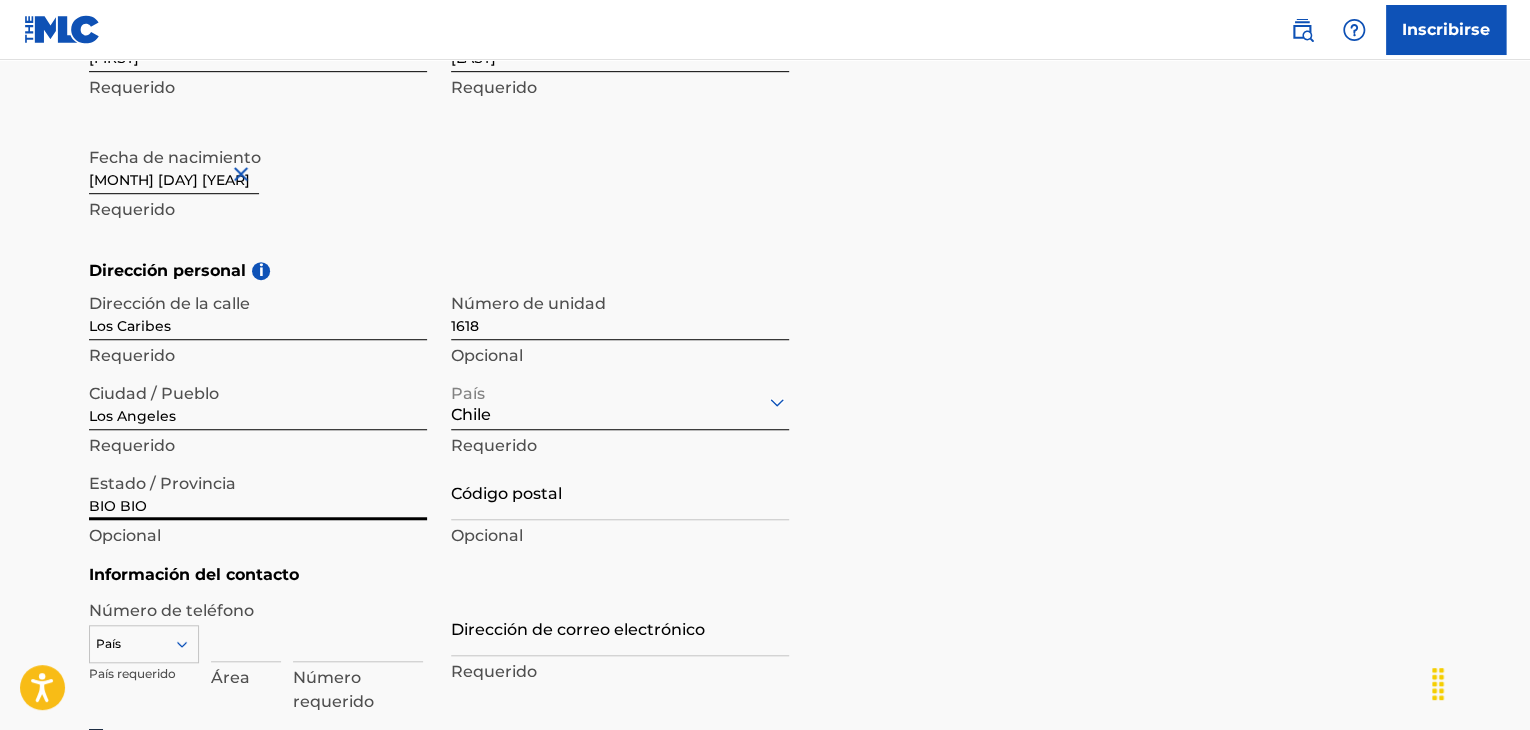 type on "BIO BIO" 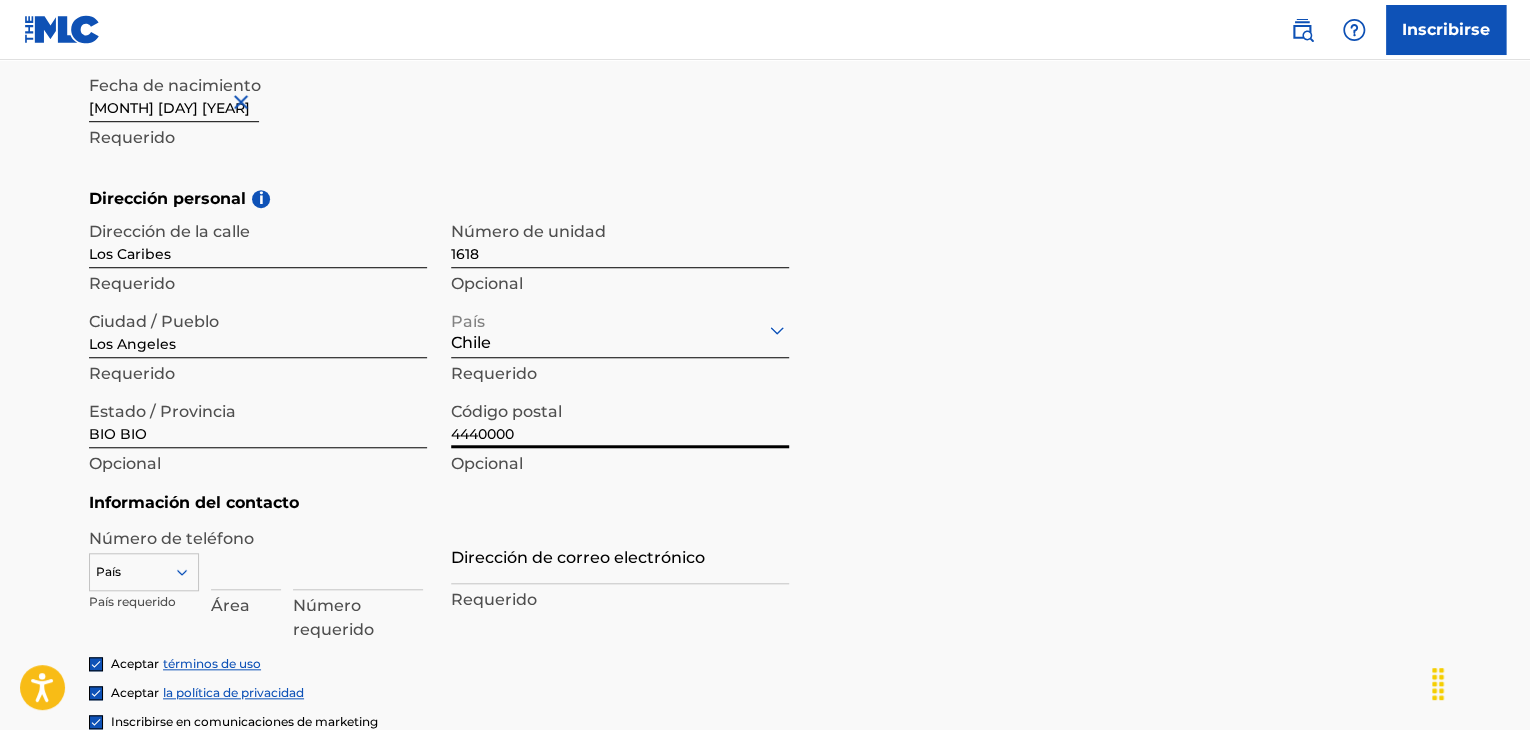 scroll, scrollTop: 732, scrollLeft: 0, axis: vertical 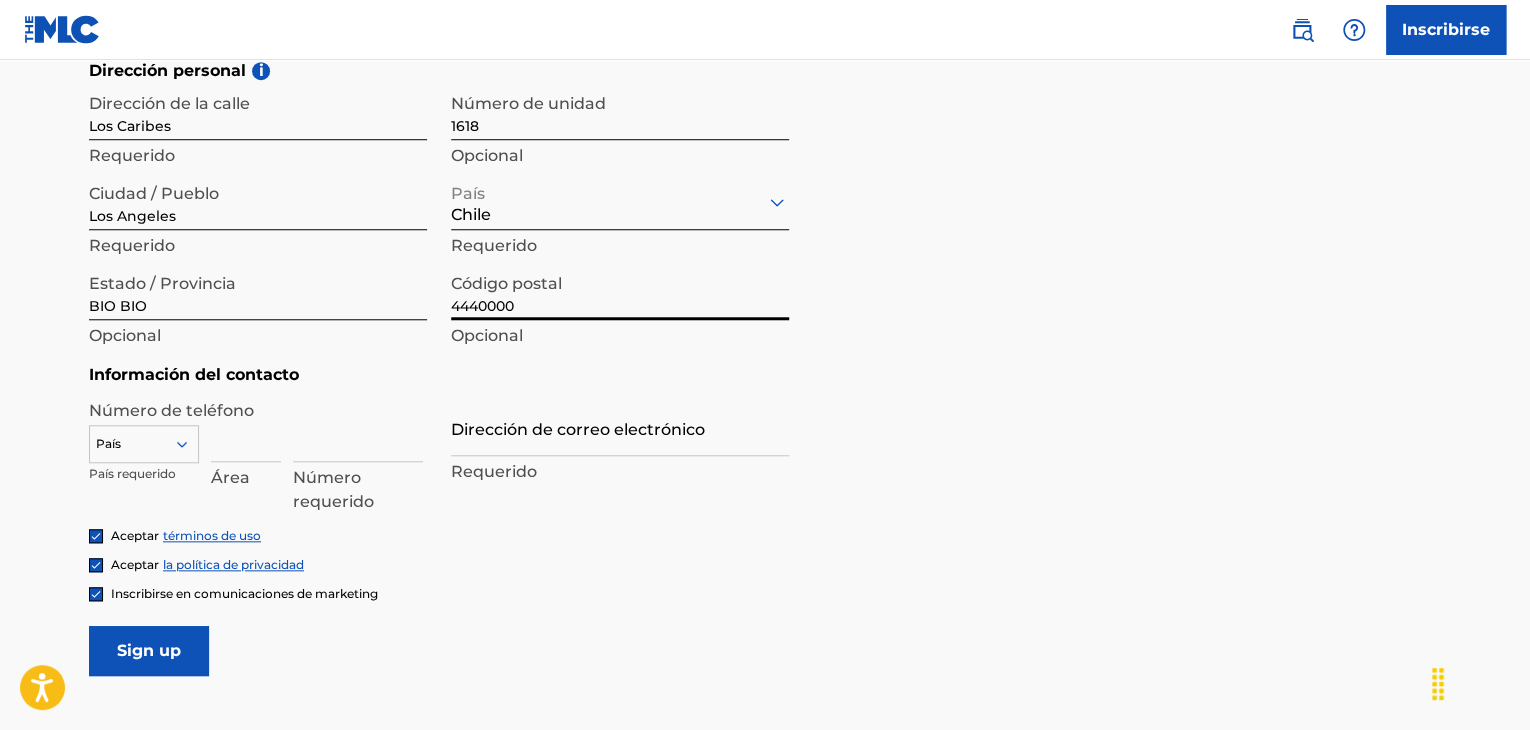 type on "4440000" 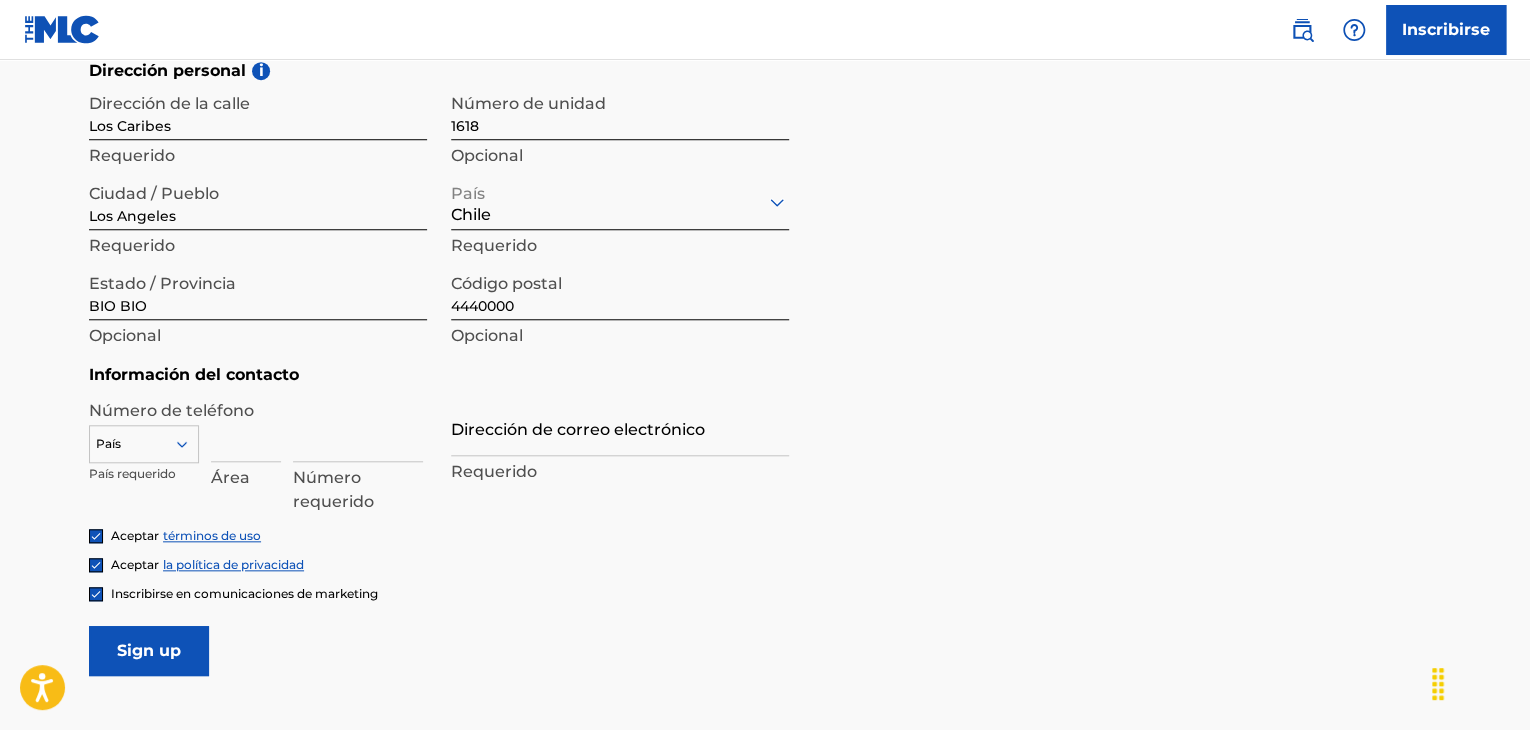 drag, startPoint x: 524, startPoint y: 359, endPoint x: 474, endPoint y: 336, distance: 55.03635 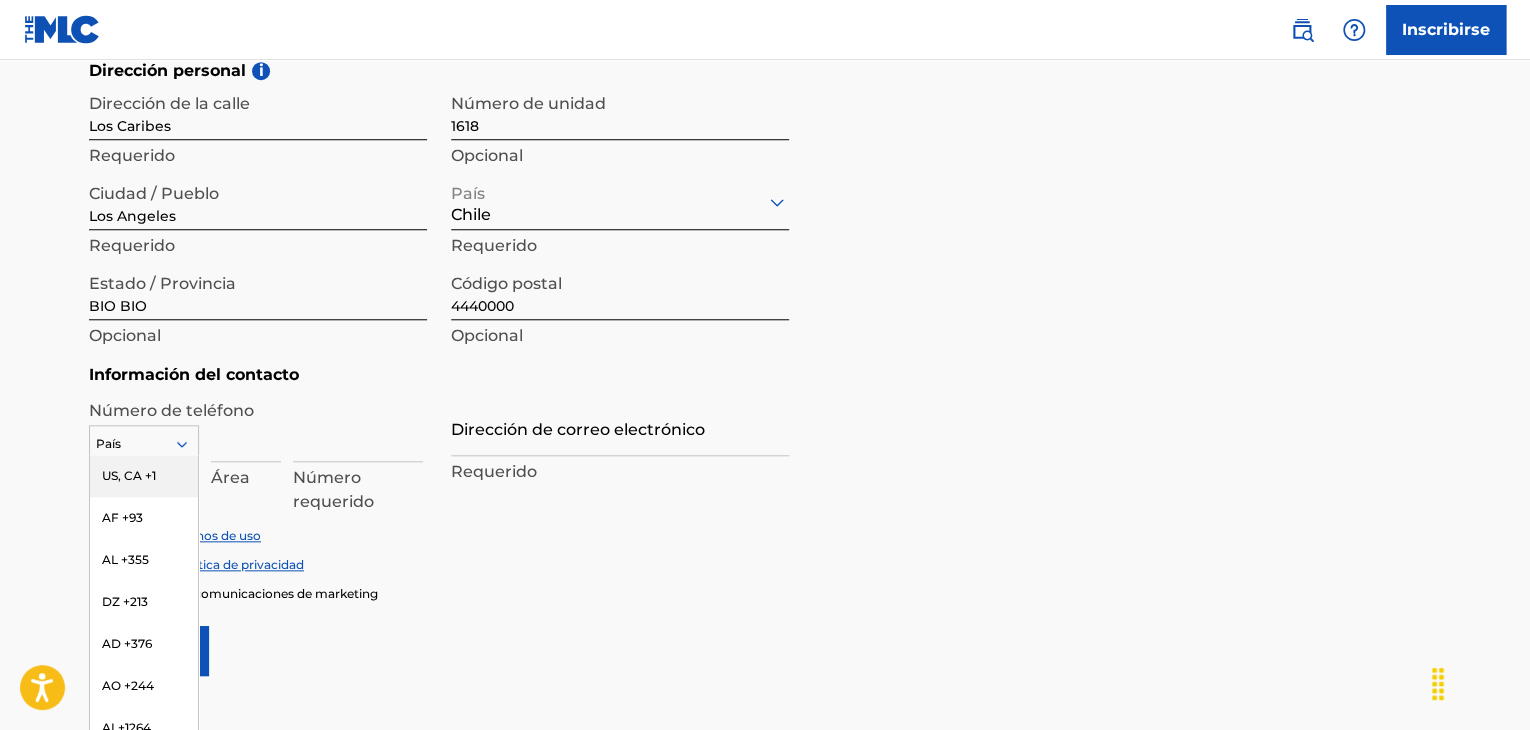 scroll, scrollTop: 757, scrollLeft: 0, axis: vertical 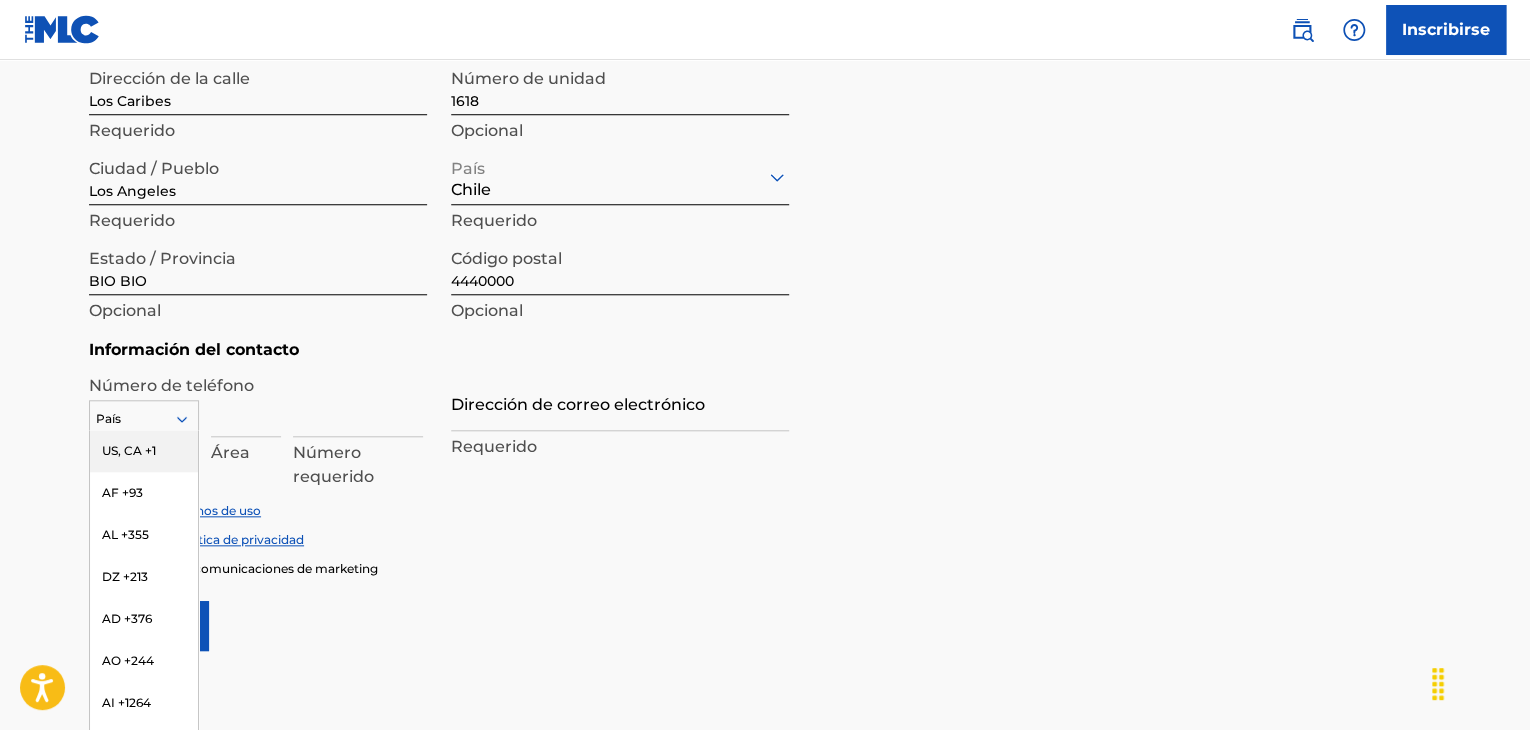 click on "País" at bounding box center [144, 419] 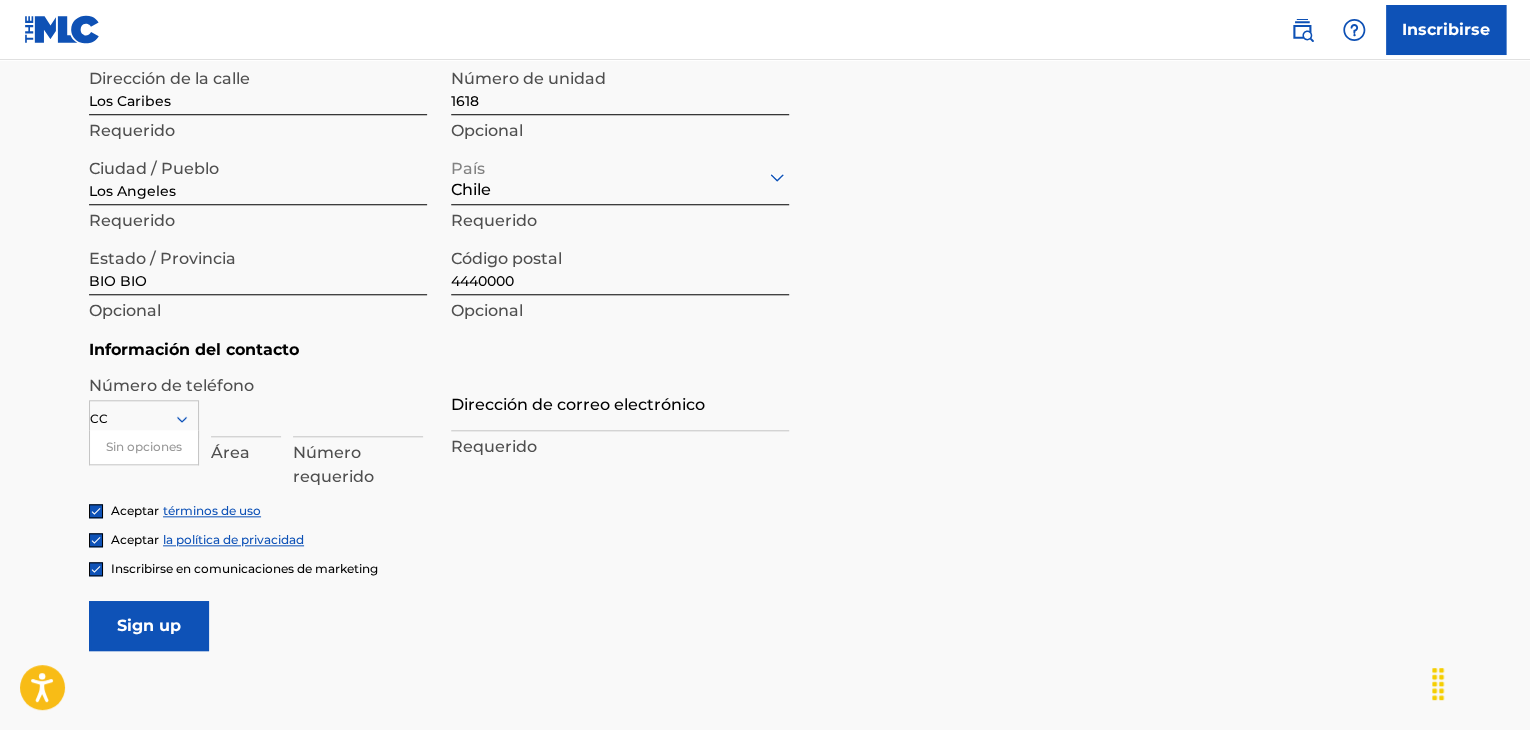 scroll, scrollTop: 0, scrollLeft: 0, axis: both 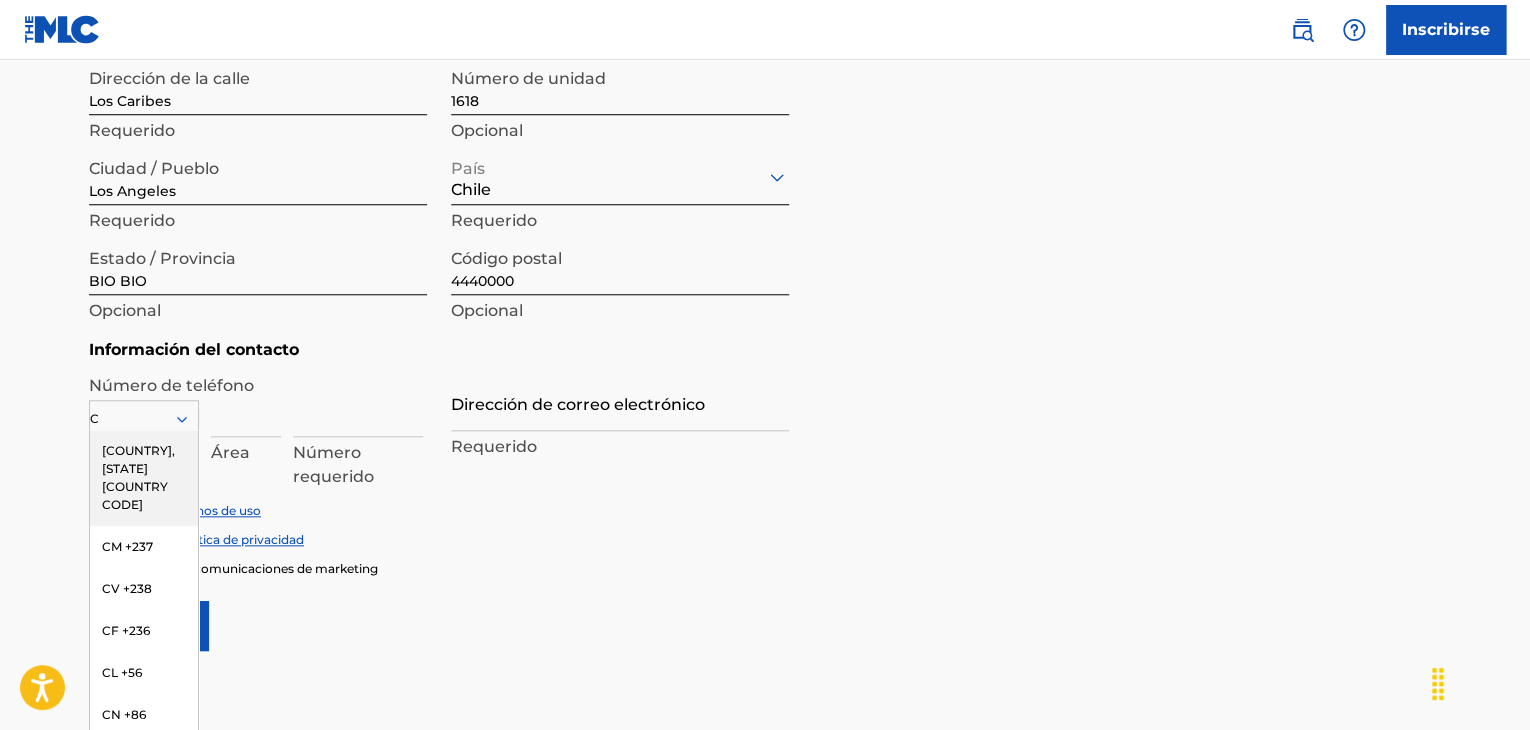 type on "CL" 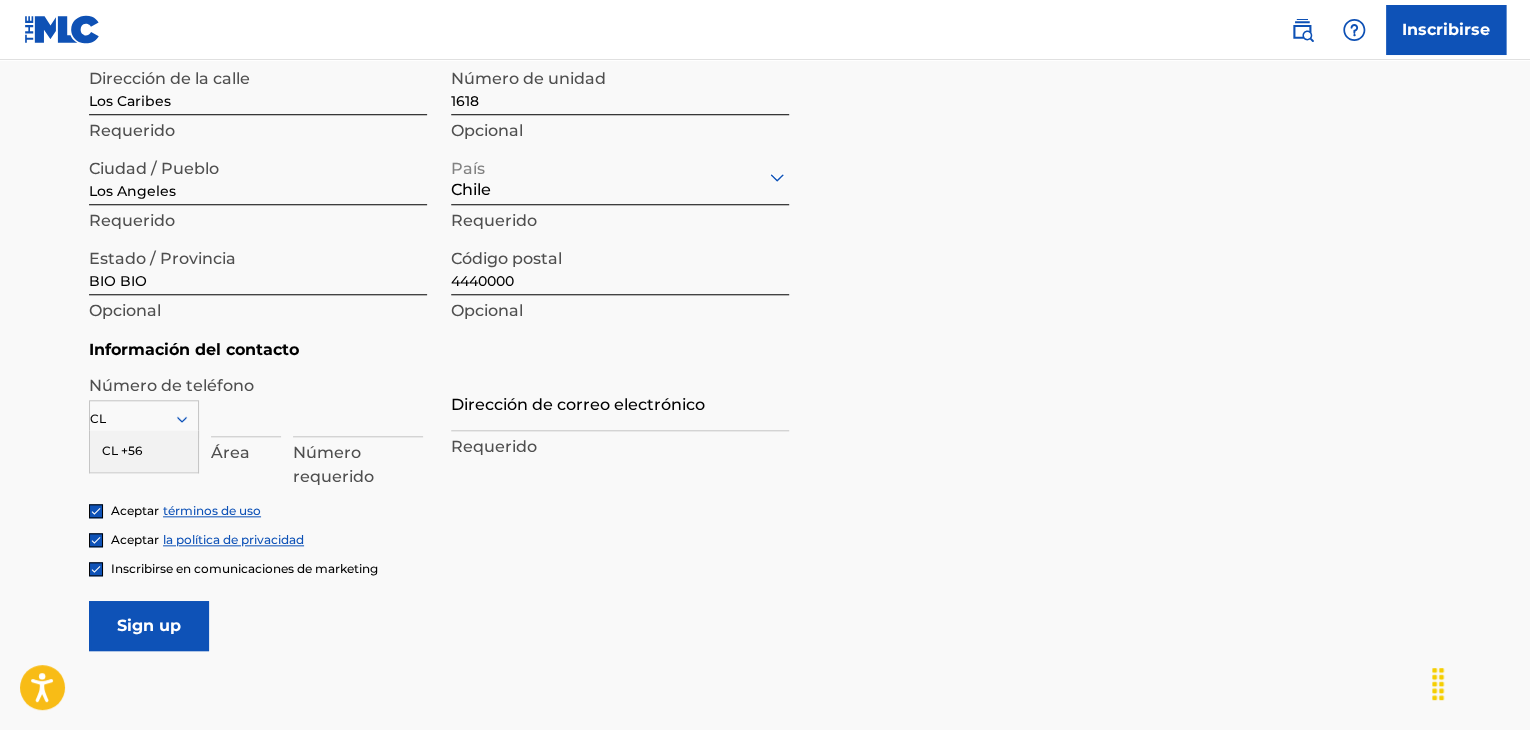 click on "CL +56" at bounding box center (144, 451) 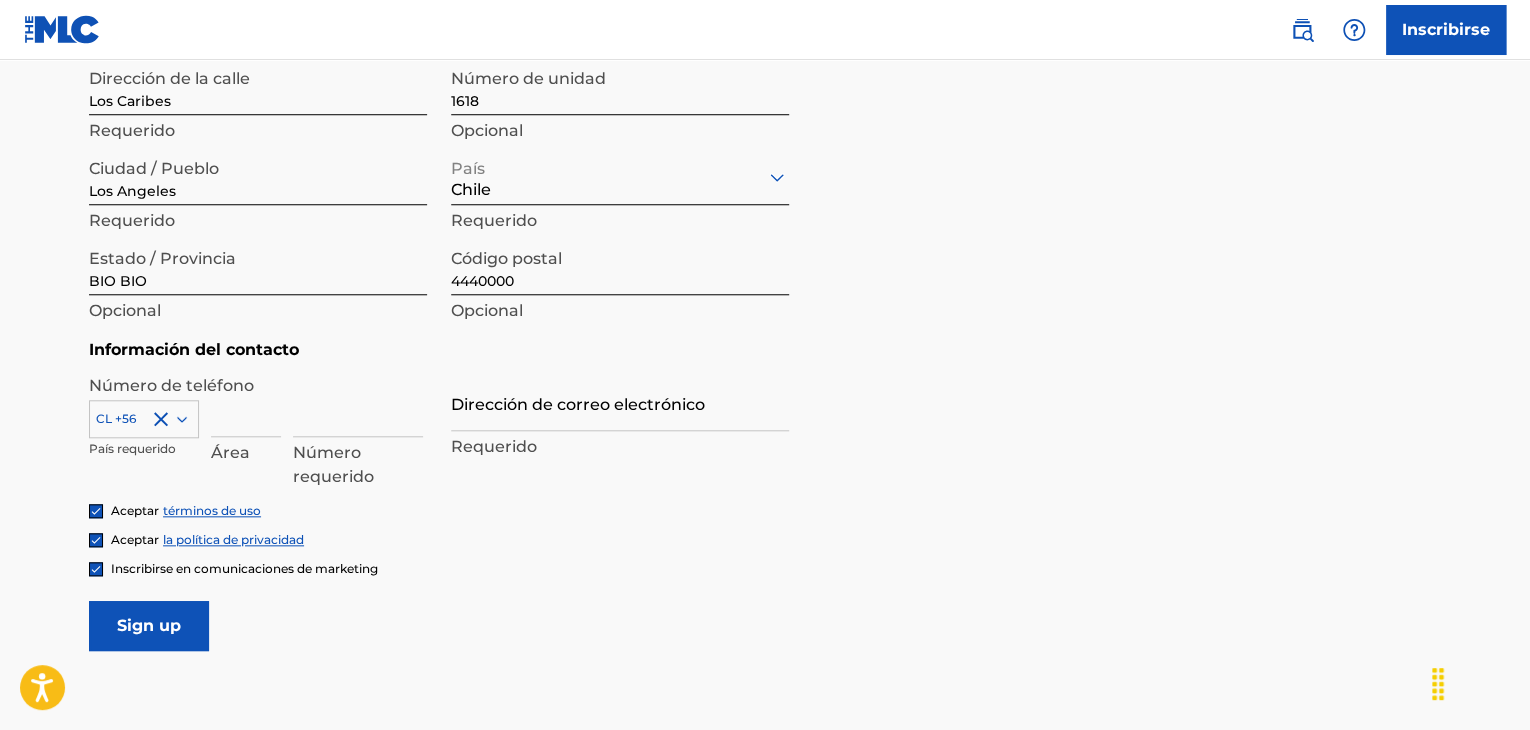 click at bounding box center [246, 408] 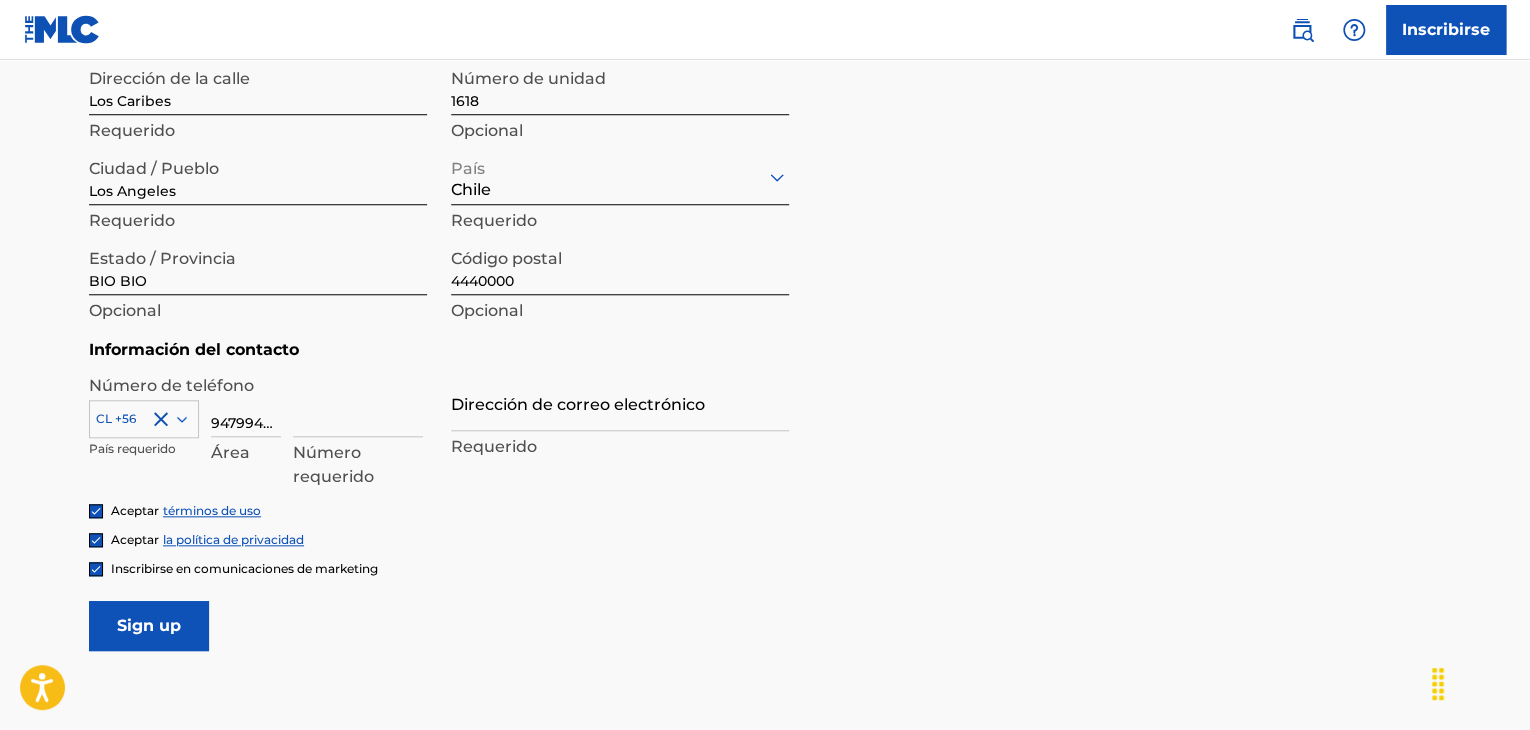 scroll, scrollTop: 0, scrollLeft: 7, axis: horizontal 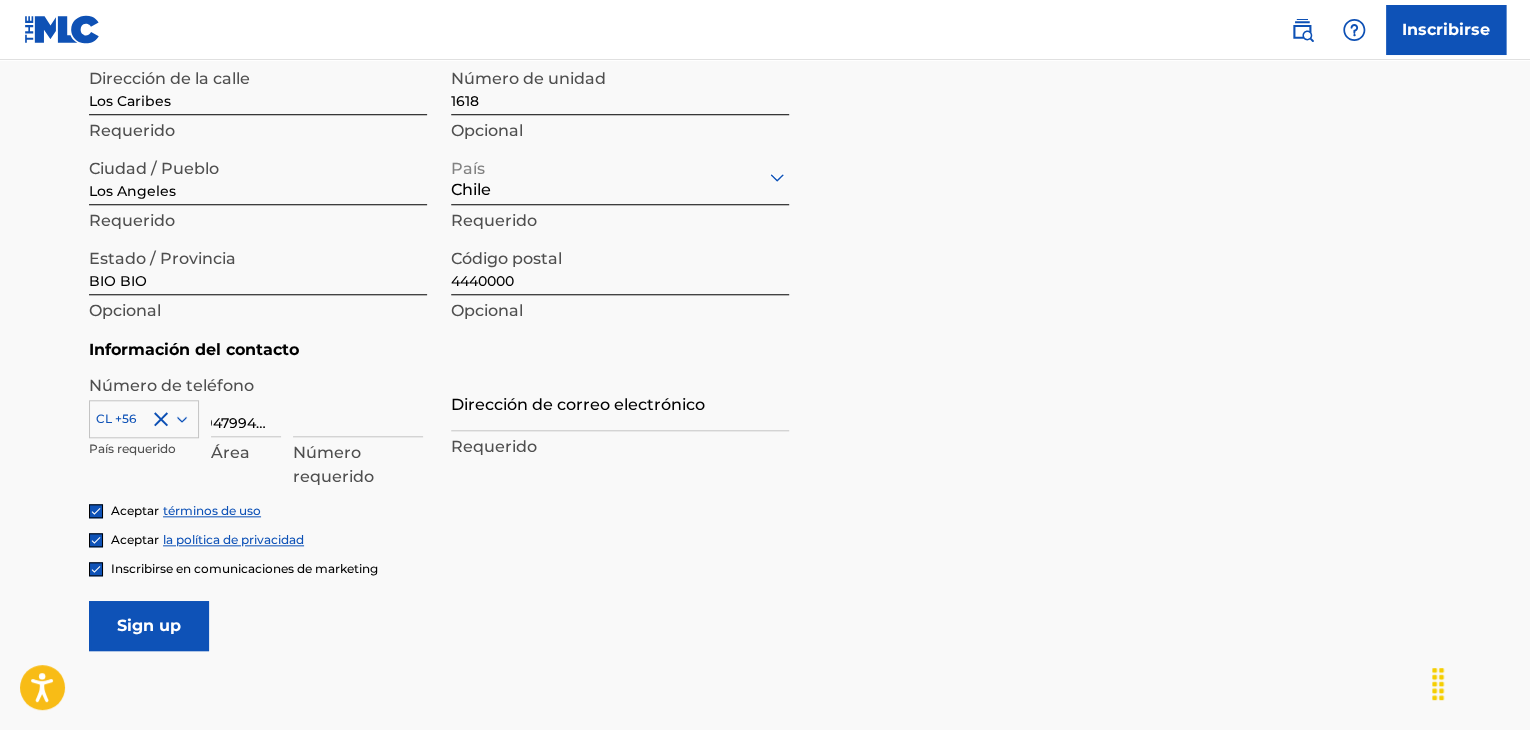 type on "947994992" 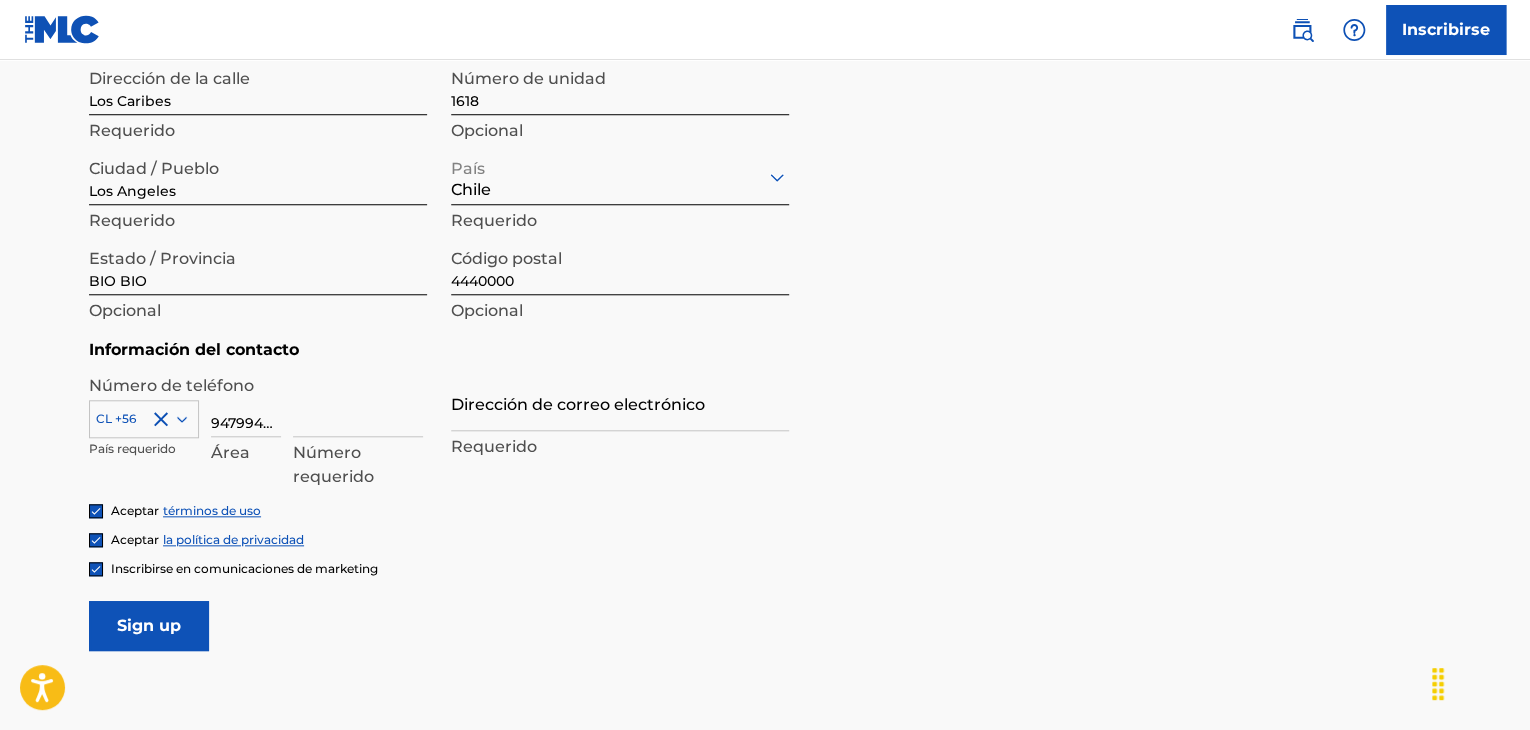 click on "Número requerido" at bounding box center (358, 425) 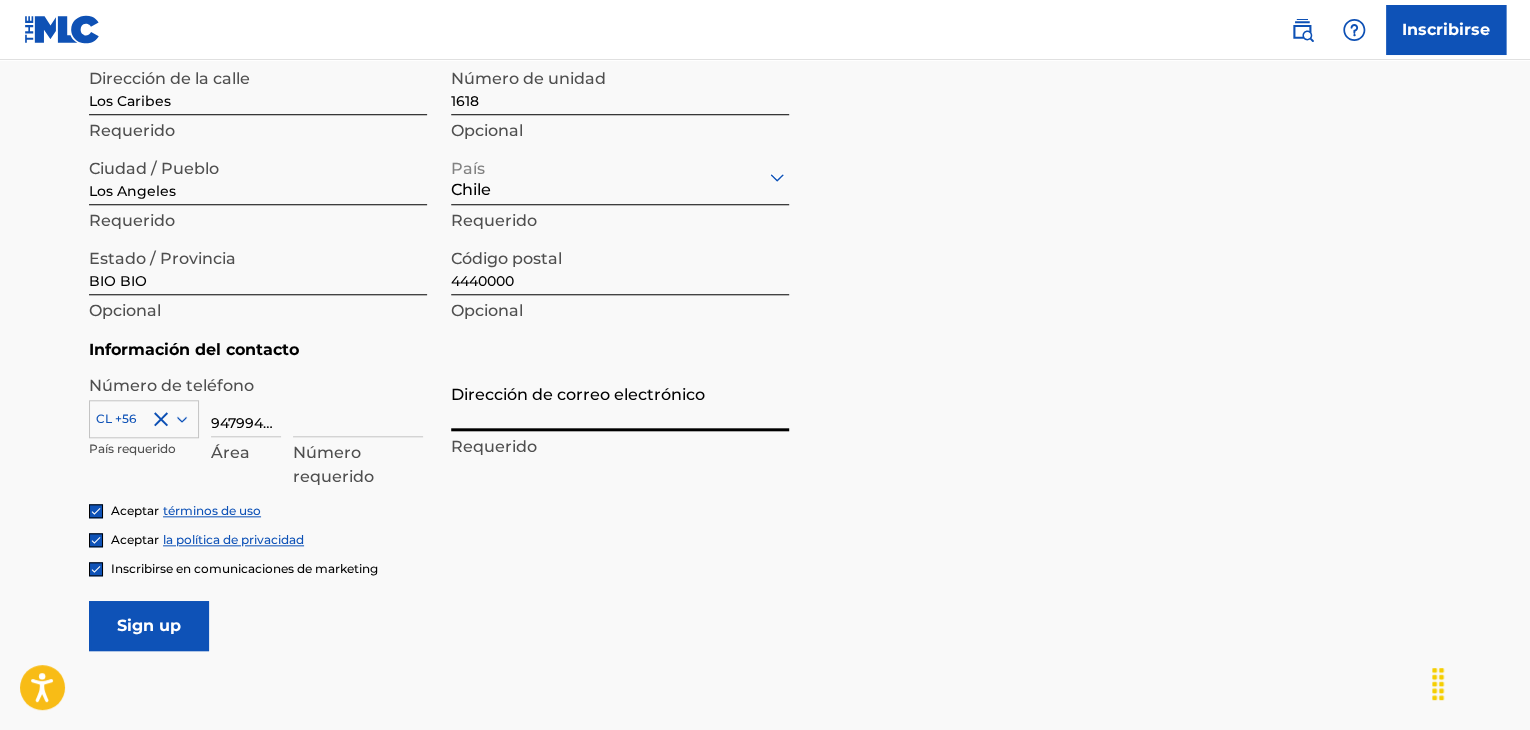 type on "p" 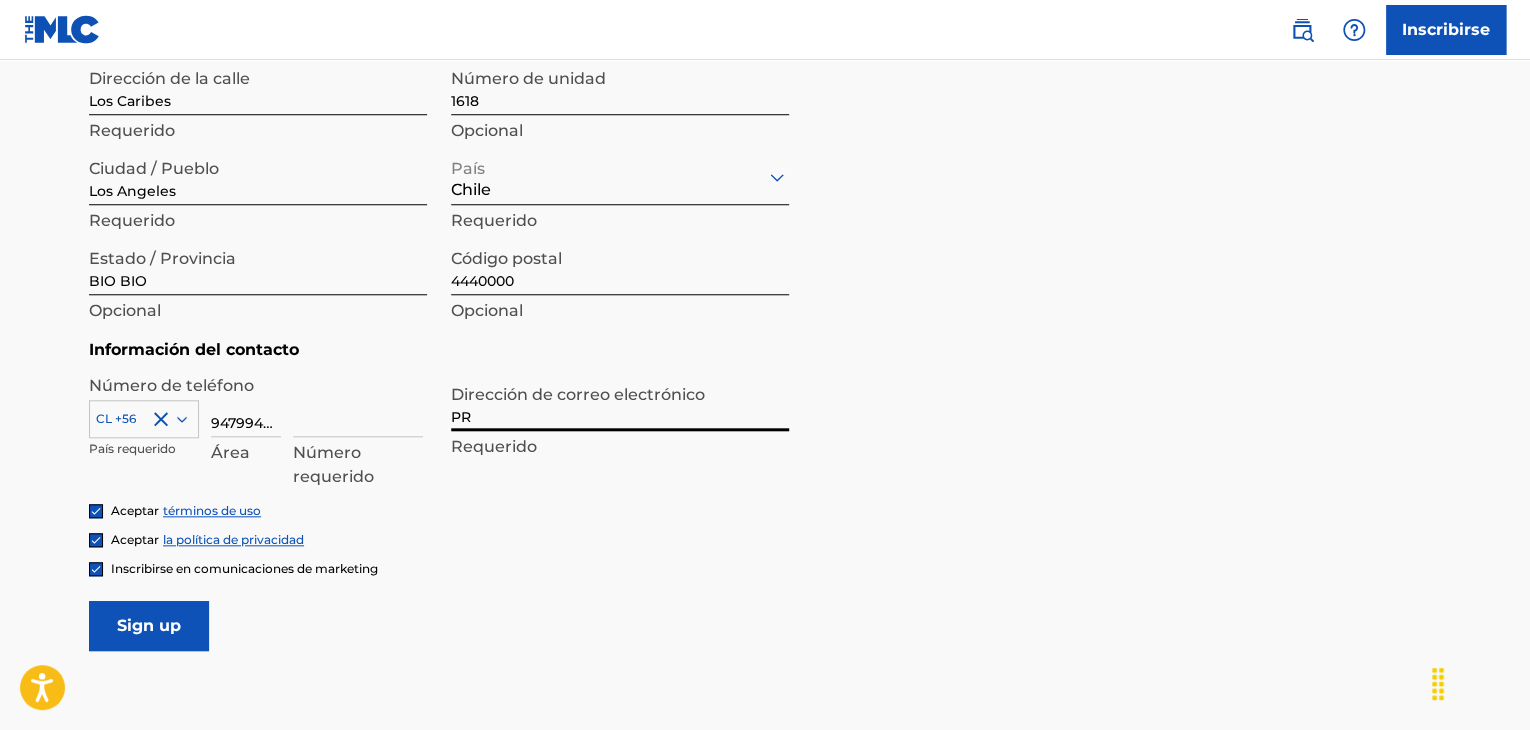type on "P" 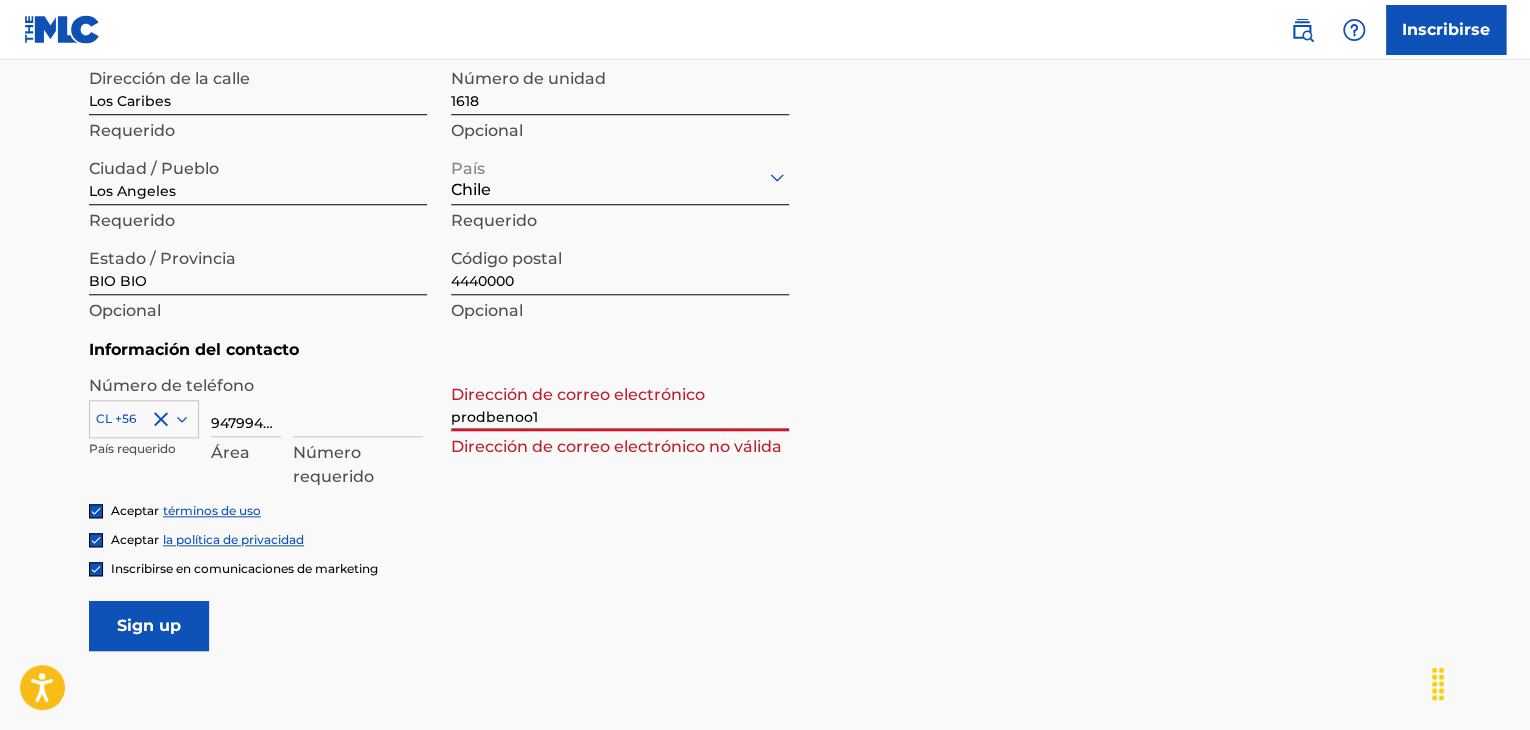 type on "prodbenoo1@gmail.com" 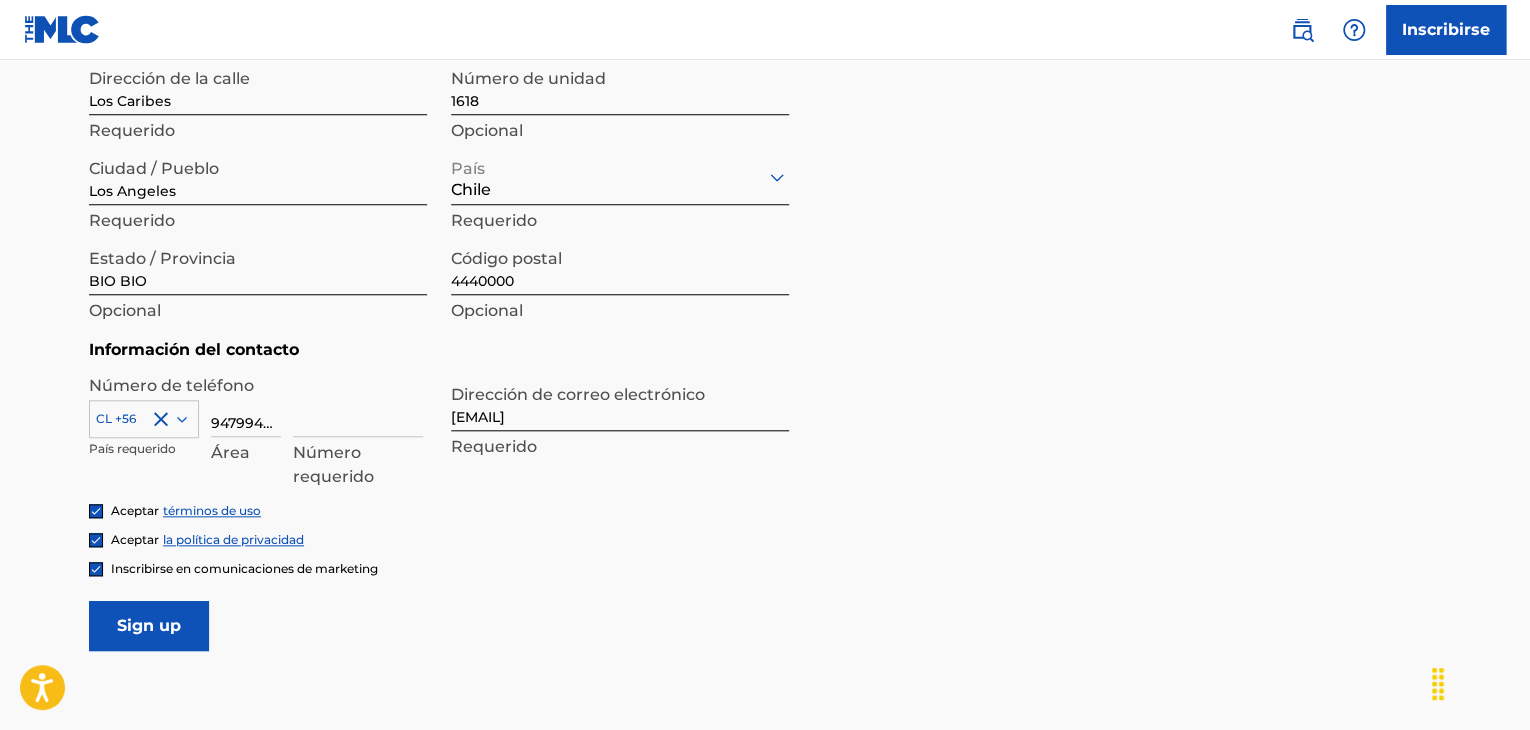 click on "Sign up" at bounding box center (149, 626) 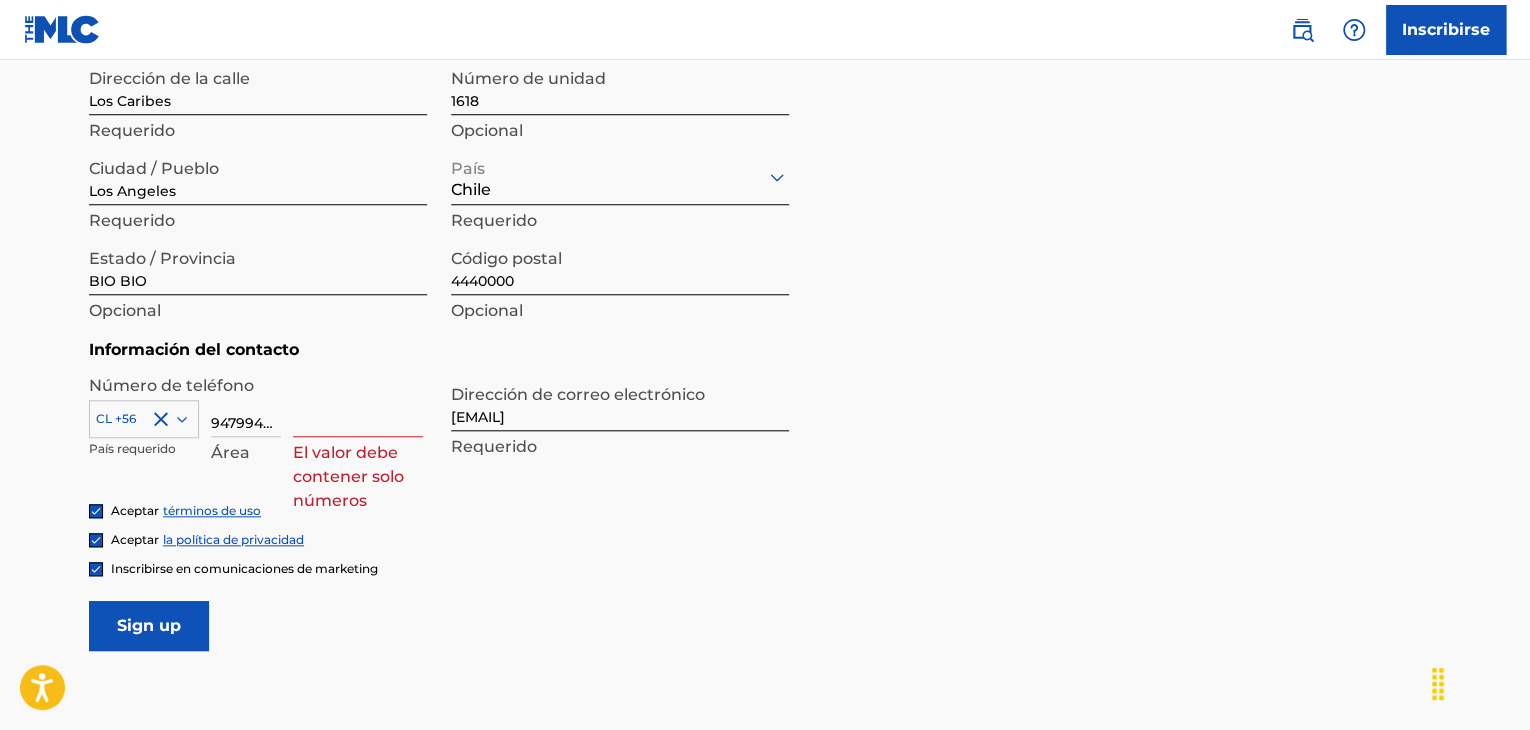 click at bounding box center (358, 408) 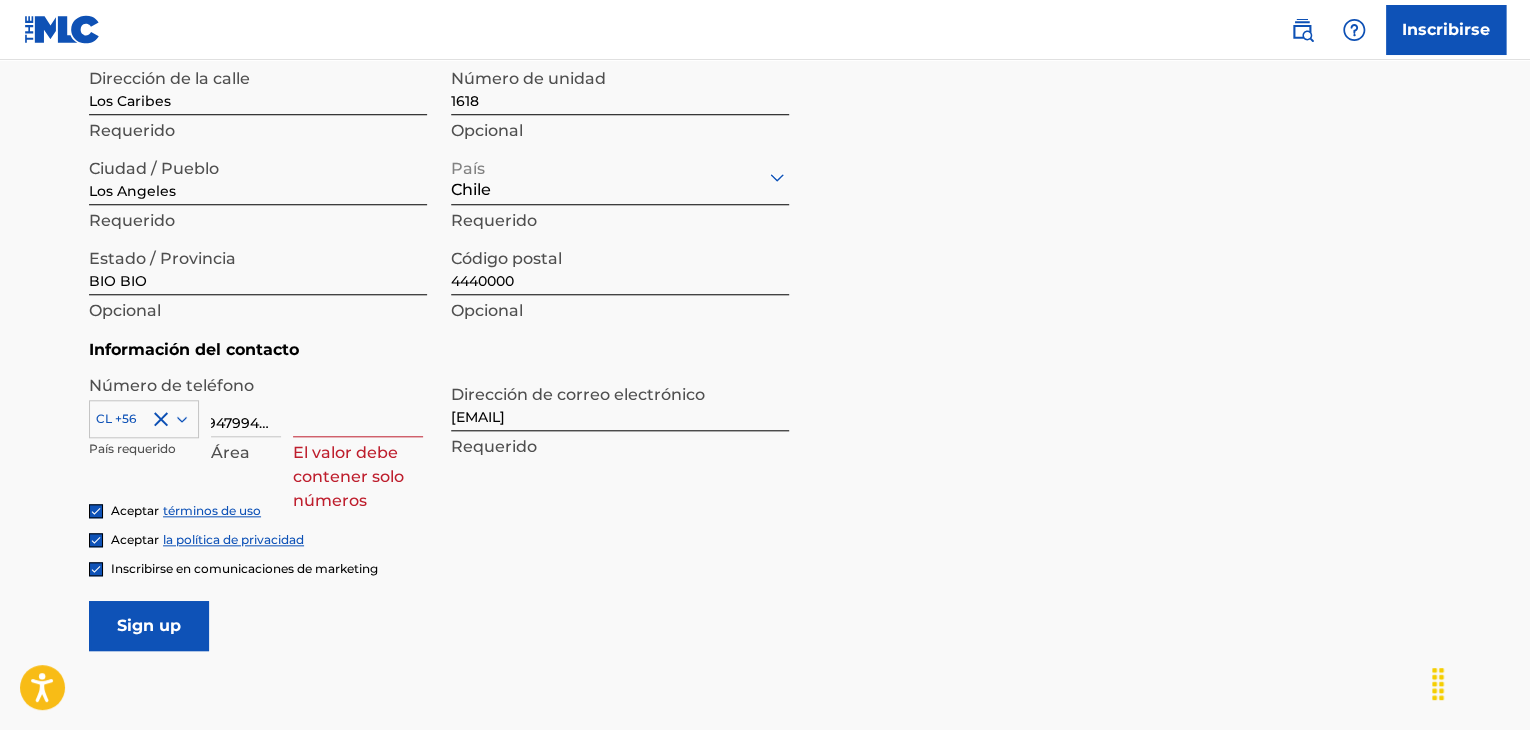 click on "947994992" at bounding box center (246, 408) 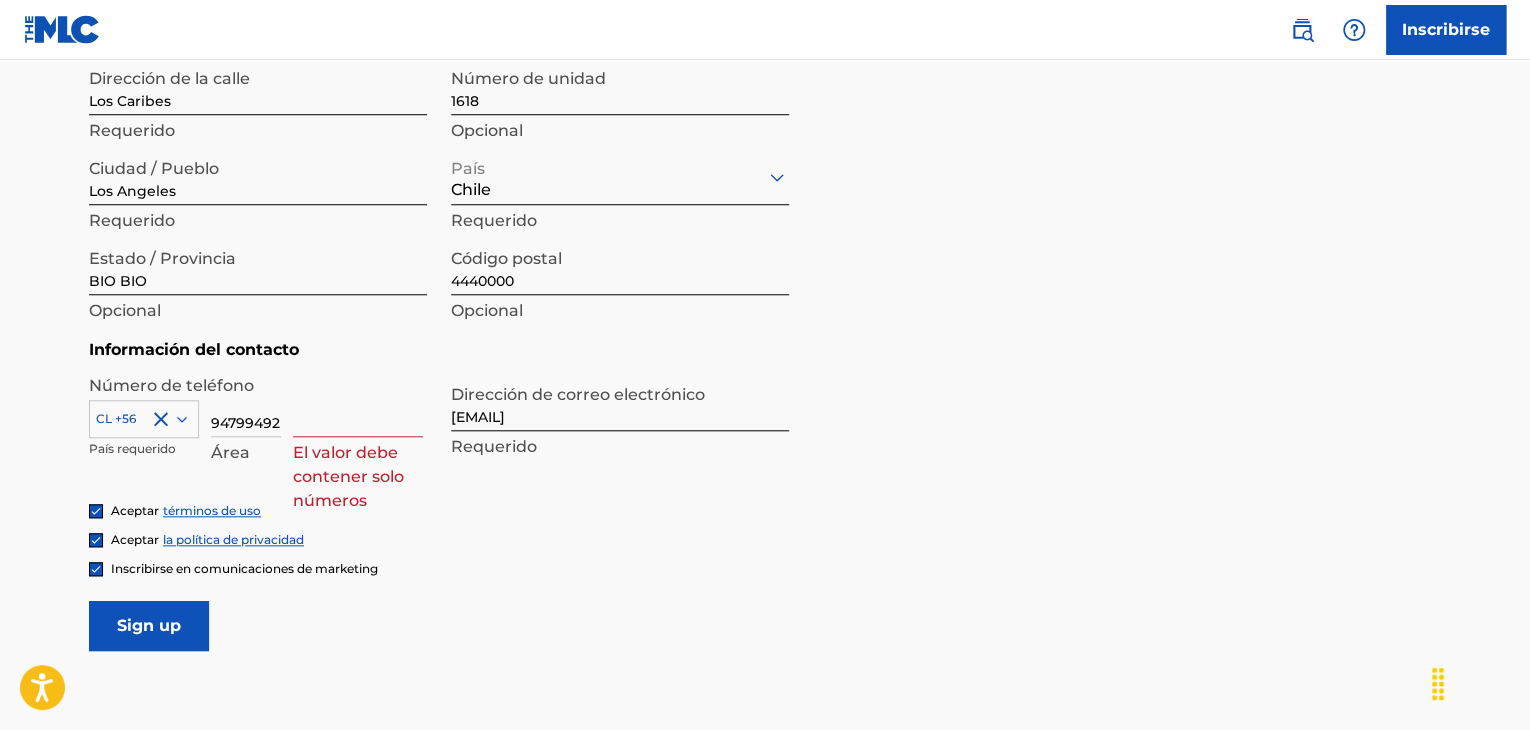 scroll, scrollTop: 0, scrollLeft: 0, axis: both 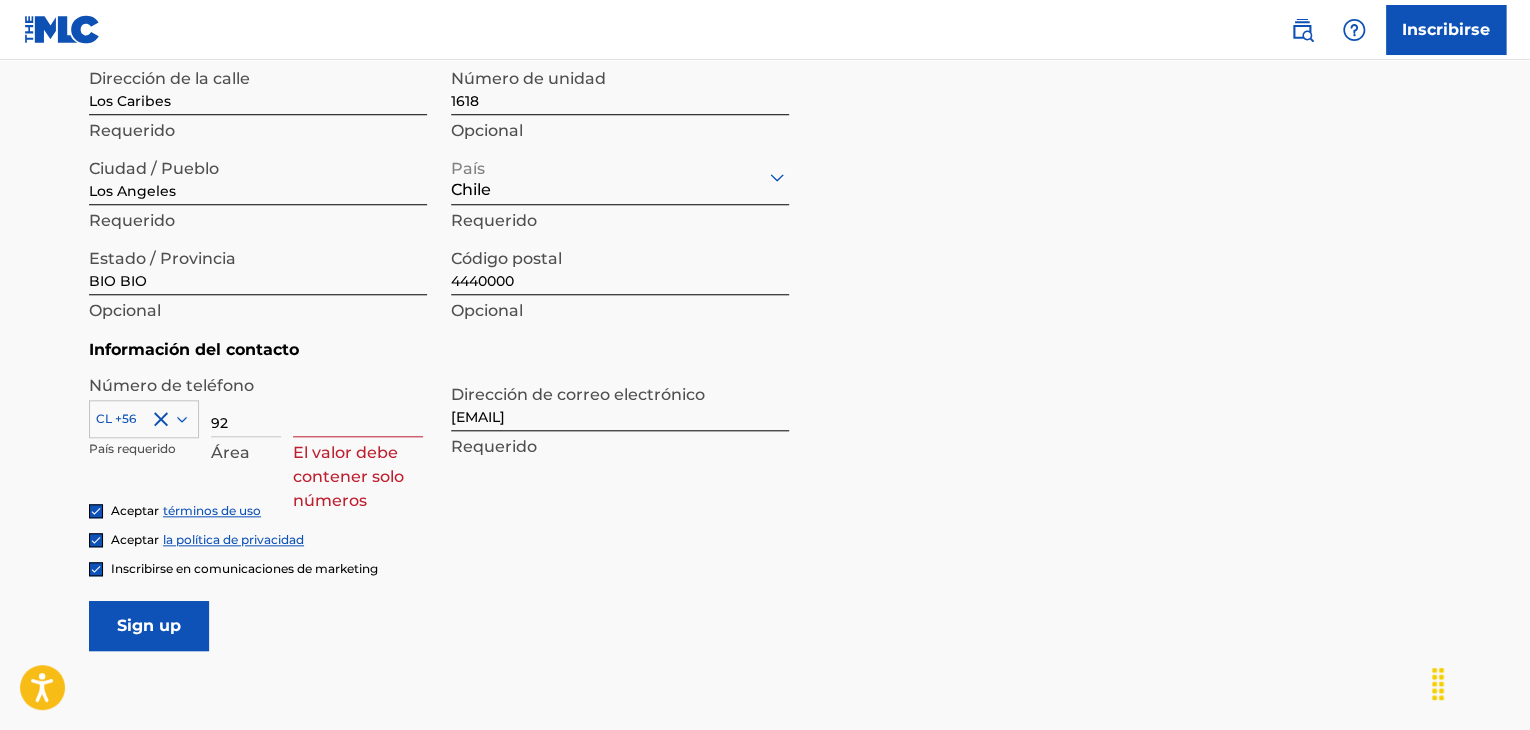 click on "CL +56 País requerido 92 Área El valor debe contener solo números" at bounding box center [258, 425] 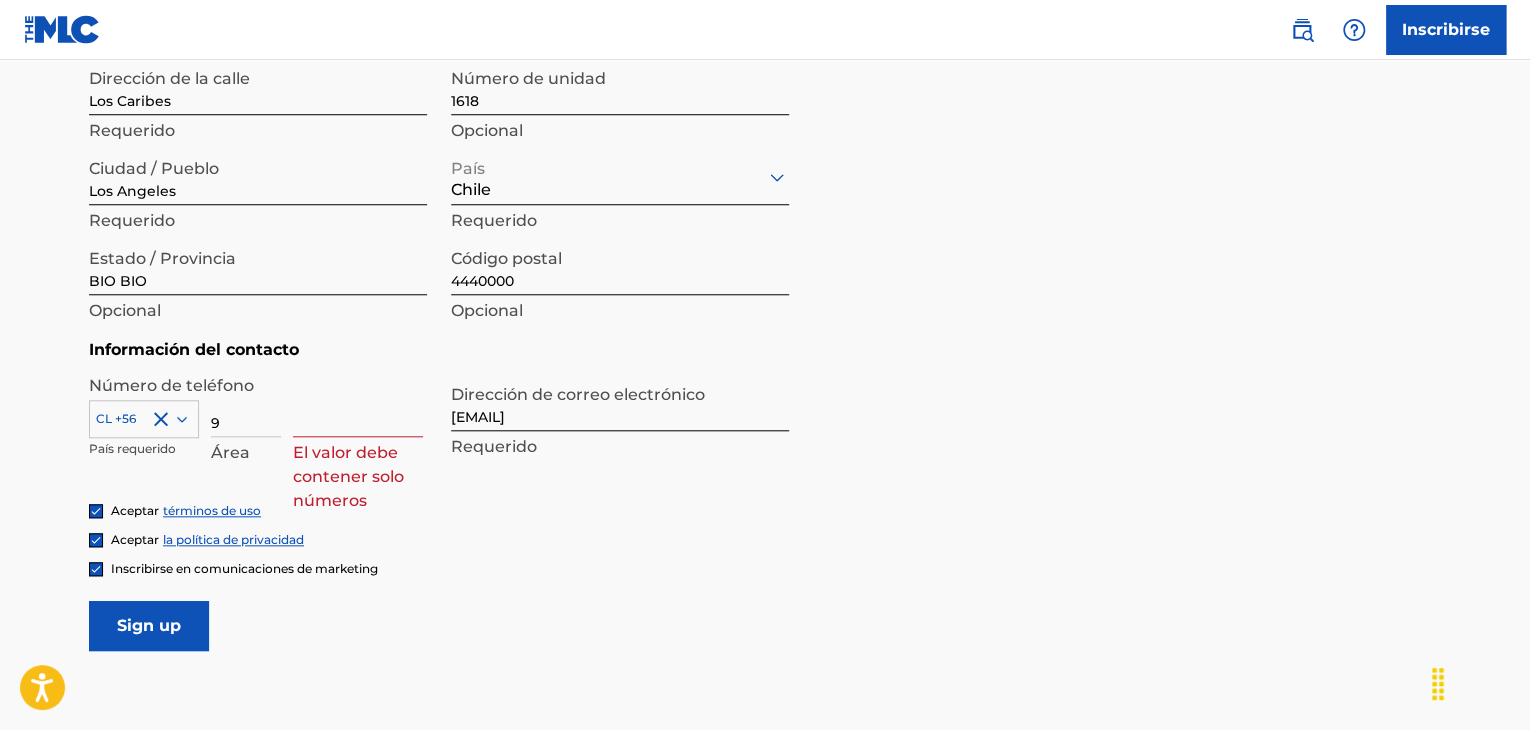 type on "9" 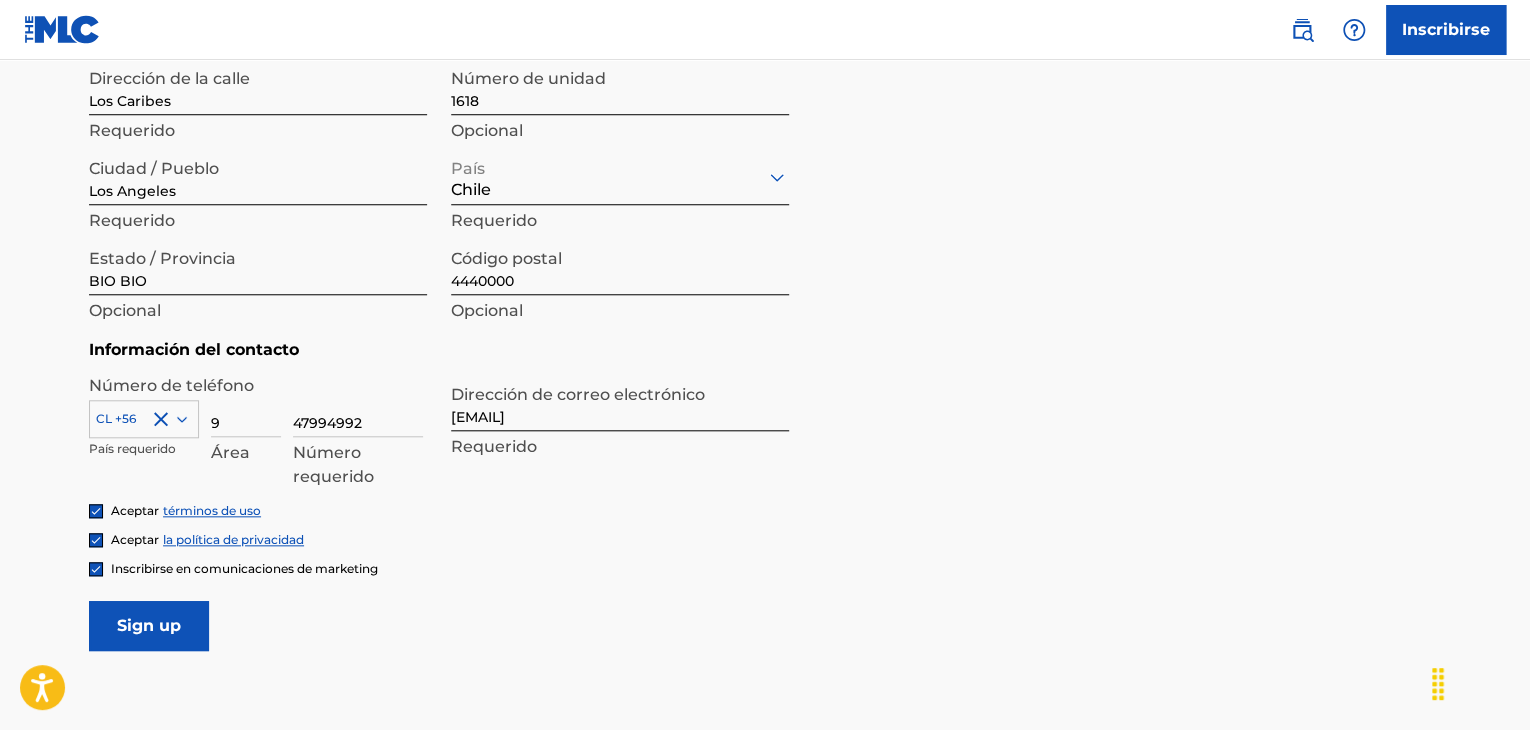 type on "47994992" 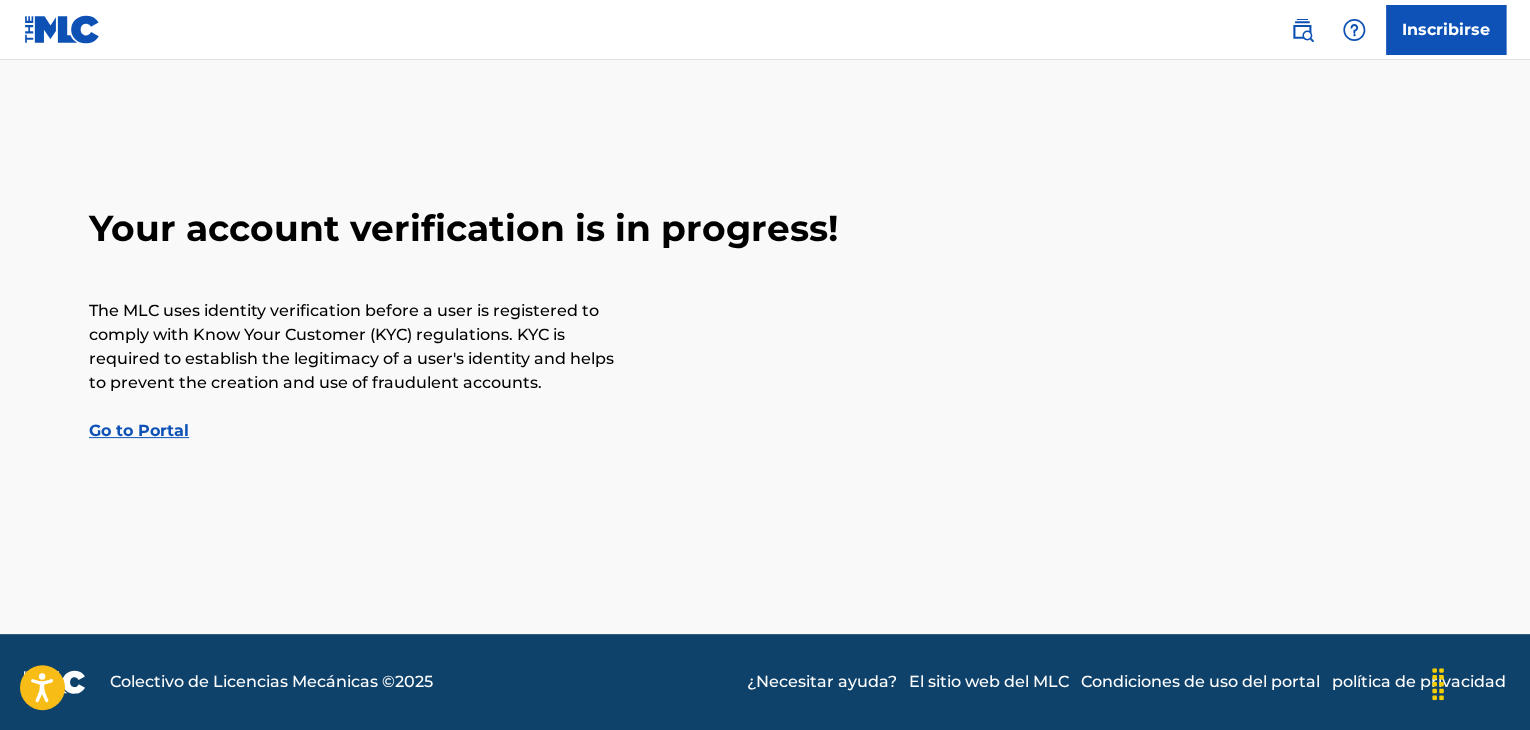 scroll, scrollTop: 0, scrollLeft: 0, axis: both 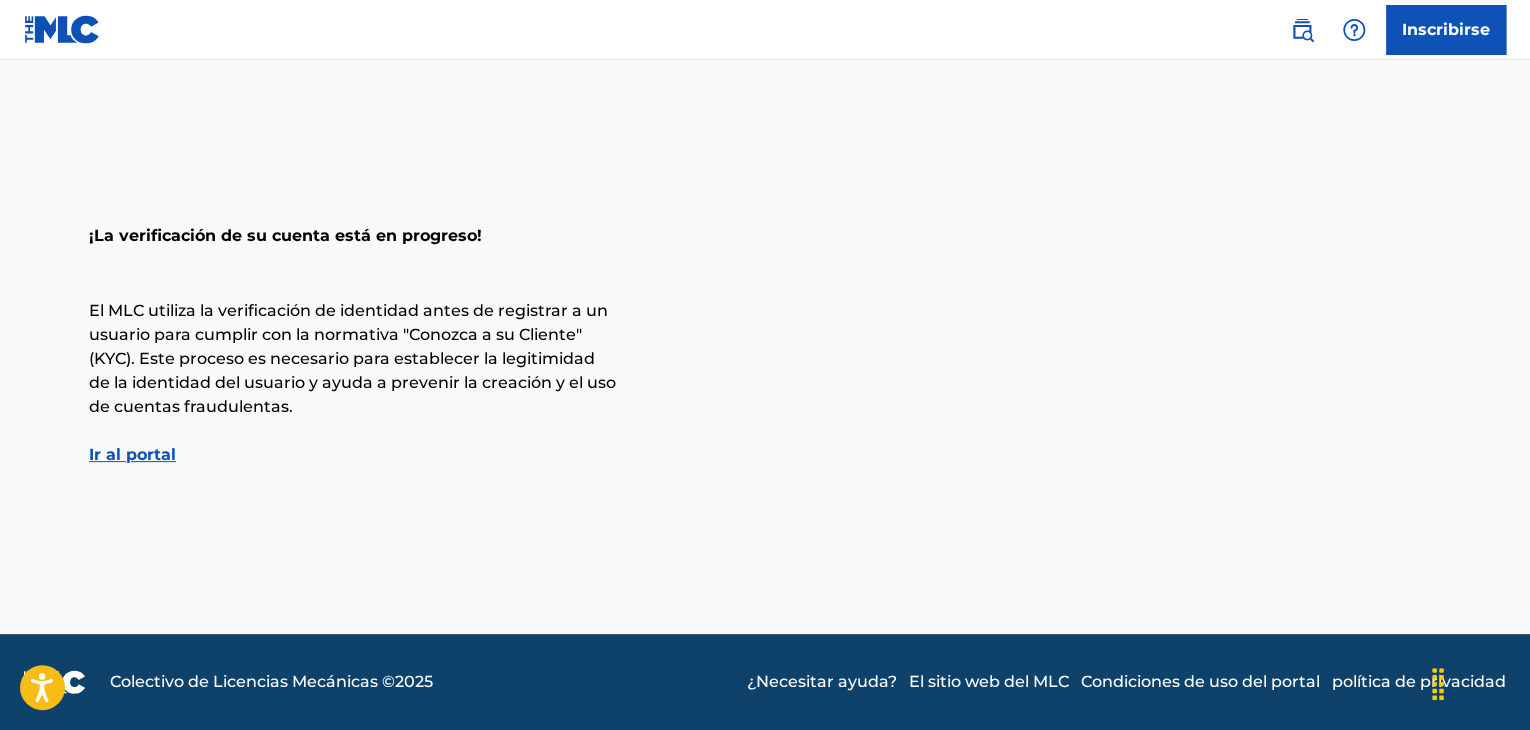 click on "Ir al portal" at bounding box center [132, 454] 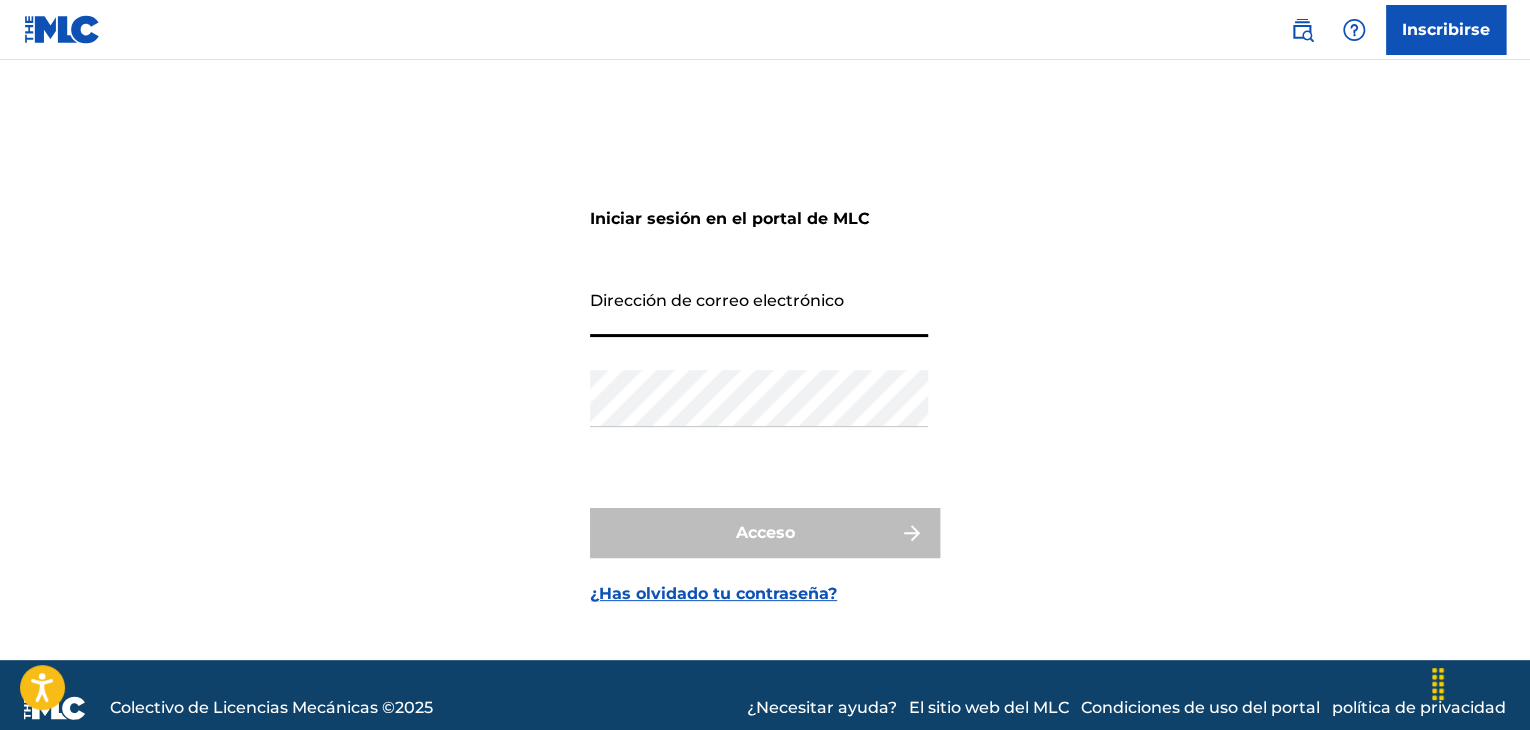 click on "Dirección de correo electrónico" at bounding box center [759, 308] 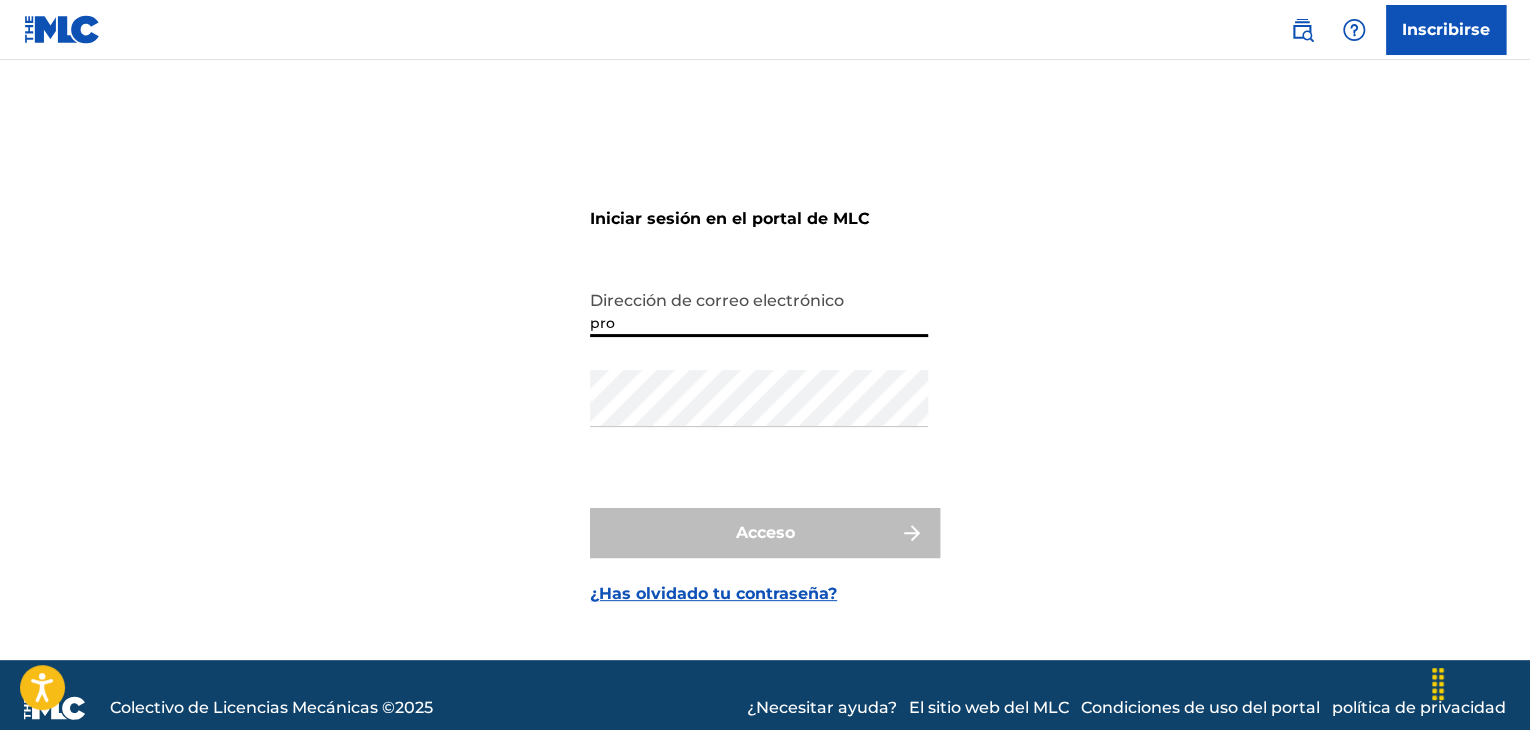 type on "prodbenoo1@gmail.com" 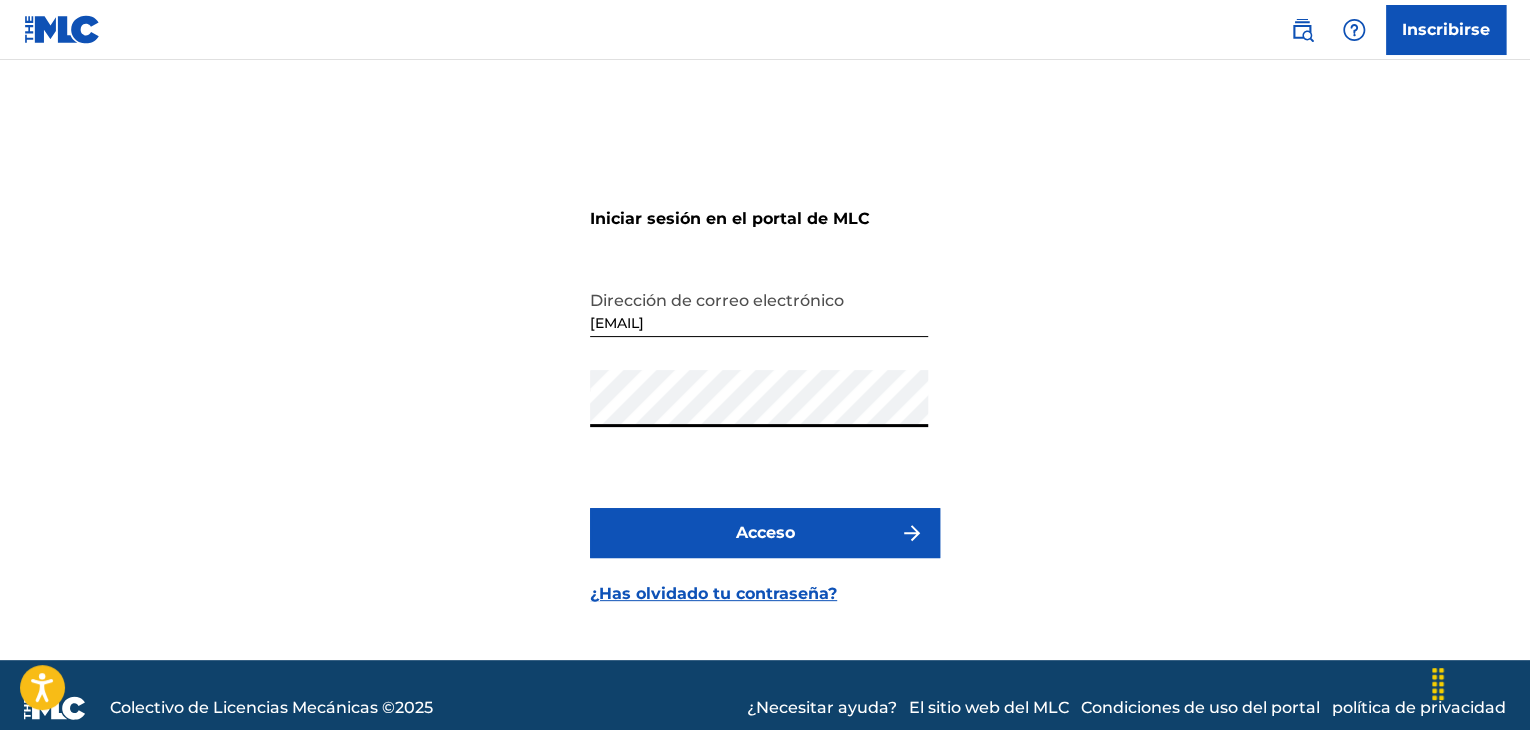 click on "Acceso" at bounding box center (765, 533) 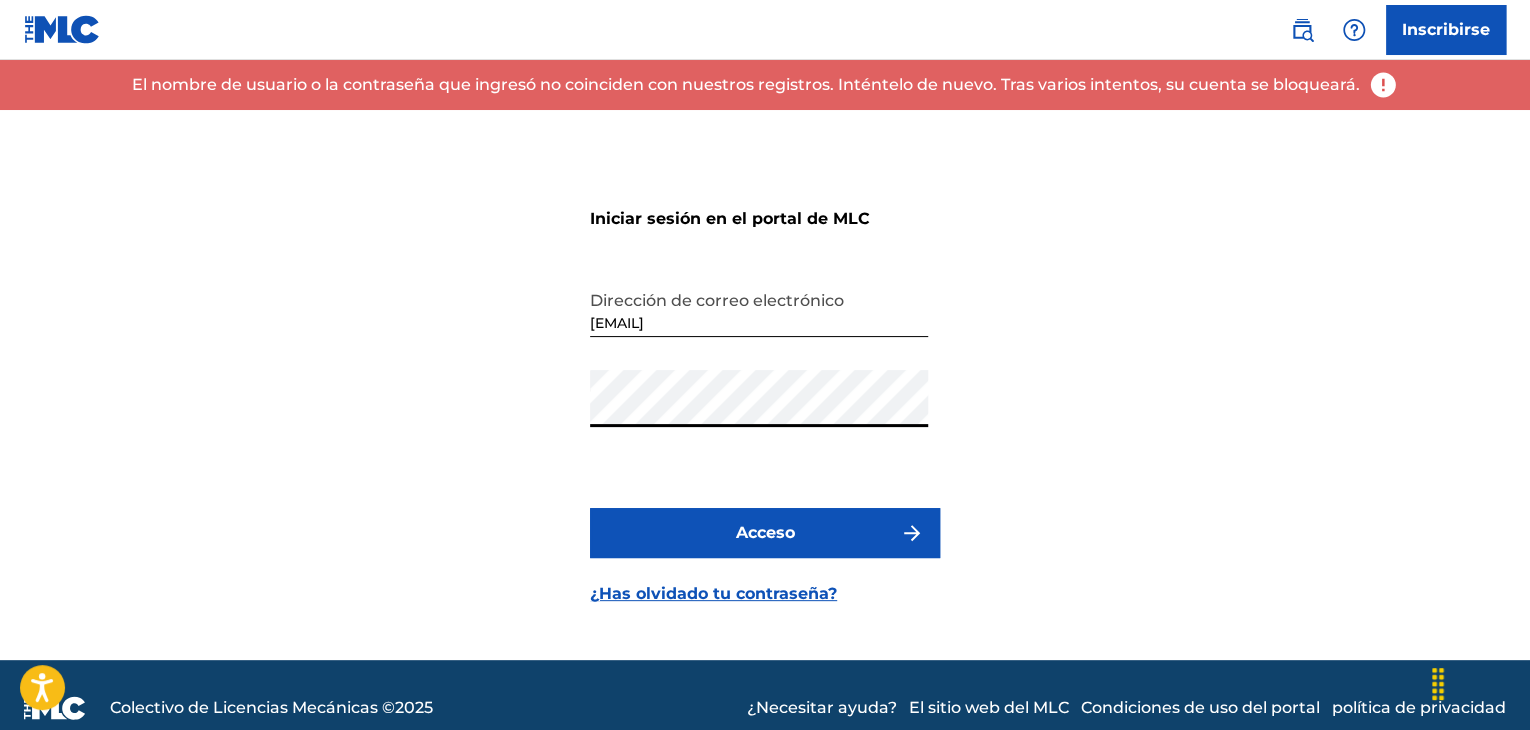click on "Iniciar sesión en el portal de MLC Dirección de correo electrónico prodbenoo1@gmail.com Contraseña Acceso ¿Has olvidado tu contraseña?" at bounding box center (765, 385) 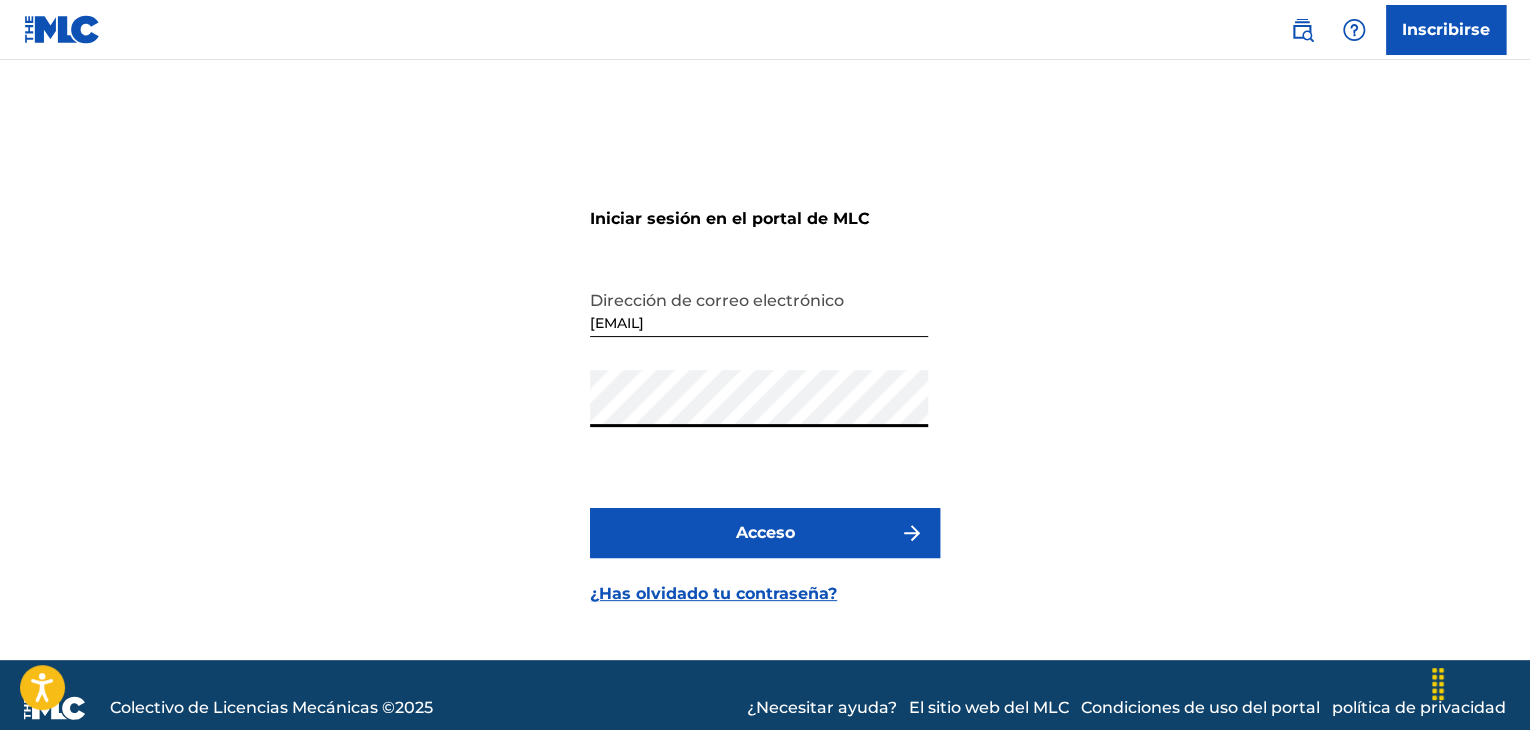 click on "Acceso" at bounding box center (765, 533) 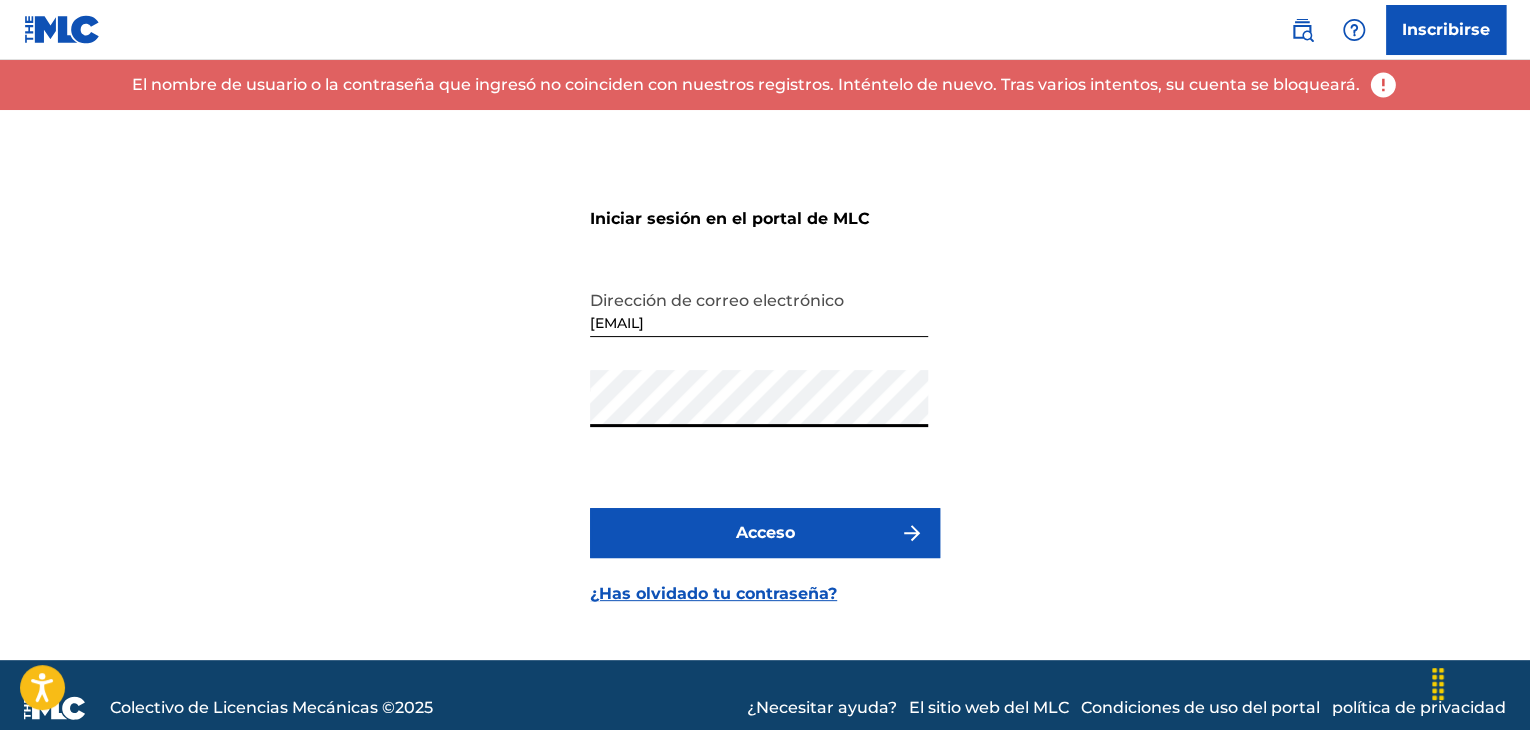scroll, scrollTop: 26, scrollLeft: 0, axis: vertical 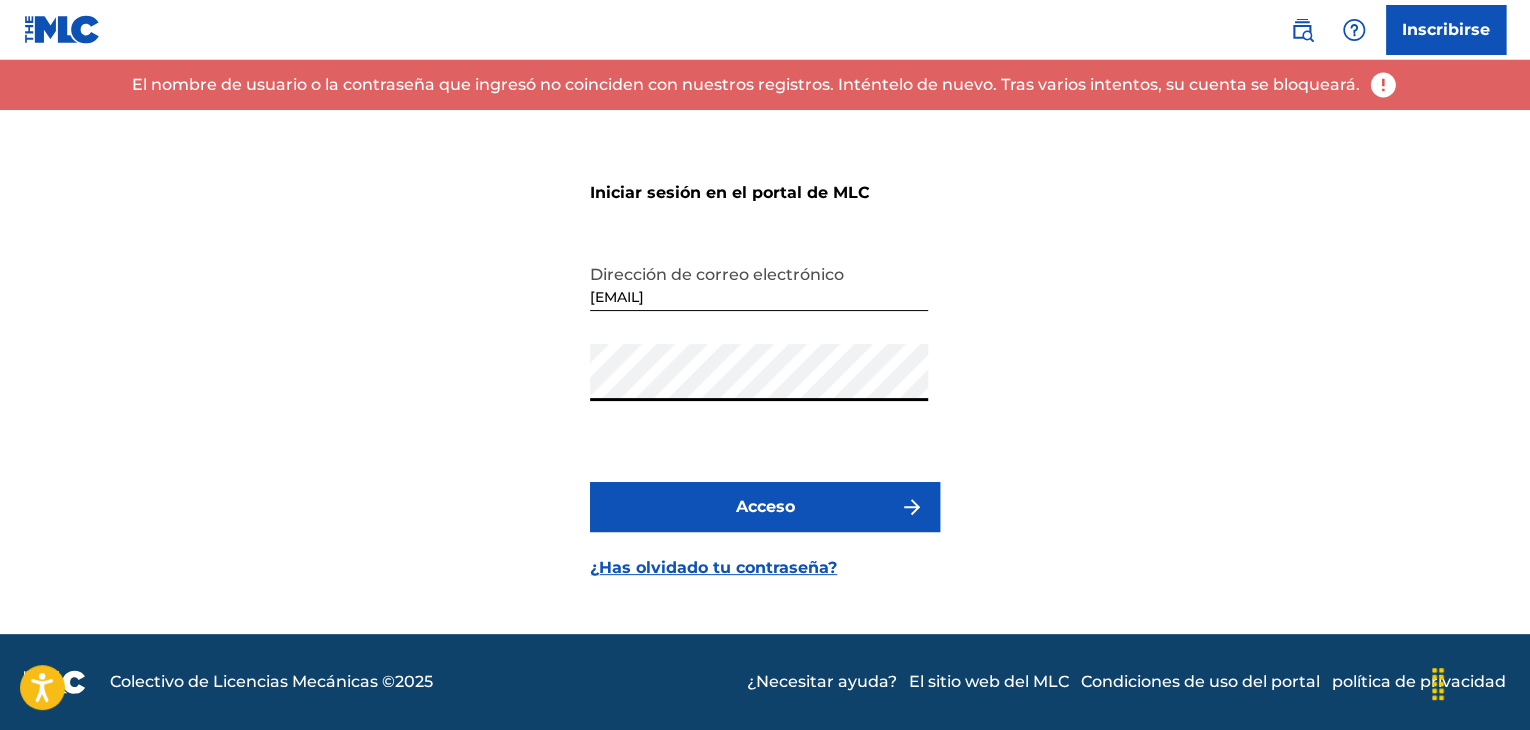 click on "Iniciar sesión en el portal de MLC Dirección de correo electrónico prodbenoo1@gmail.com Contraseña Acceso ¿Has olvidado tu contraseña?" at bounding box center (765, 359) 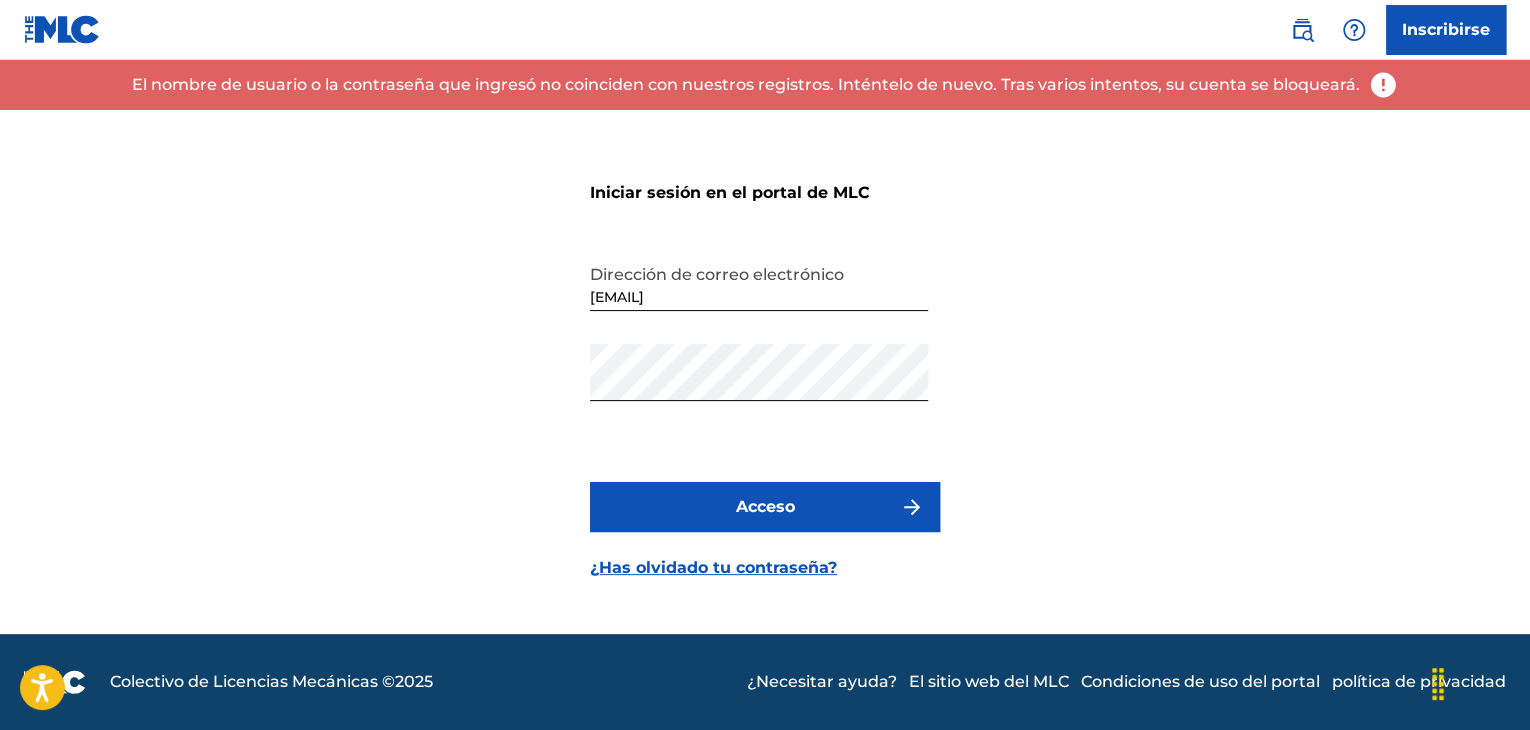 click on "¿Has olvidado tu contraseña?" at bounding box center [713, 567] 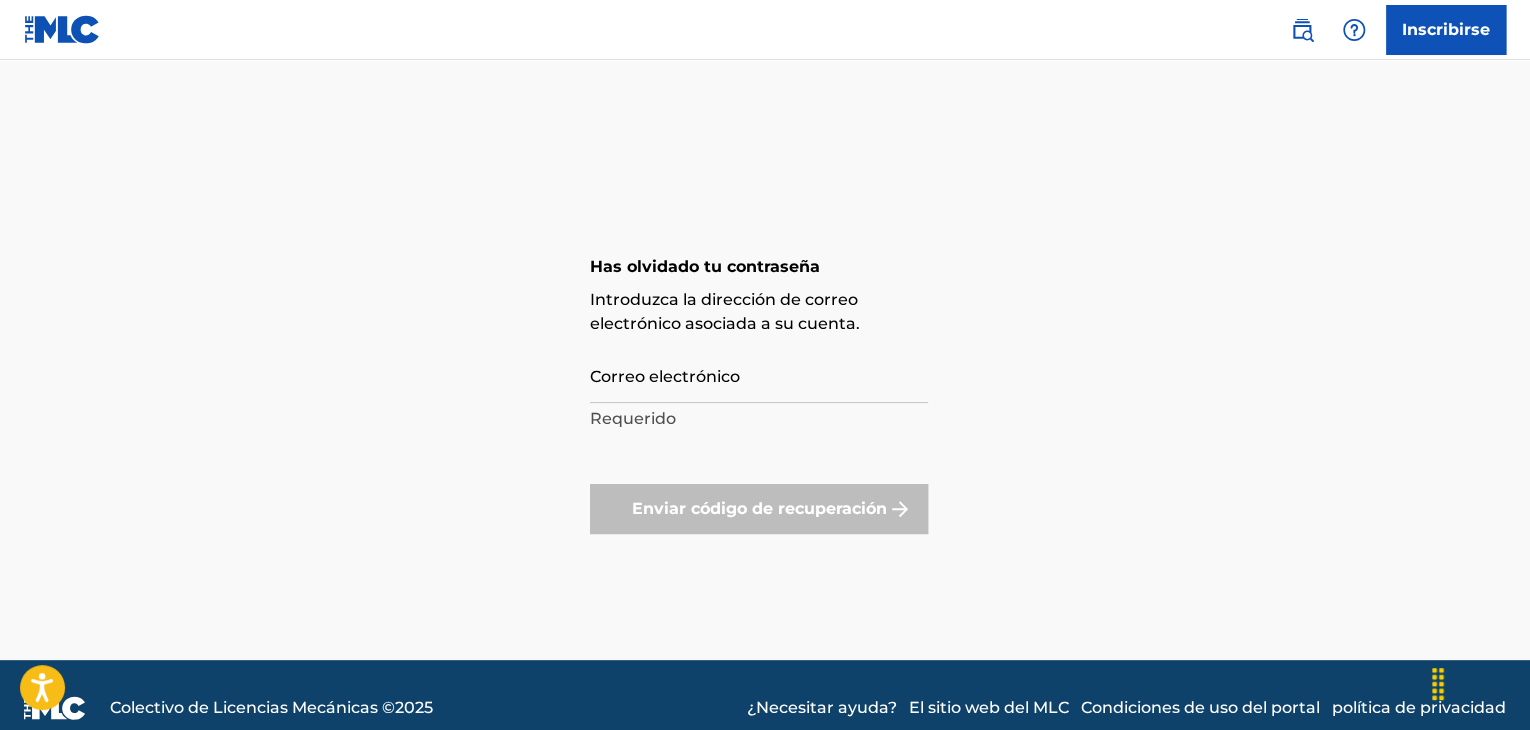 click on "Correo electrónico" at bounding box center (759, 374) 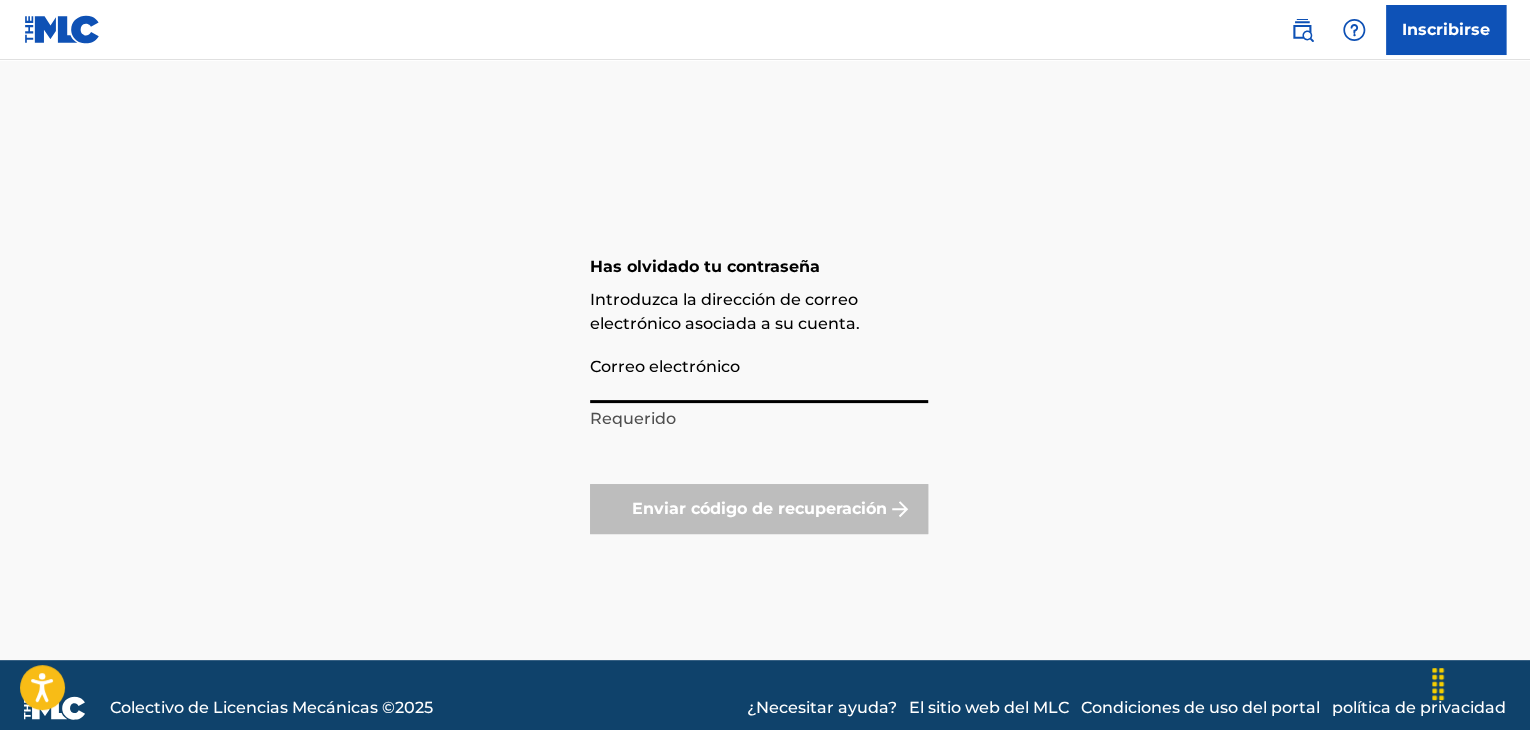 type on "prodbenoo1@gmail.com" 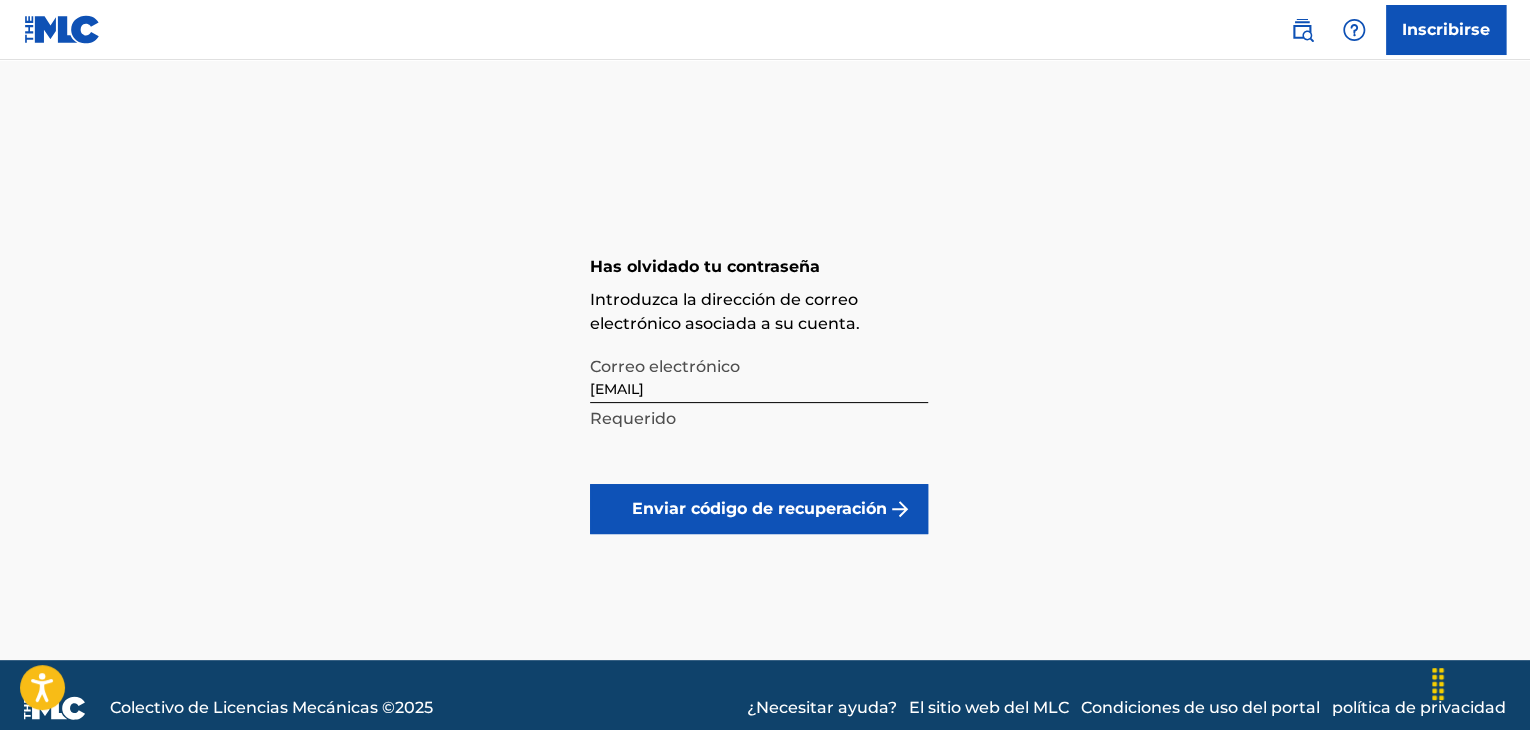 click on "Enviar código de recuperación" at bounding box center [759, 508] 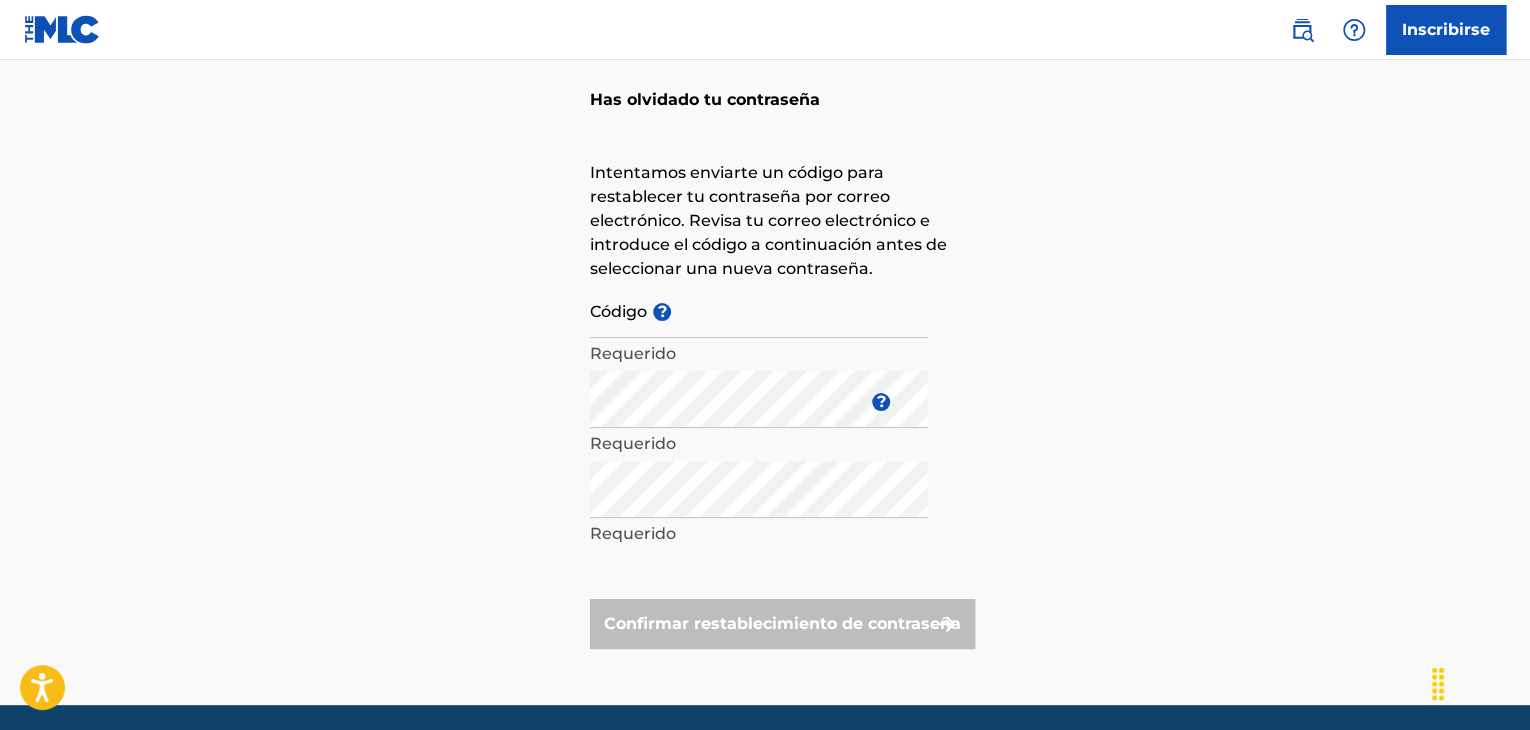 scroll, scrollTop: 67, scrollLeft: 0, axis: vertical 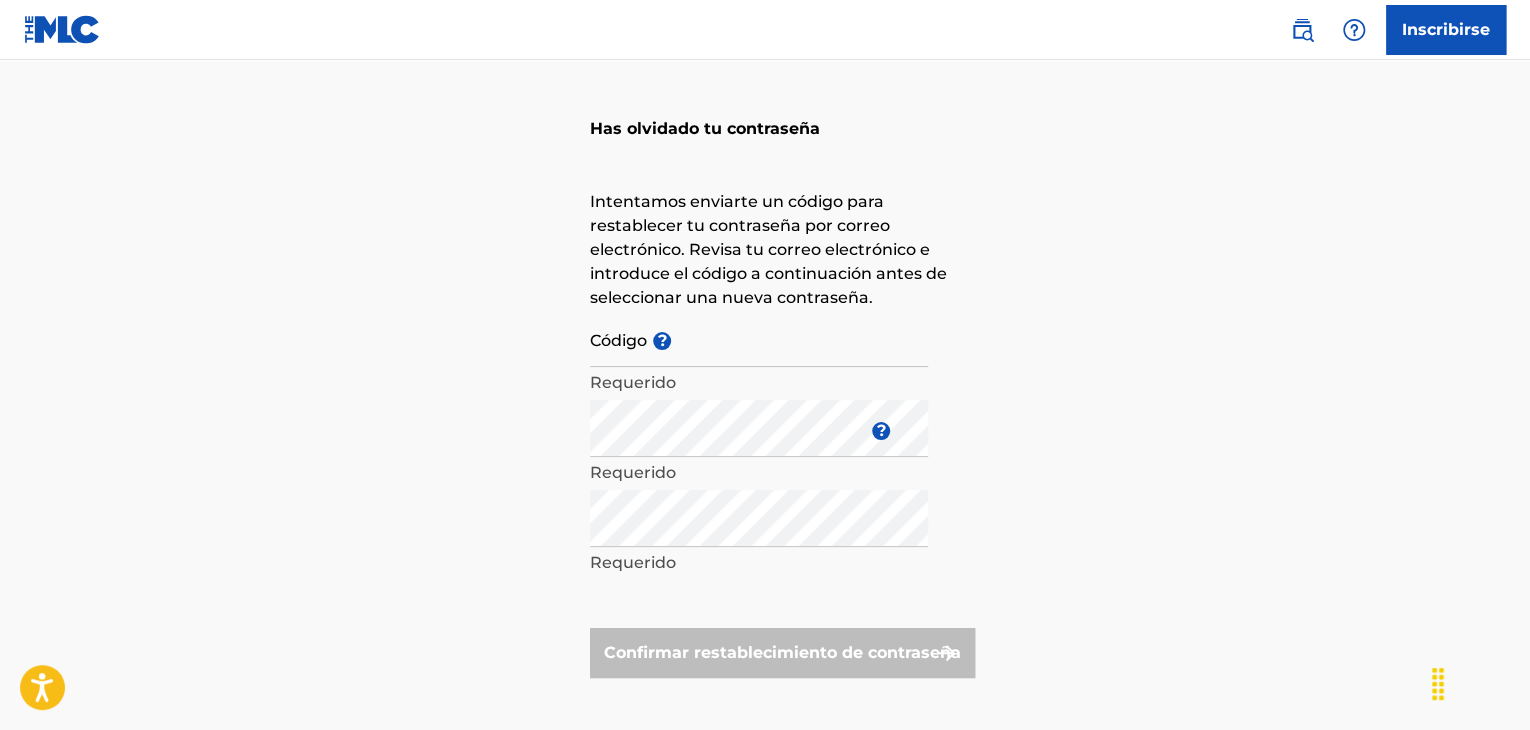 click on "Código ?" at bounding box center [759, 338] 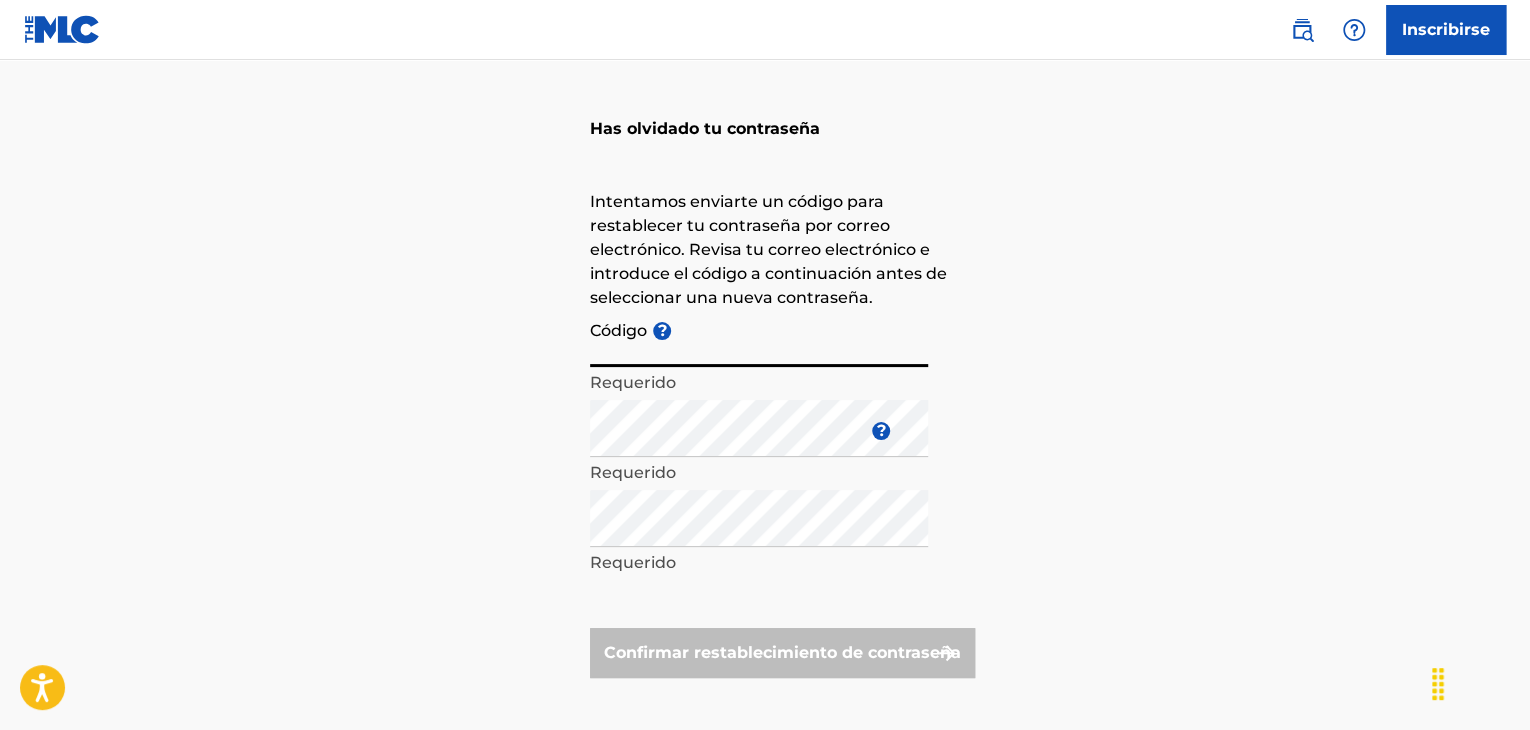 paste on "FP_748ae537c5986fbd463c9b95232c" 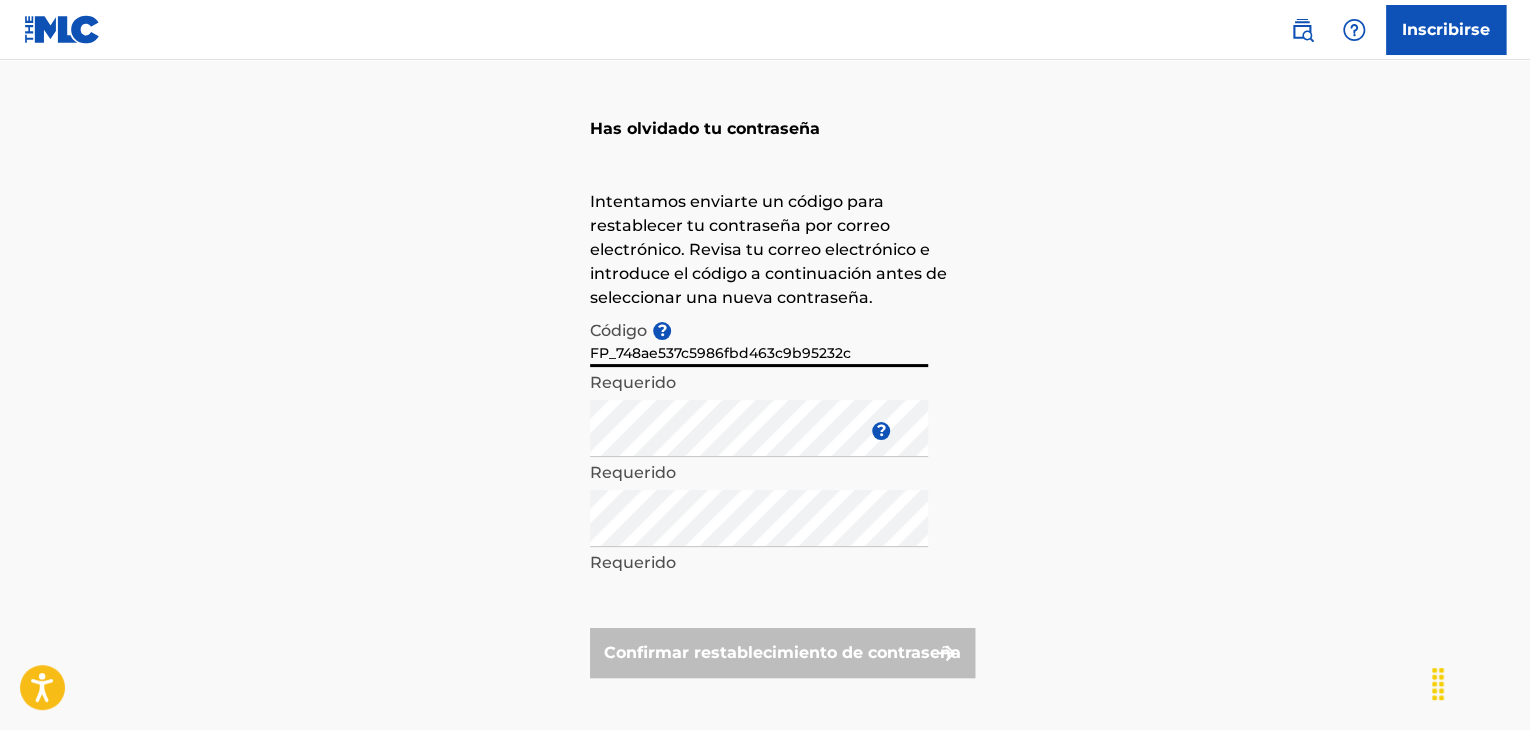 type on "FP_748ae537c5986fbd463c9b95232c" 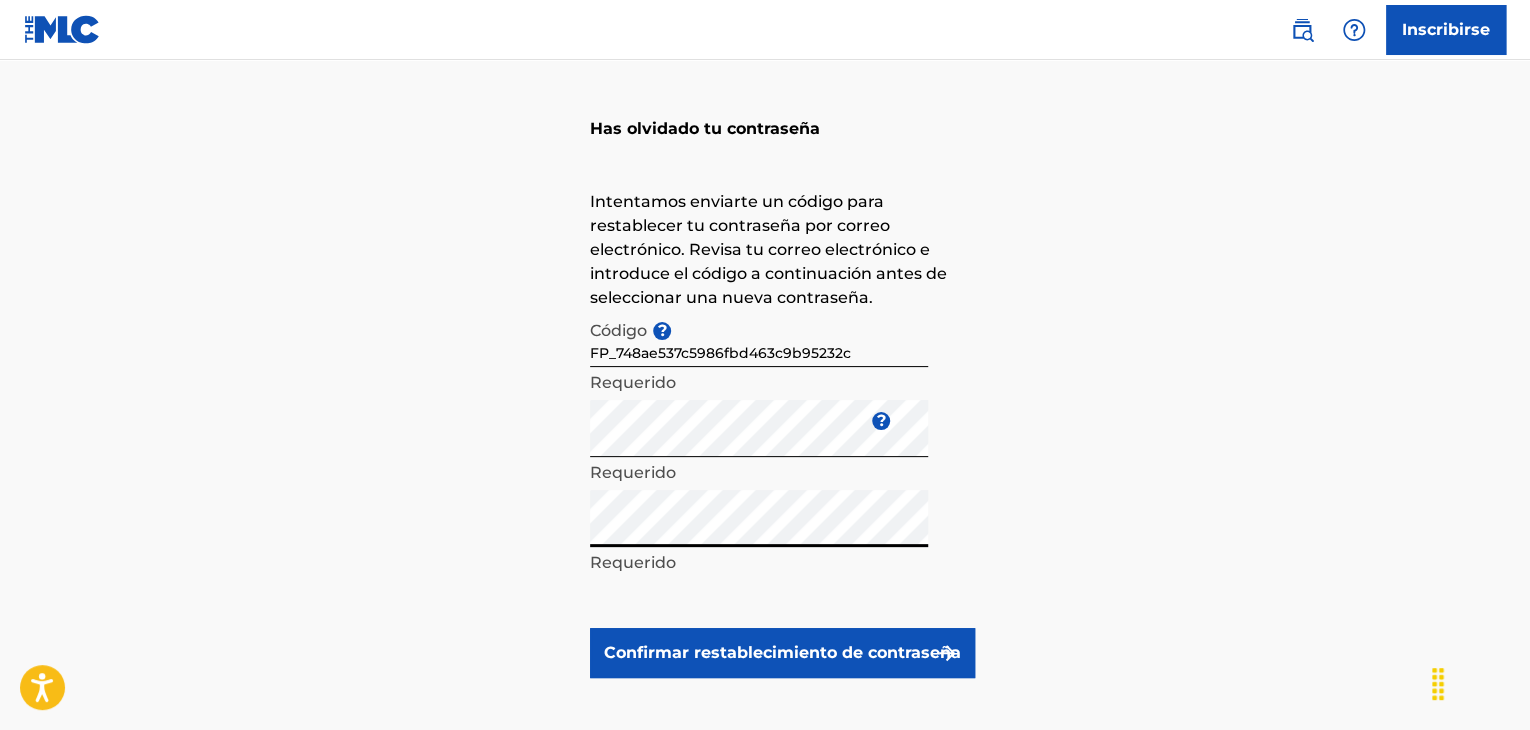 click on "Confirmar restablecimiento de contraseña" at bounding box center [782, 653] 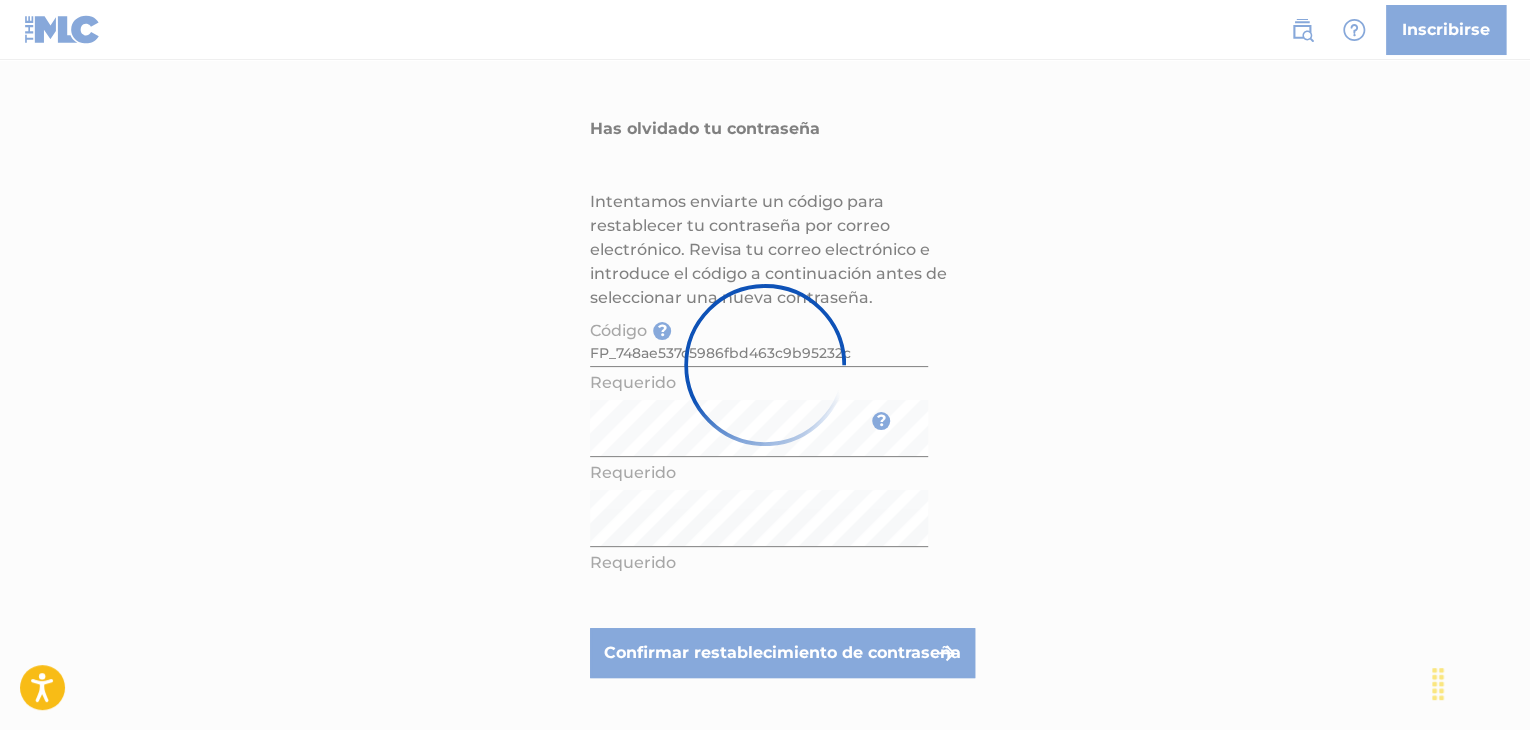 scroll, scrollTop: 0, scrollLeft: 0, axis: both 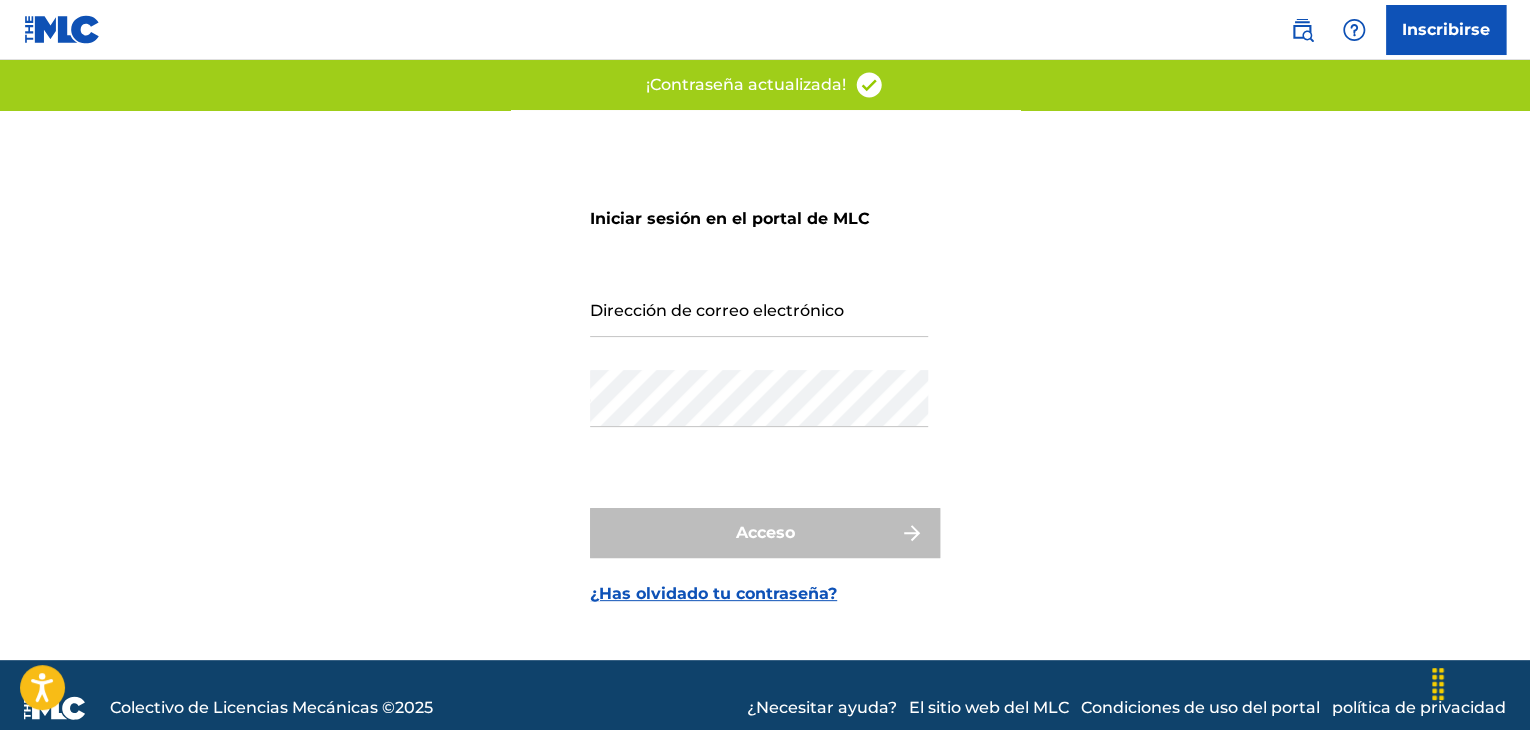 click on "Dirección de correo electrónico" at bounding box center [759, 308] 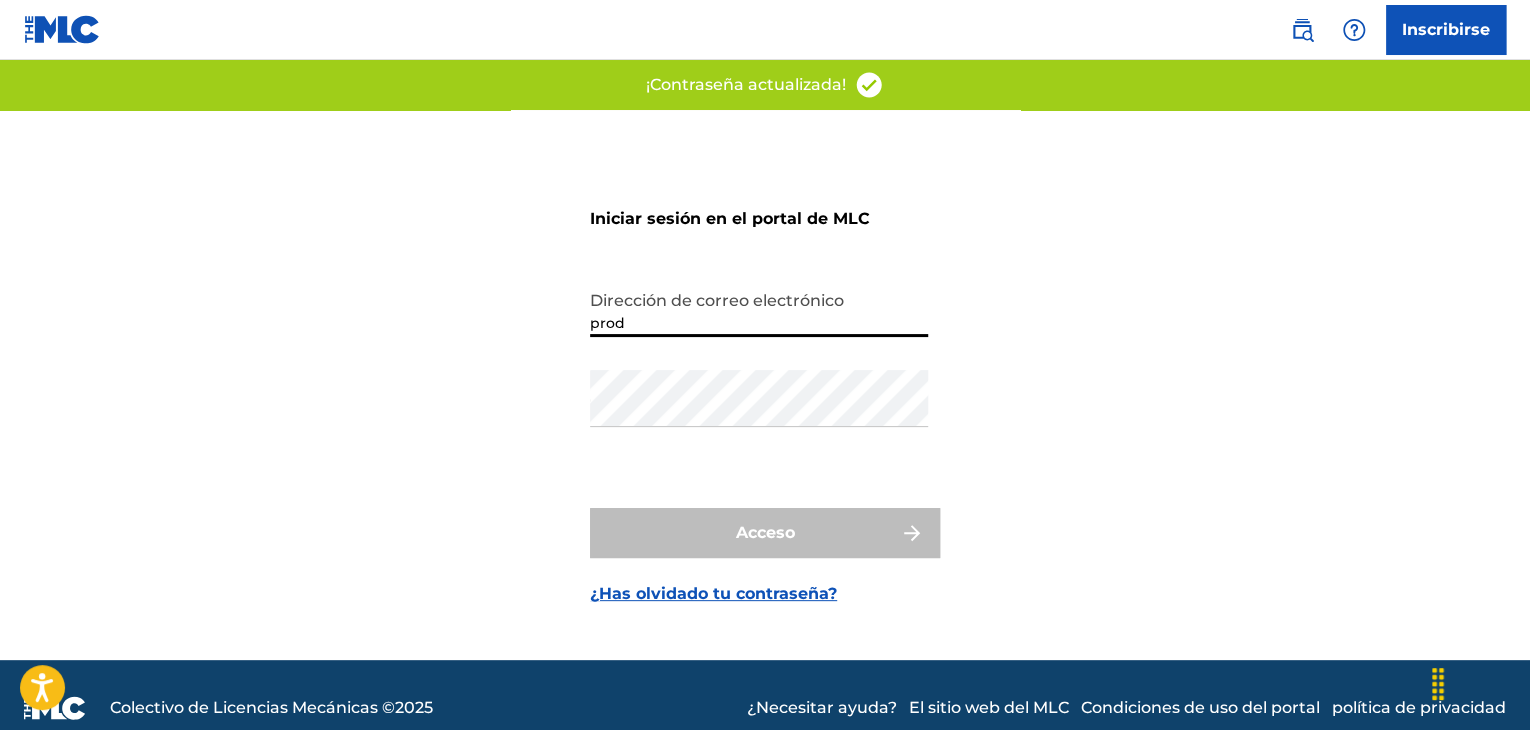 type on "prodbenoo1@gmail.com" 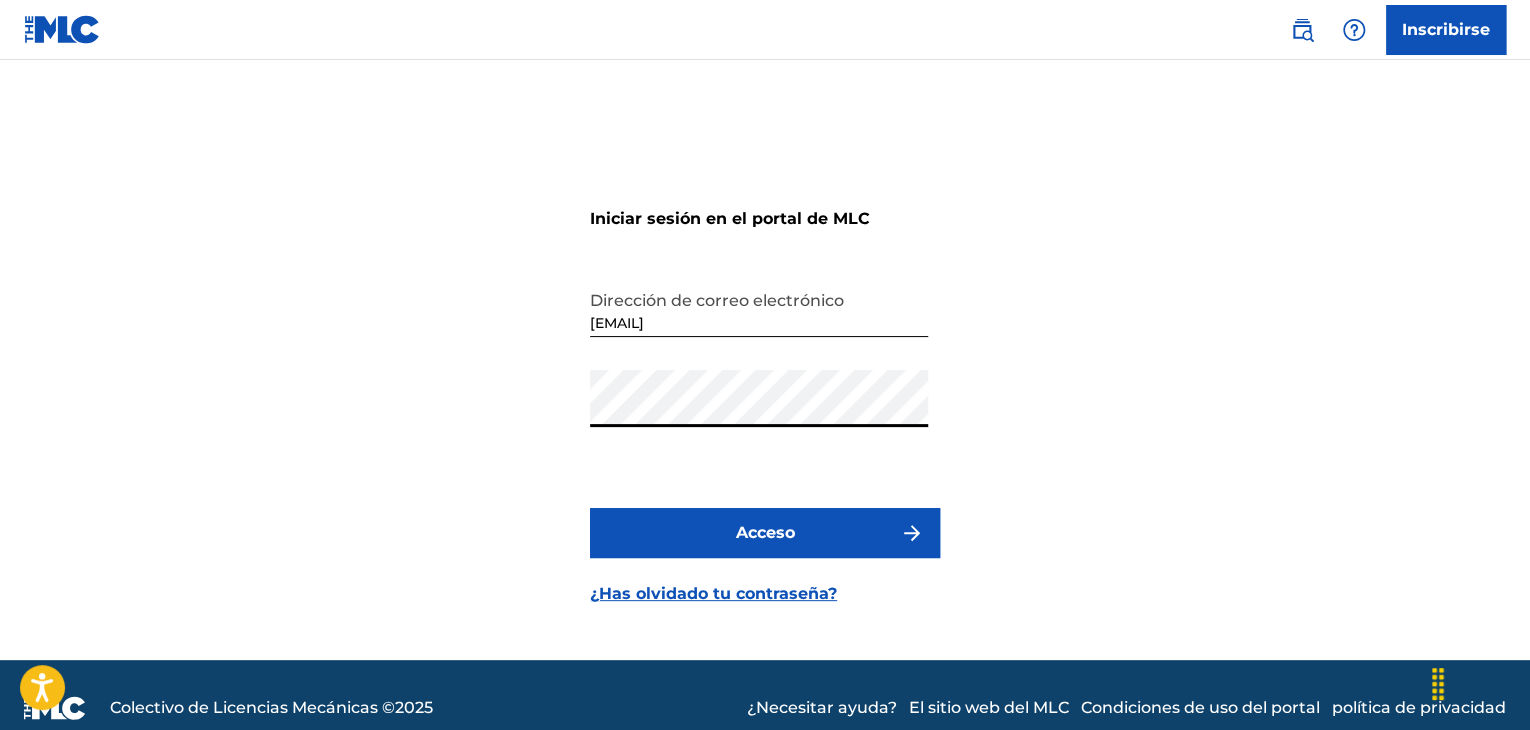 click on "Acceso" at bounding box center [765, 533] 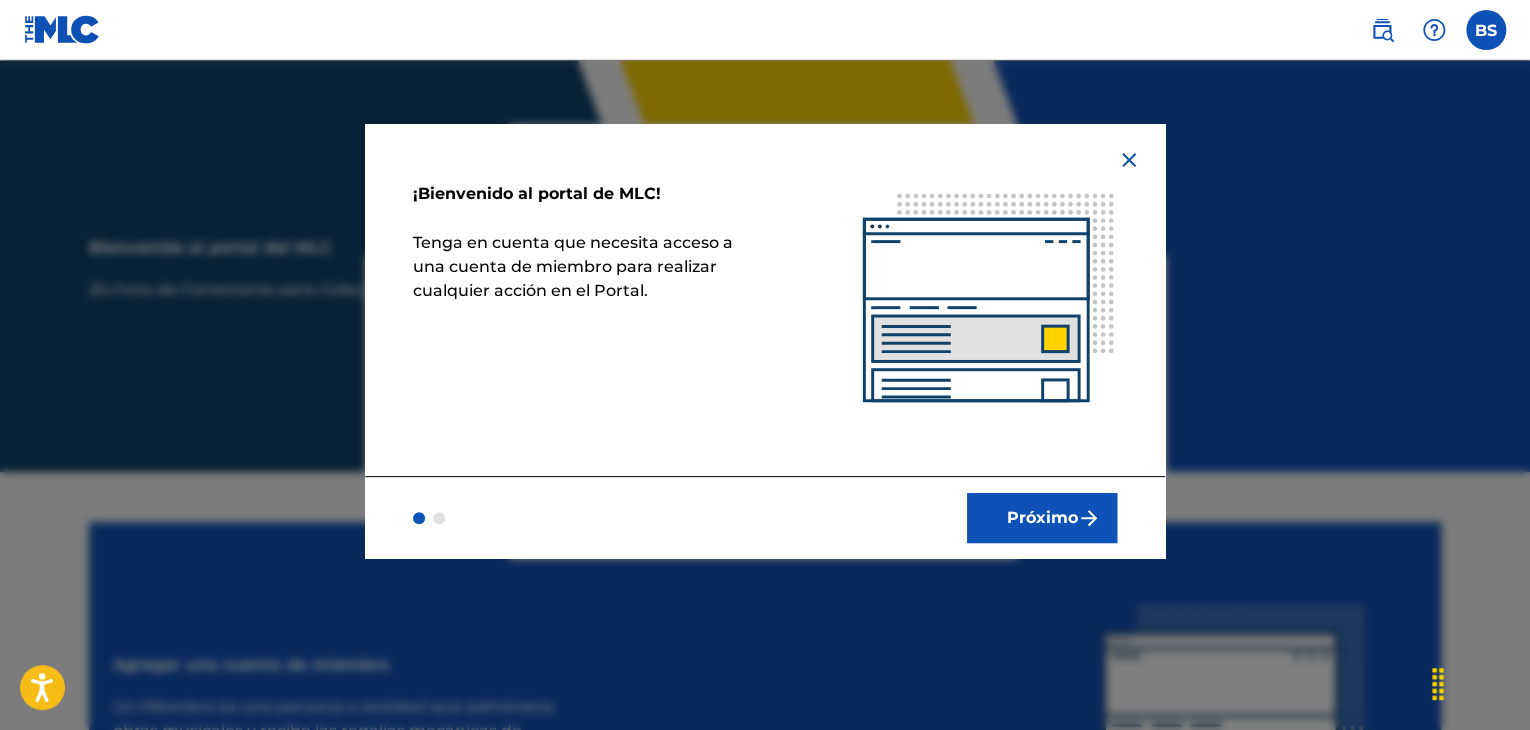 scroll, scrollTop: 0, scrollLeft: 0, axis: both 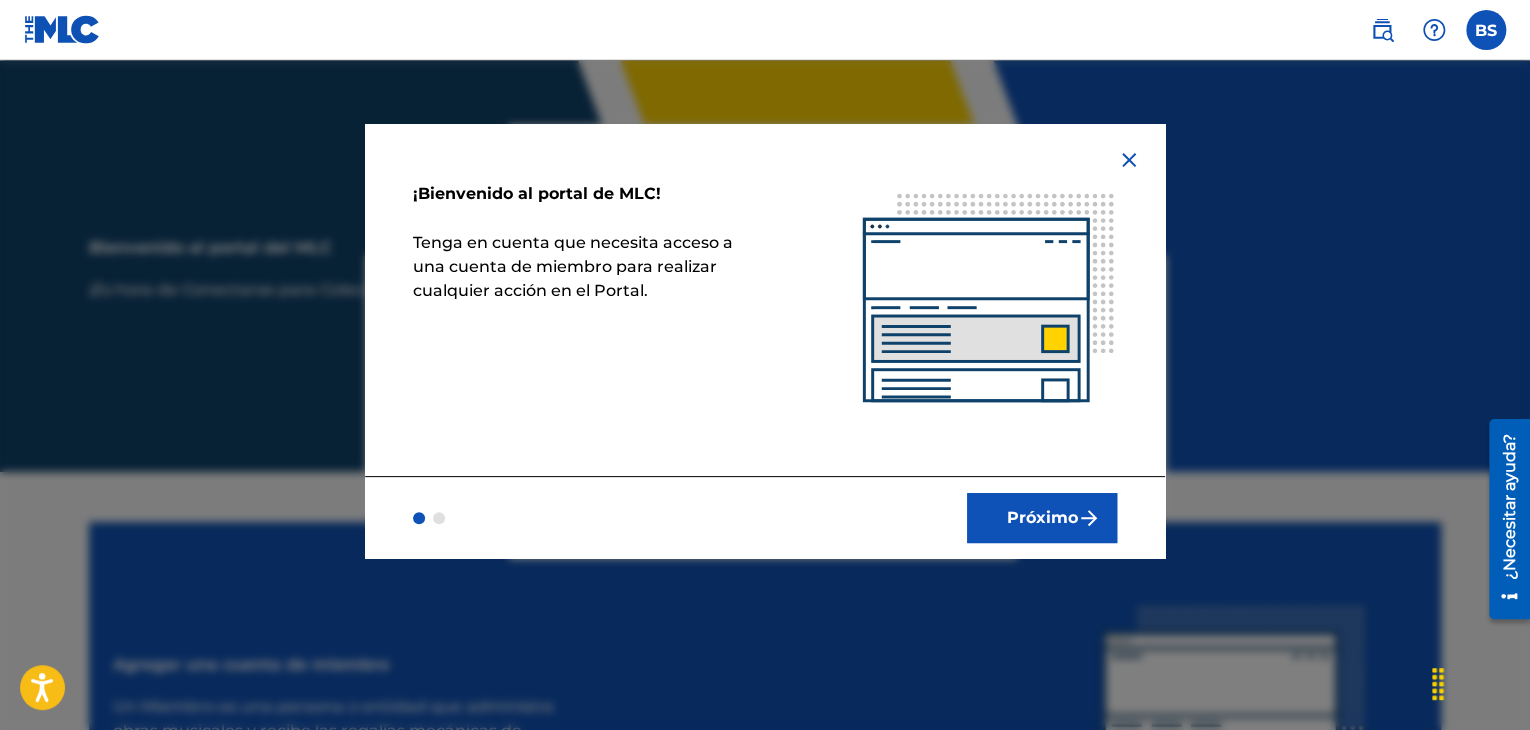 click on "Próximo" at bounding box center (1042, 518) 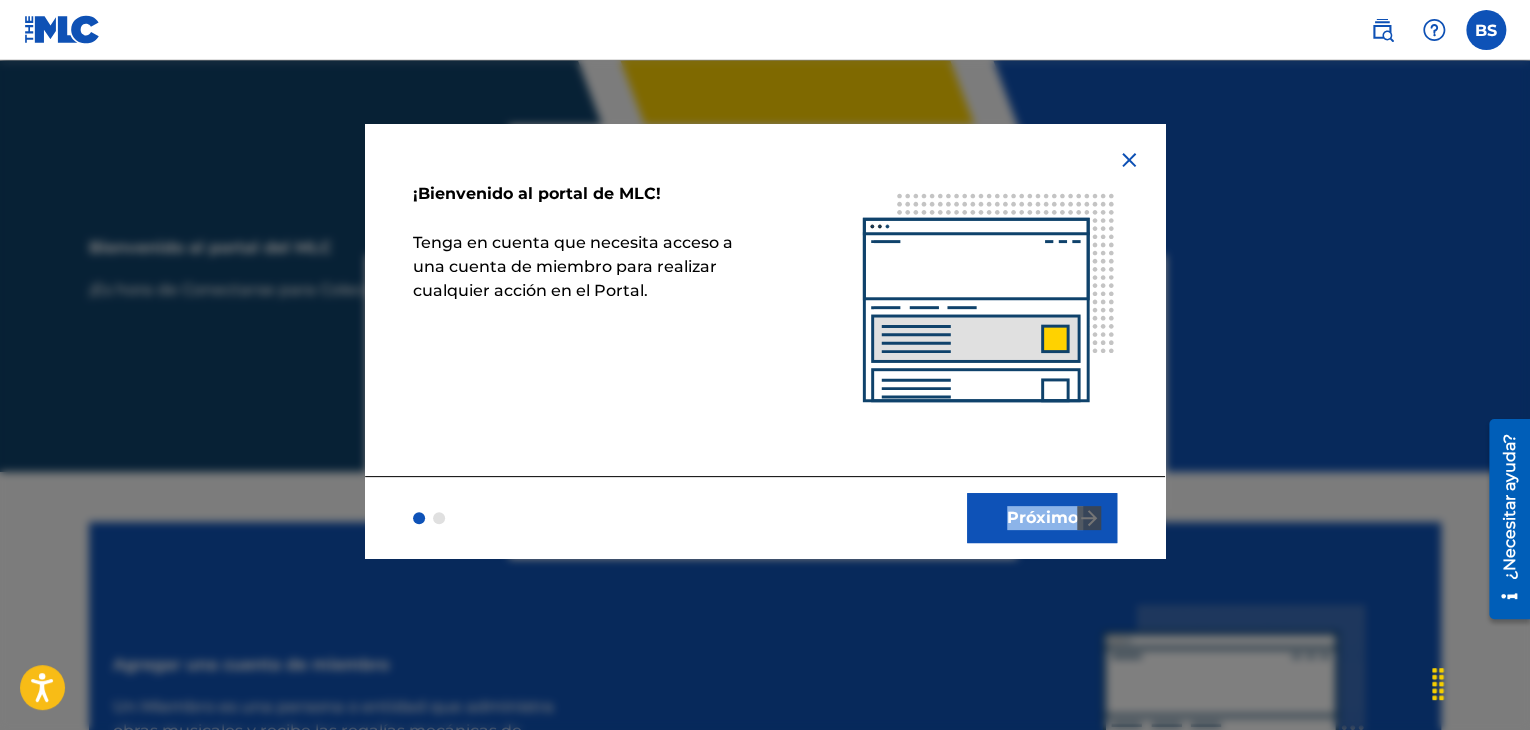 click on "Próximo" at bounding box center (765, 517) 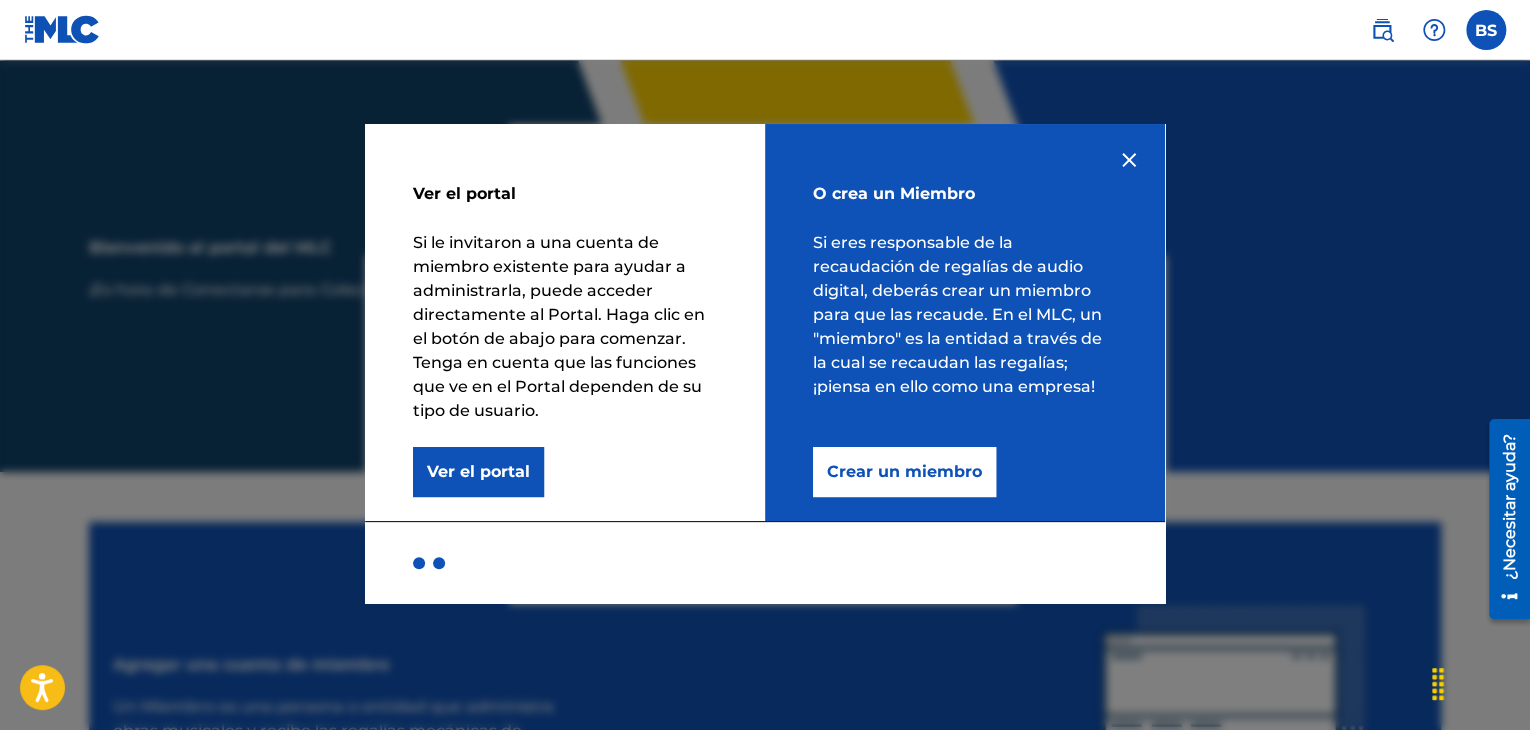 click on "Crear un miembro" at bounding box center (904, 471) 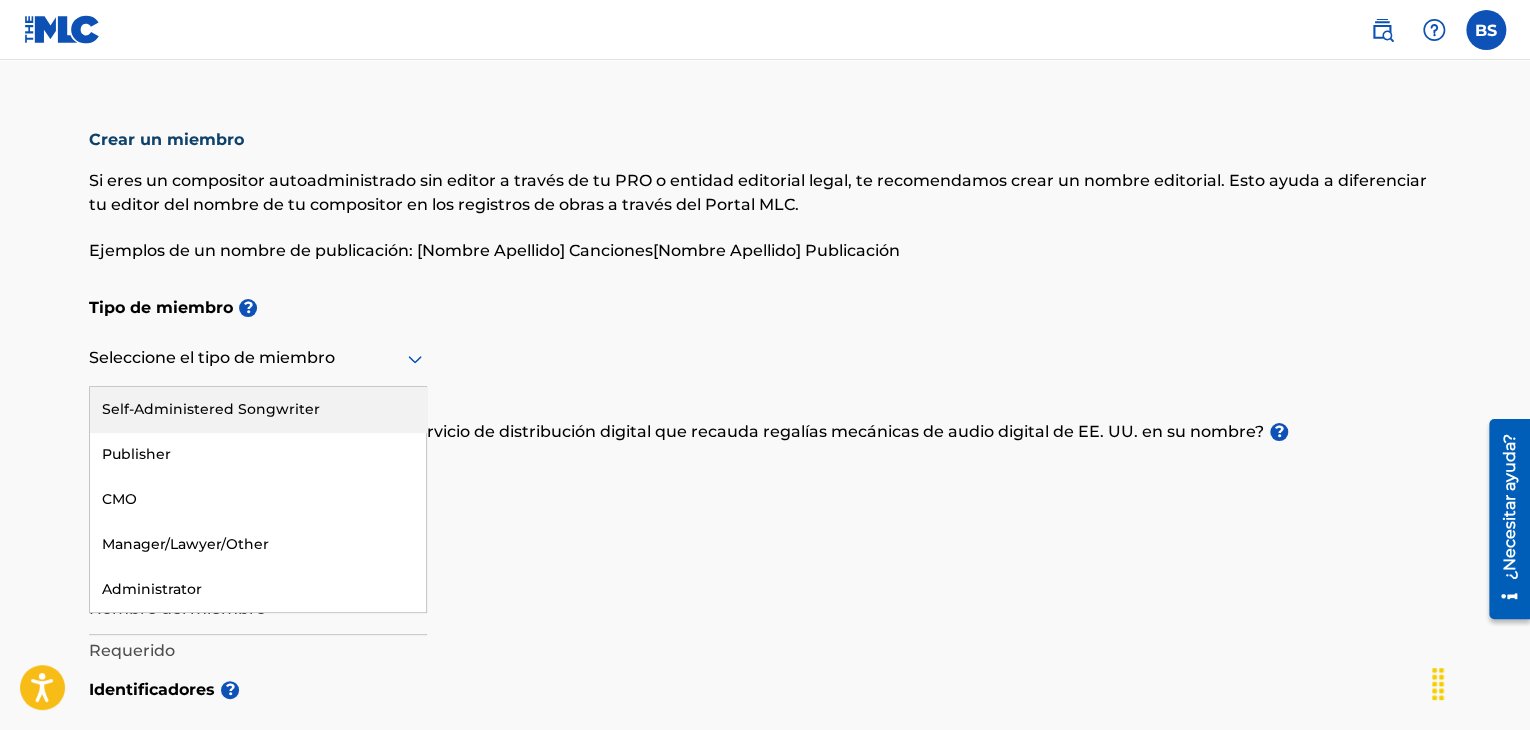 click at bounding box center (258, 358) 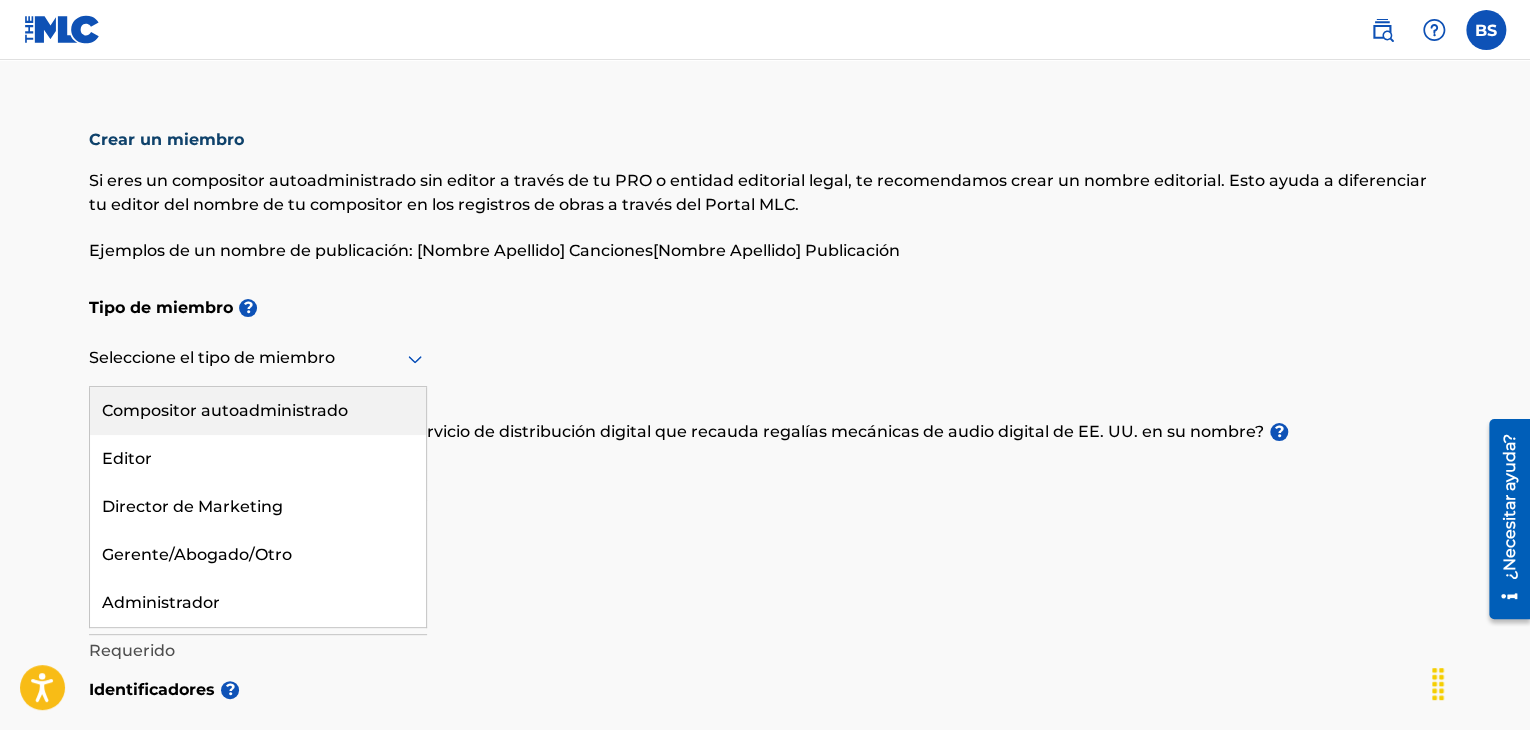 click on "Compositor autoadministrado" at bounding box center [225, 410] 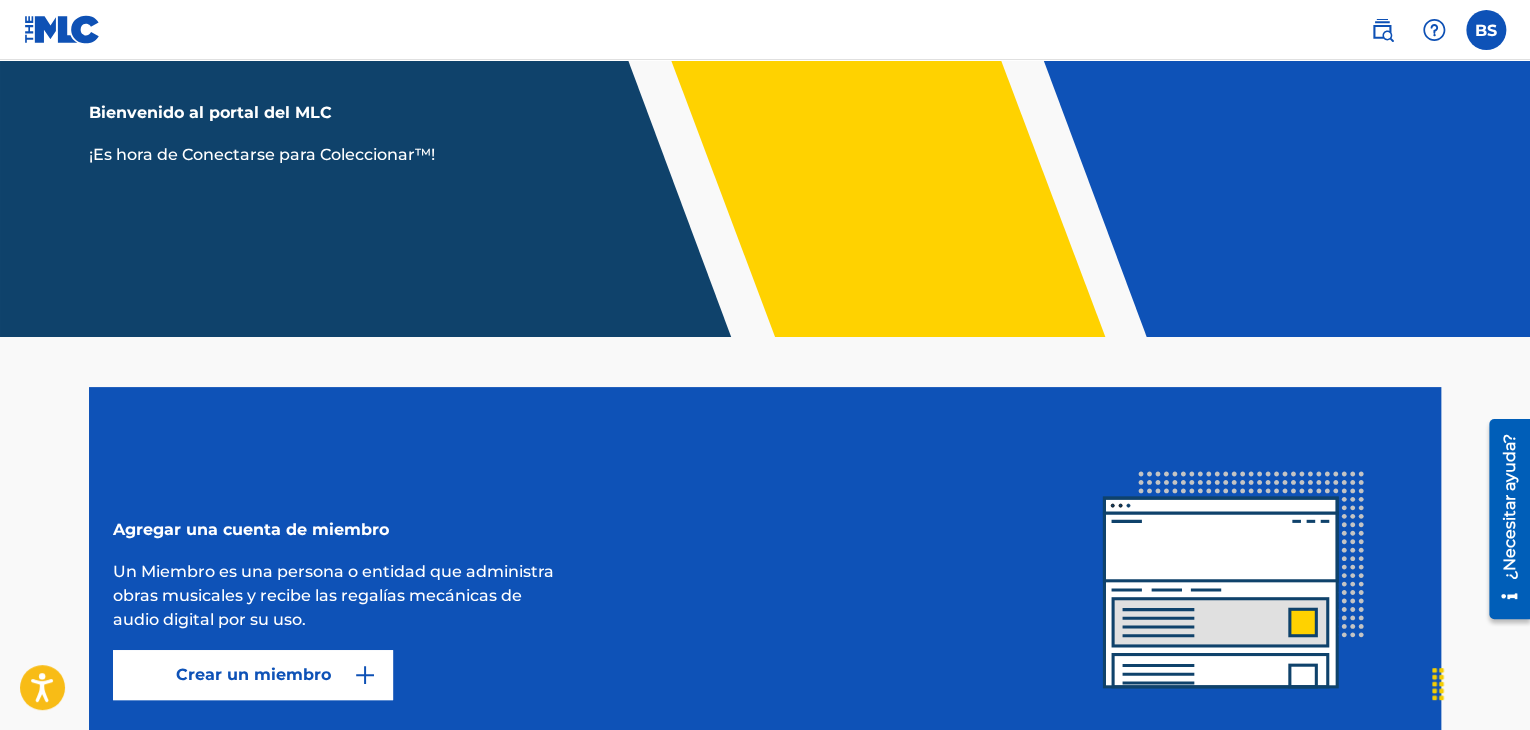 scroll, scrollTop: 0, scrollLeft: 0, axis: both 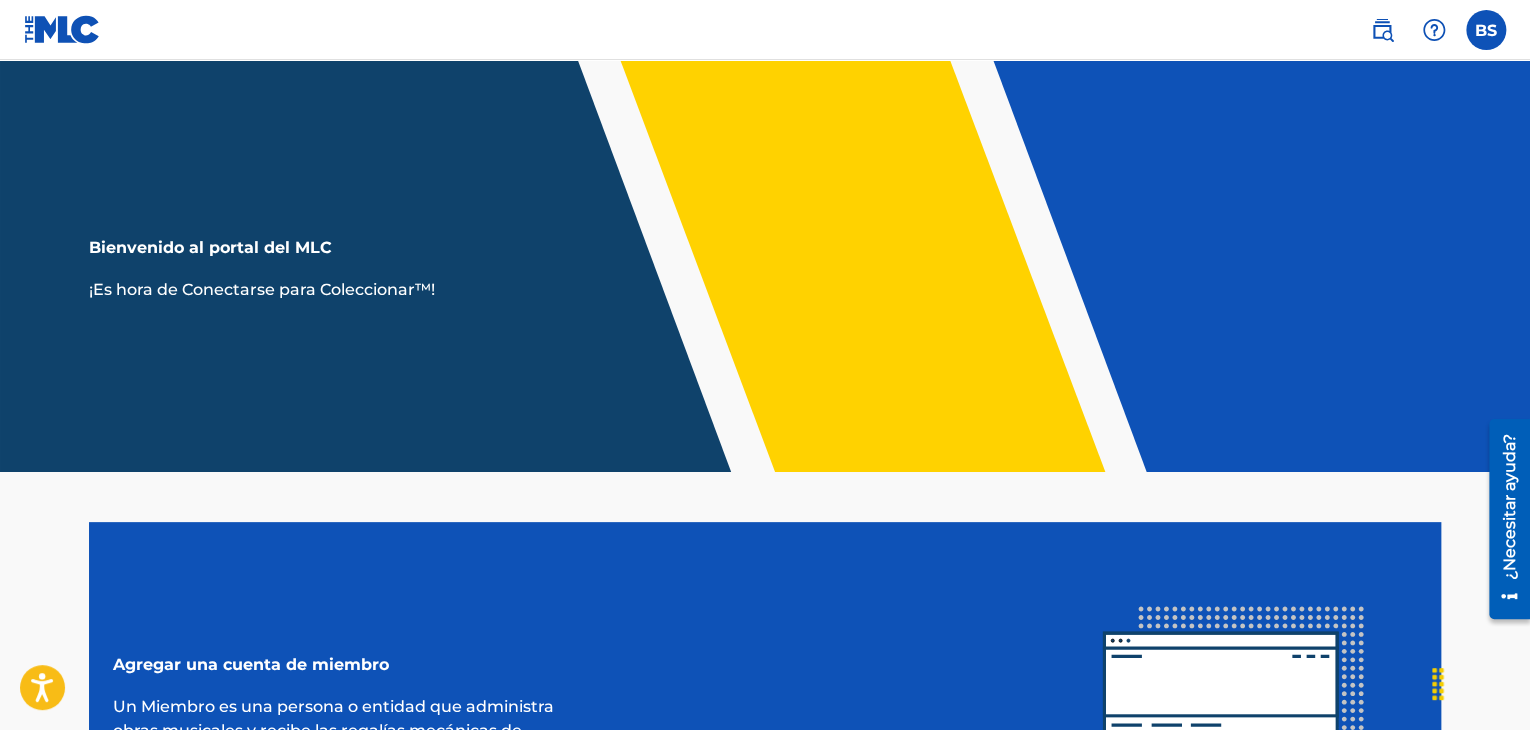 drag, startPoint x: 229, startPoint y: 227, endPoint x: 209, endPoint y: 234, distance: 21.189621 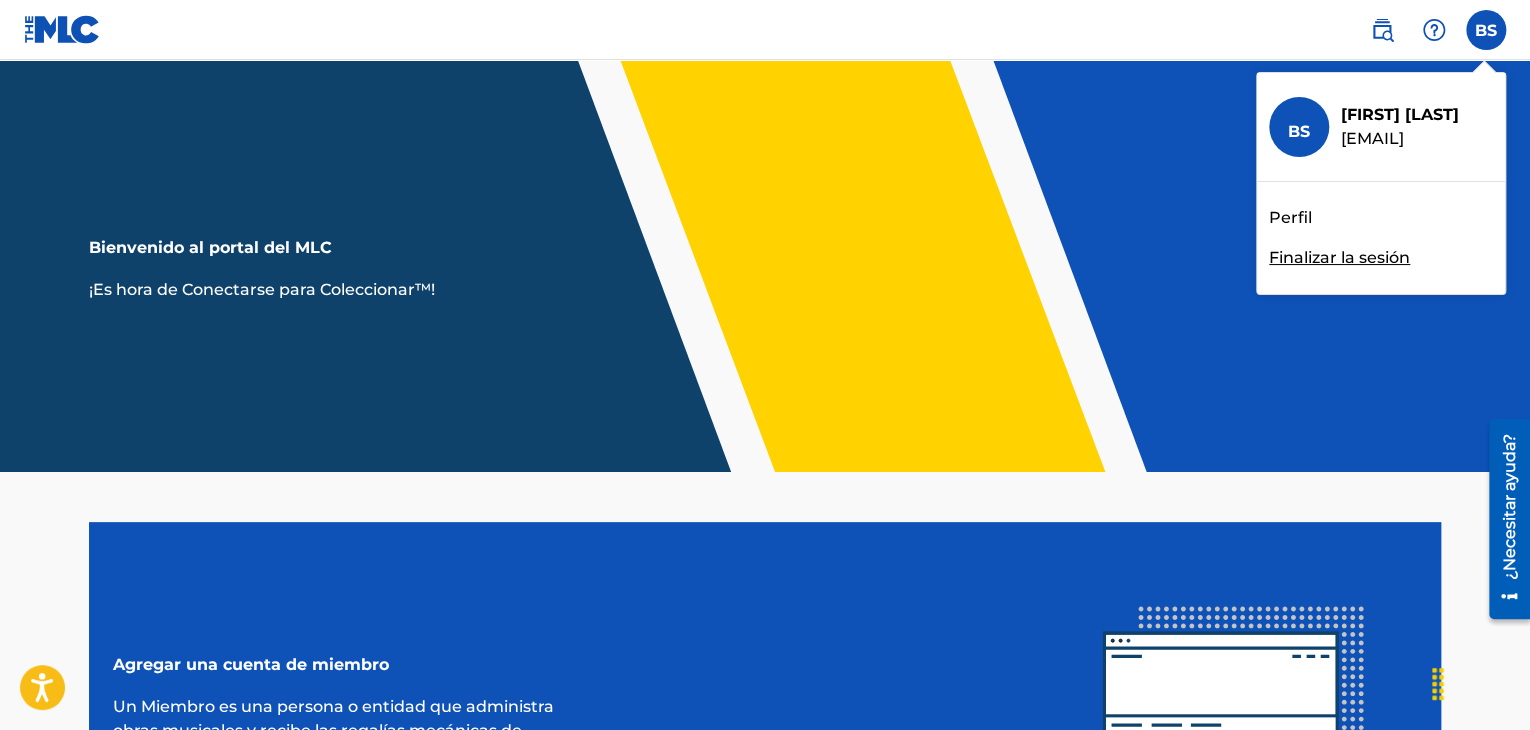 click on "Perfil" at bounding box center [1290, 217] 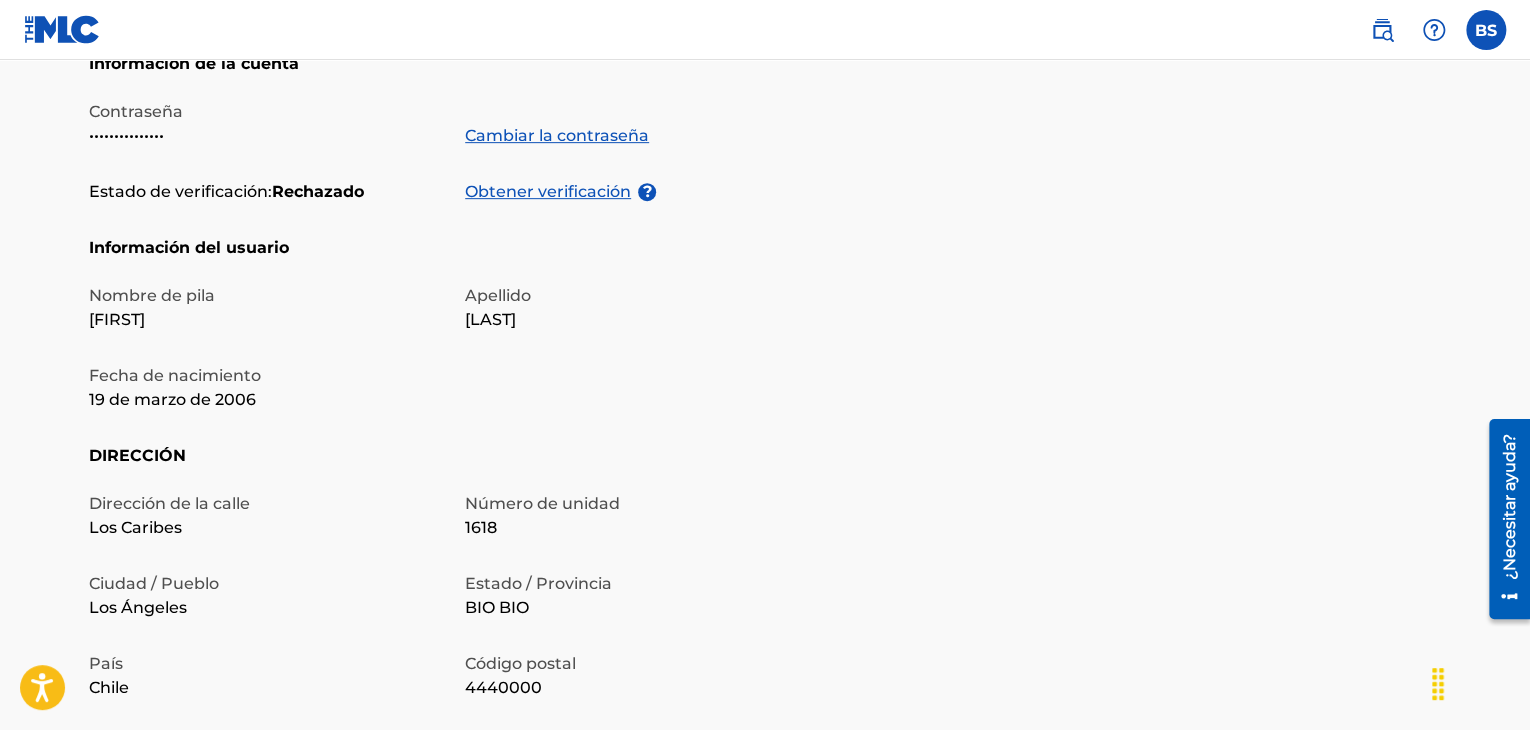 scroll, scrollTop: 100, scrollLeft: 0, axis: vertical 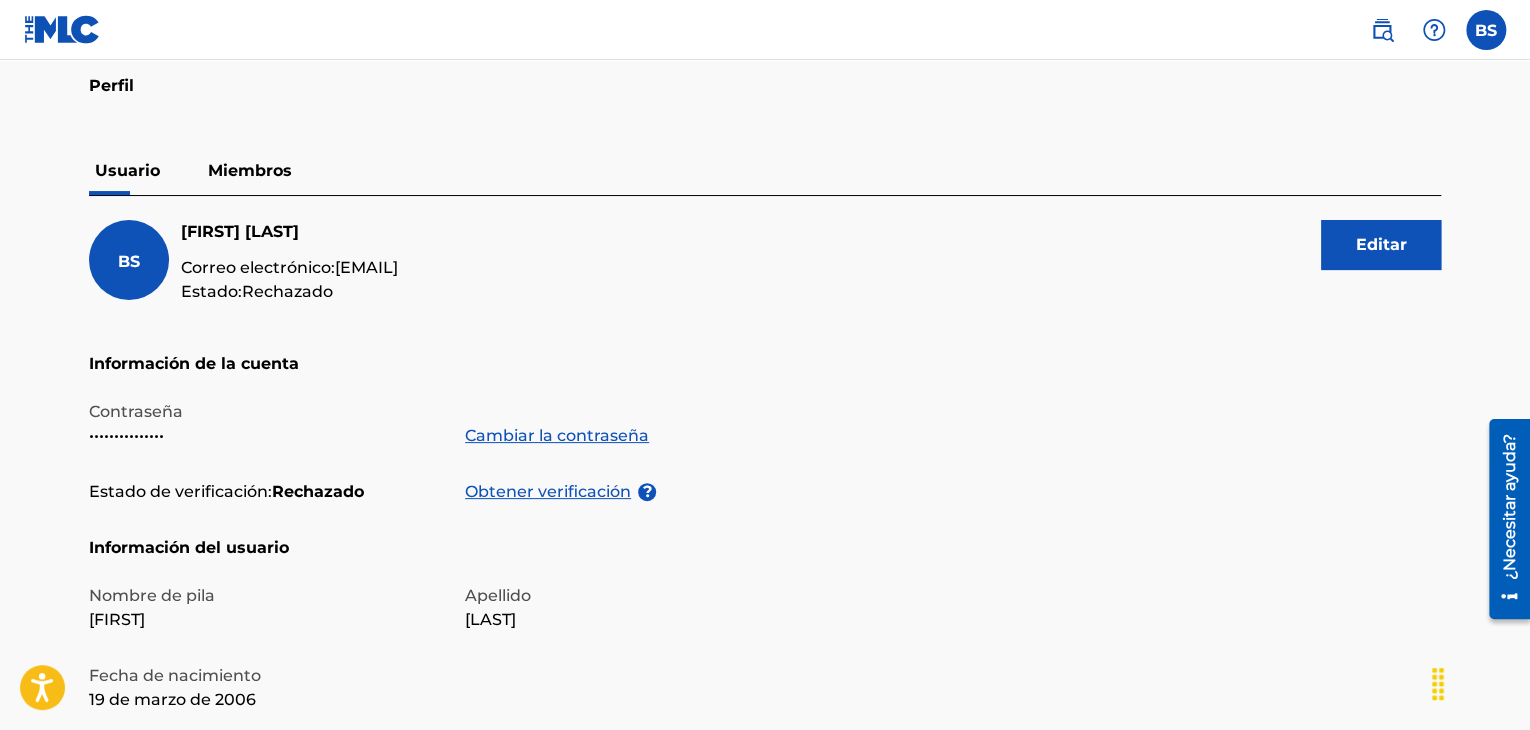 click on "Miembros" at bounding box center (250, 170) 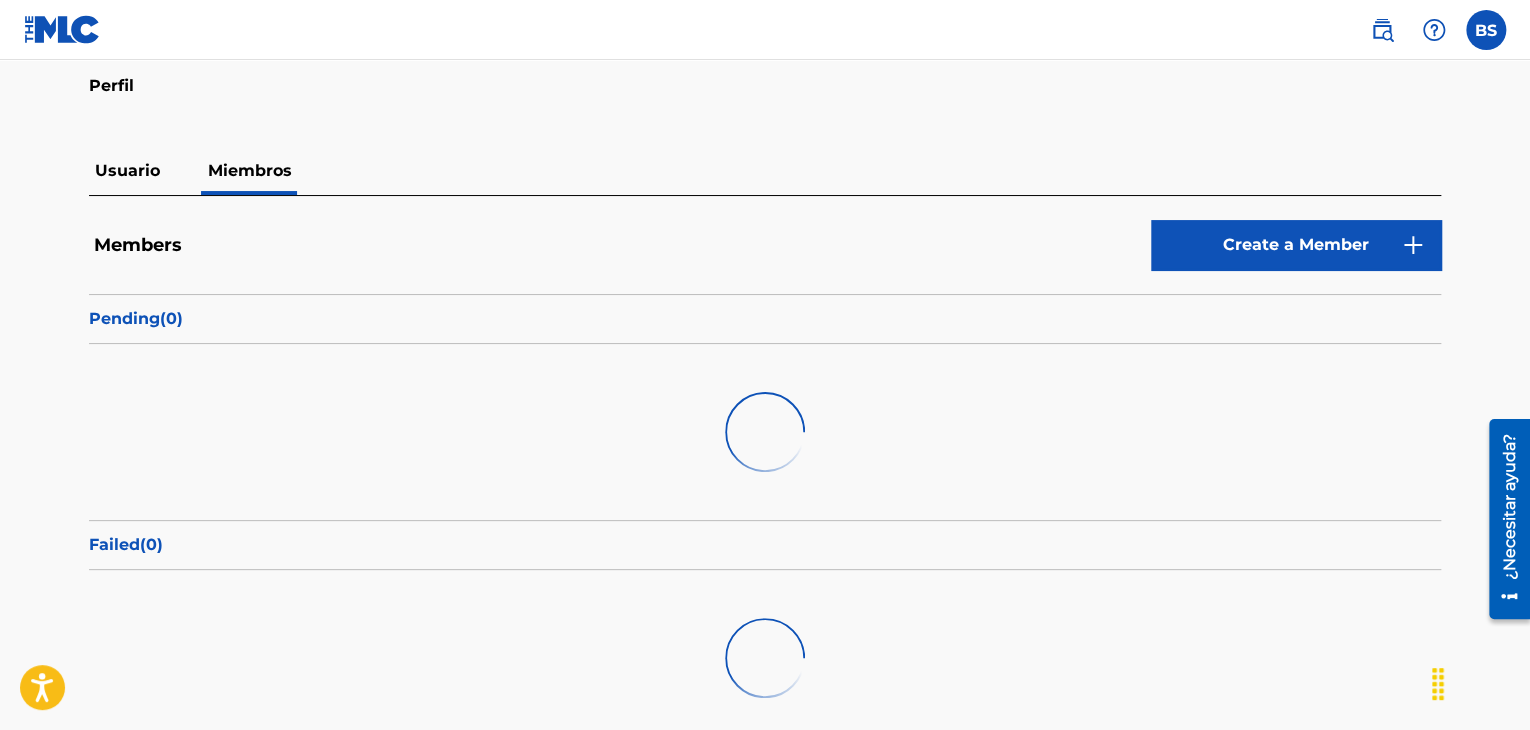 scroll, scrollTop: 0, scrollLeft: 0, axis: both 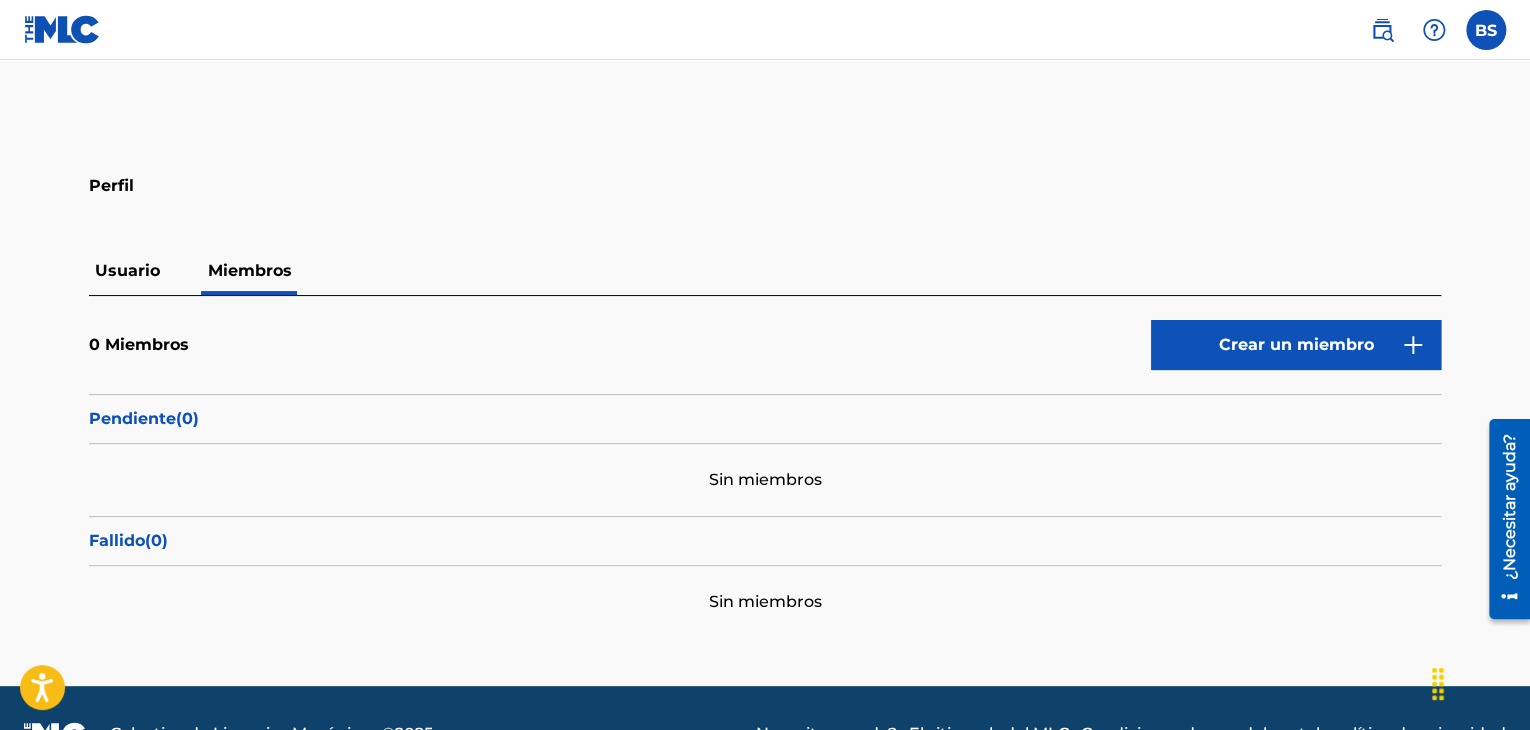 click on "Crear un miembro" at bounding box center [1296, 344] 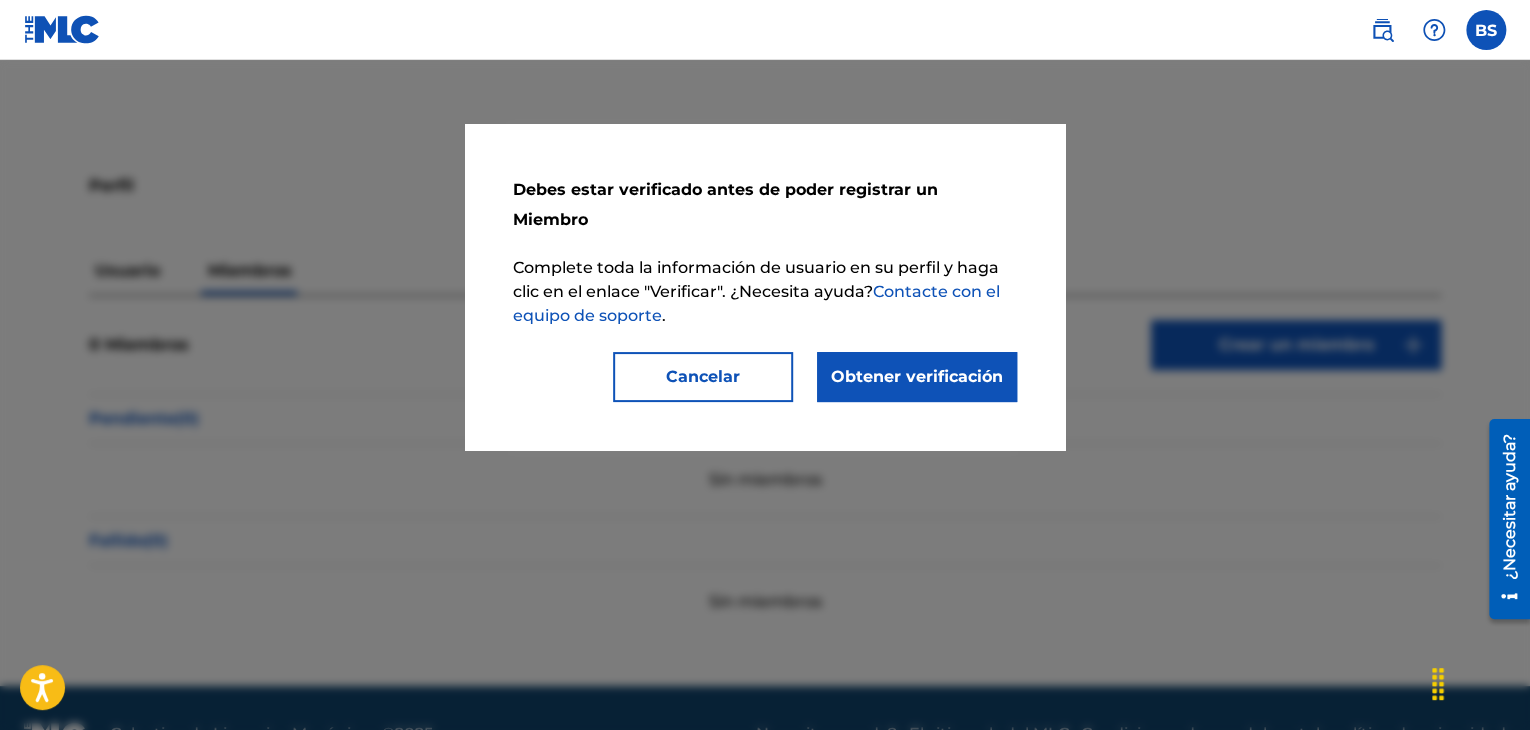 click on "Obtener verificación" at bounding box center (917, 376) 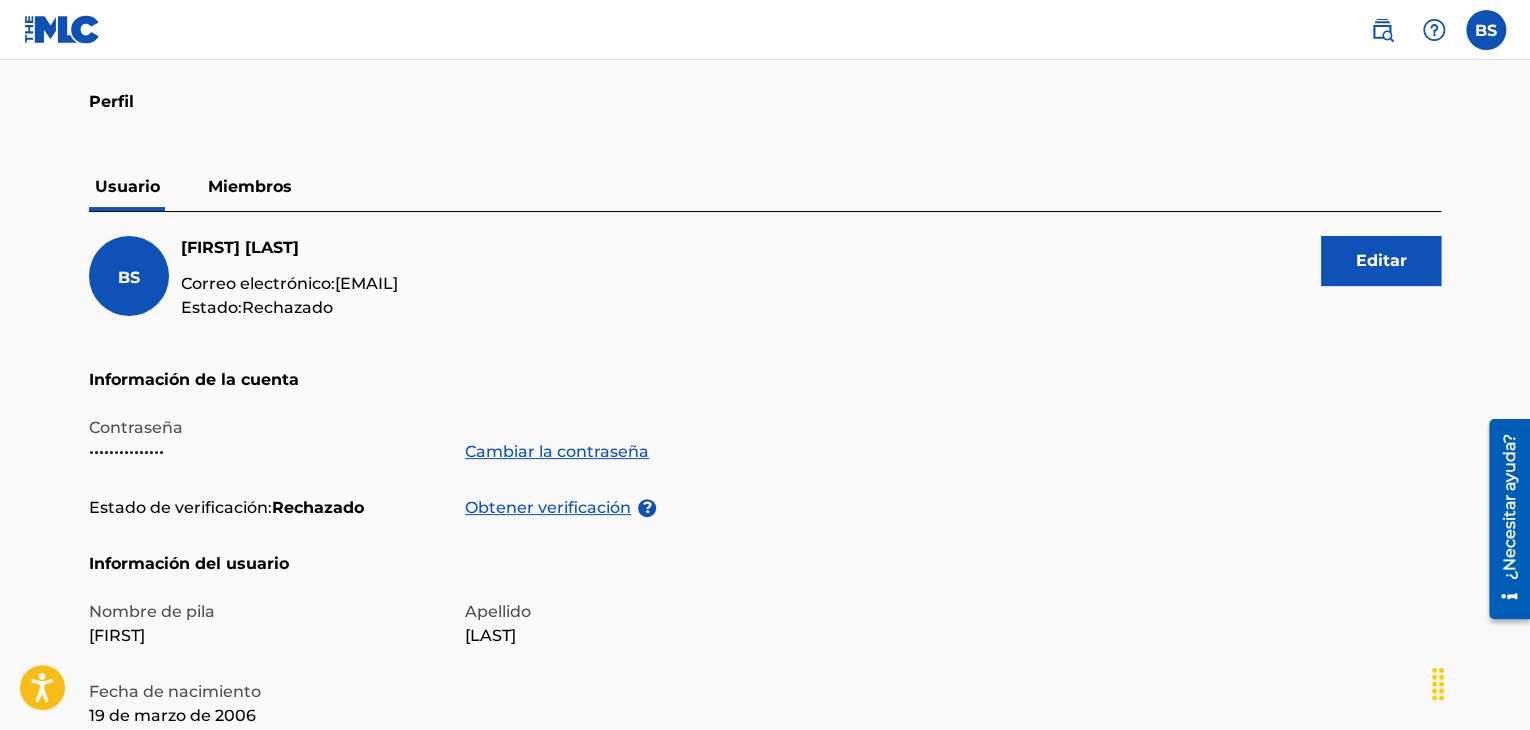 scroll, scrollTop: 200, scrollLeft: 0, axis: vertical 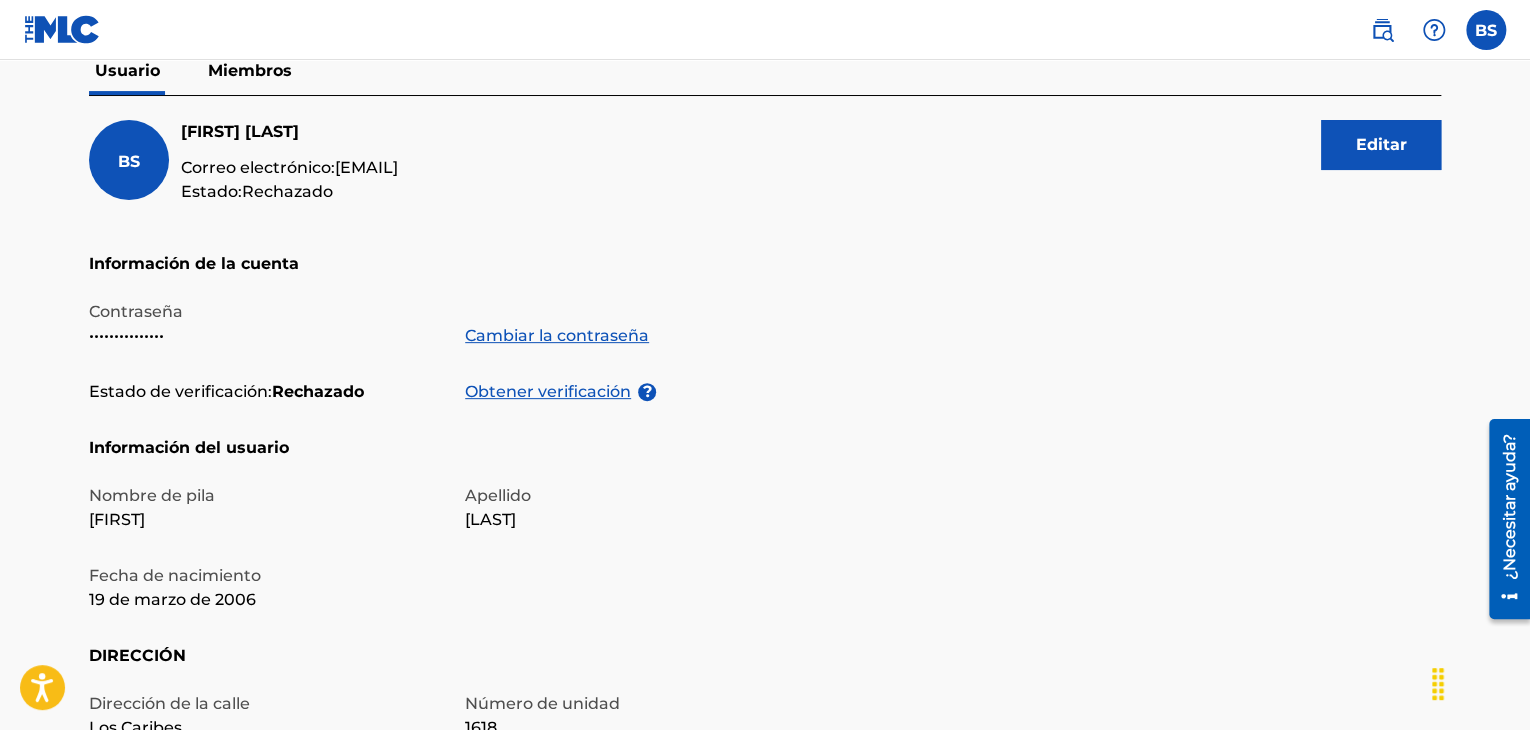 click on "Miembros" at bounding box center (250, 70) 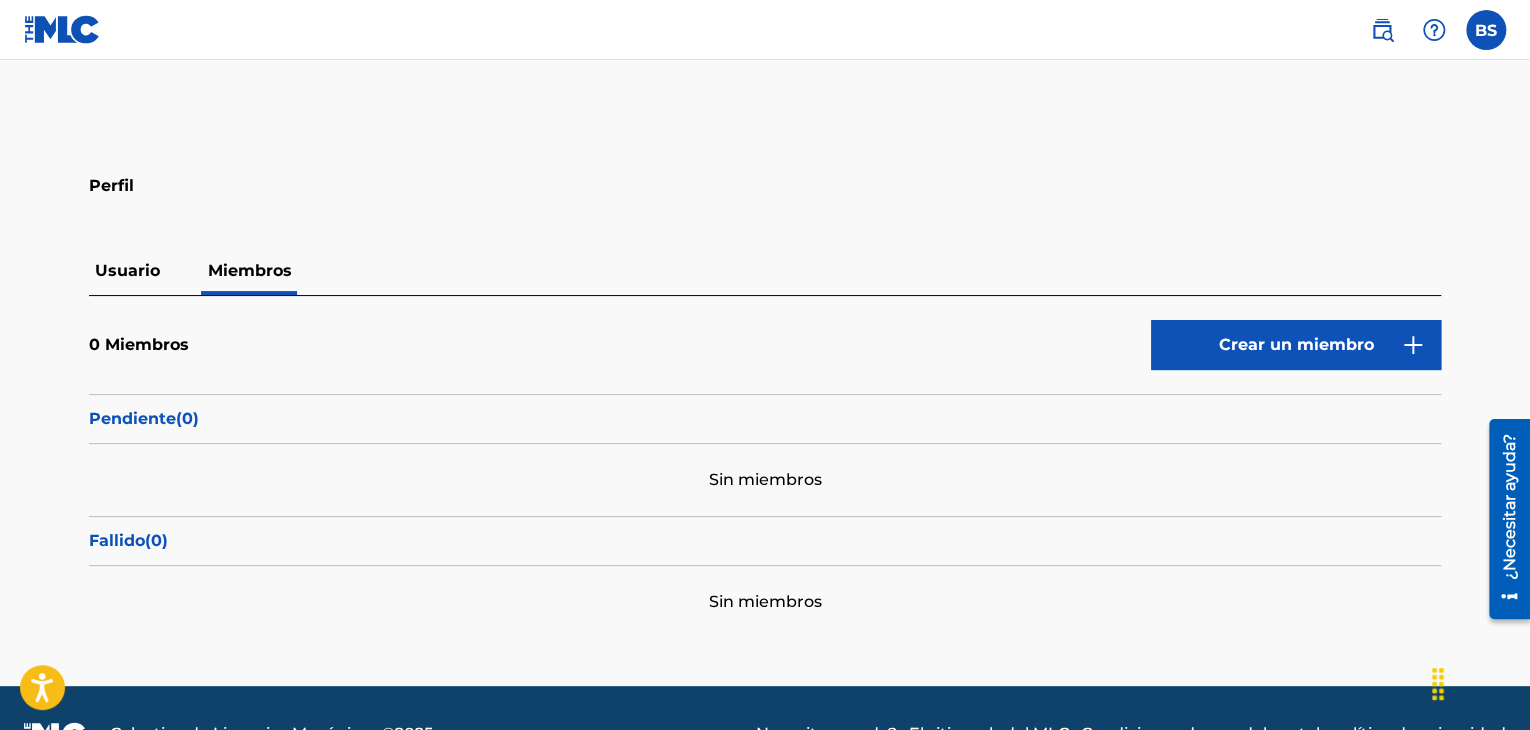 scroll, scrollTop: 51, scrollLeft: 0, axis: vertical 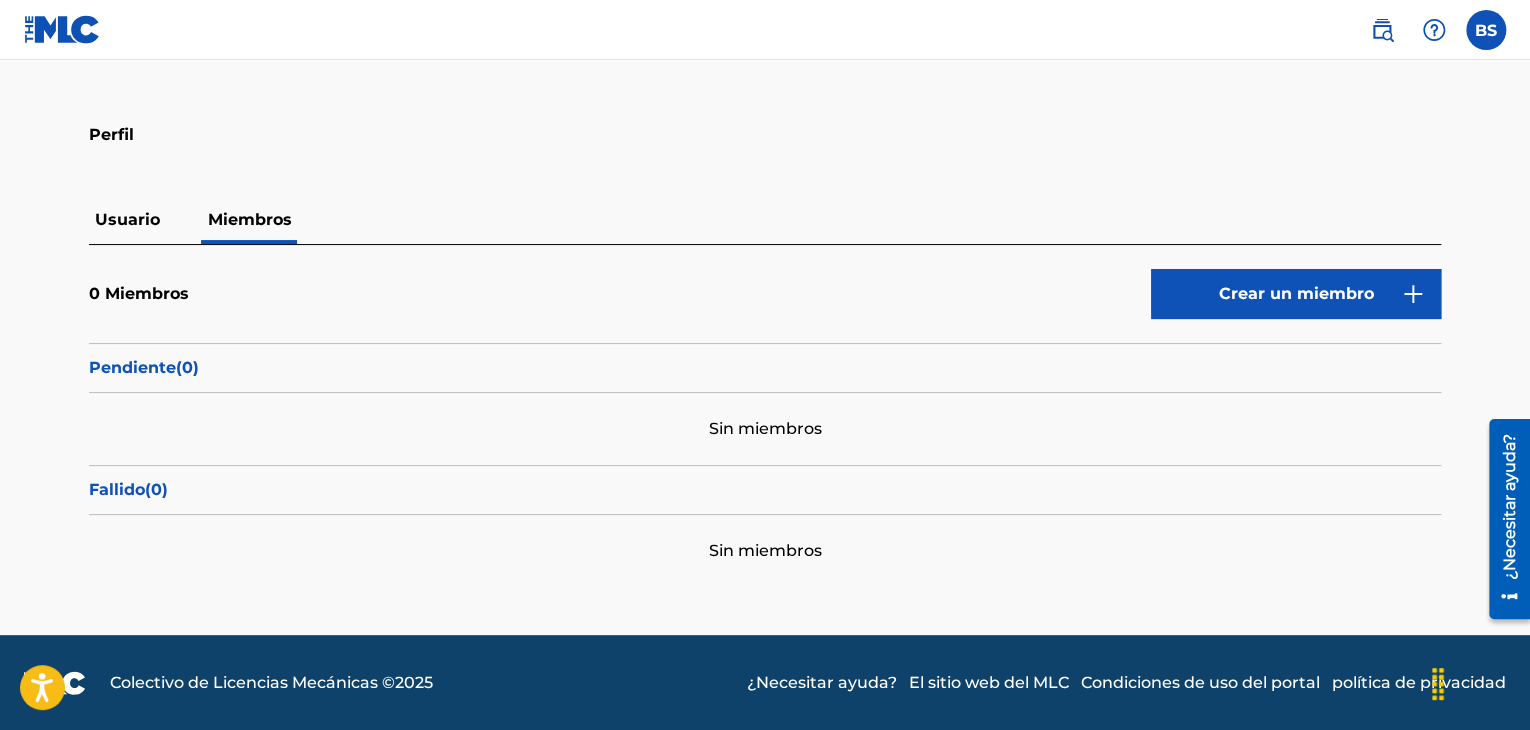 click on "Crear un miembro" at bounding box center [1296, 293] 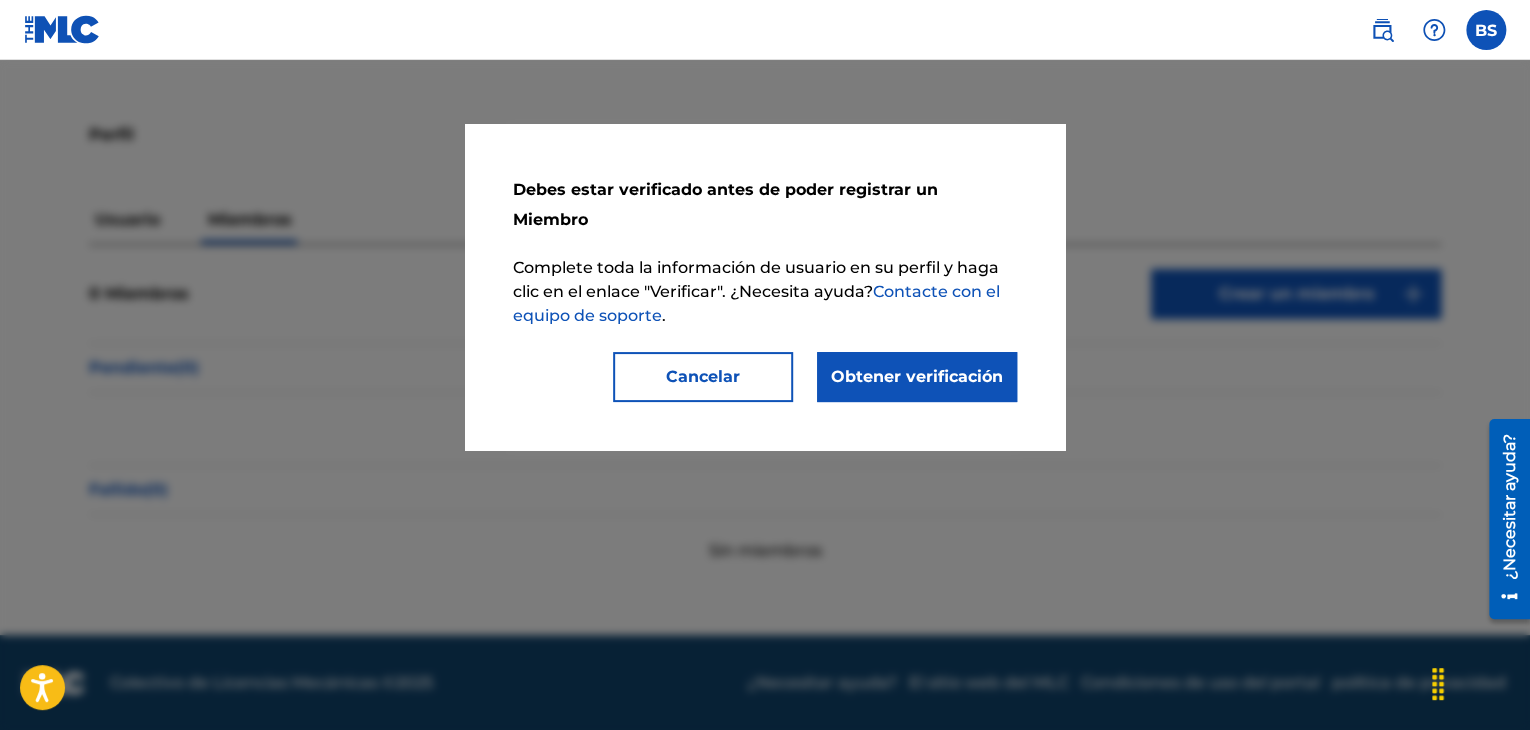 click on "Obtener verificación" at bounding box center [917, 376] 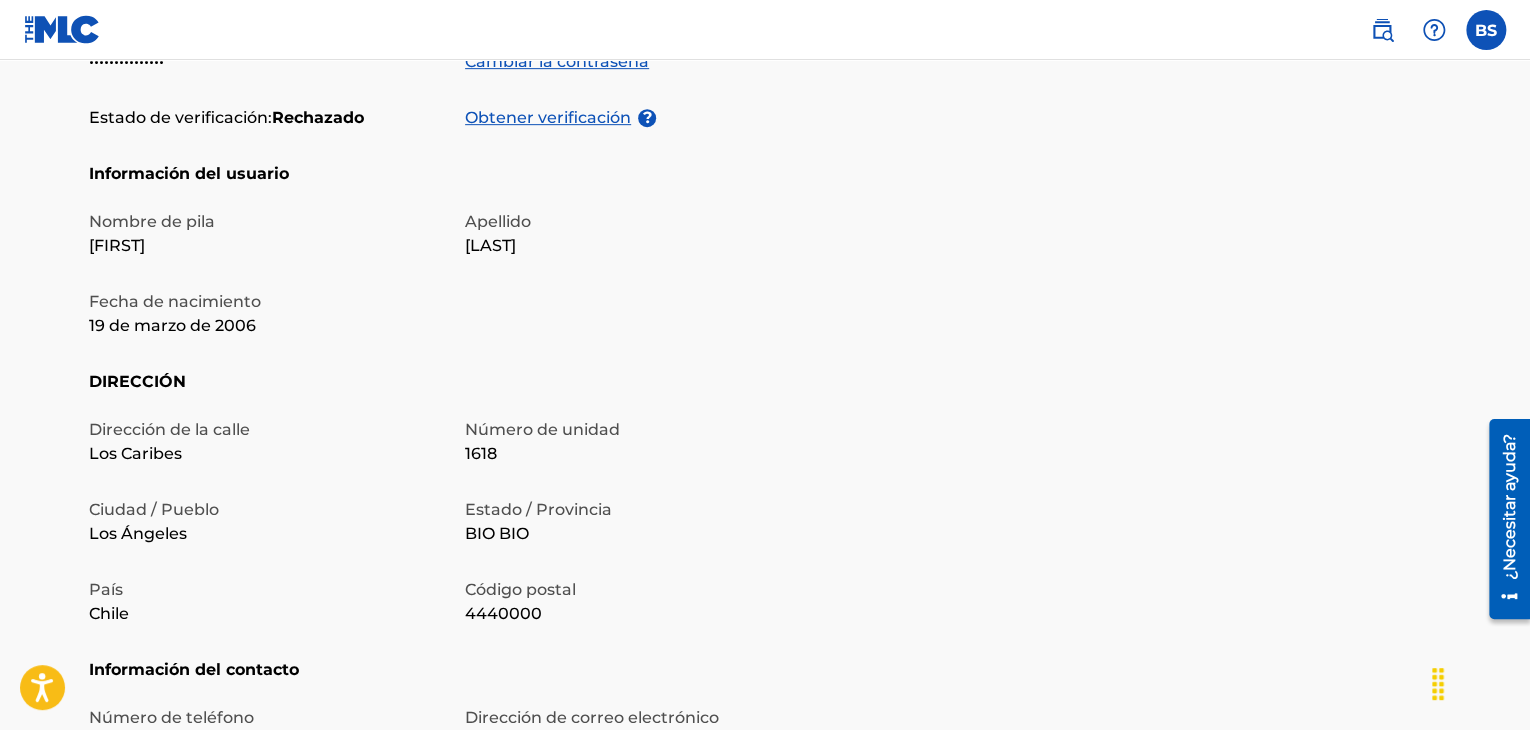 scroll, scrollTop: 274, scrollLeft: 0, axis: vertical 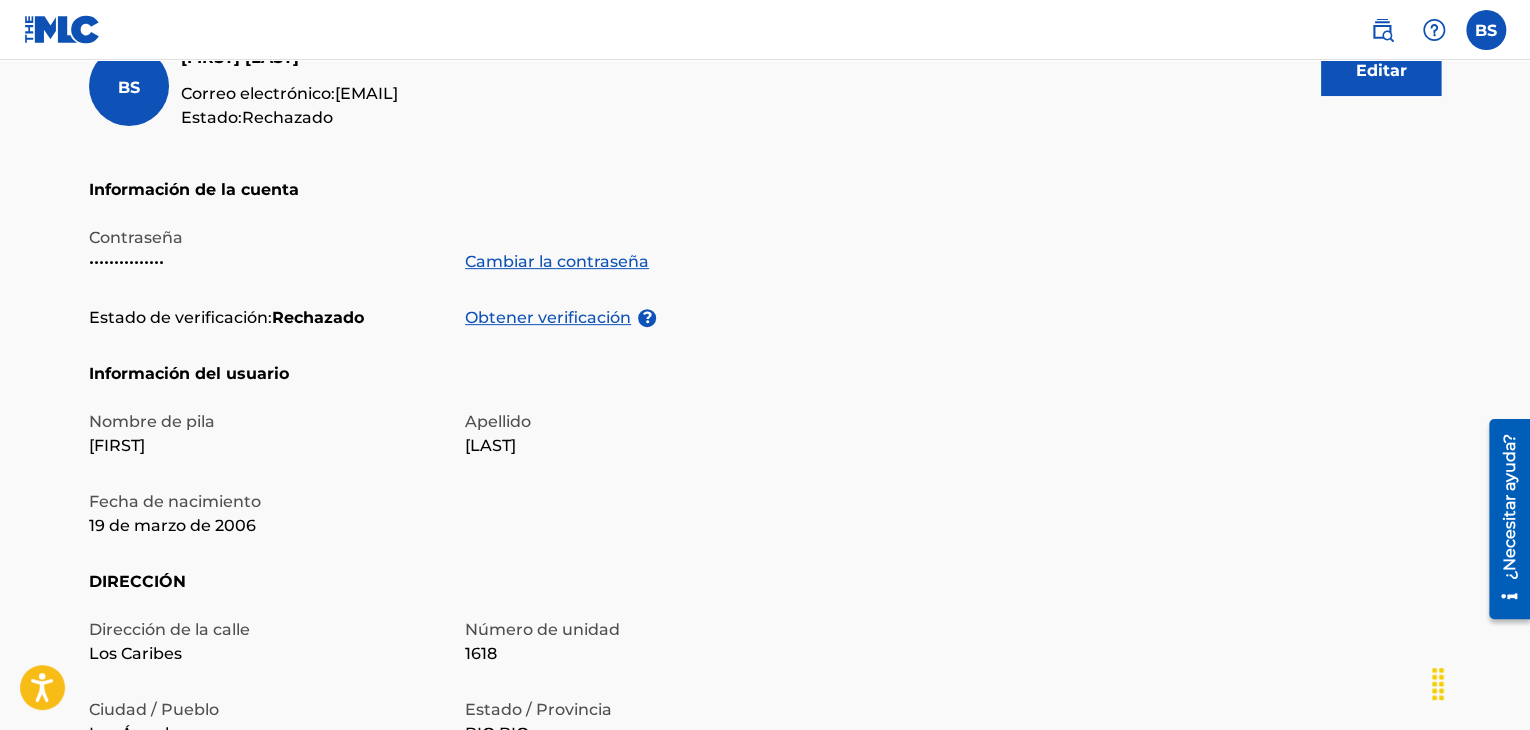 click on "Obtener verificación" at bounding box center (548, 317) 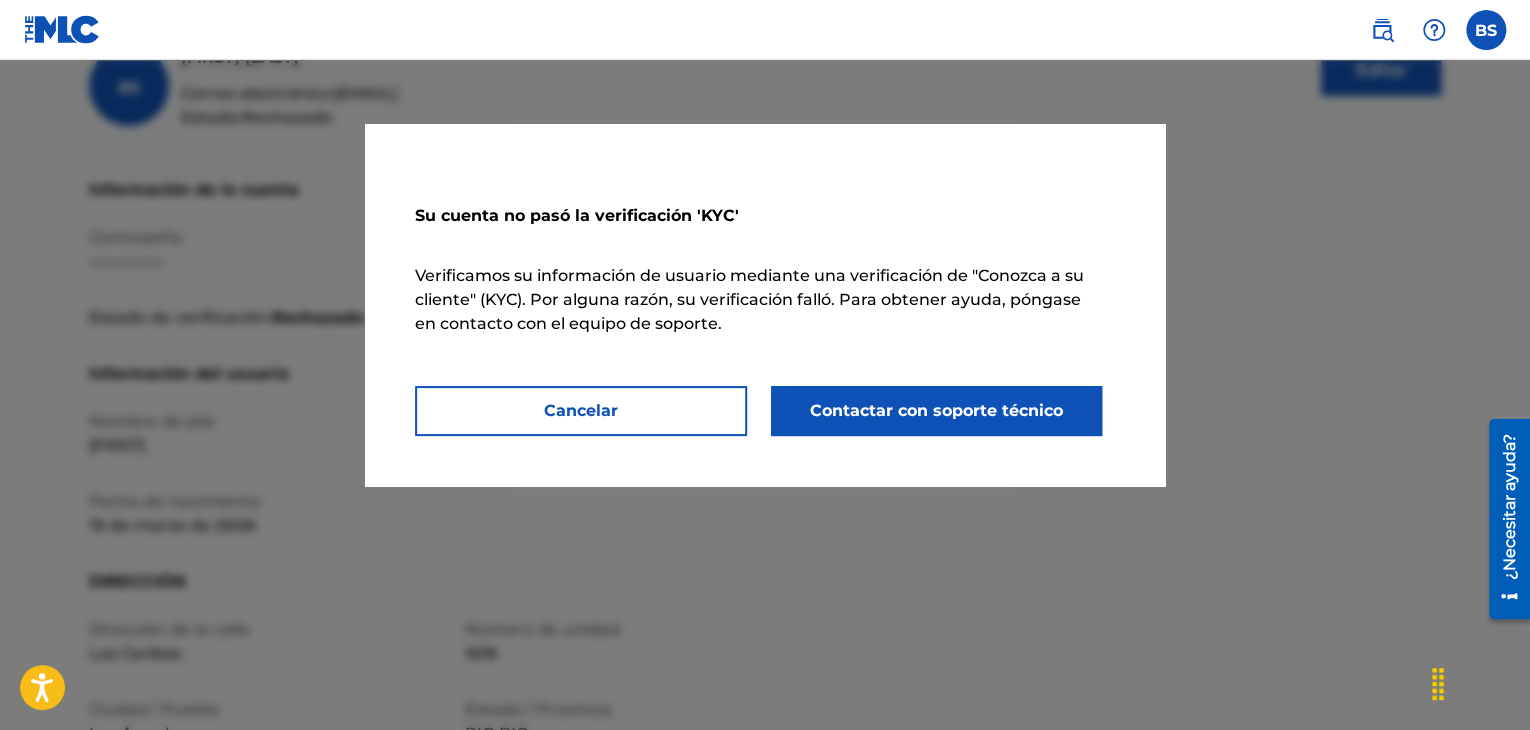 click on "Contactar con soporte técnico" at bounding box center [937, 411] 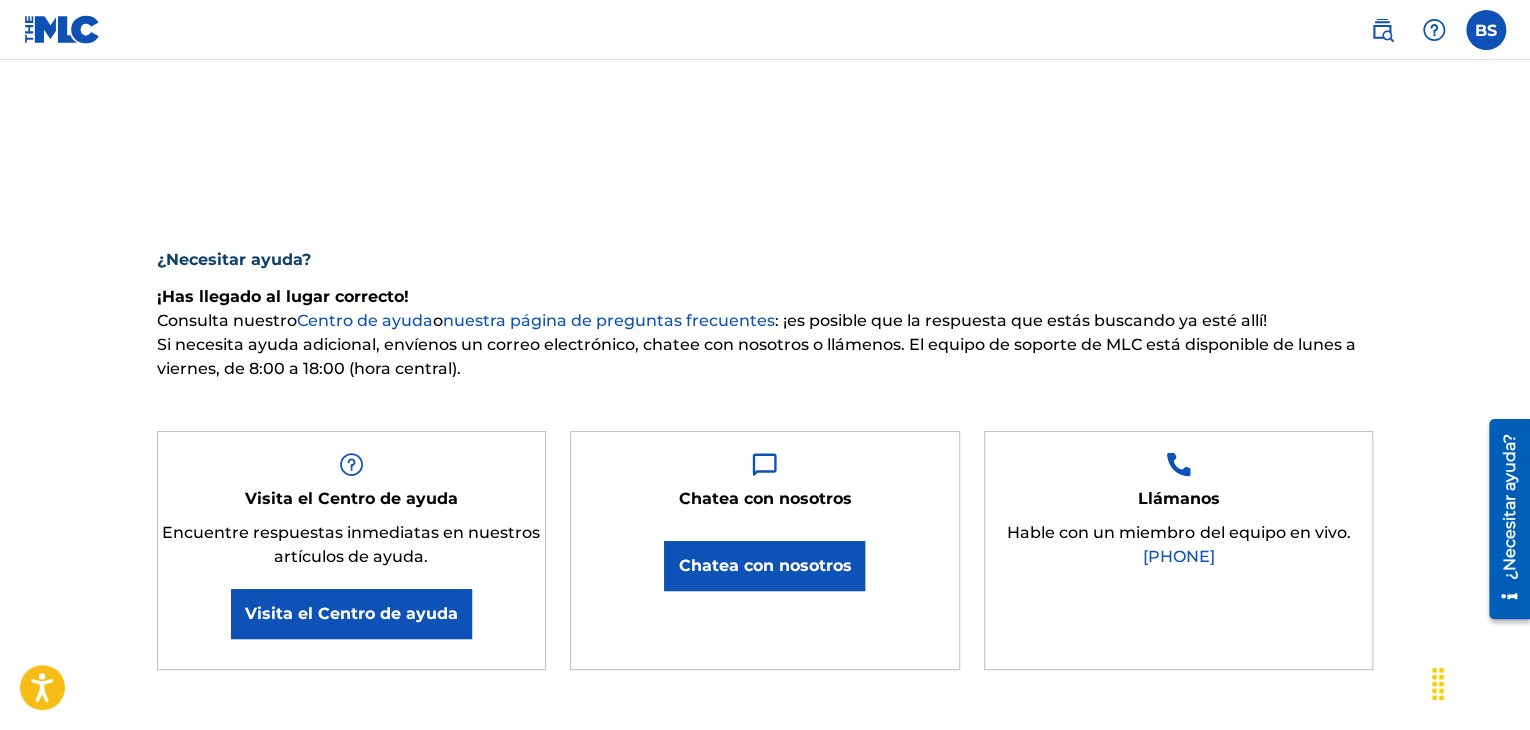 type on "[FIRST]" 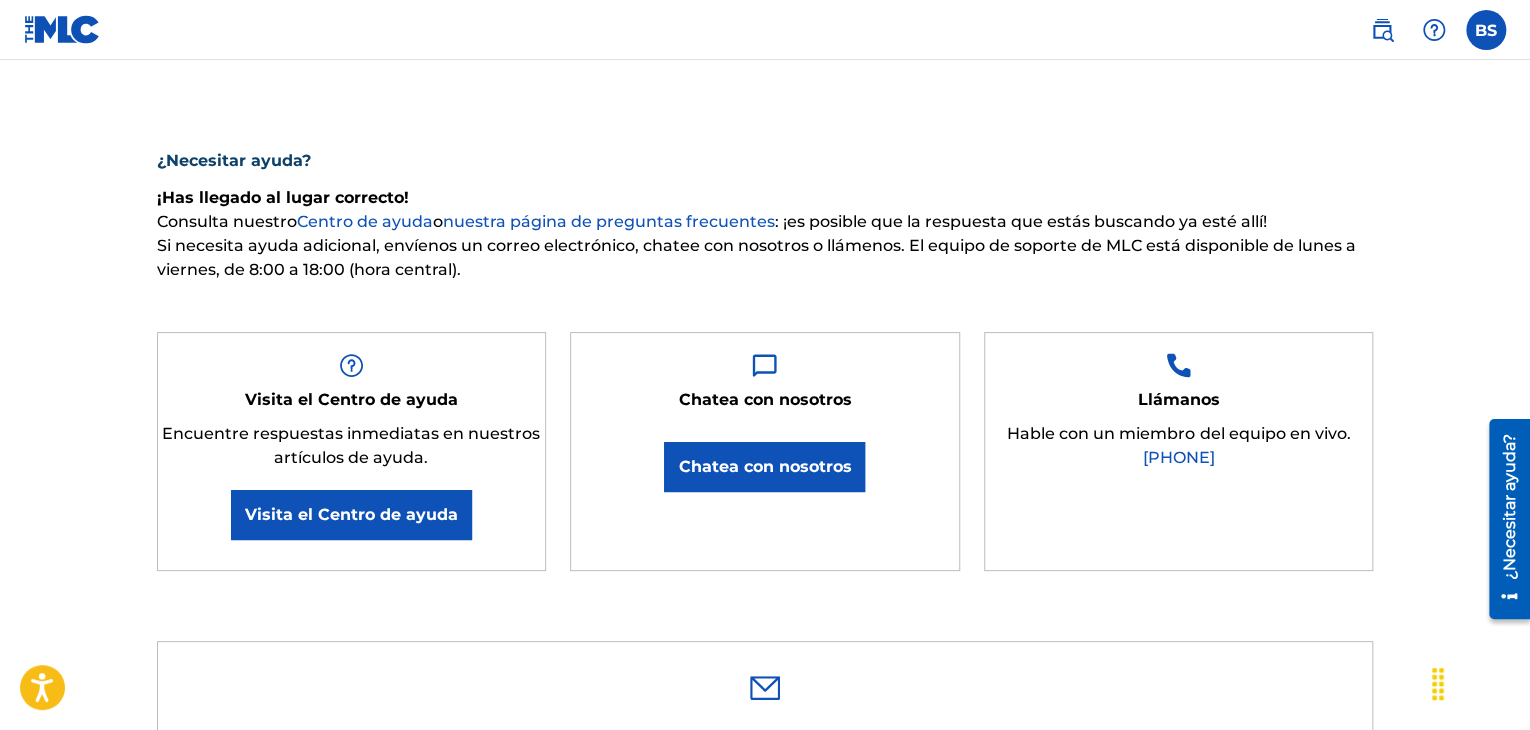 scroll, scrollTop: 200, scrollLeft: 0, axis: vertical 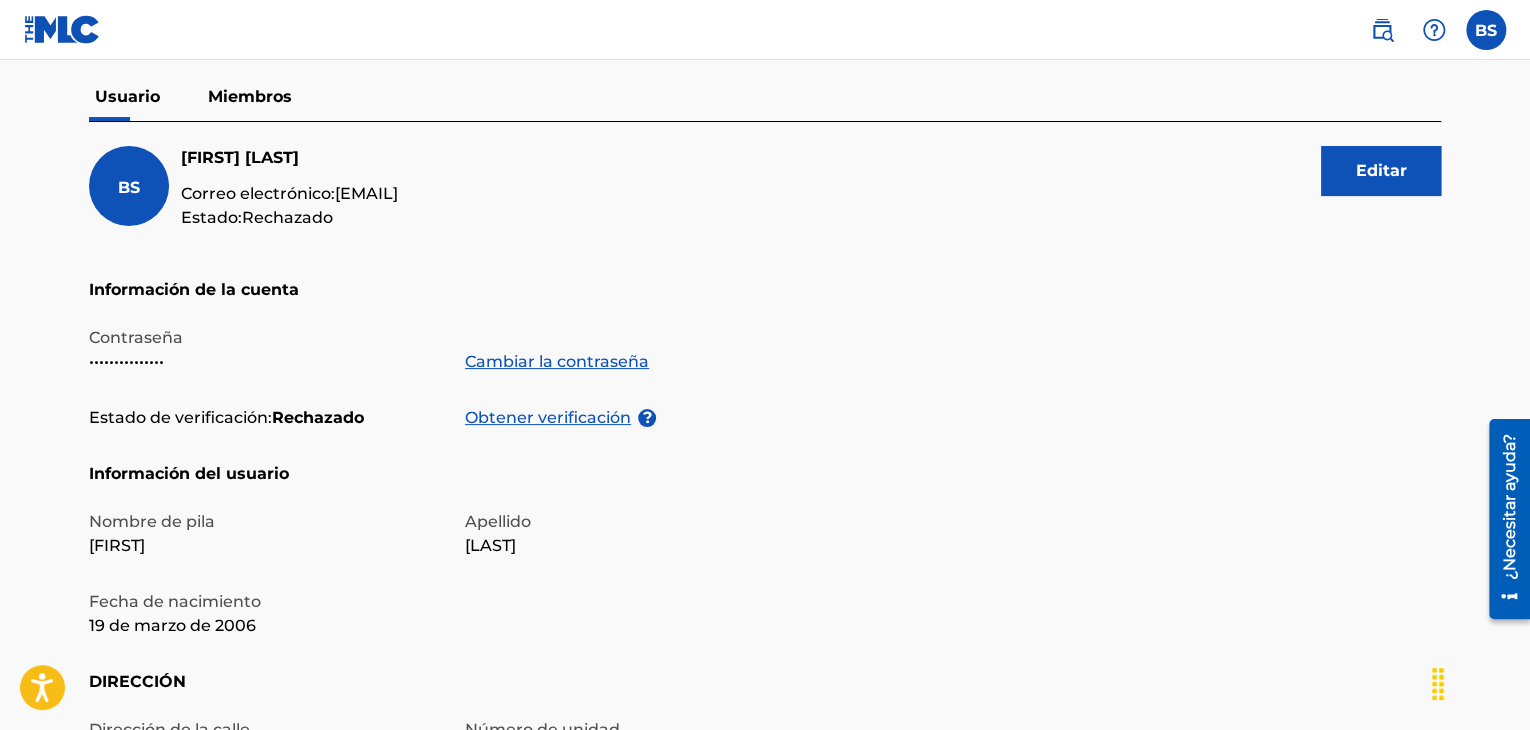 click on "Obtener verificación" at bounding box center [548, 417] 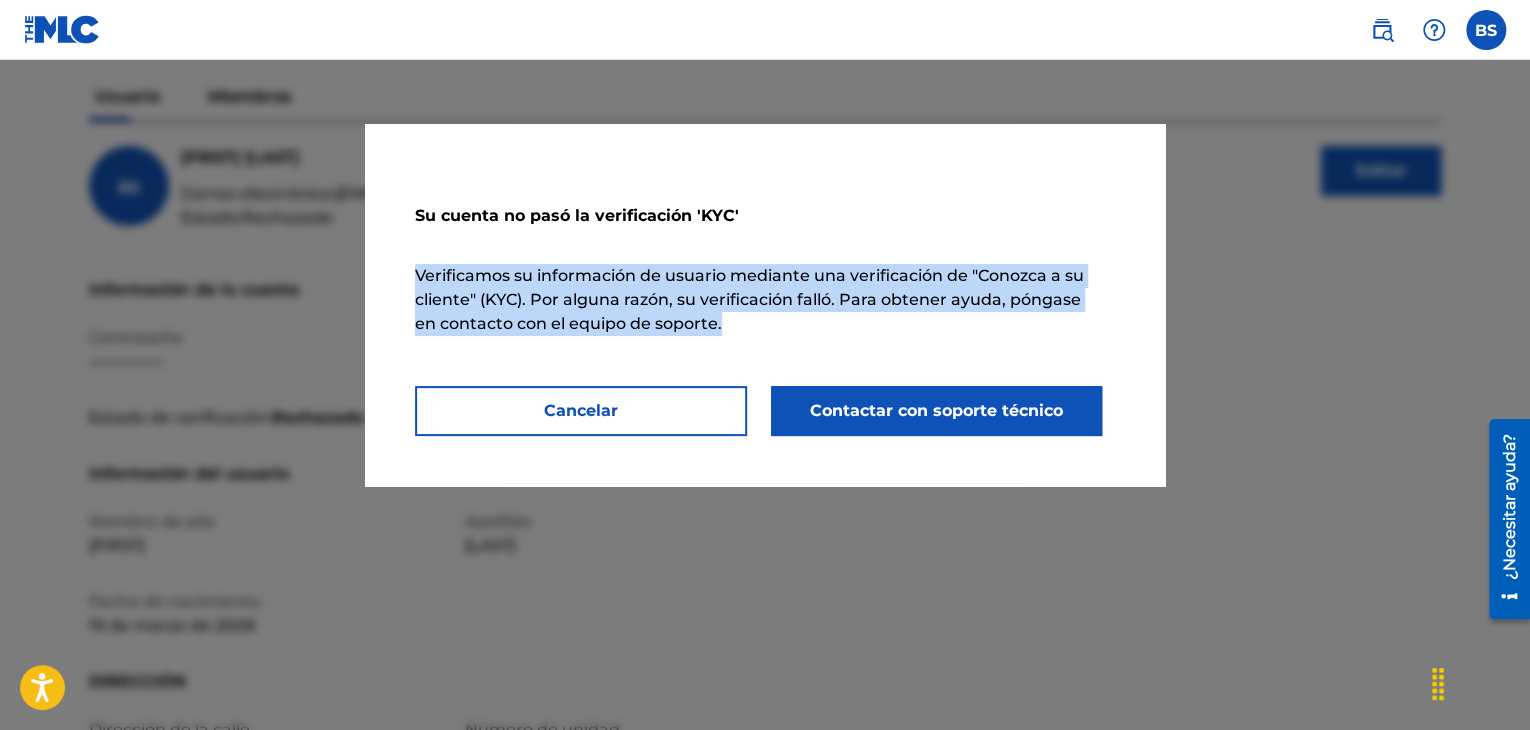 drag, startPoint x: 415, startPoint y: 269, endPoint x: 1049, endPoint y: 347, distance: 638.7801 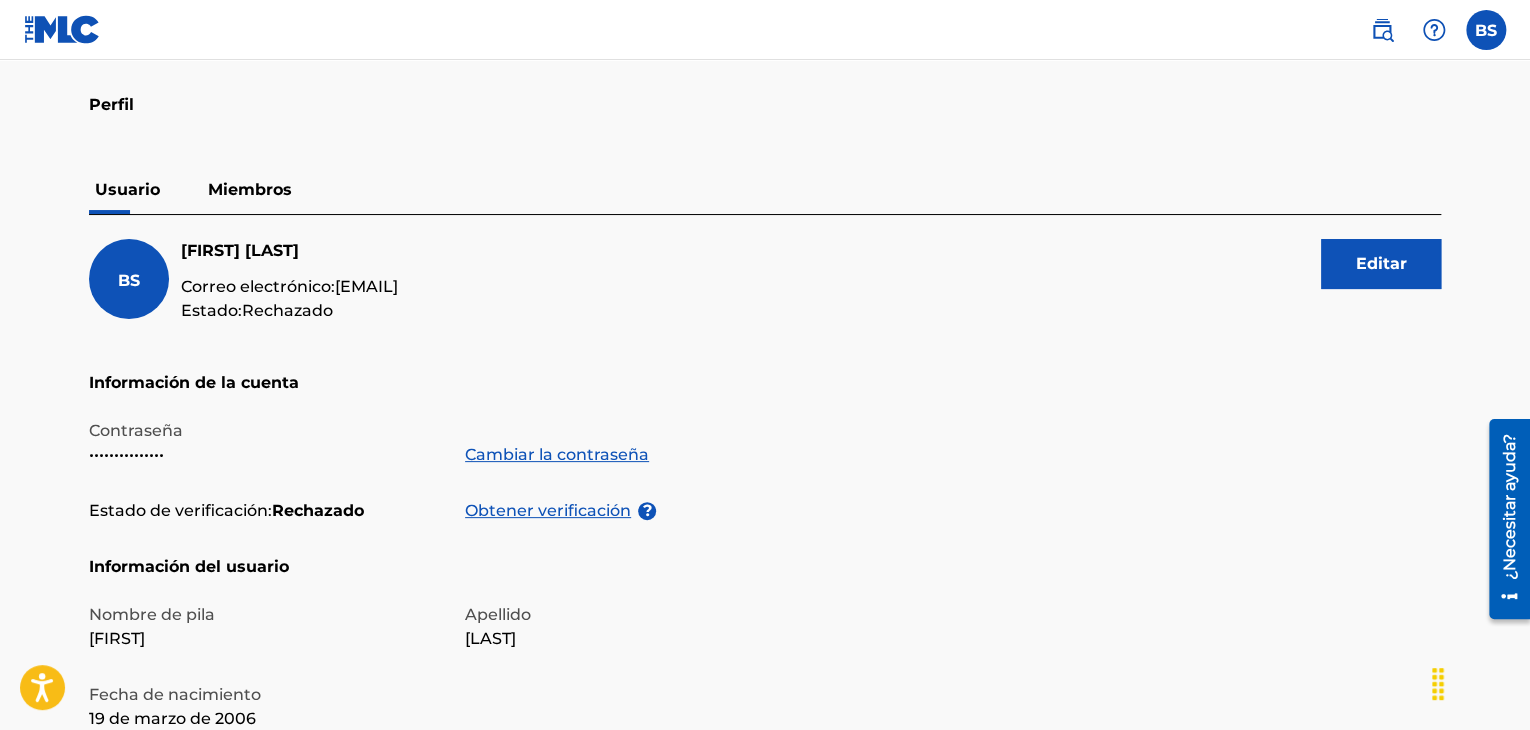 scroll, scrollTop: 74, scrollLeft: 0, axis: vertical 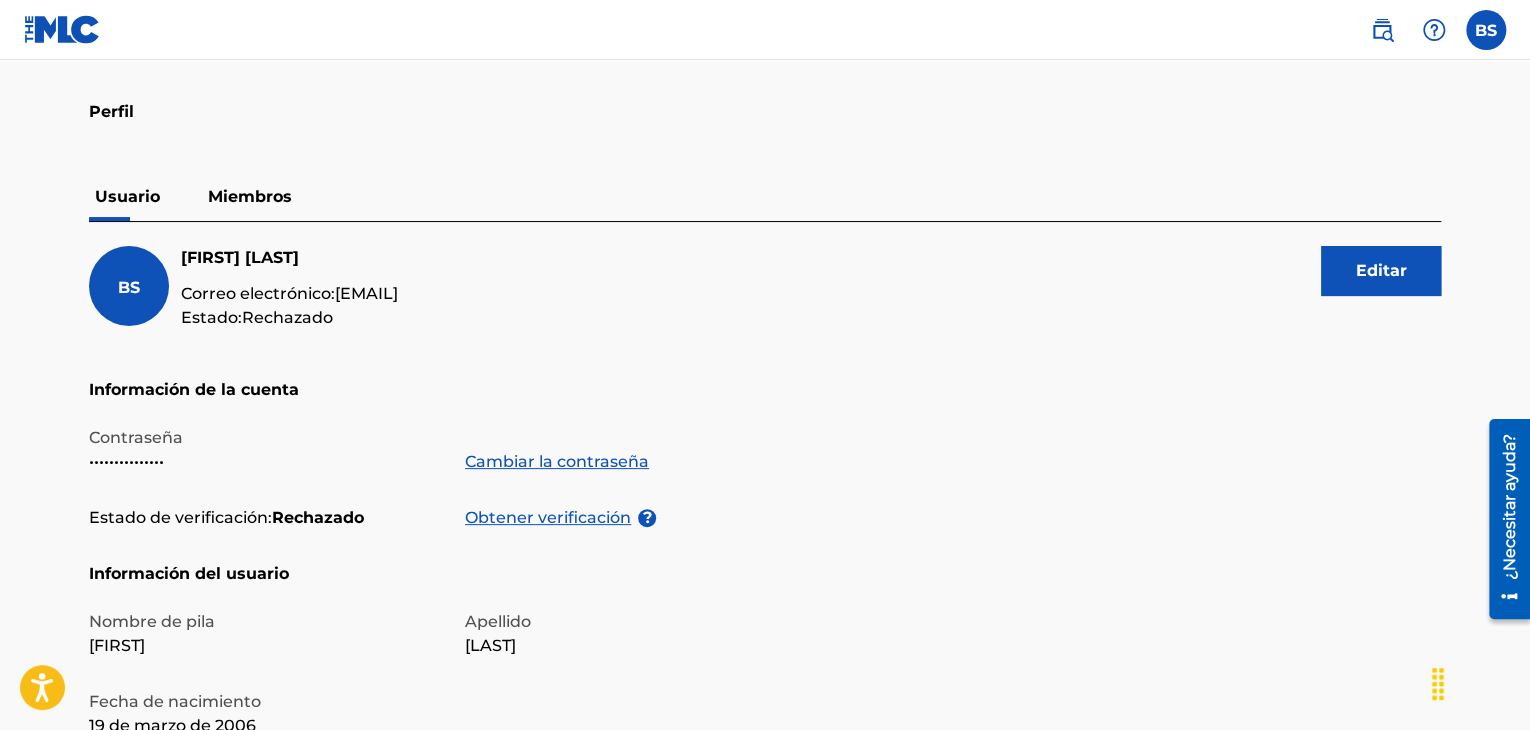 click at bounding box center (1486, 30) 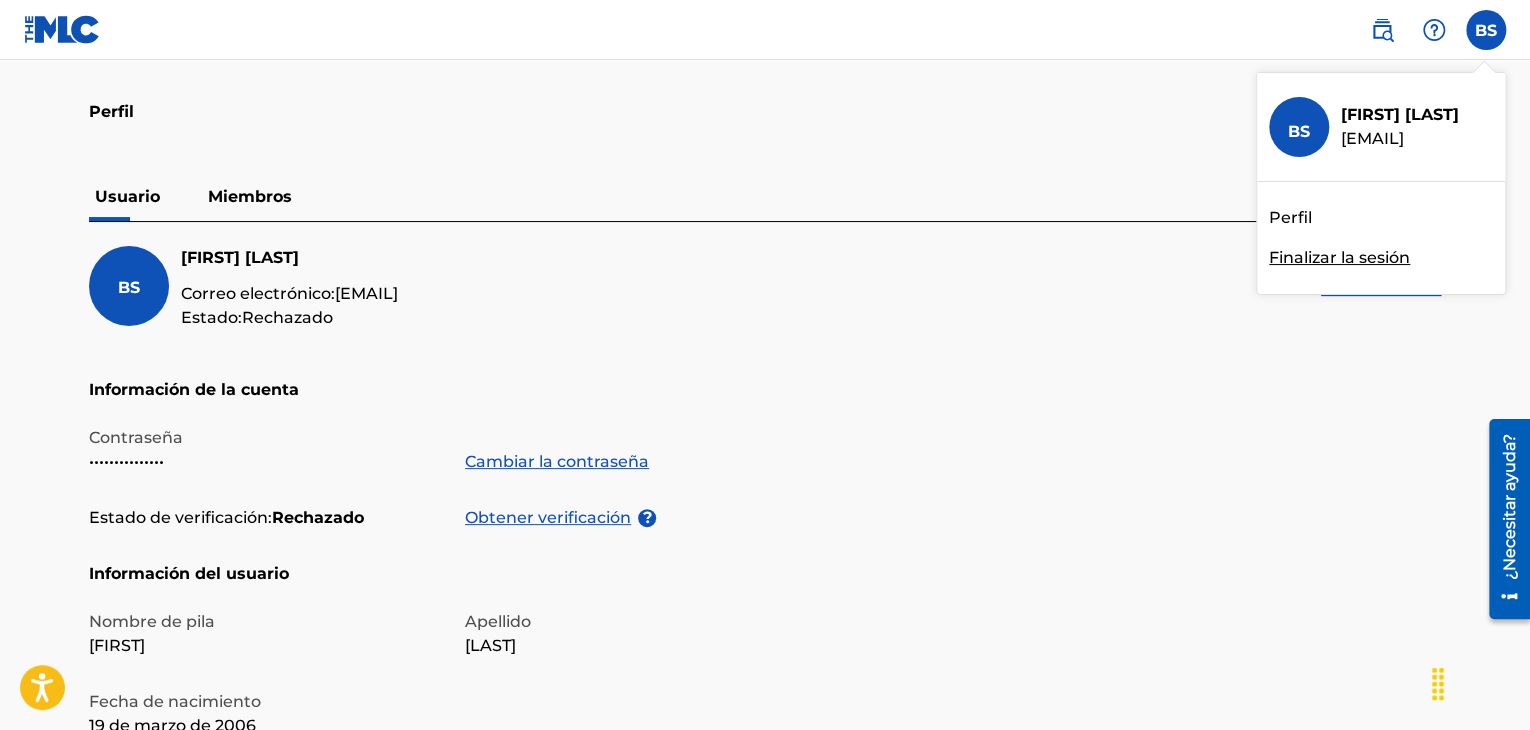 click on "Finalizar la sesión" at bounding box center [1339, 257] 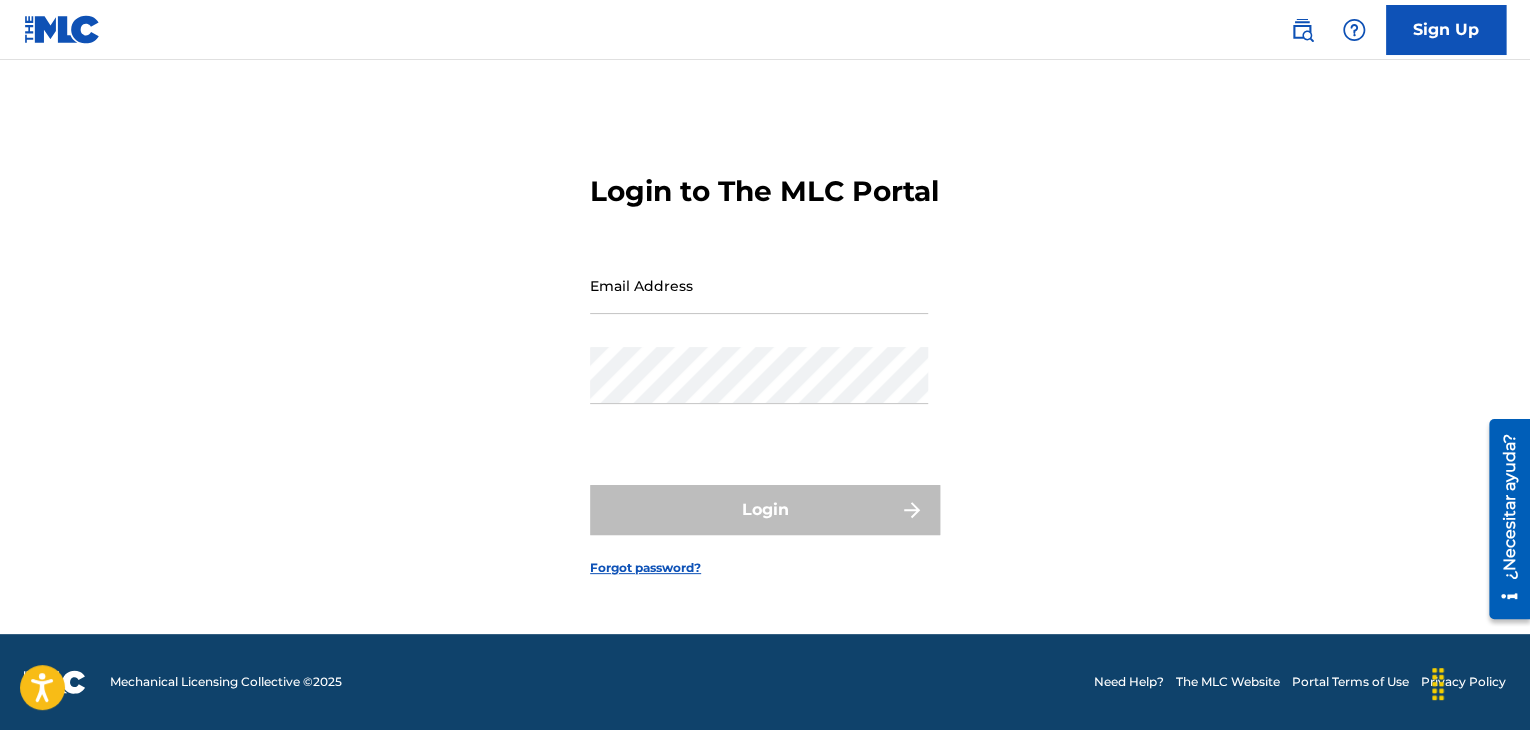 scroll, scrollTop: 0, scrollLeft: 0, axis: both 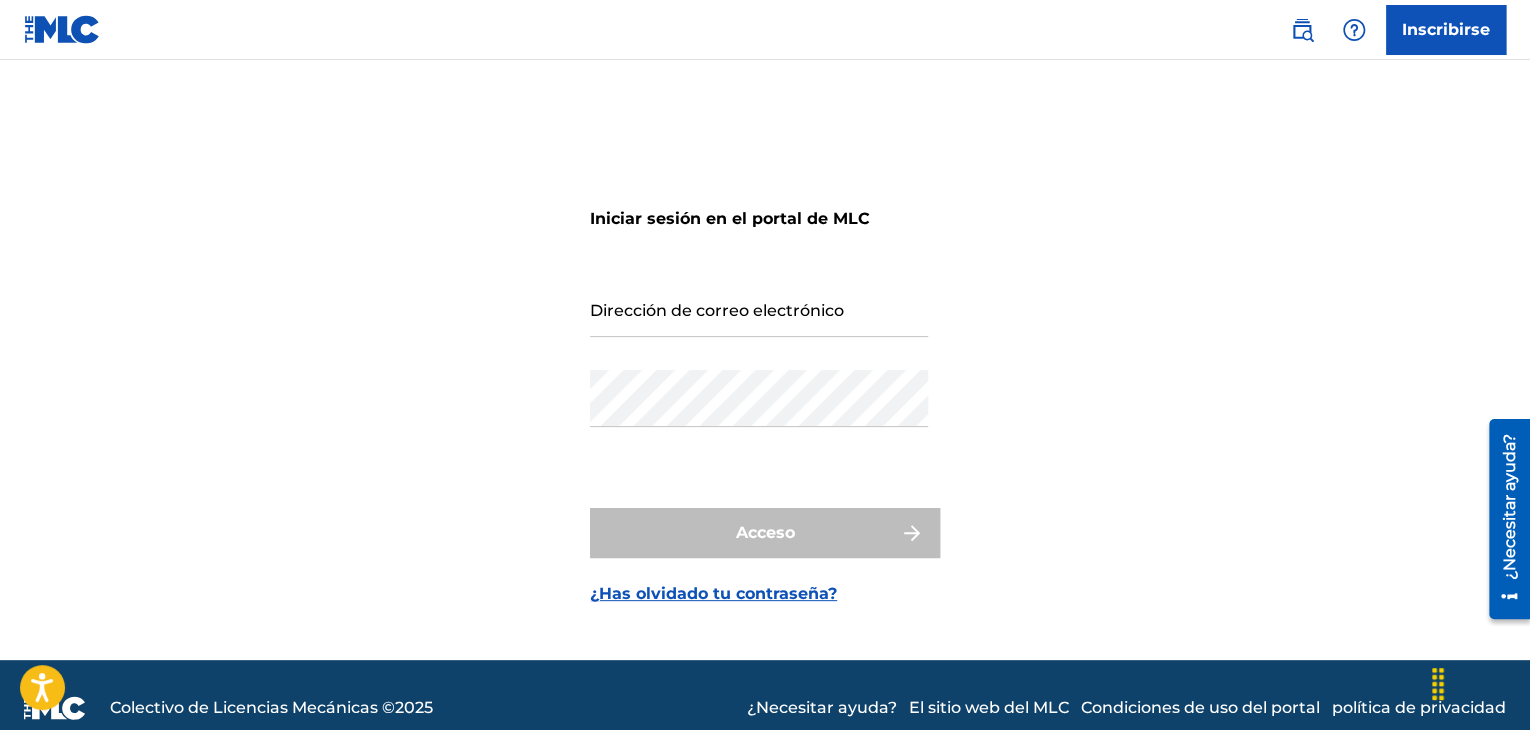 click on "Dirección de correo electrónico" at bounding box center (759, 308) 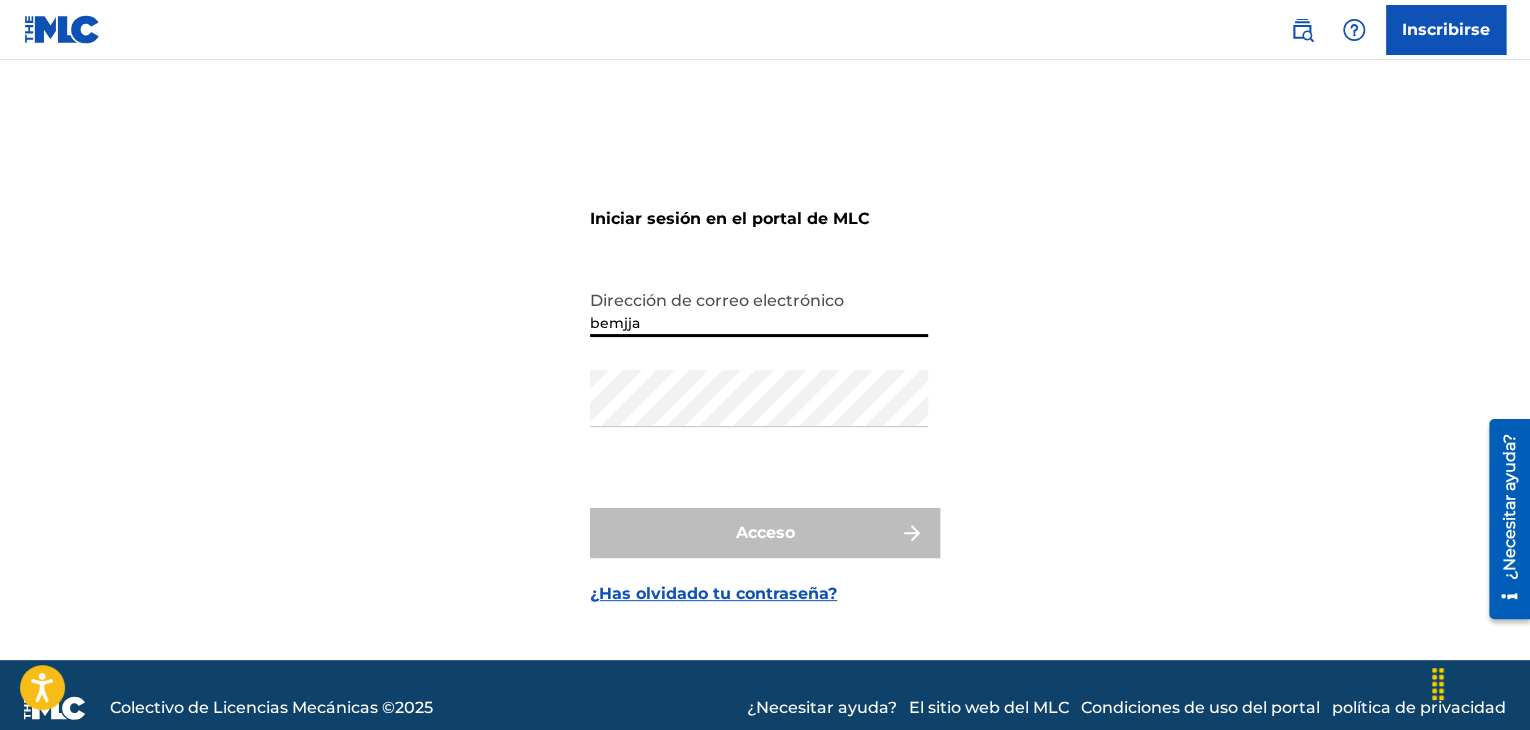 type on "[EMAIL]" 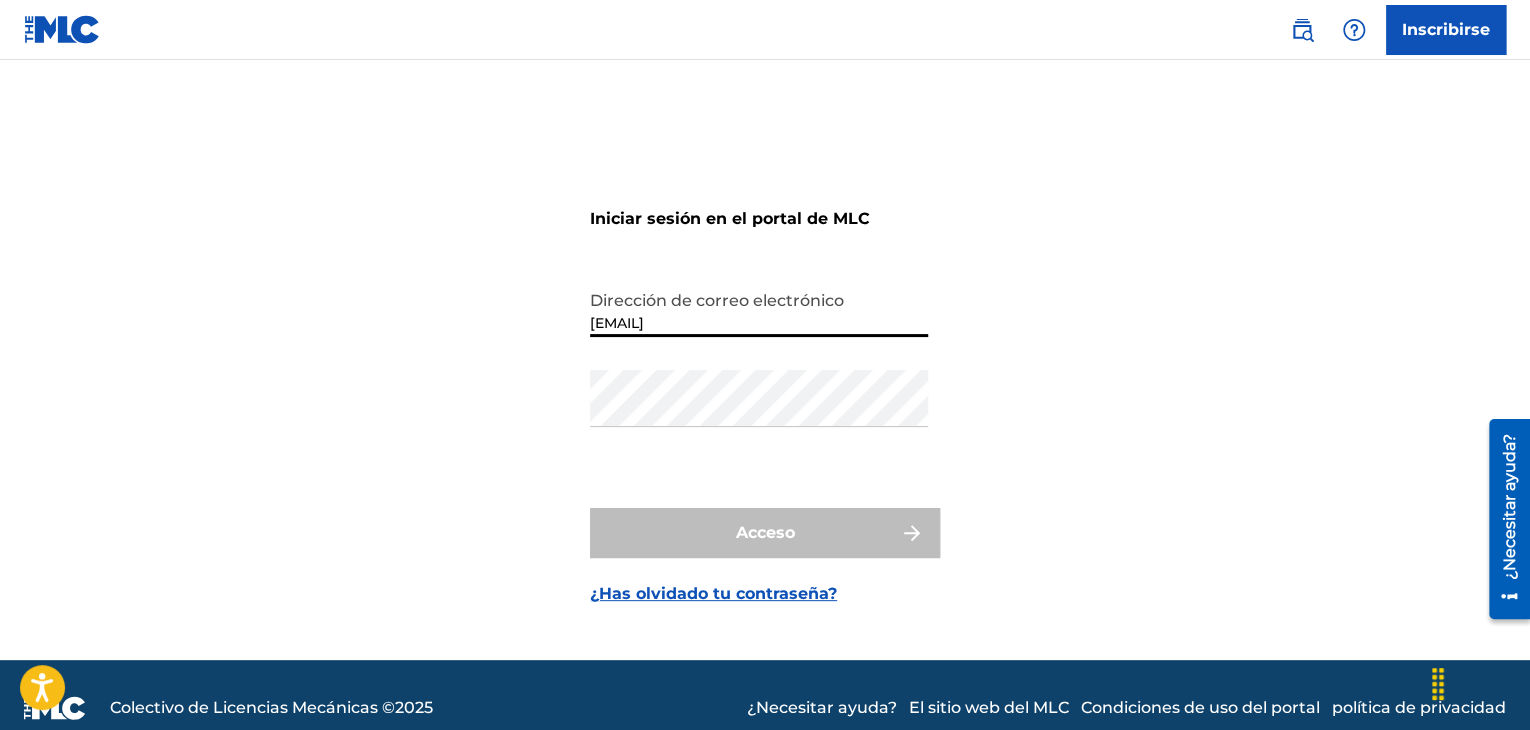 click on "Inscribirse" at bounding box center [1446, 30] 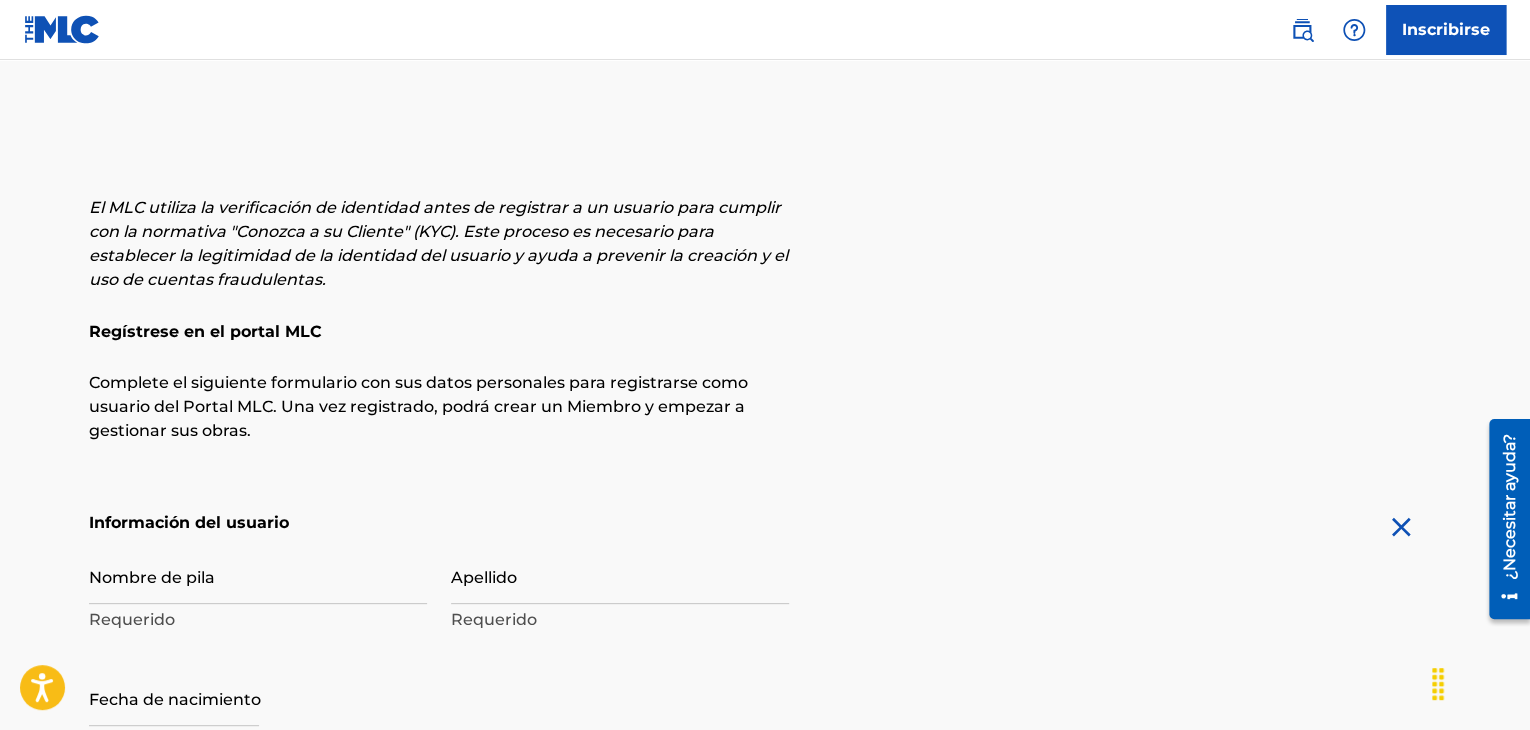 scroll, scrollTop: 300, scrollLeft: 0, axis: vertical 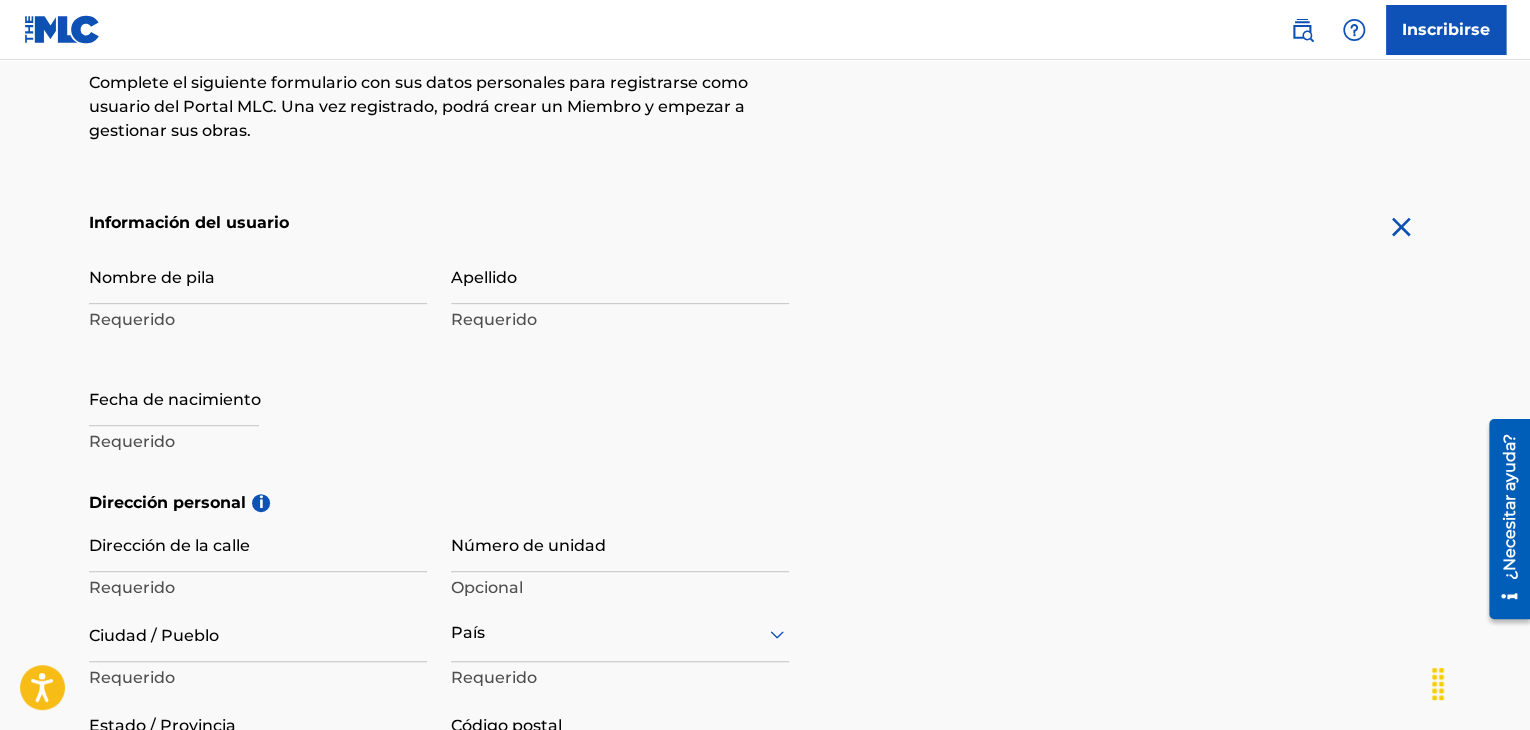 click on "Nombre de pila" at bounding box center (258, 275) 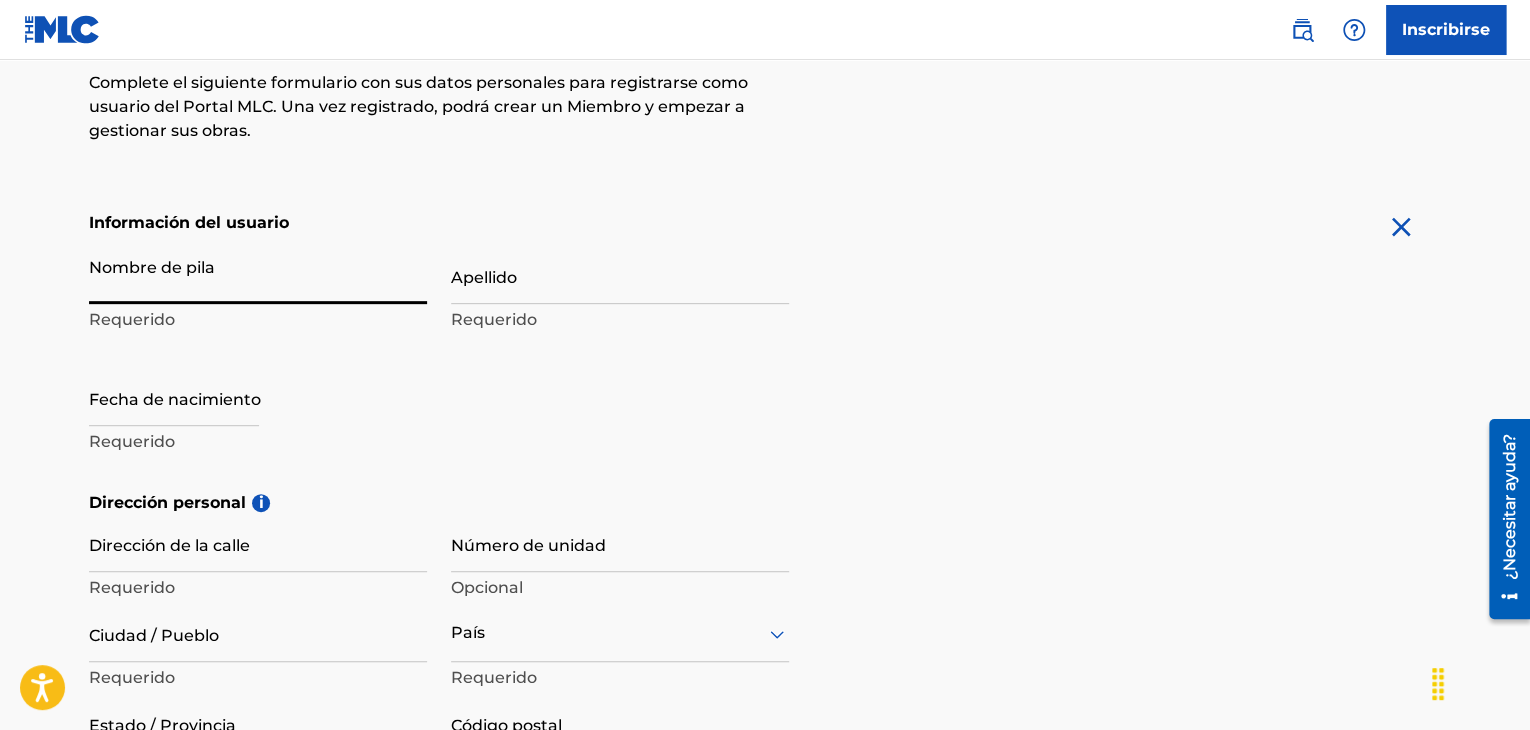 type on "B" 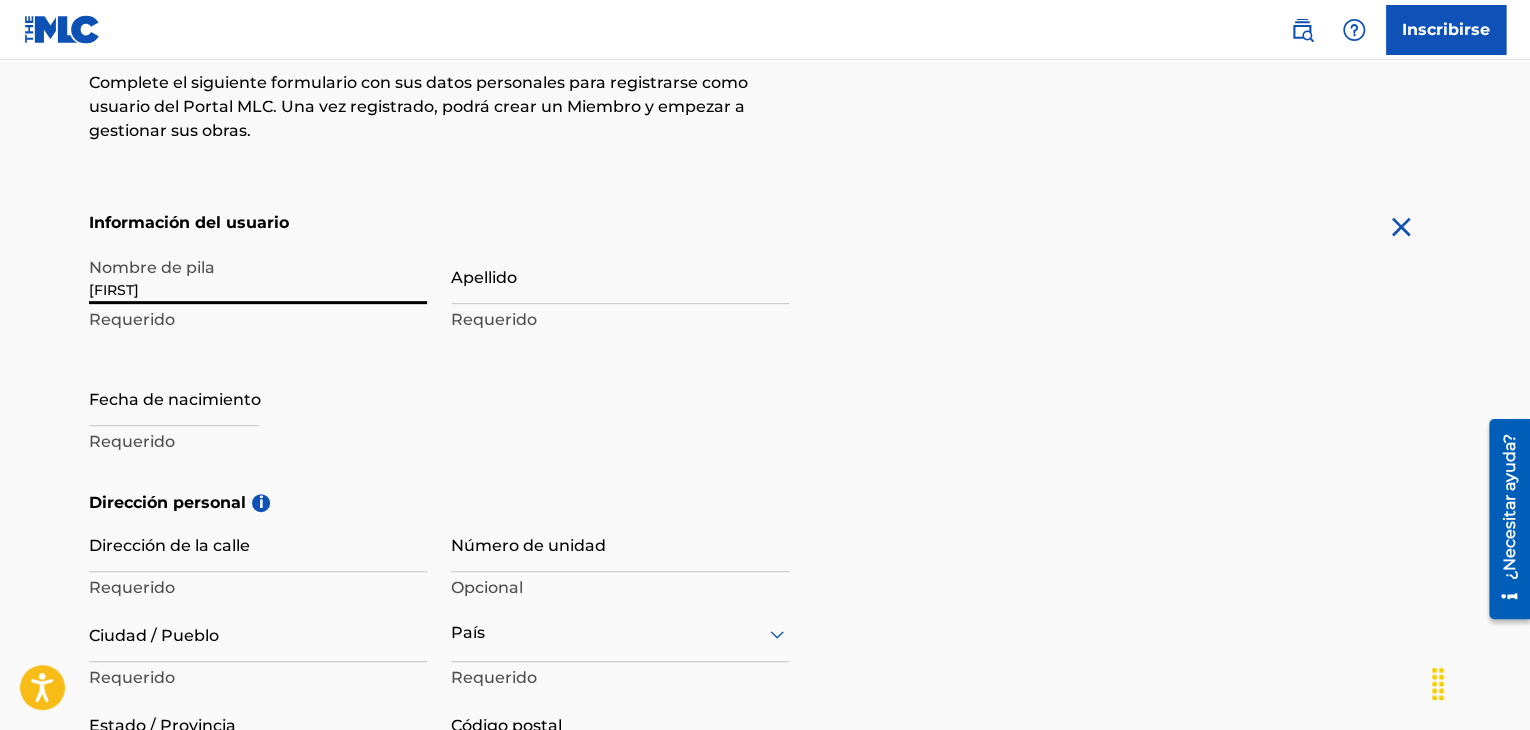 type on "[FIRST]" 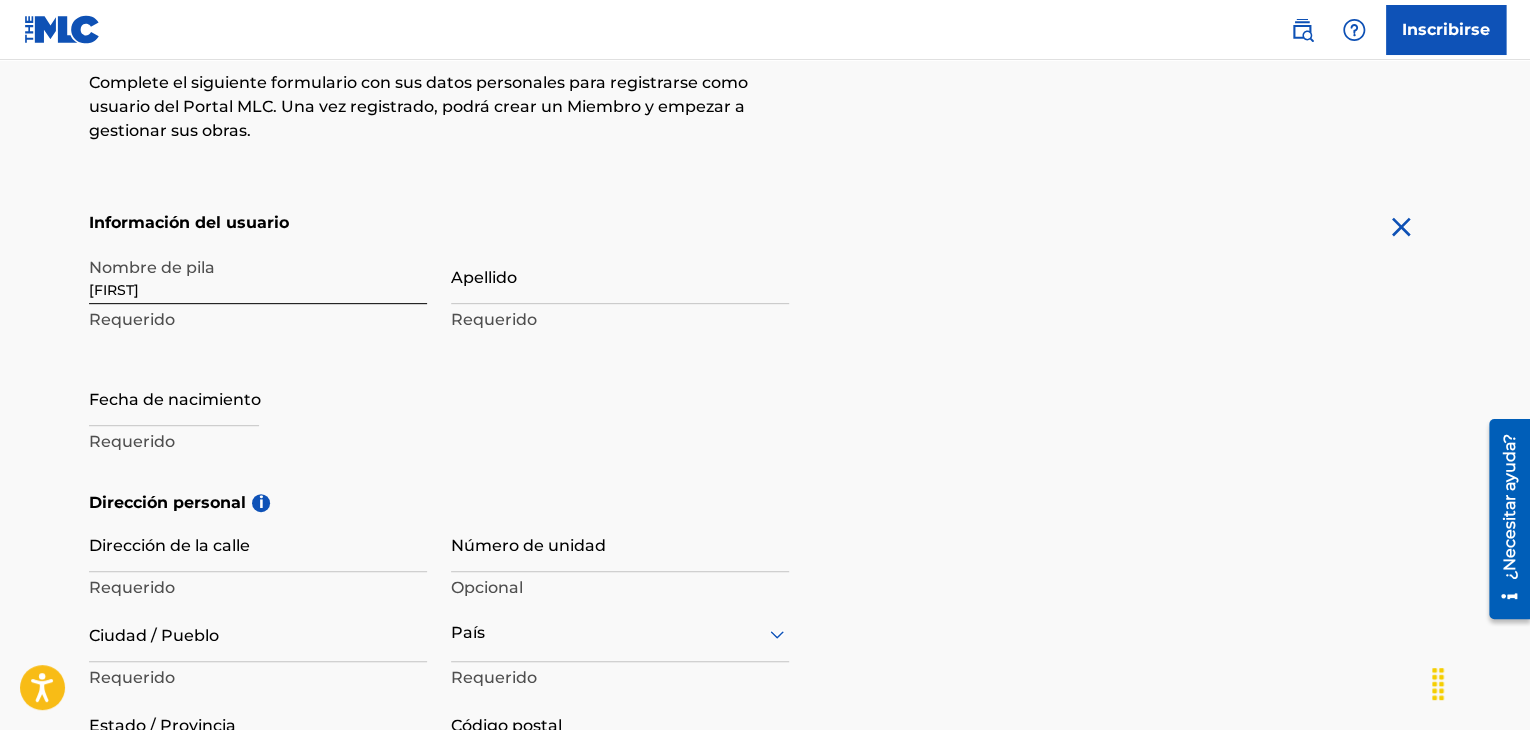 click on "Requerido" at bounding box center (620, 320) 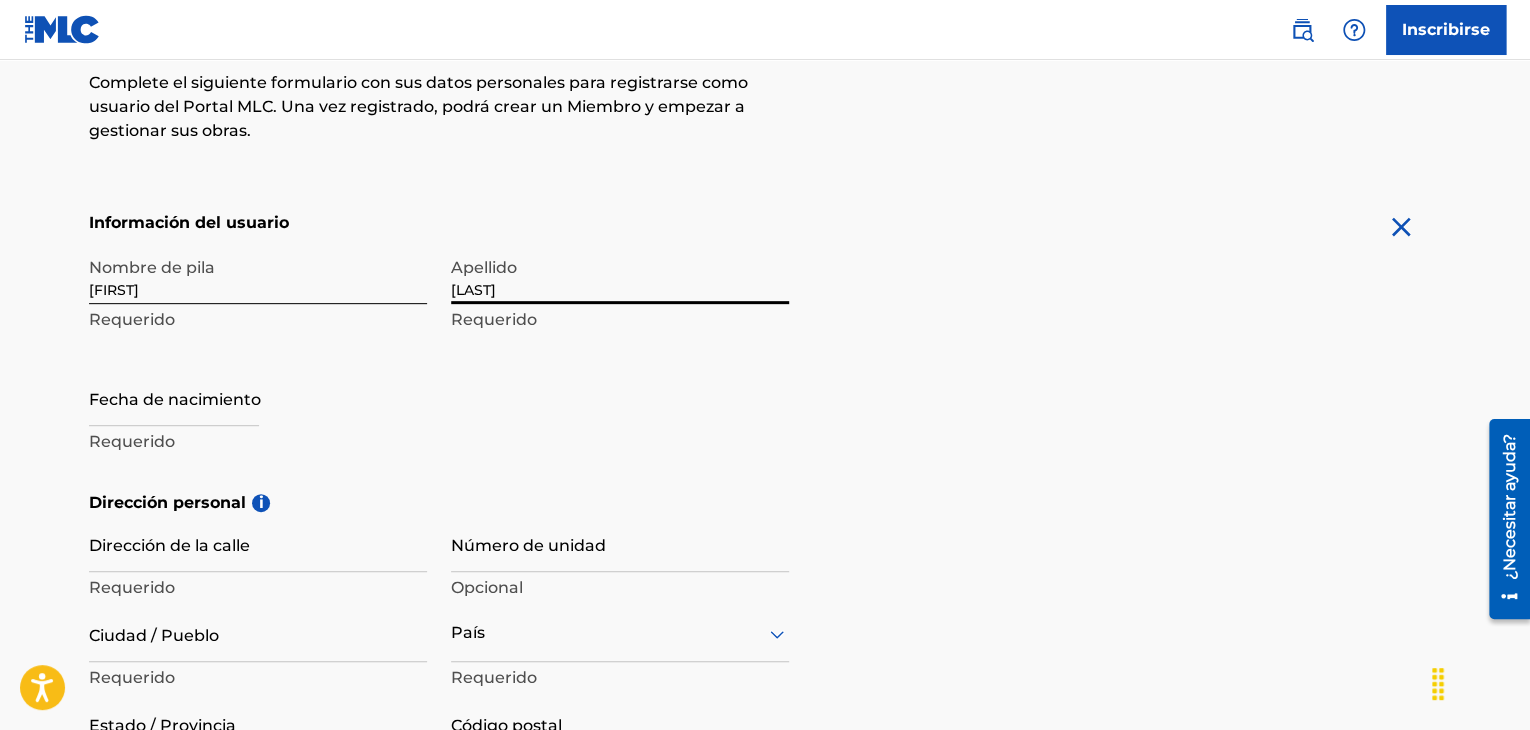 type on "[LAST]" 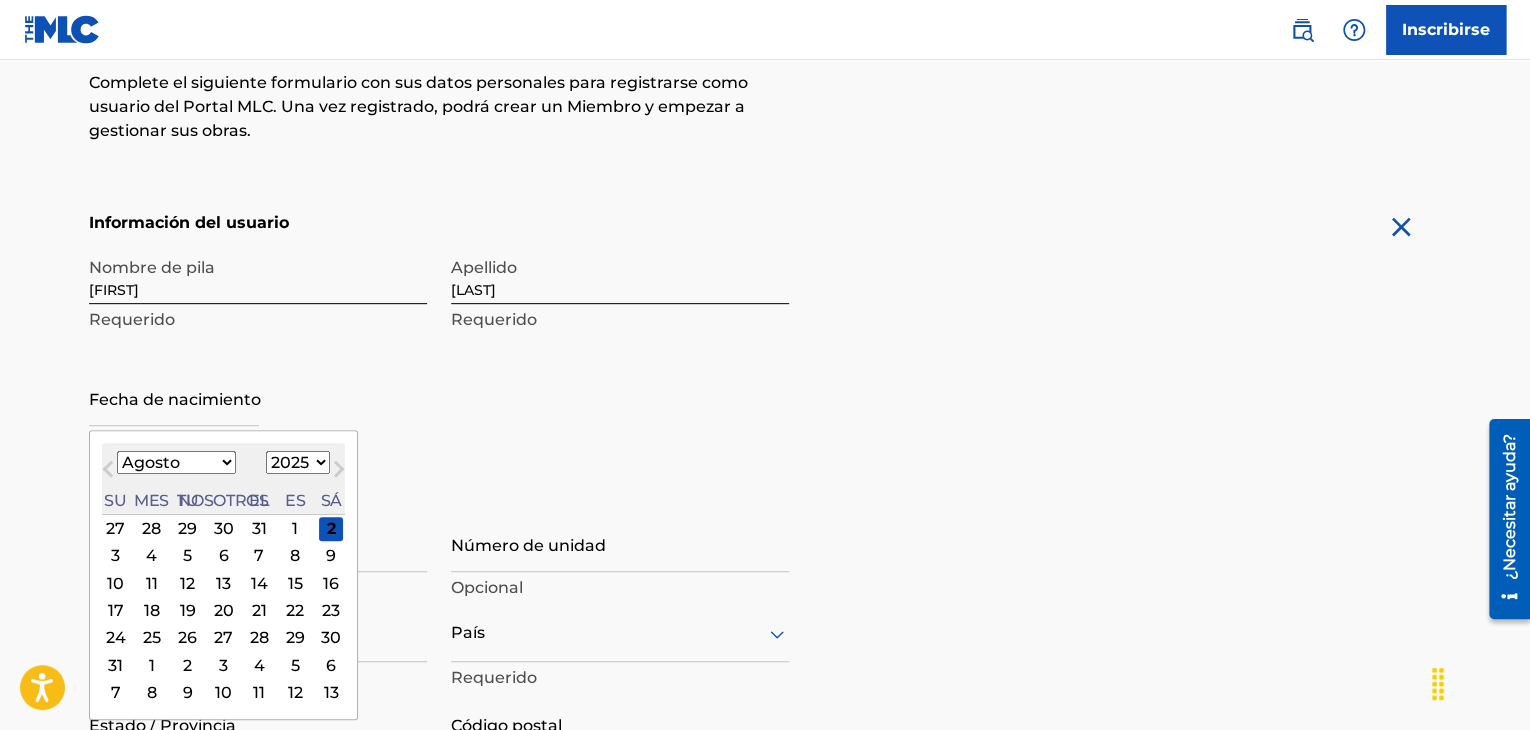 type on "March 19 2006" 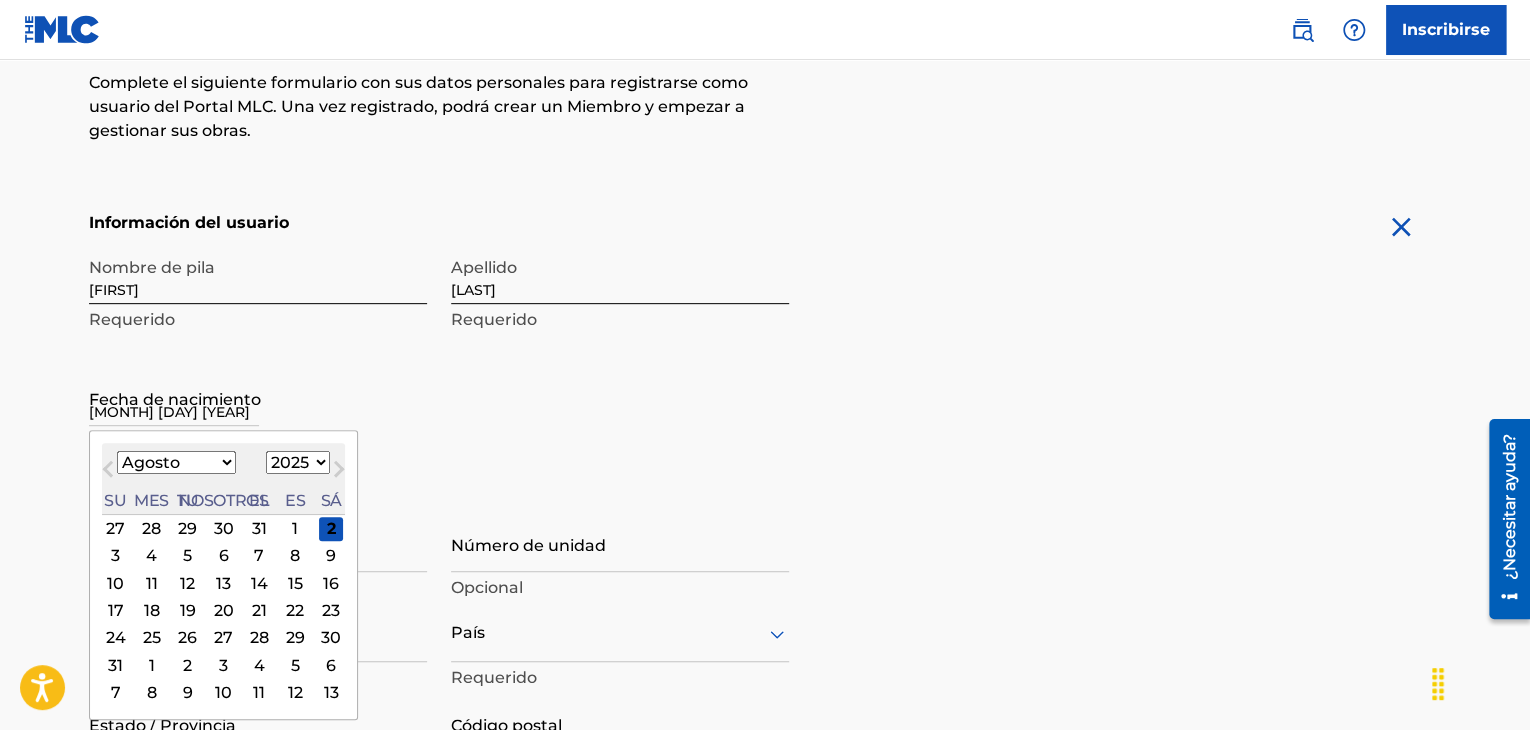 select on "2" 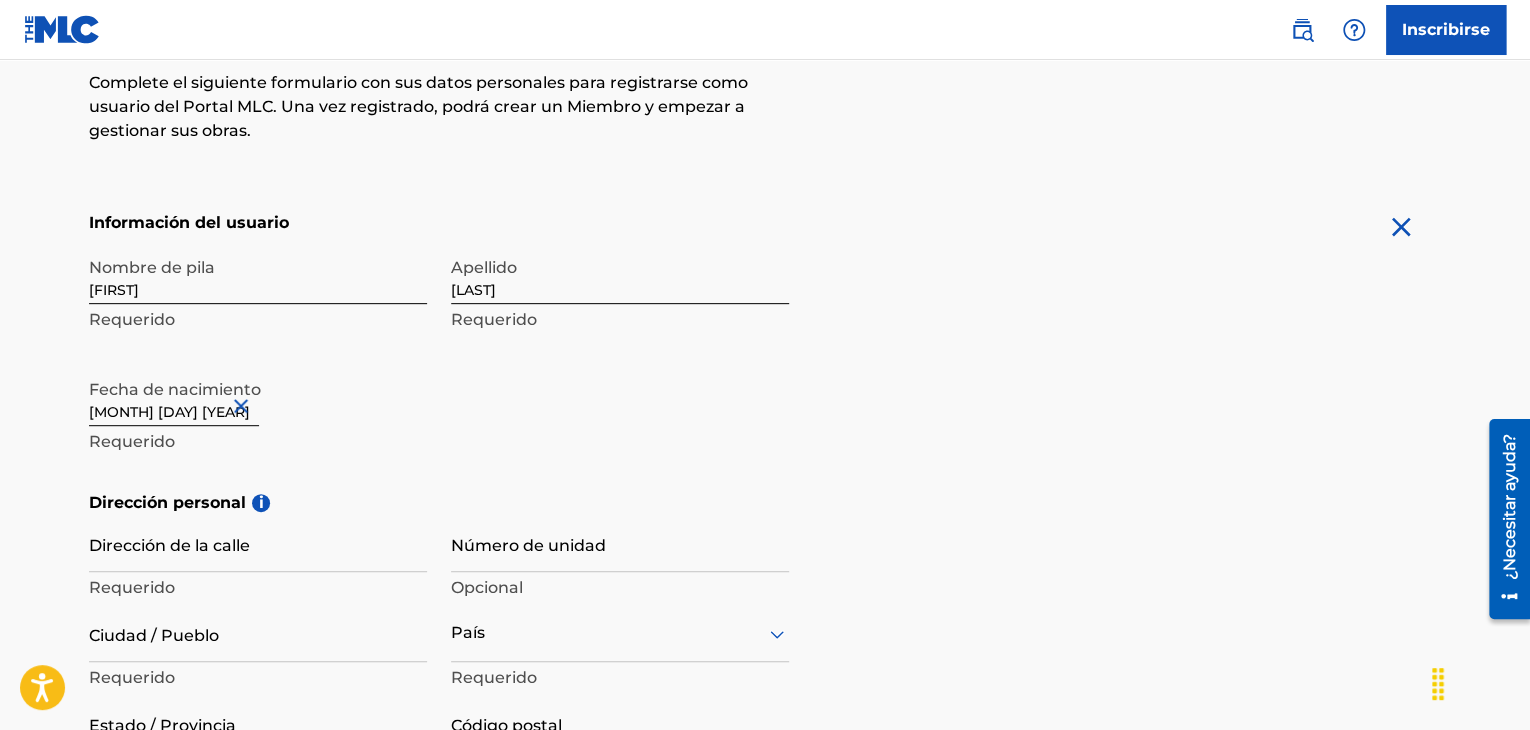 click on "Fecha de nacimiento March 19 2006 Requerido" at bounding box center [258, 414] 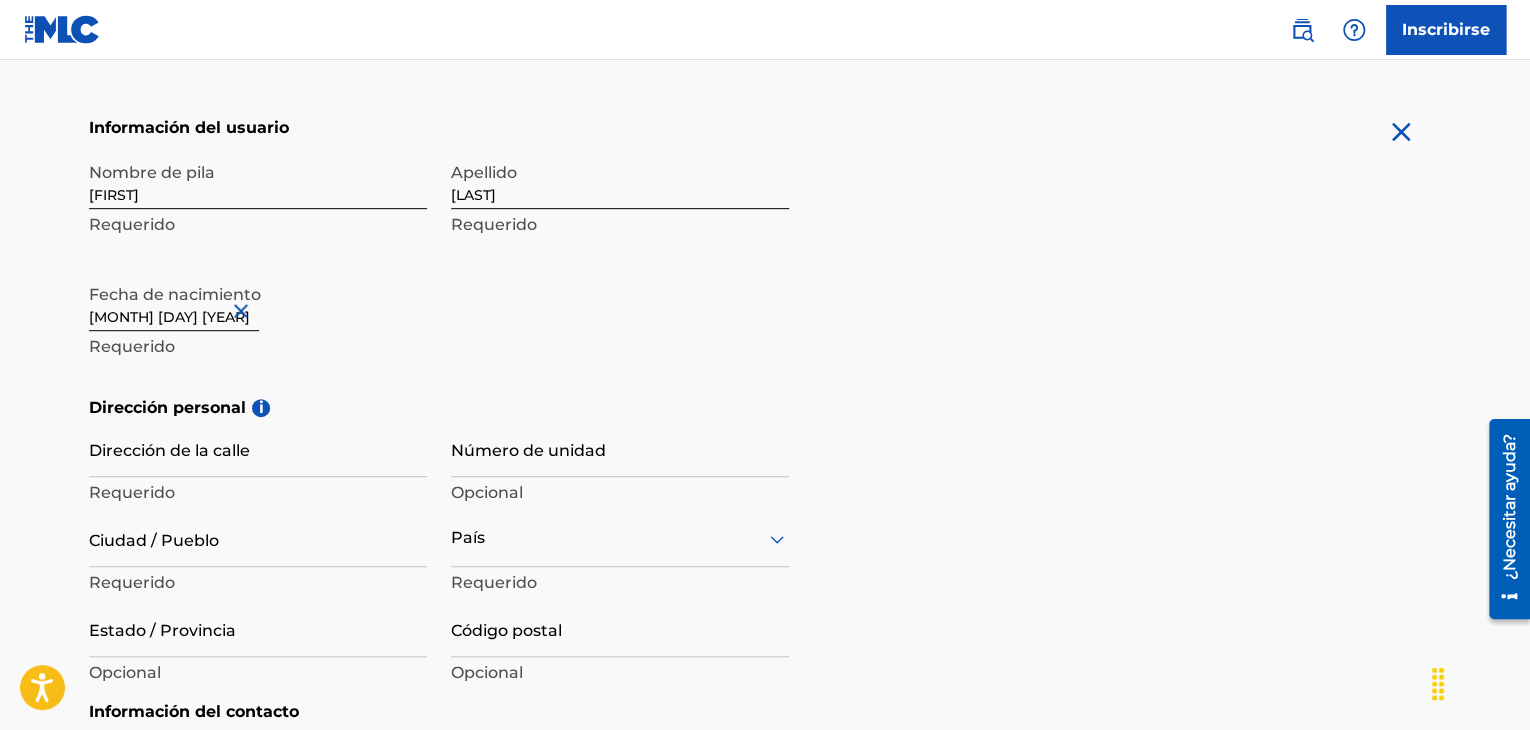 scroll, scrollTop: 500, scrollLeft: 0, axis: vertical 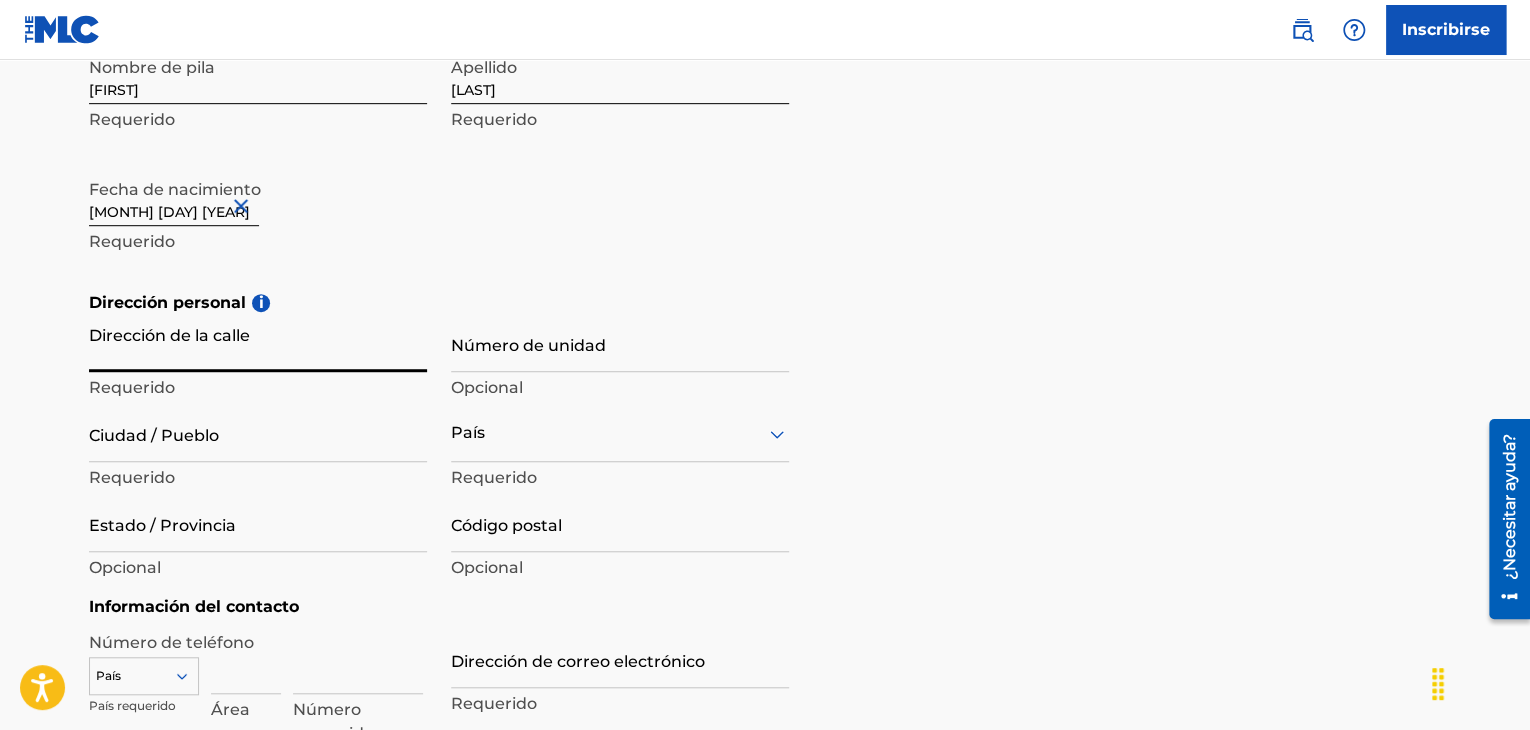 click on "Dirección de la calle" at bounding box center (258, 343) 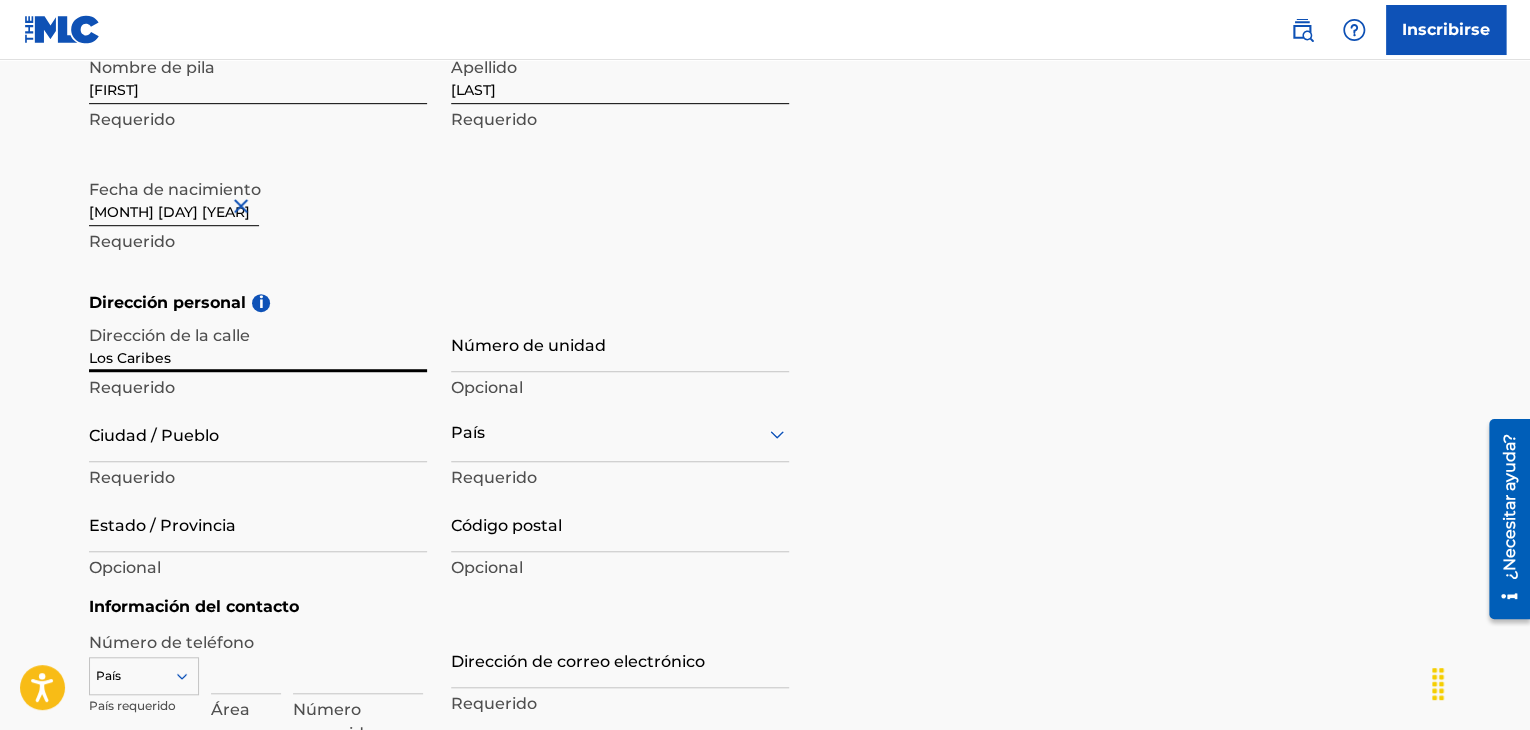 type on "Los Caribes" 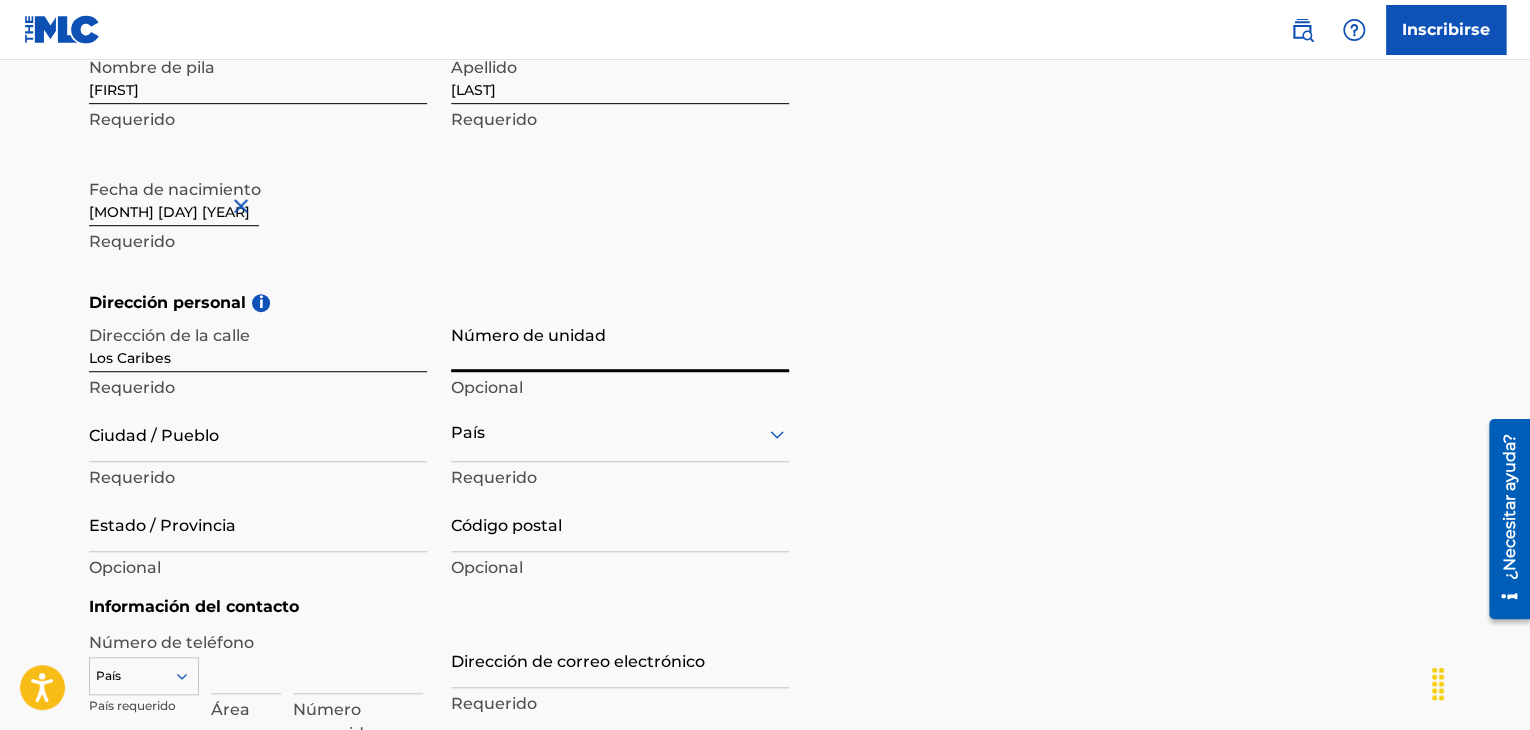 click on "Número de unidad" at bounding box center [620, 343] 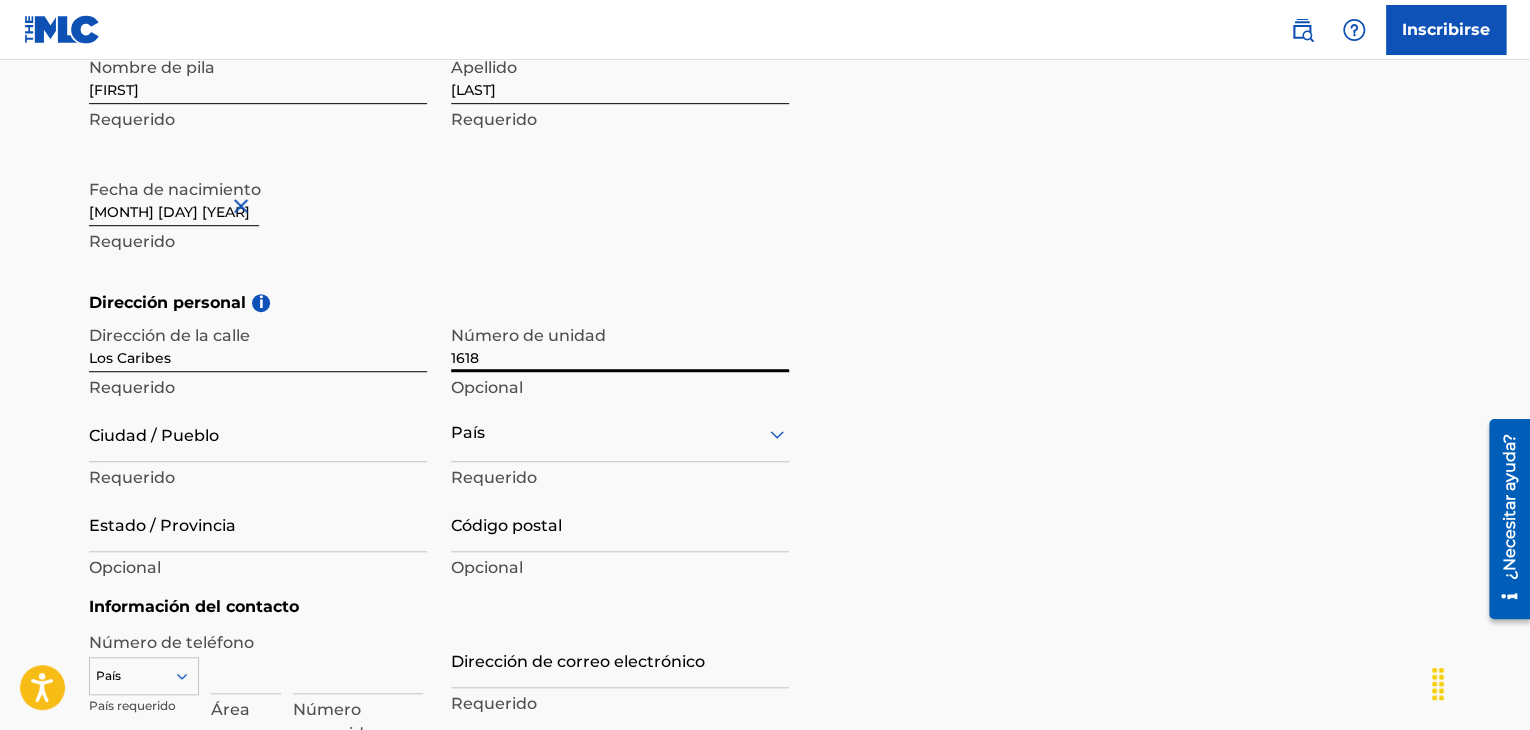type on "1618" 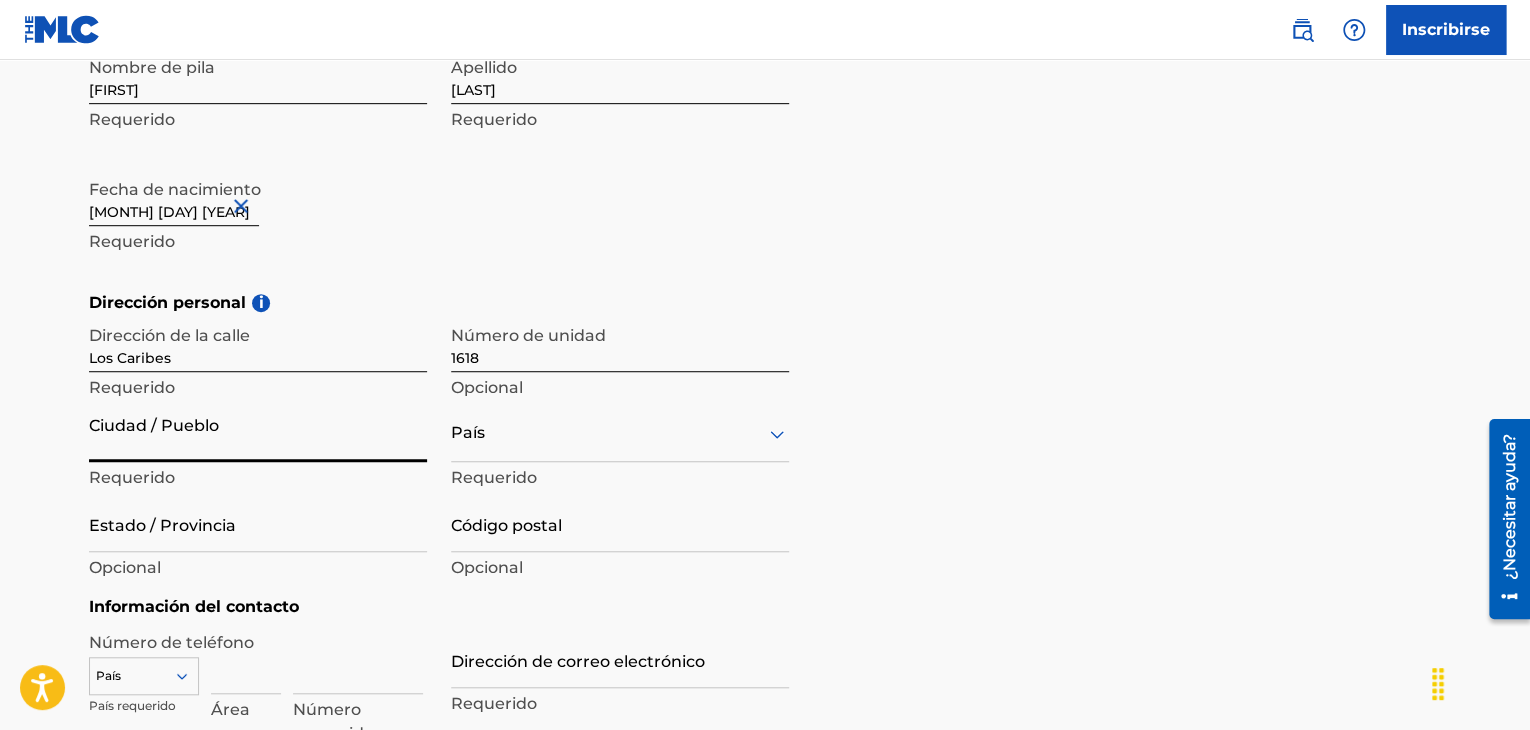 click on "Ciudad / Pueblo" at bounding box center [258, 433] 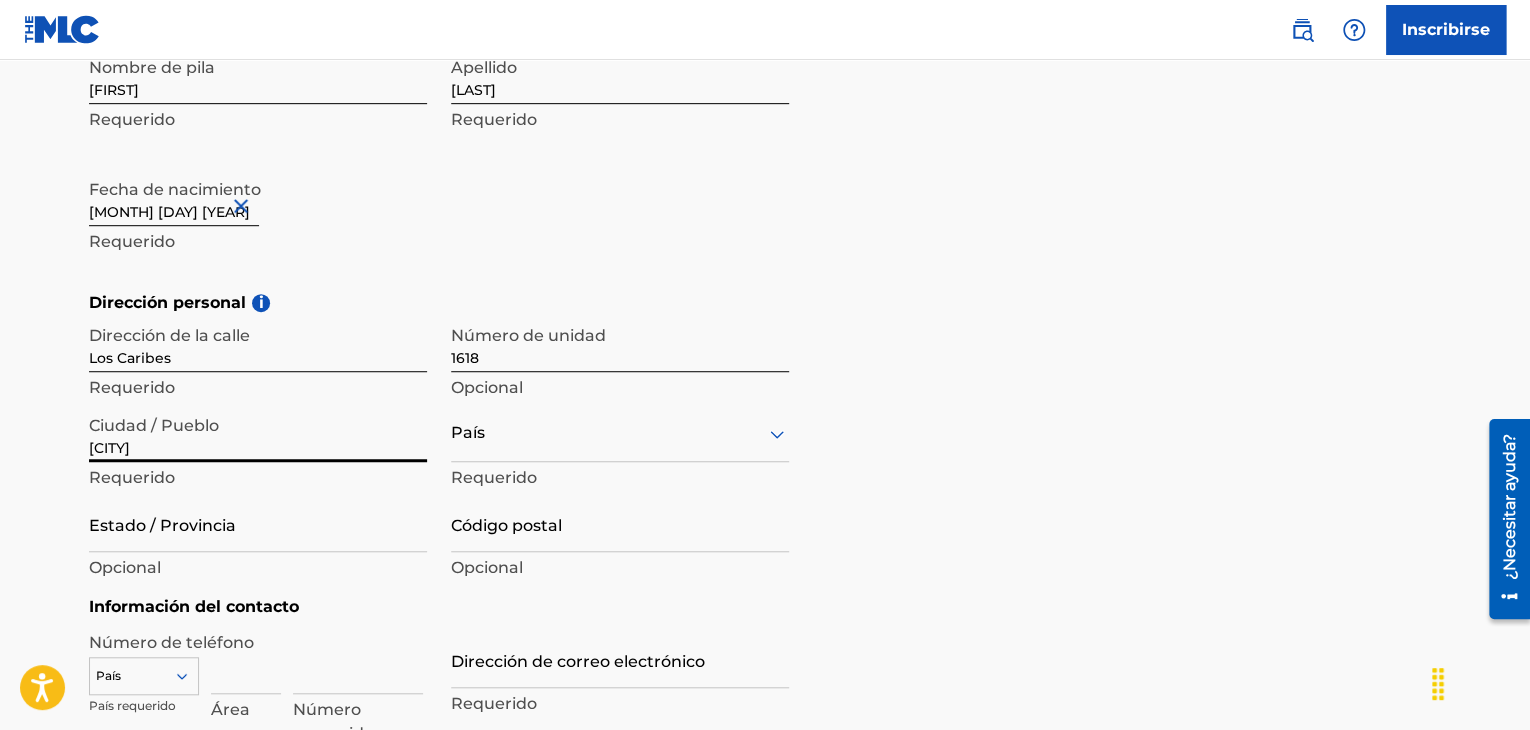 type on "[CITY]" 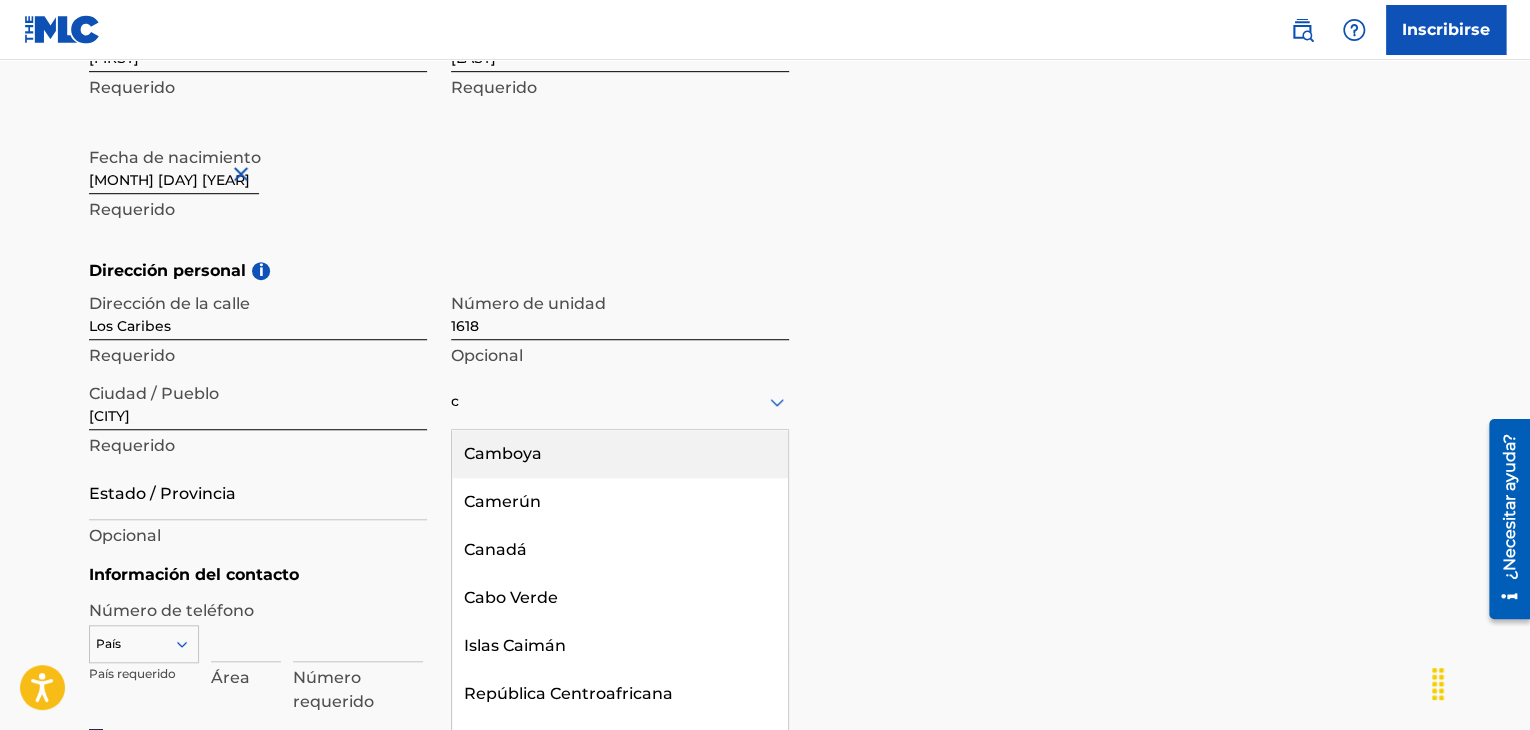 type on "c" 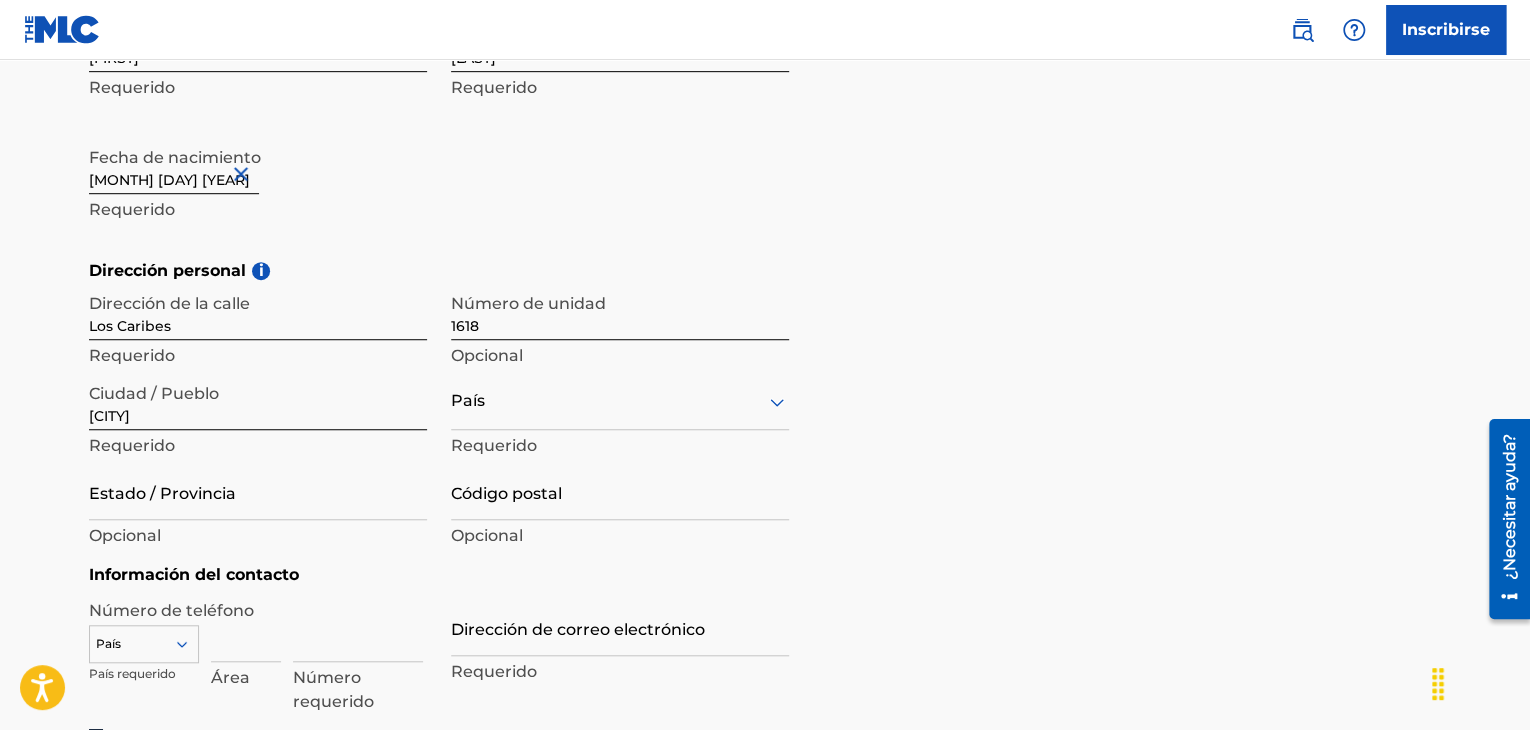 drag, startPoint x: 1100, startPoint y: 507, endPoint x: 988, endPoint y: 485, distance: 114.14027 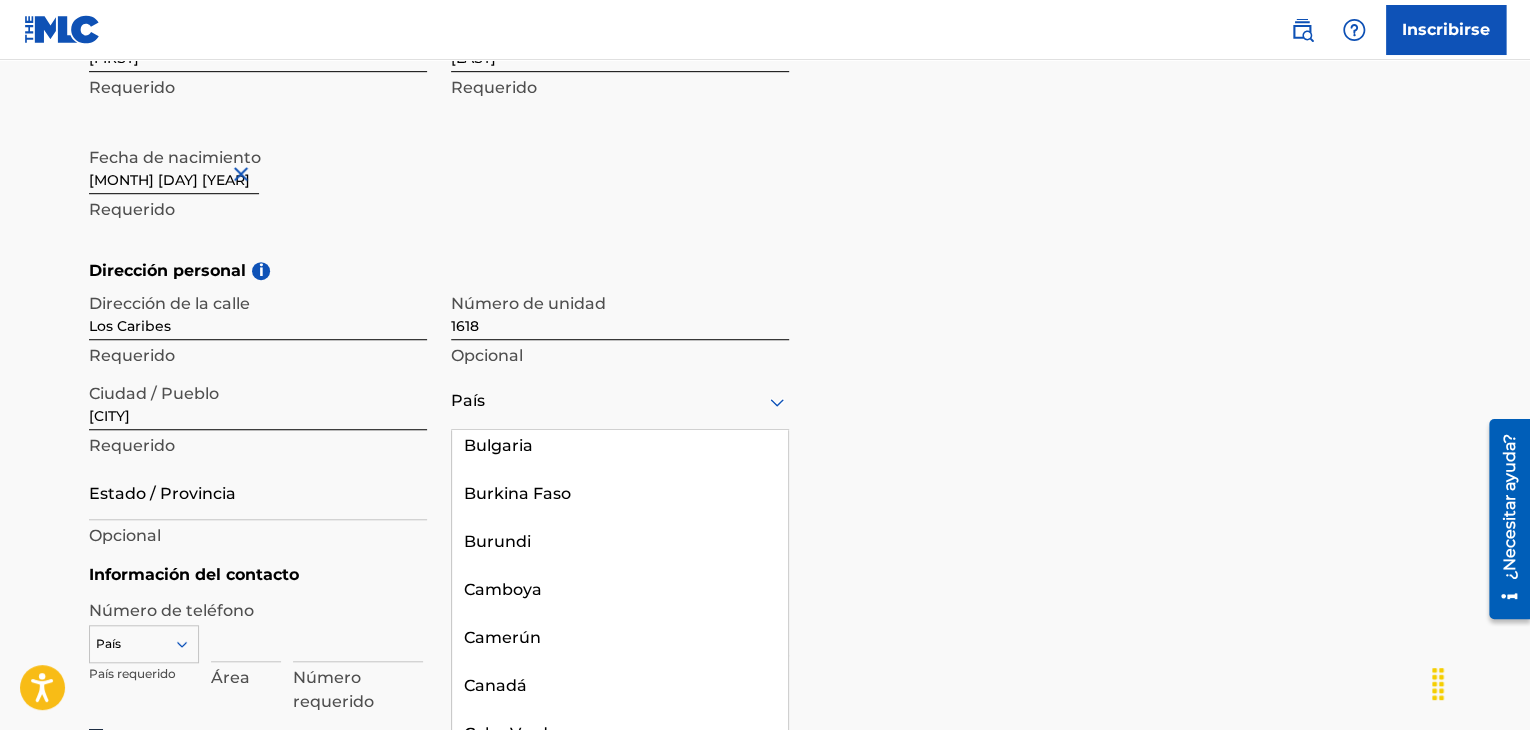 scroll, scrollTop: 1800, scrollLeft: 0, axis: vertical 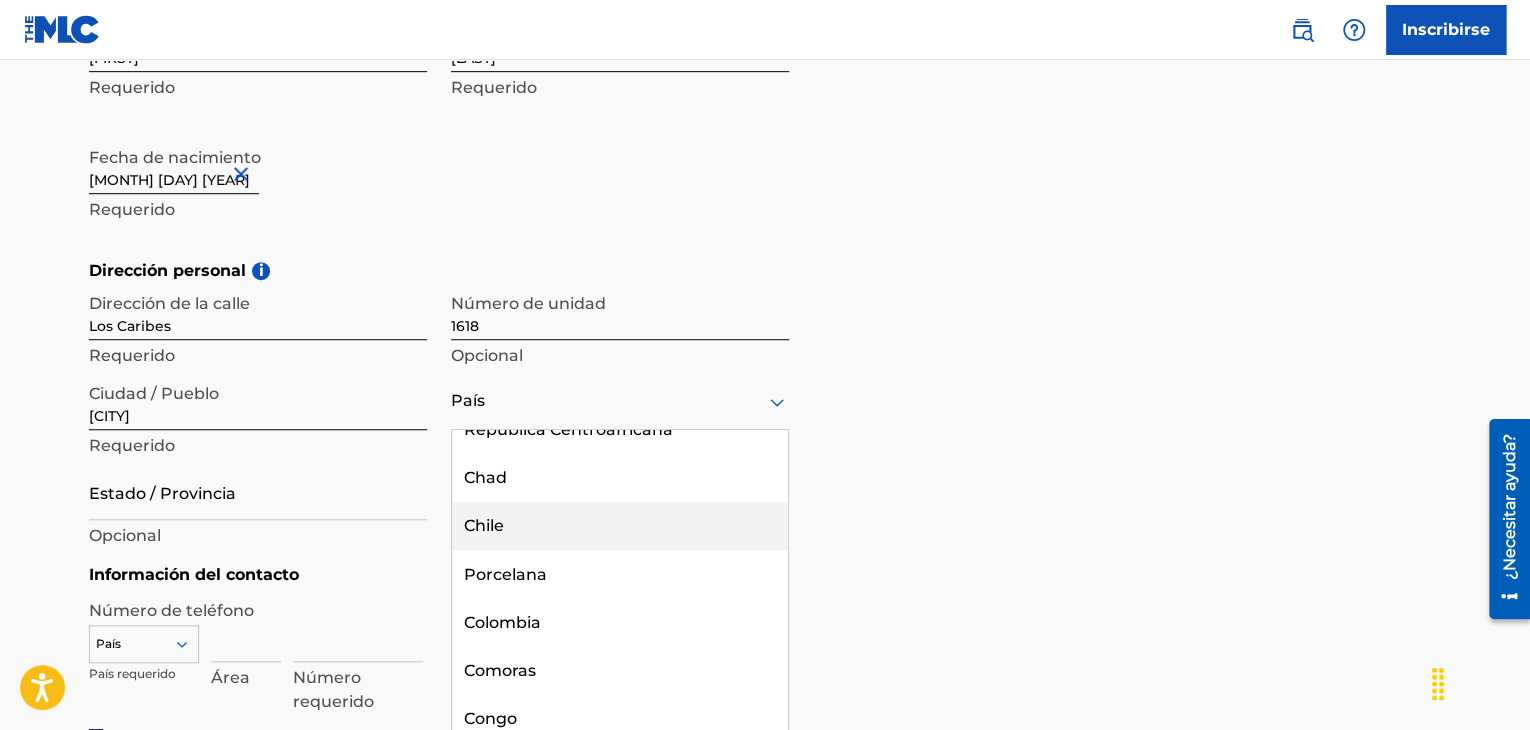 drag, startPoint x: 519, startPoint y: 525, endPoint x: 495, endPoint y: 537, distance: 26.832815 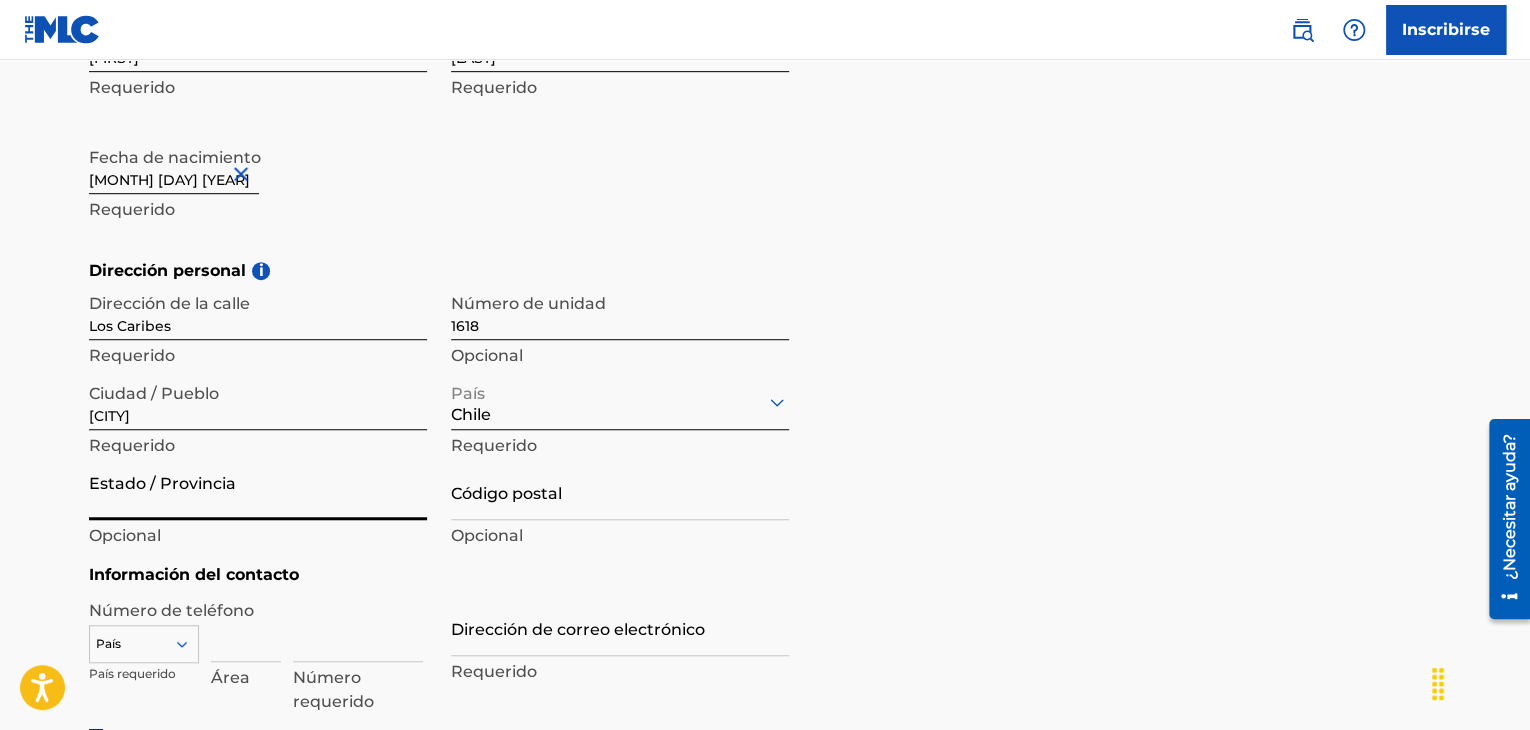 click on "Estado / Provincia" at bounding box center (258, 491) 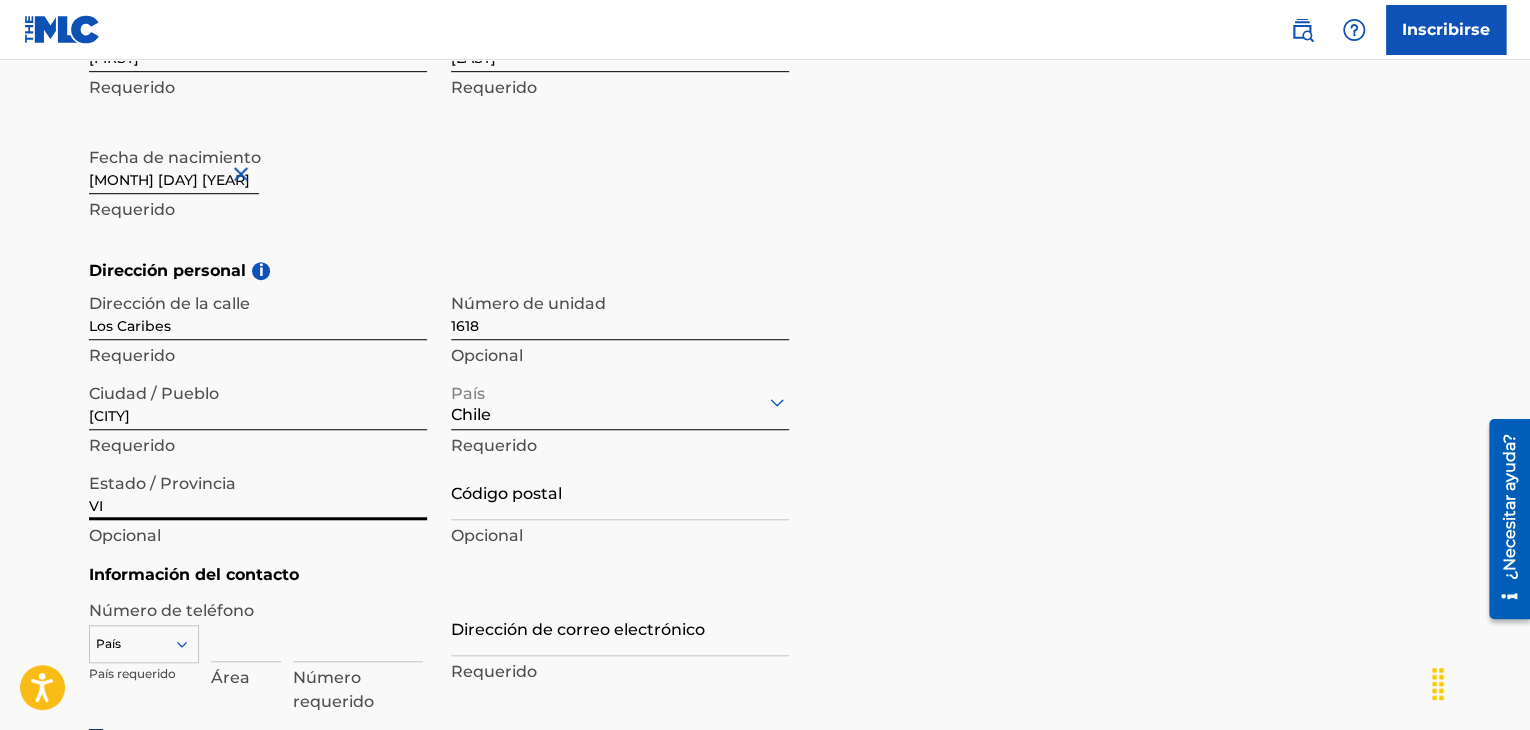 type on "V" 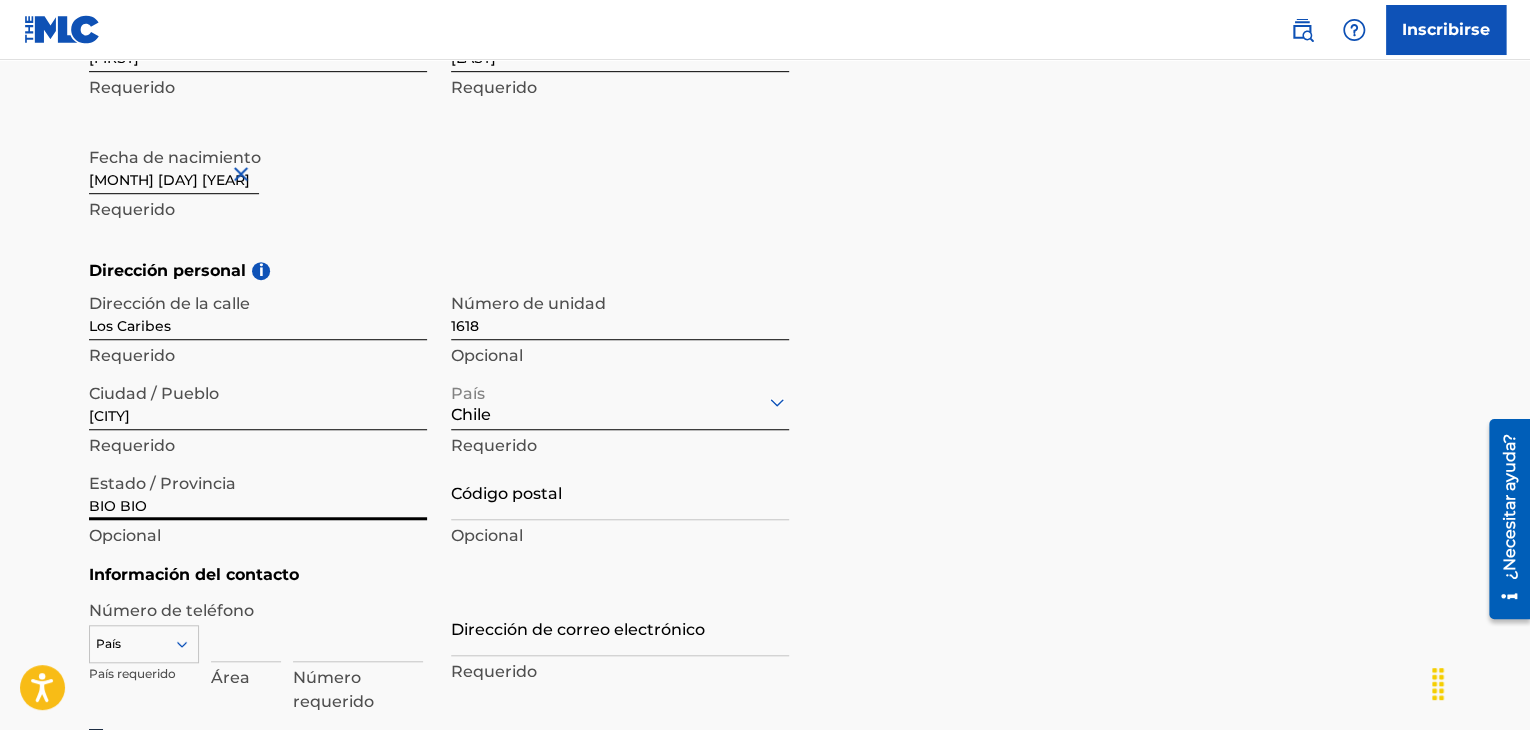 type on "BIO BIO" 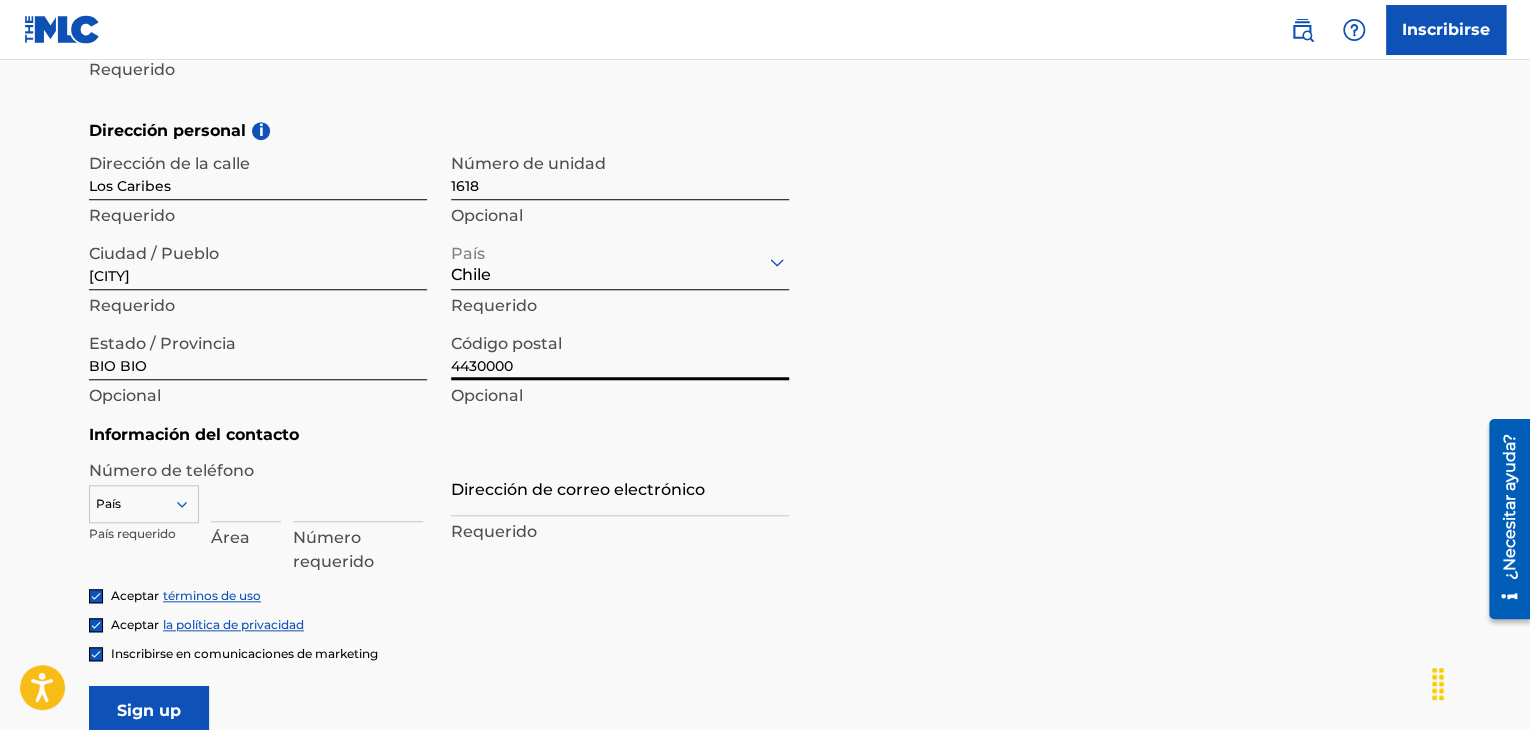 scroll, scrollTop: 732, scrollLeft: 0, axis: vertical 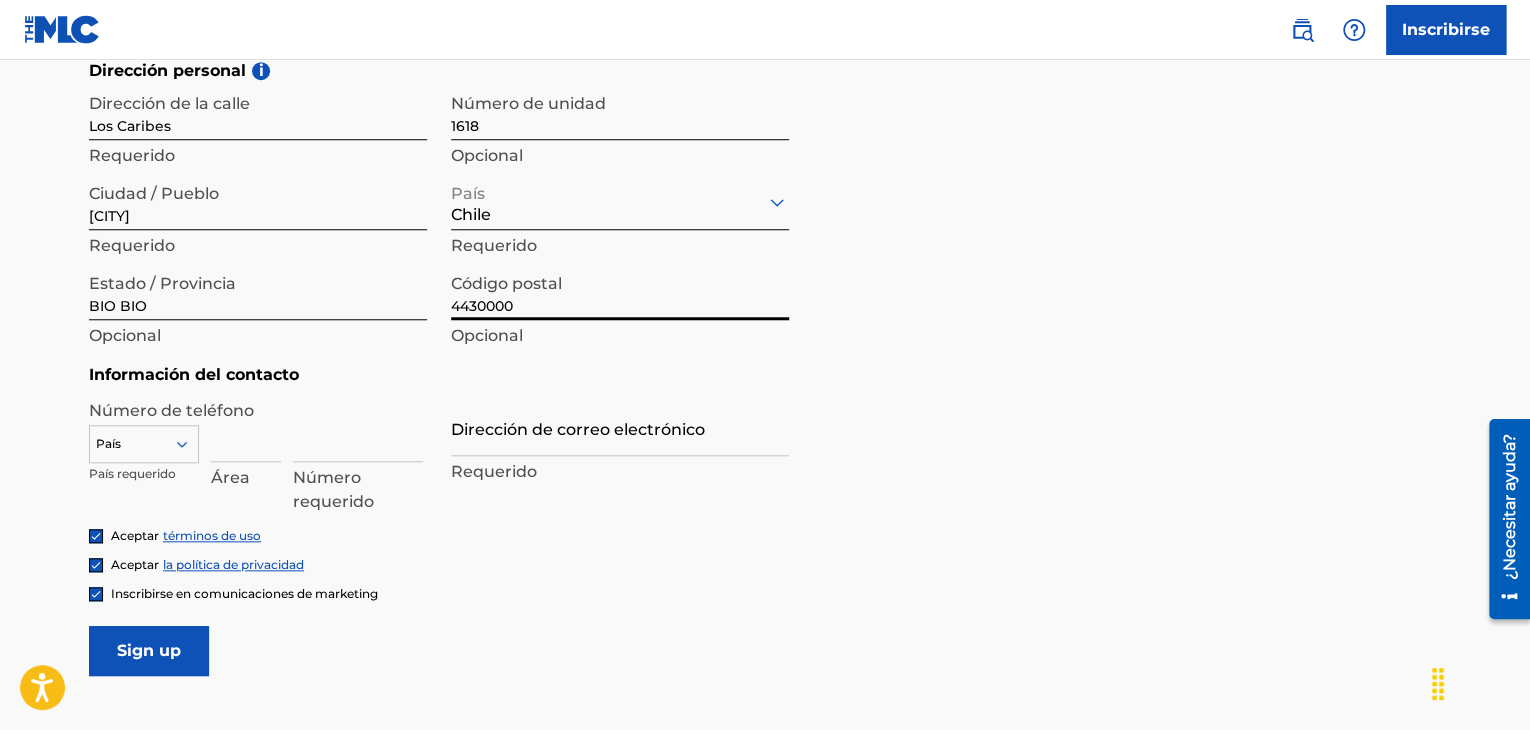 type on "4430000" 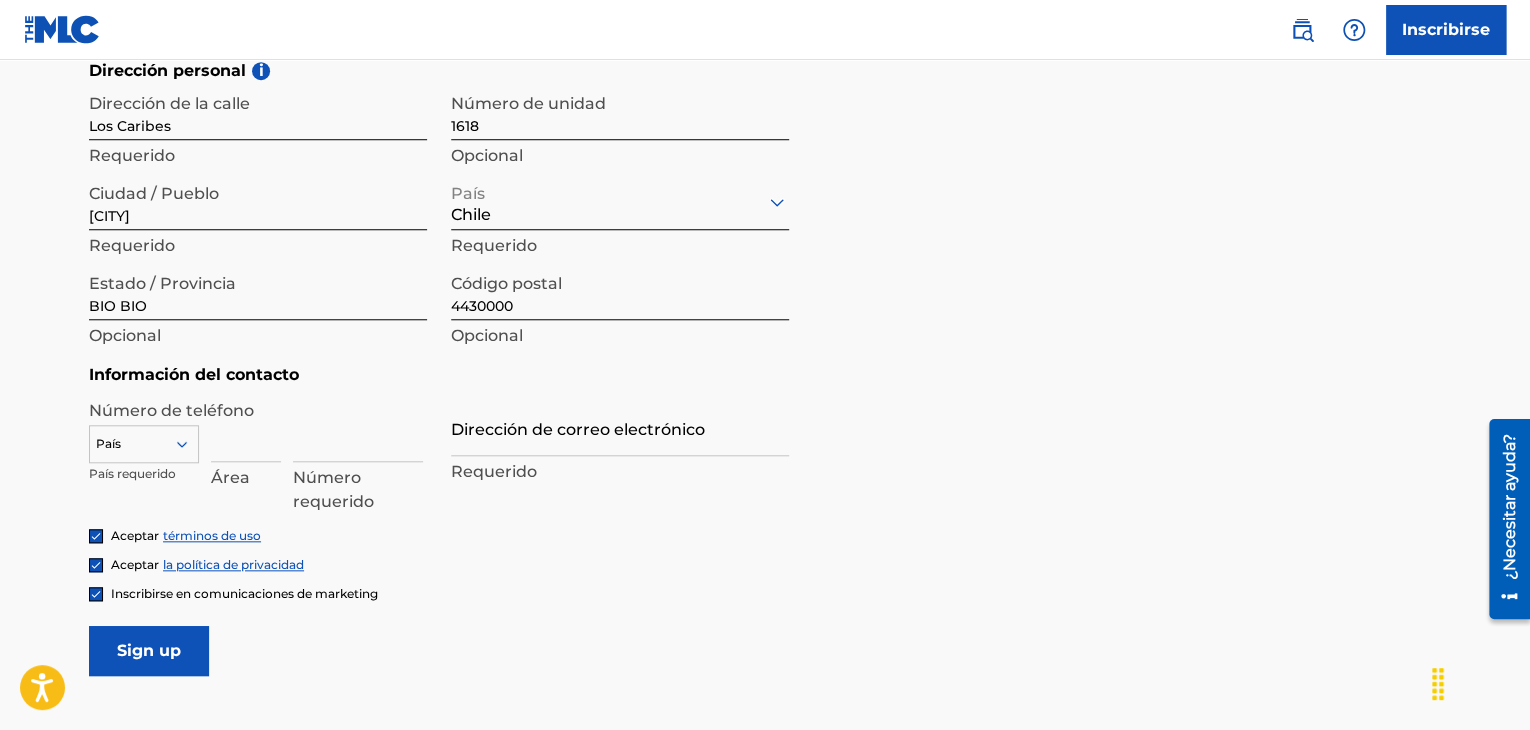 click on "Número de teléfono" at bounding box center [171, 410] 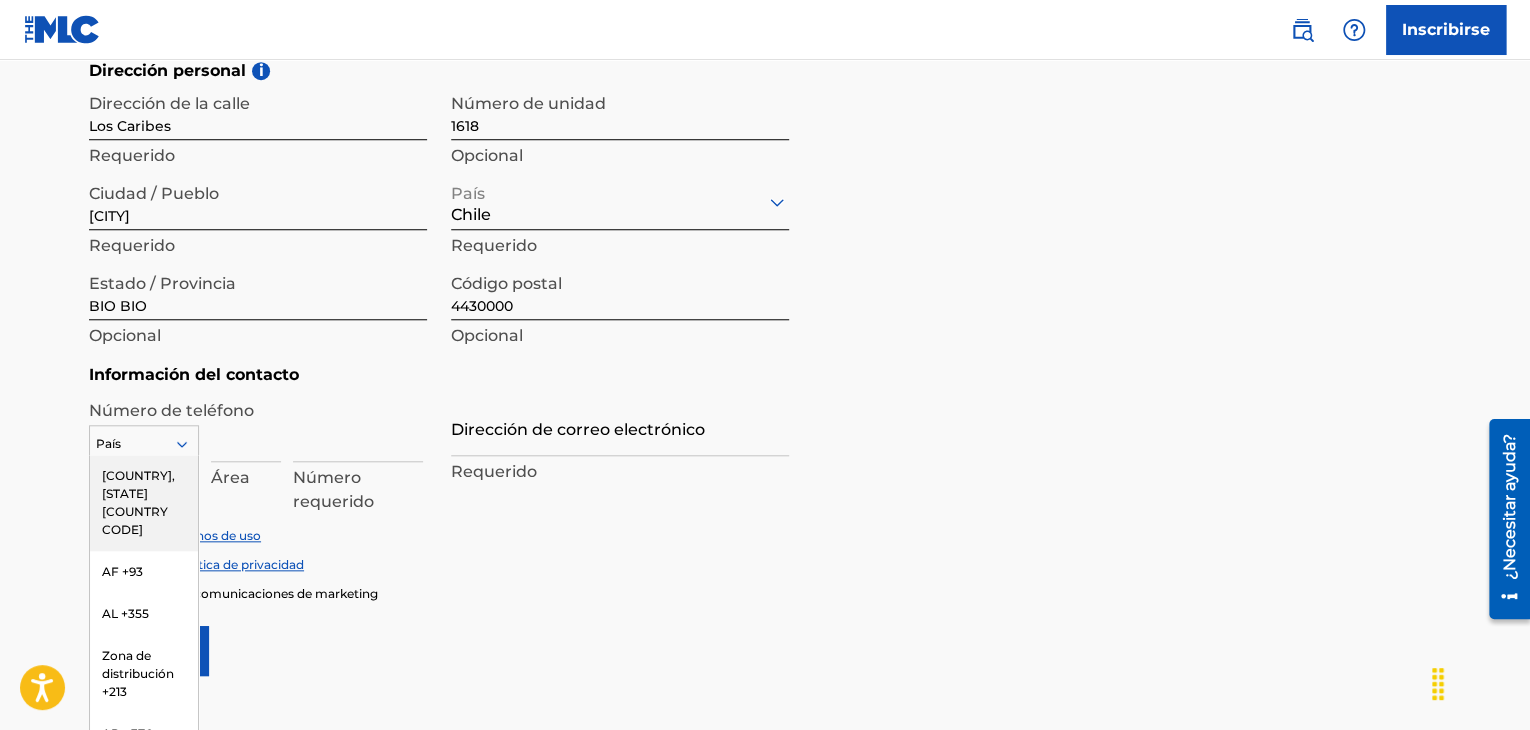 scroll, scrollTop: 757, scrollLeft: 0, axis: vertical 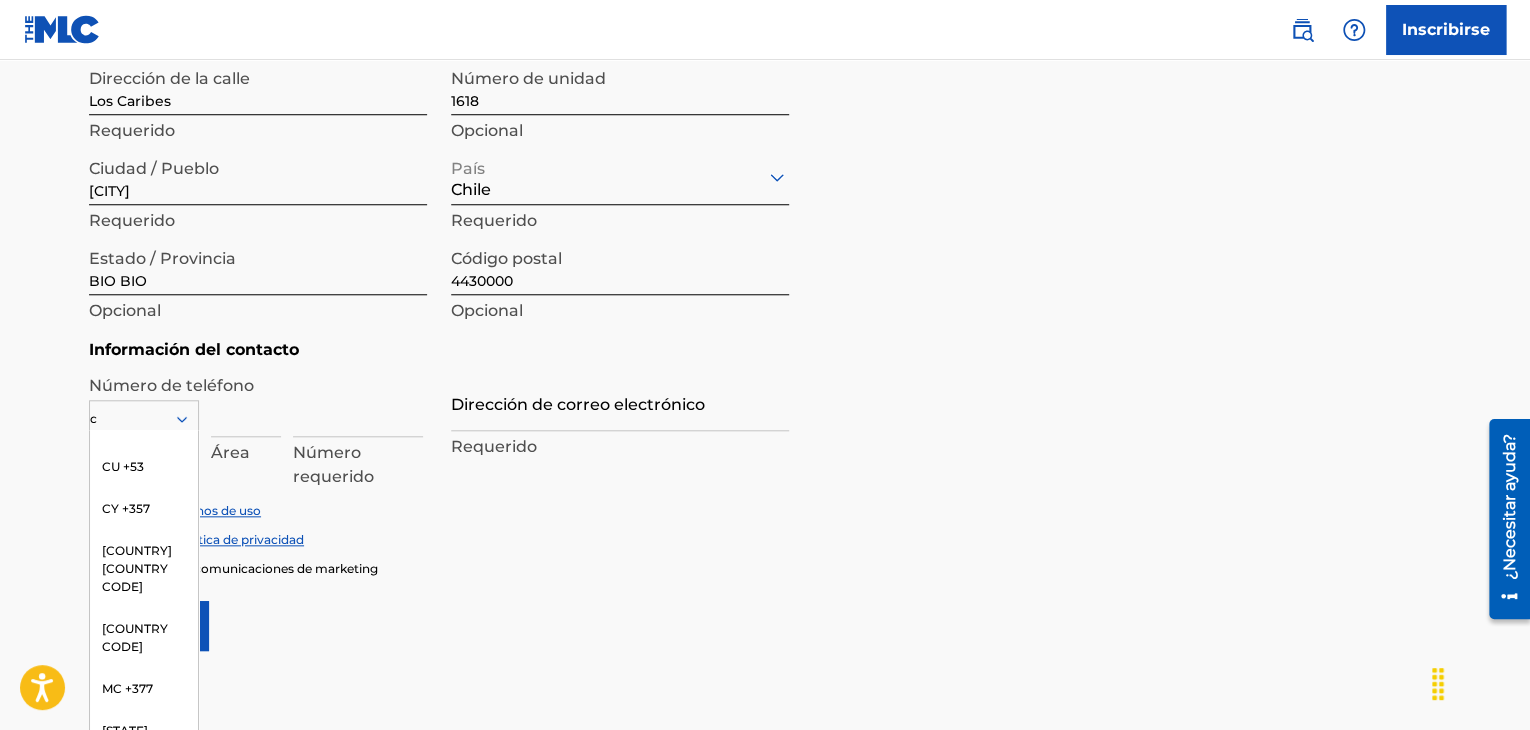type on "cl" 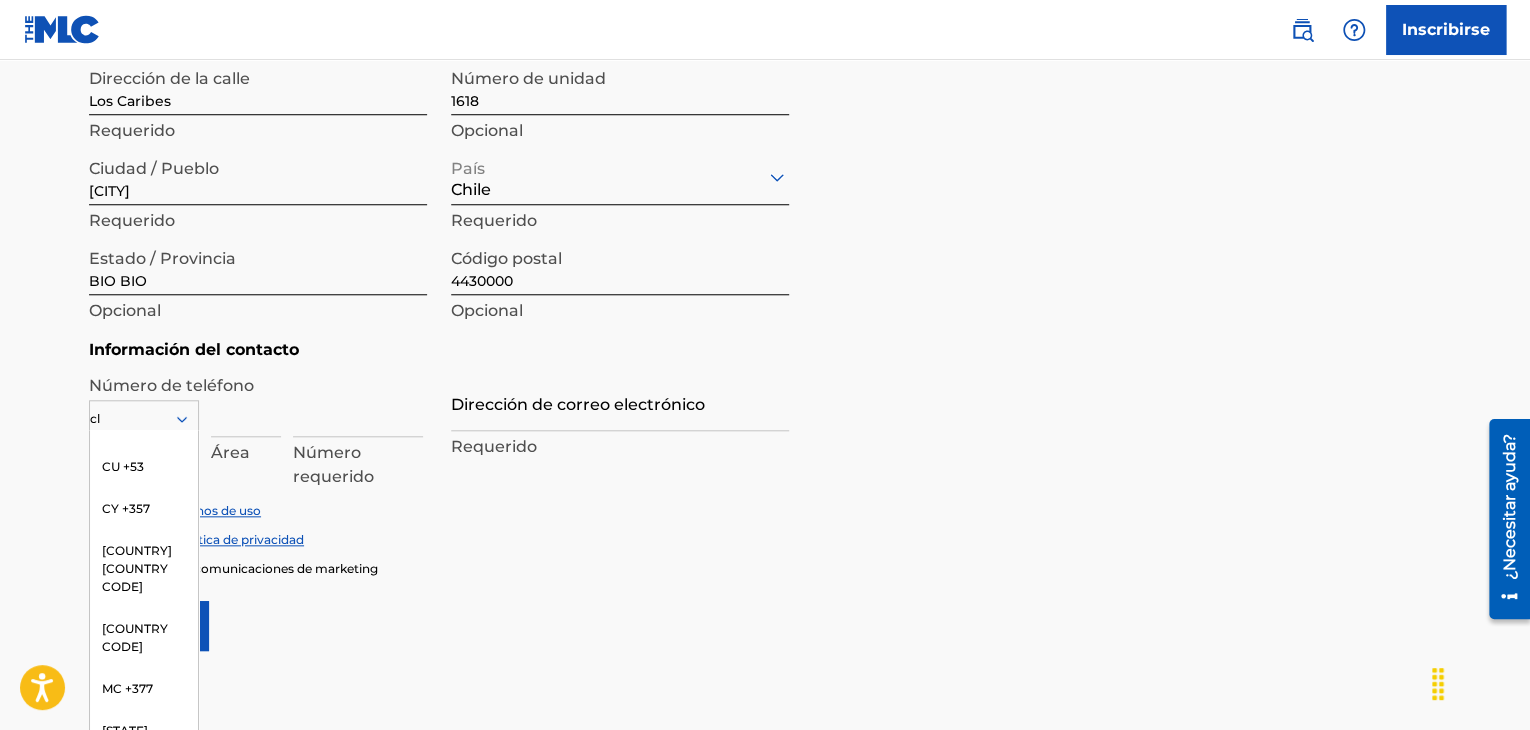 scroll, scrollTop: 0, scrollLeft: 0, axis: both 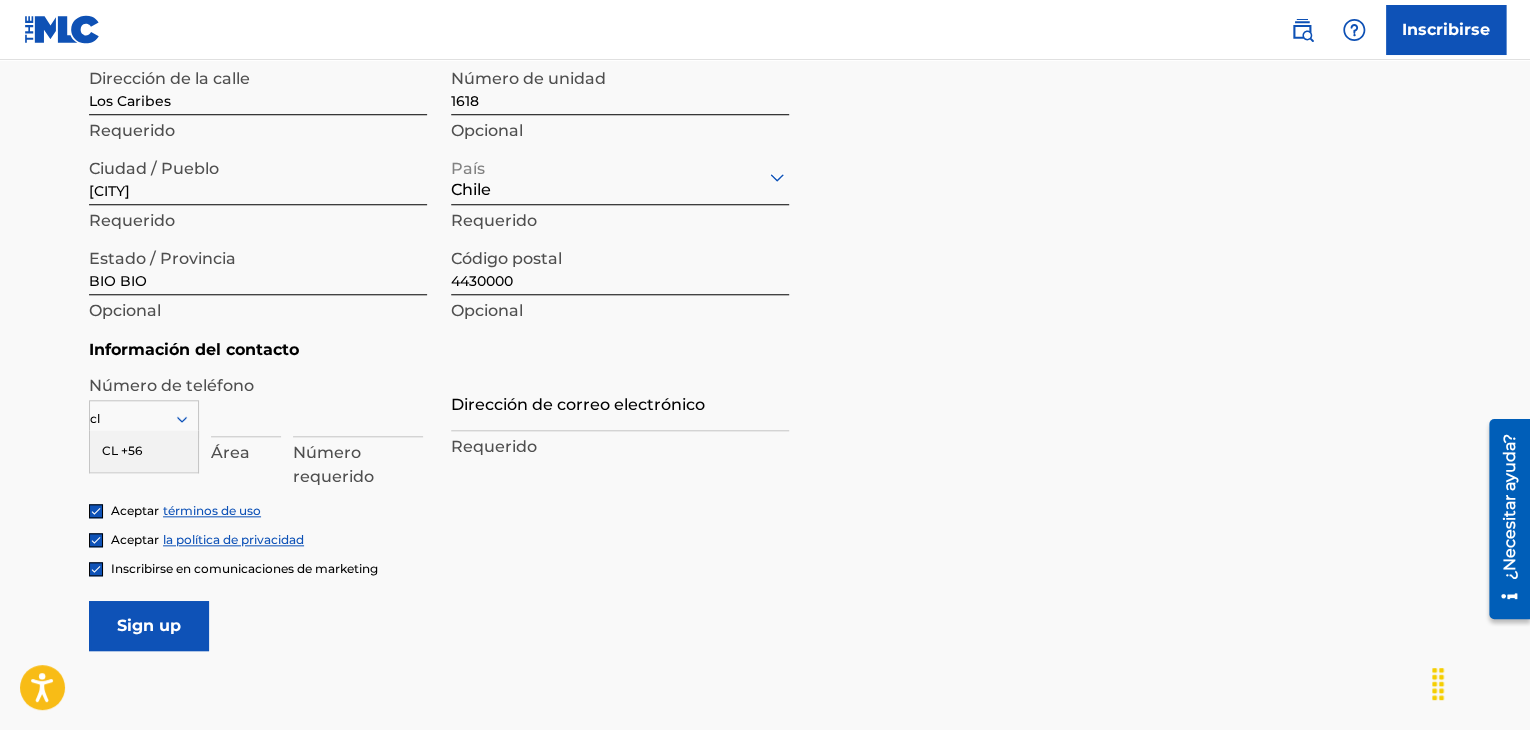 click on "CL +56" at bounding box center (122, 450) 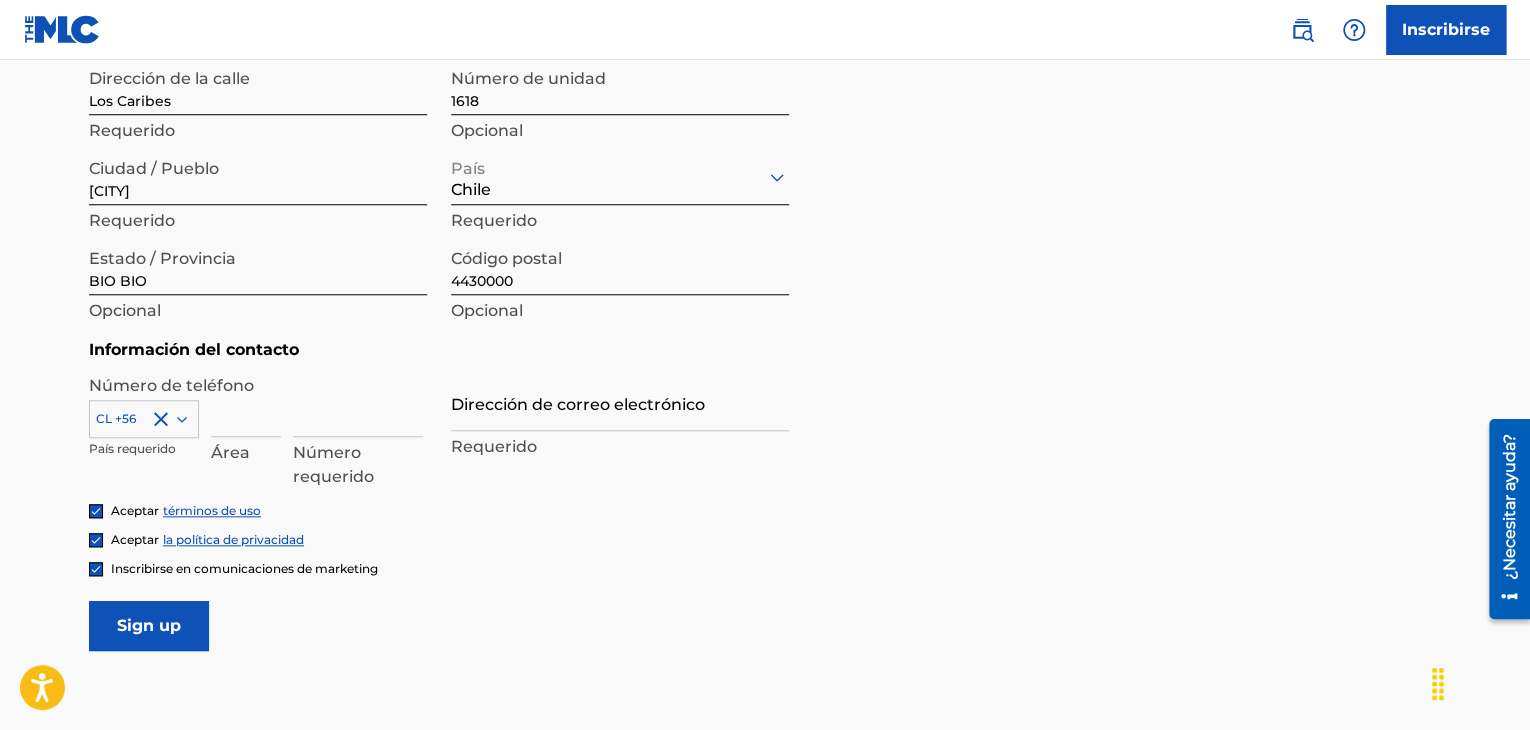 click at bounding box center [246, 408] 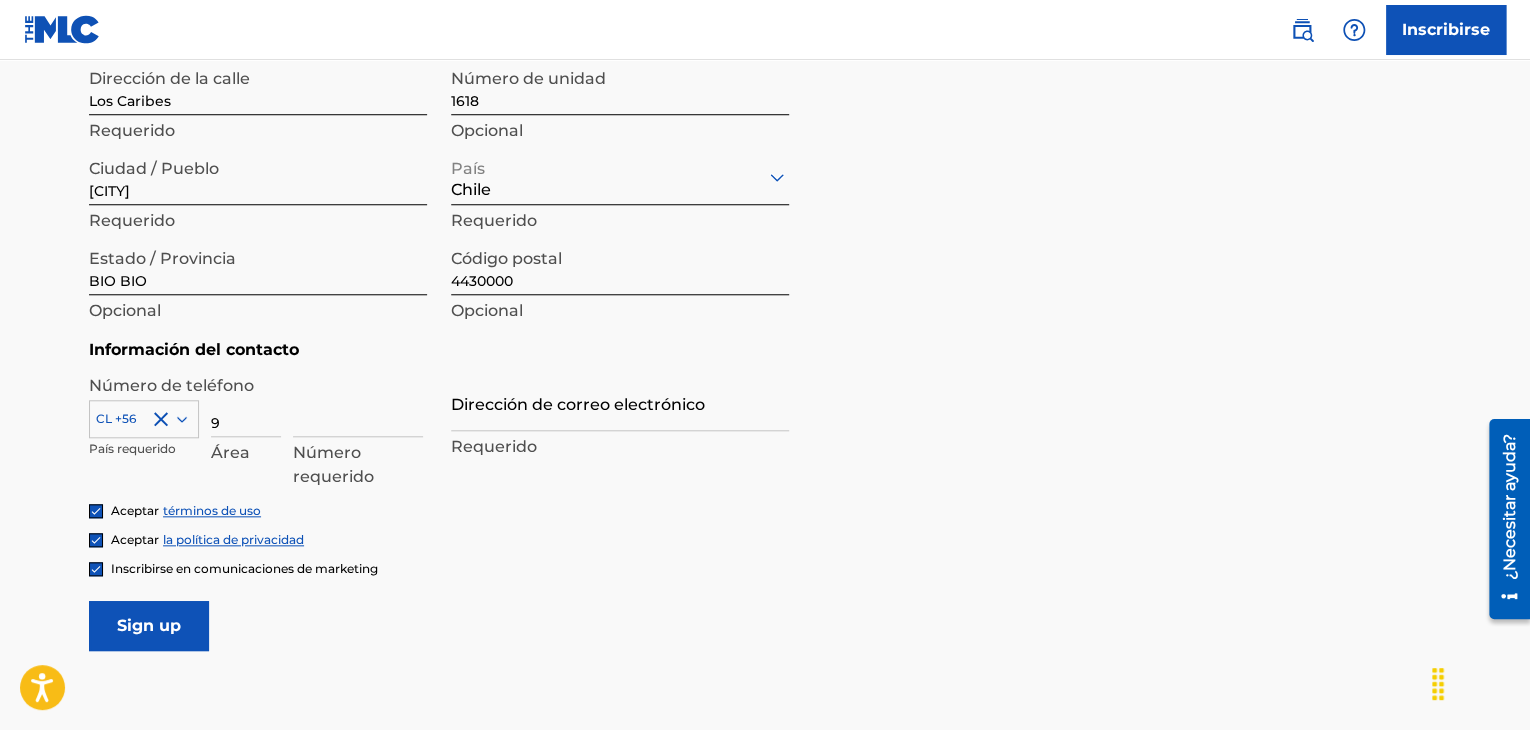 type on "9" 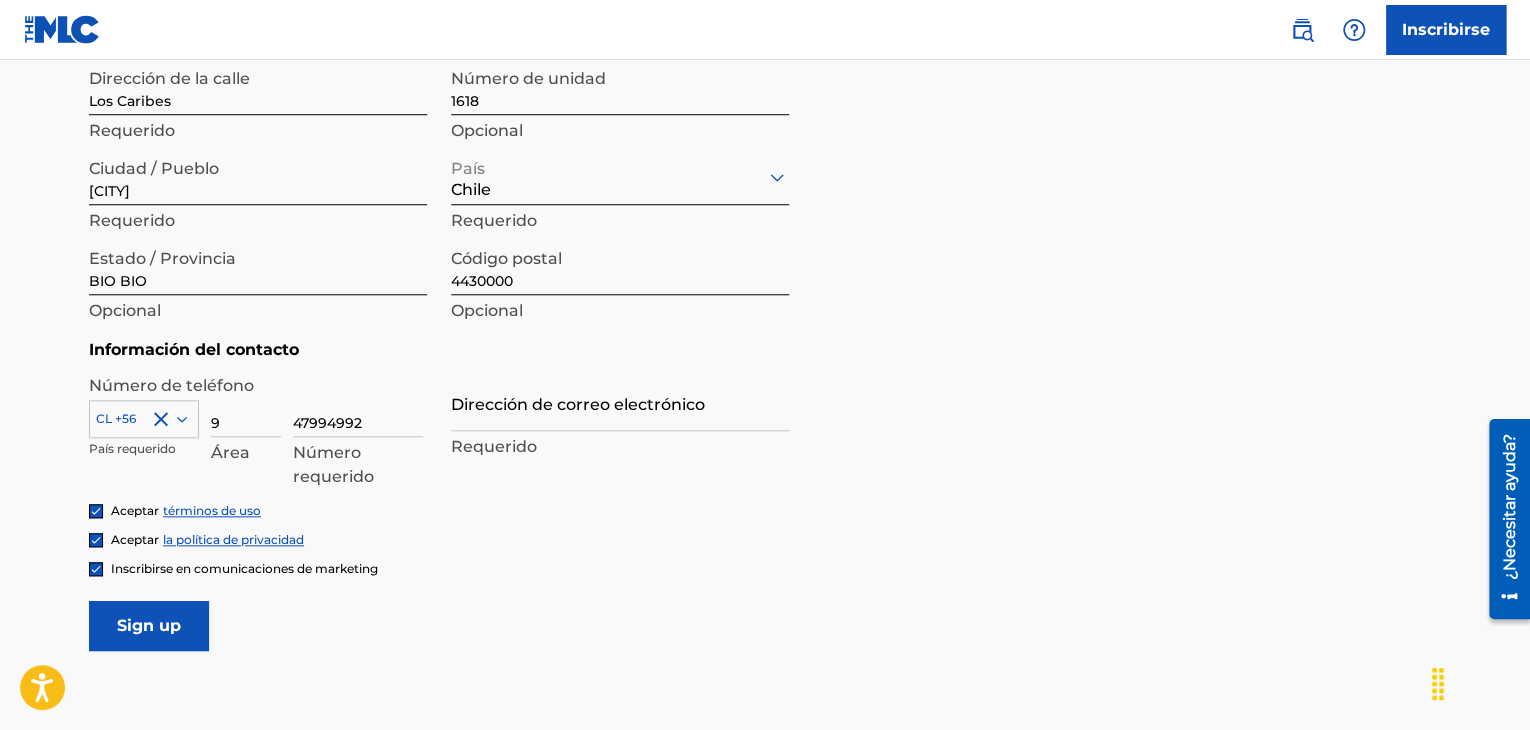 type on "47994992" 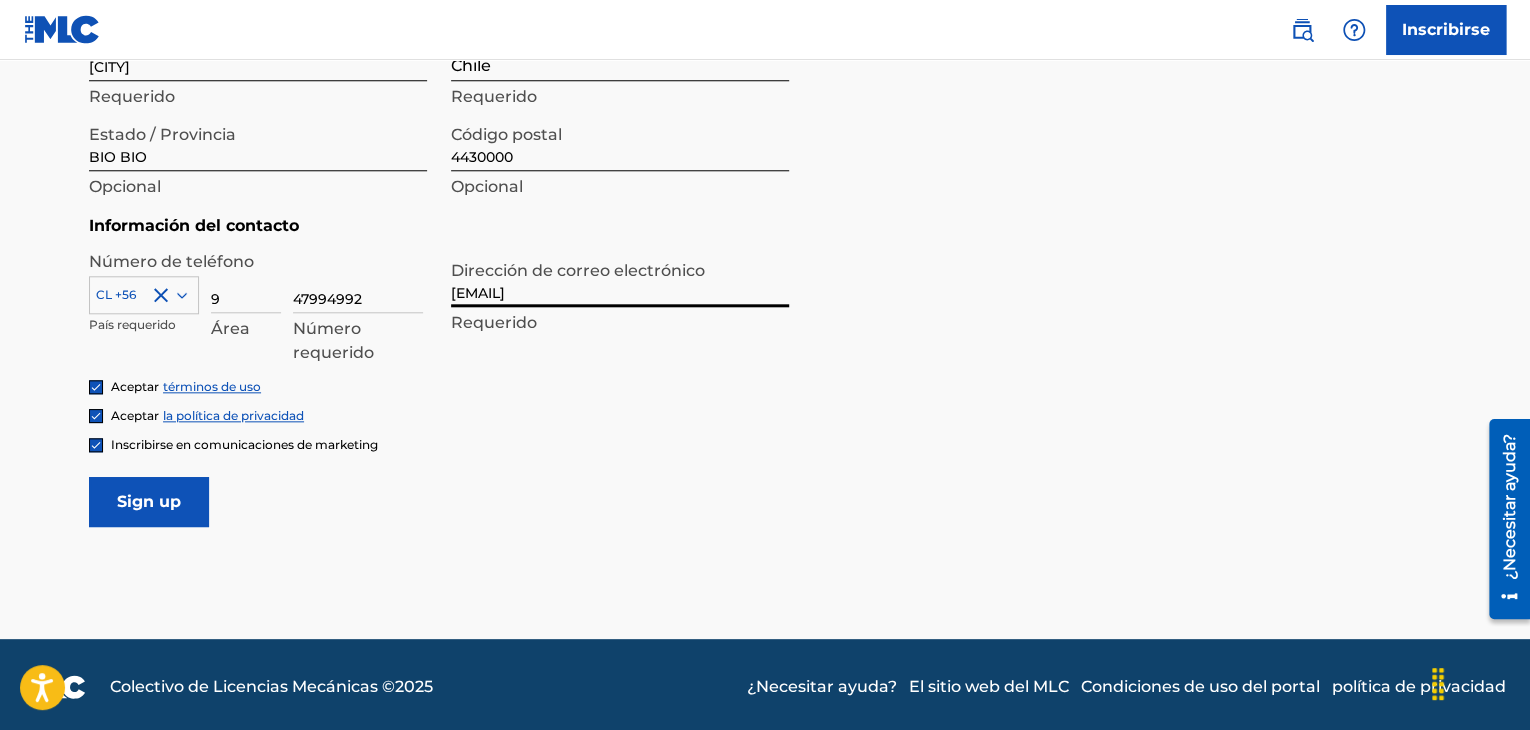 scroll, scrollTop: 886, scrollLeft: 0, axis: vertical 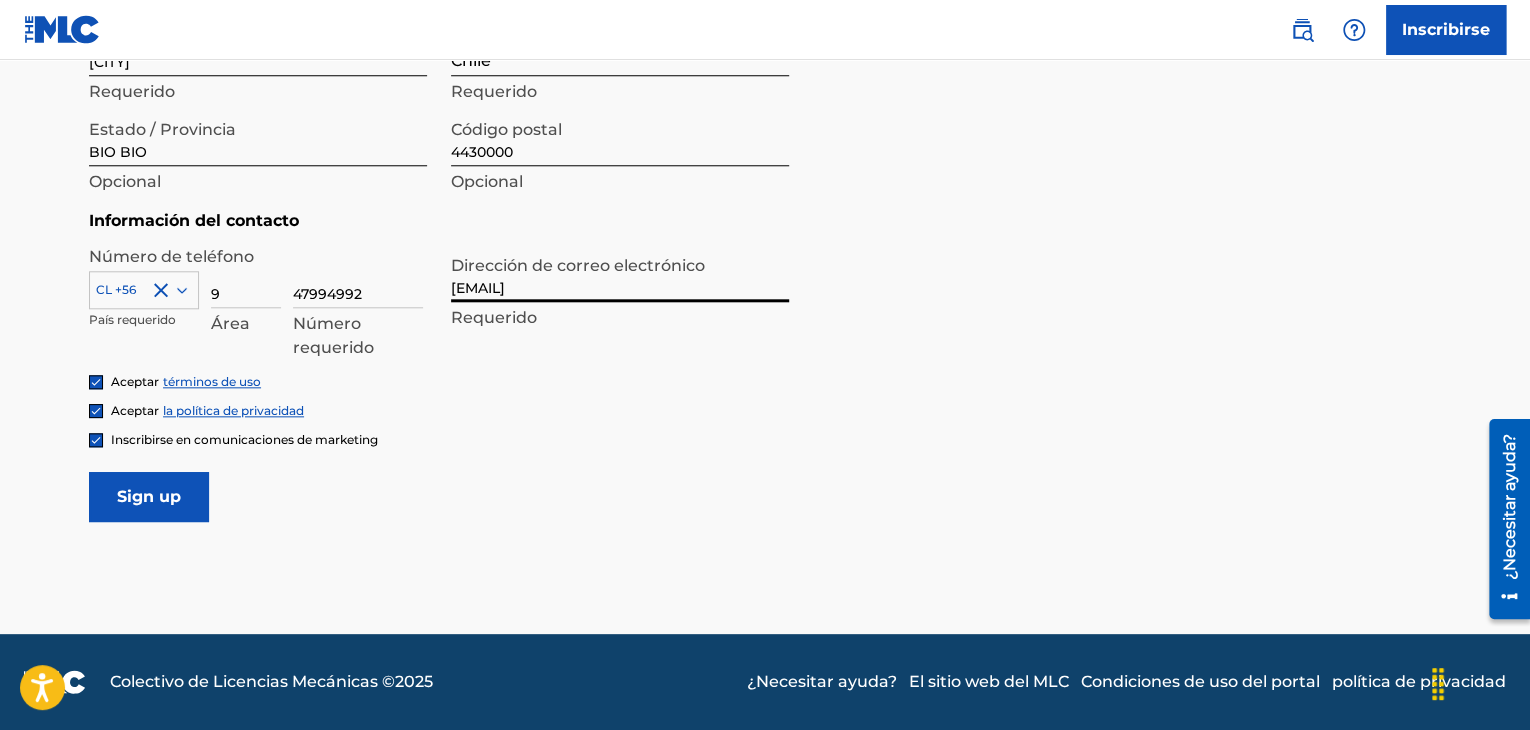 type on "[EMAIL]" 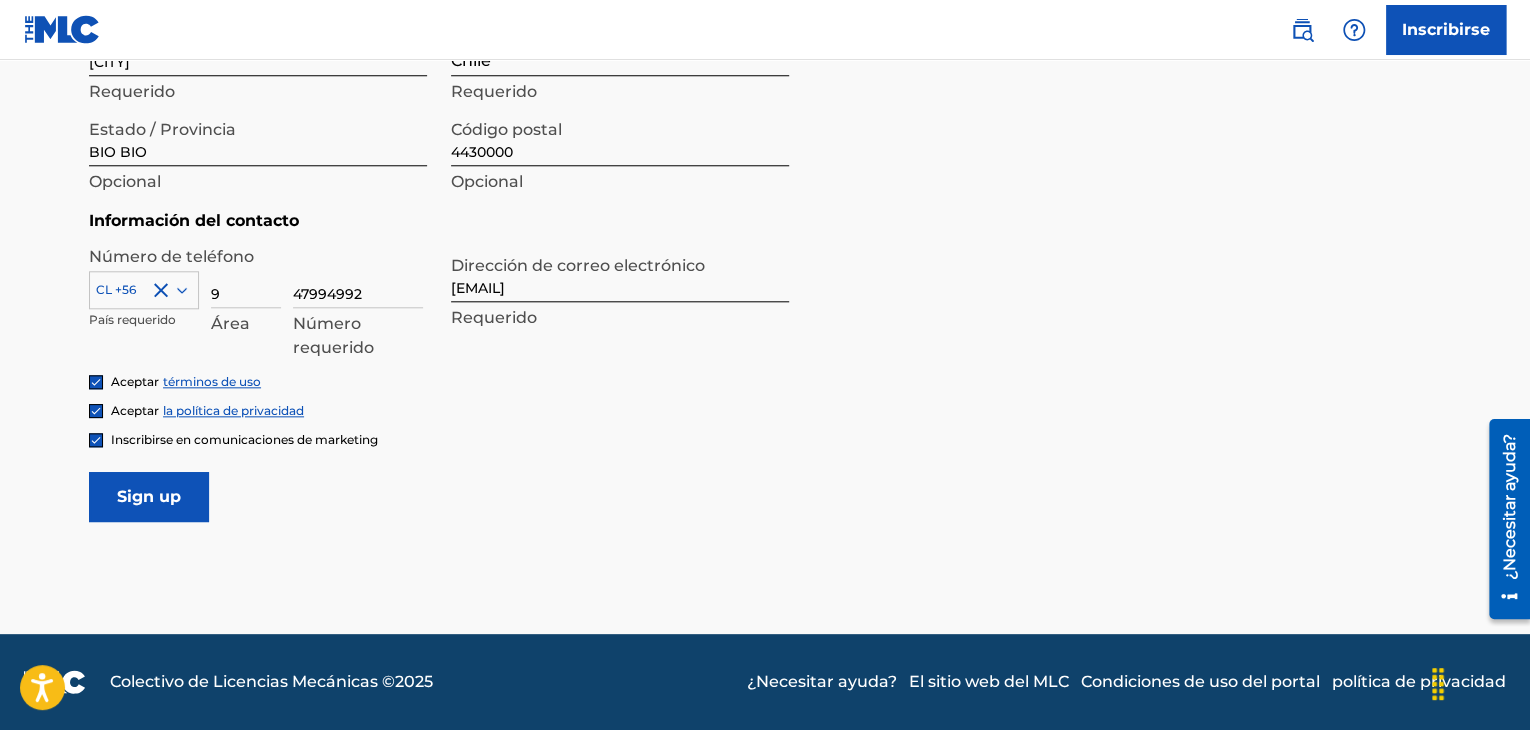 click on "Sign up" at bounding box center (149, 497) 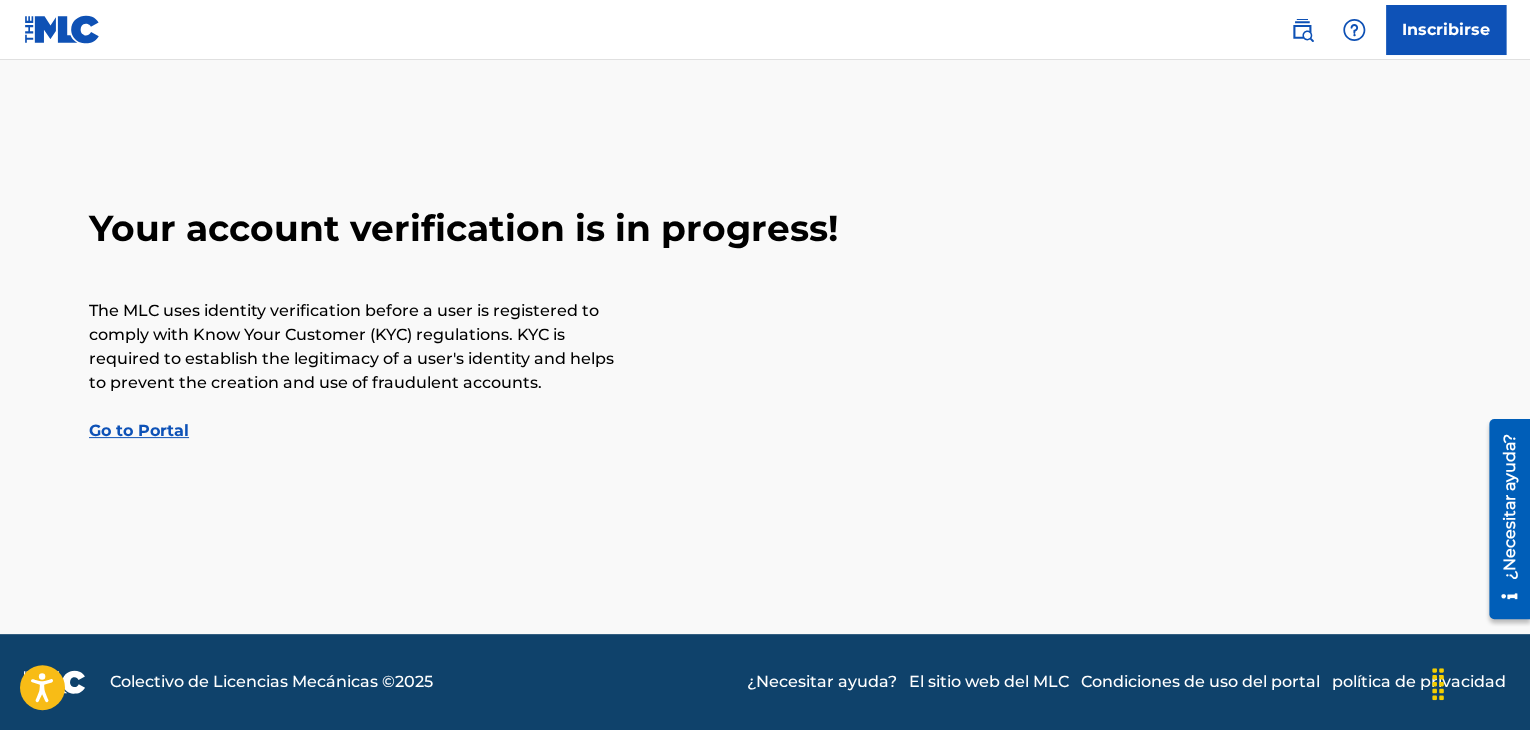 scroll, scrollTop: 0, scrollLeft: 0, axis: both 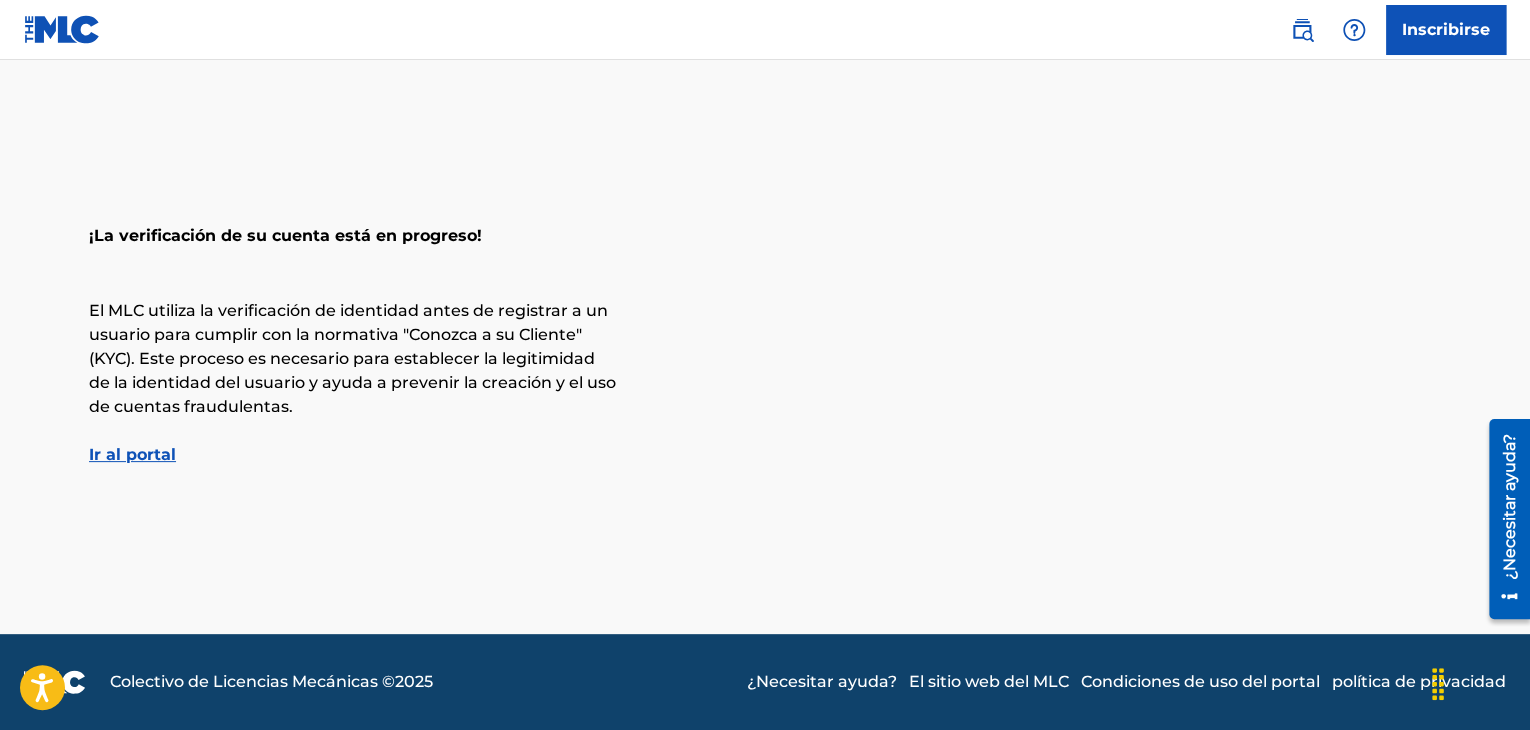 click on "Ir al portal" at bounding box center [132, 454] 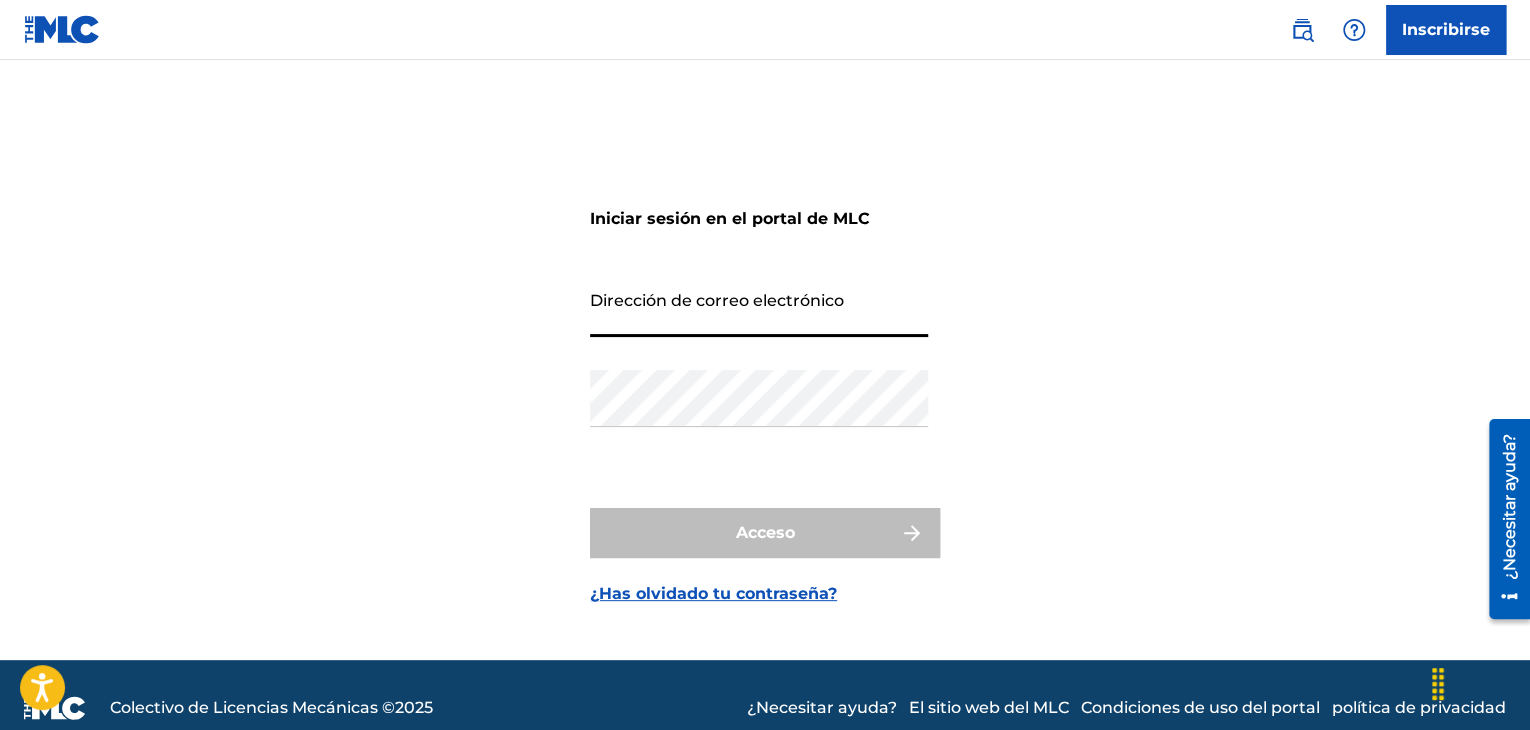 click on "Dirección de correo electrónico" at bounding box center [759, 308] 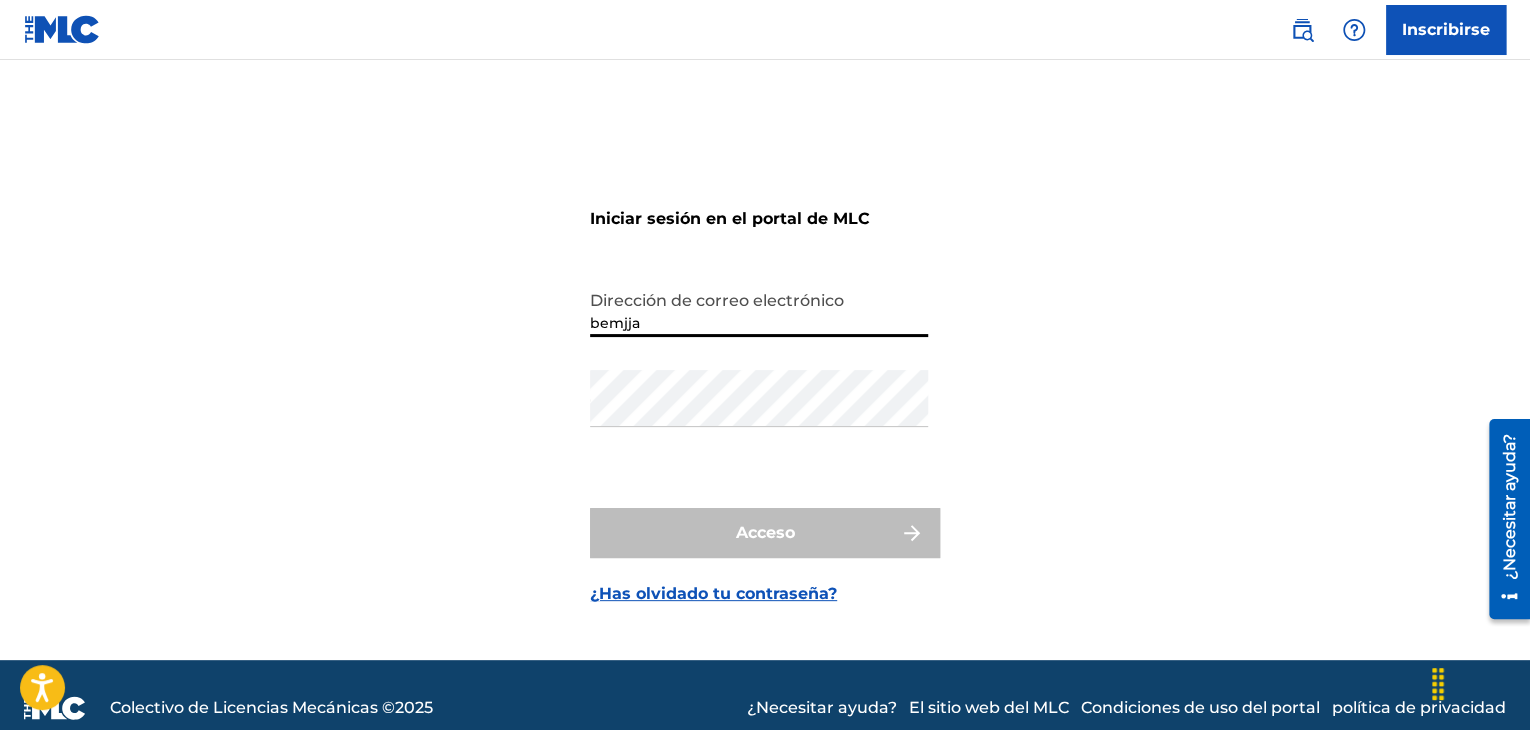 type on "[EMAIL]" 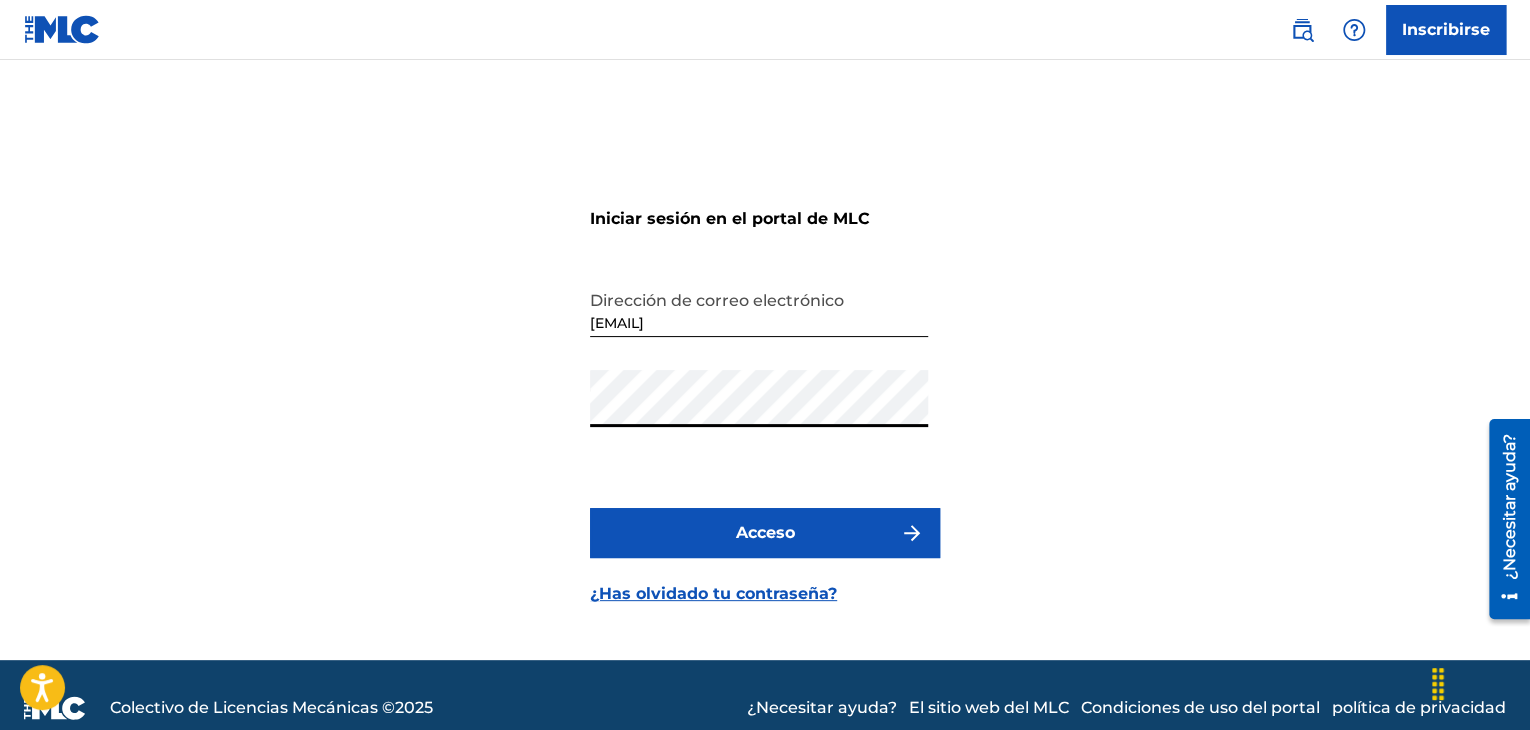click on "Acceso" at bounding box center [765, 533] 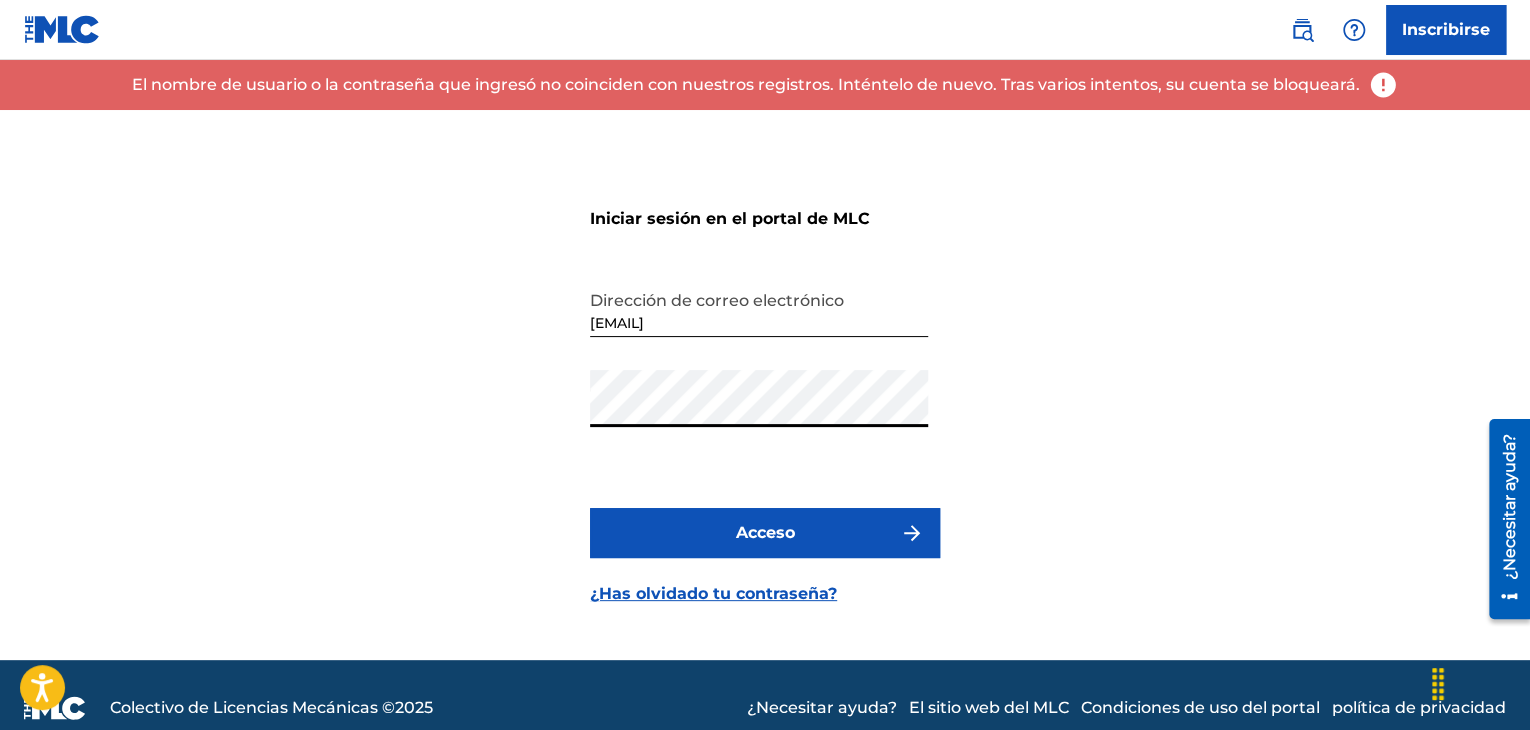 click on "Acceso" at bounding box center [765, 533] 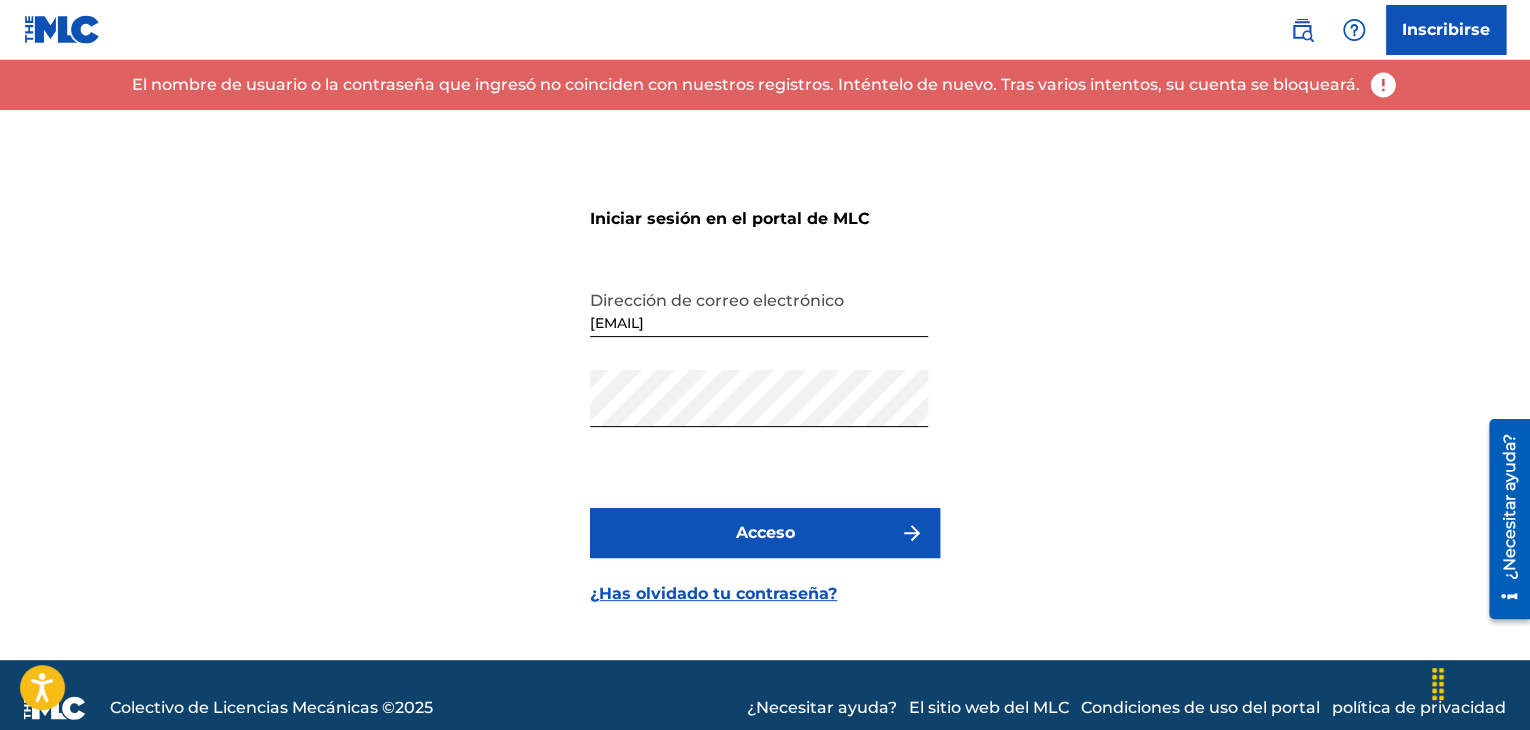 click on "¿Has olvidado tu contraseña?" at bounding box center [713, 593] 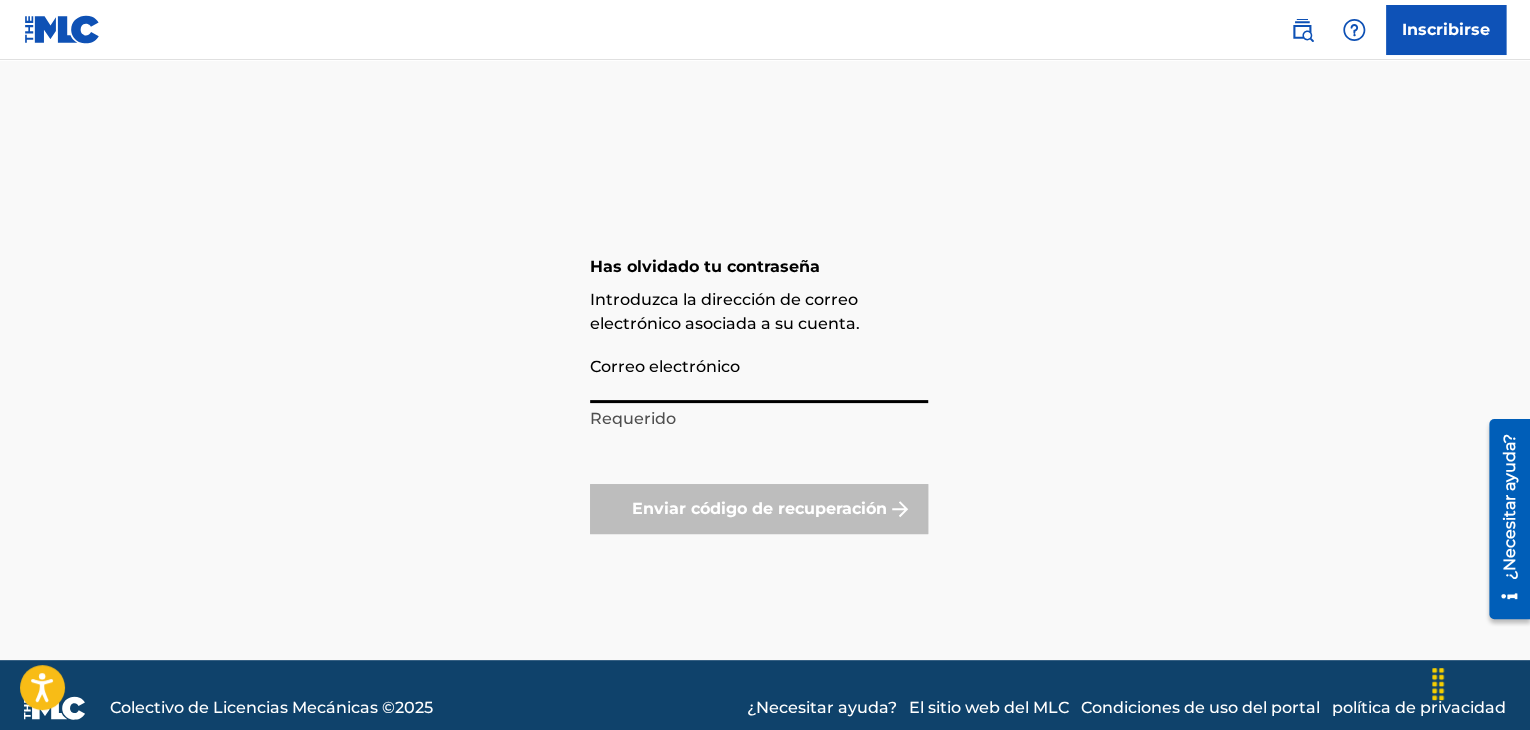 click on "Correo electrónico" at bounding box center [759, 374] 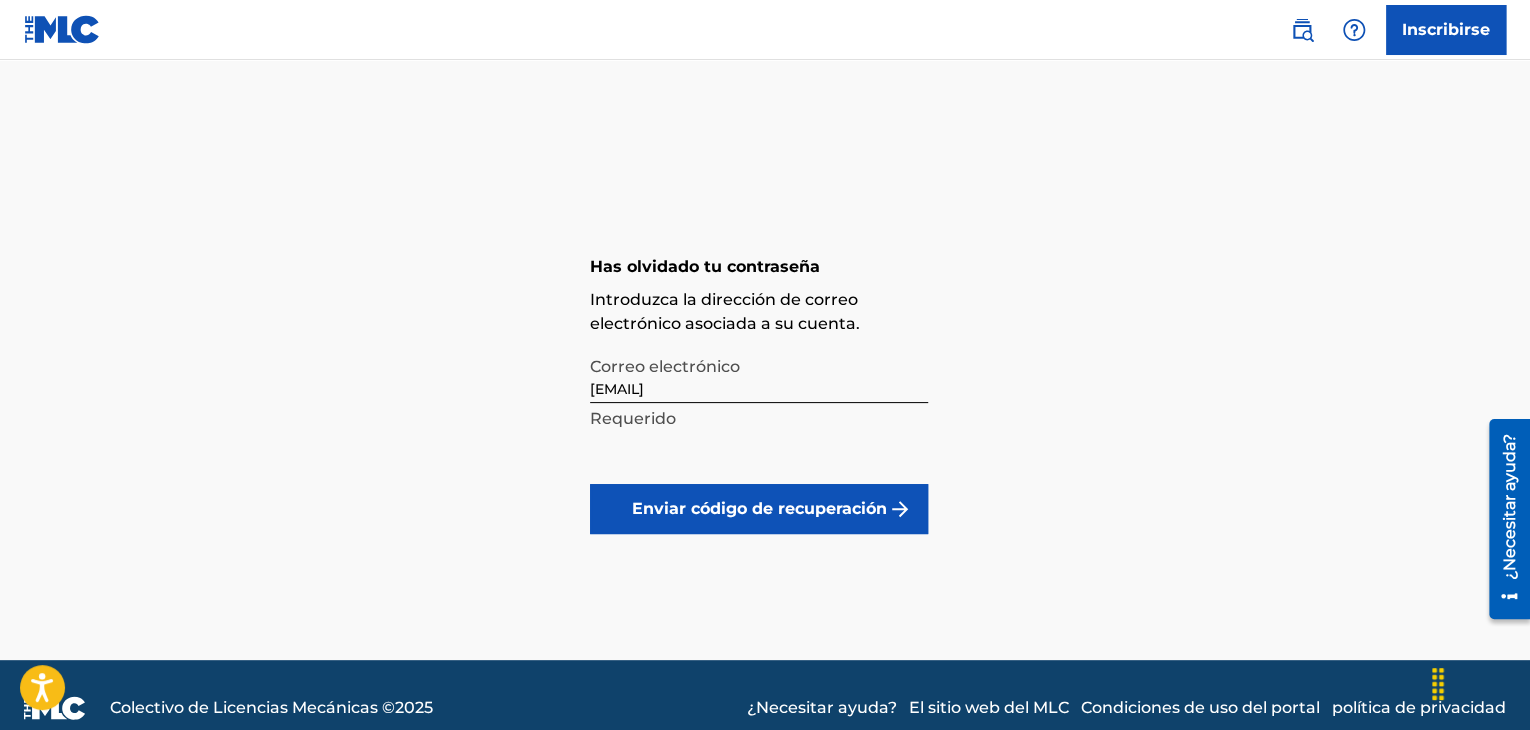 click on "Enviar código de recuperación" at bounding box center [759, 508] 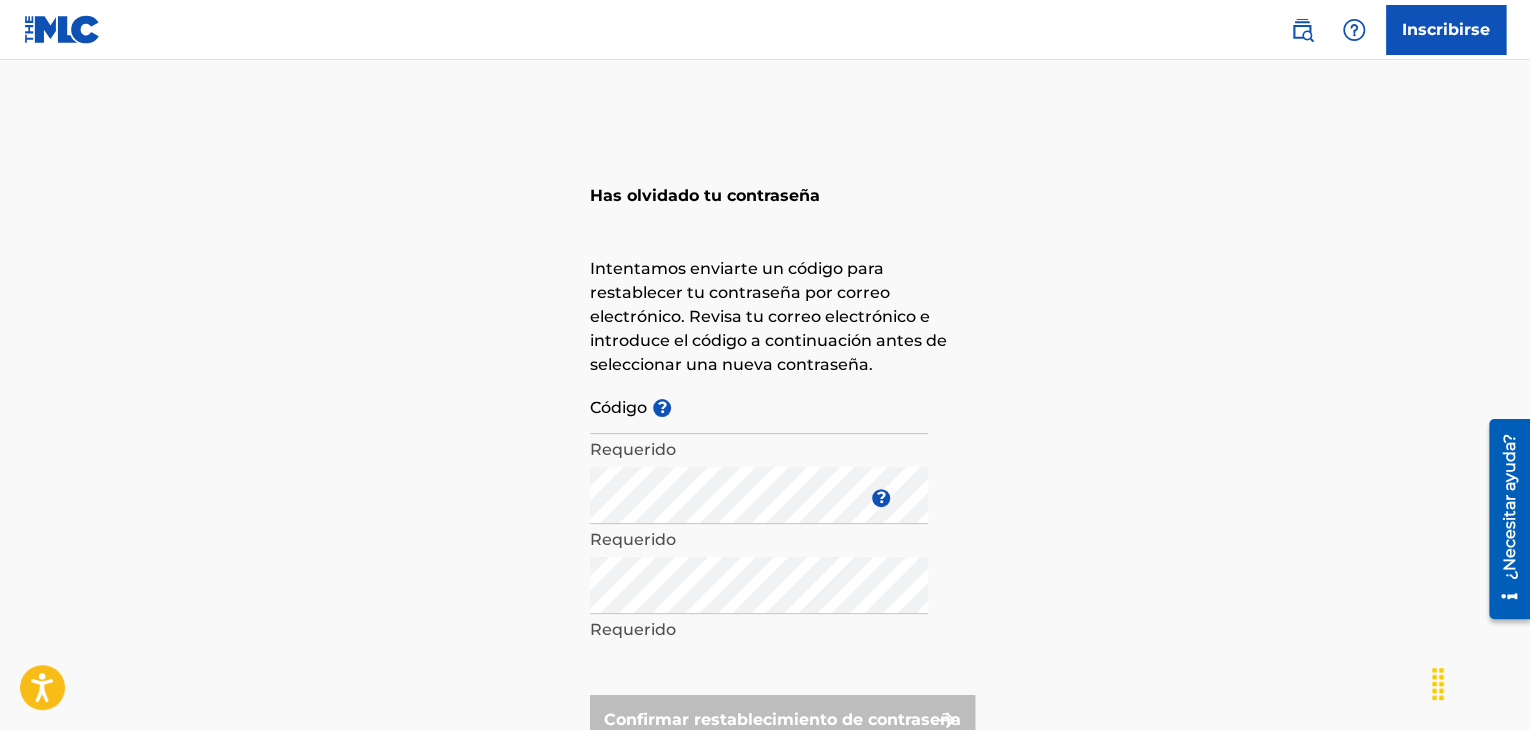 click on "Código ?" at bounding box center [759, 405] 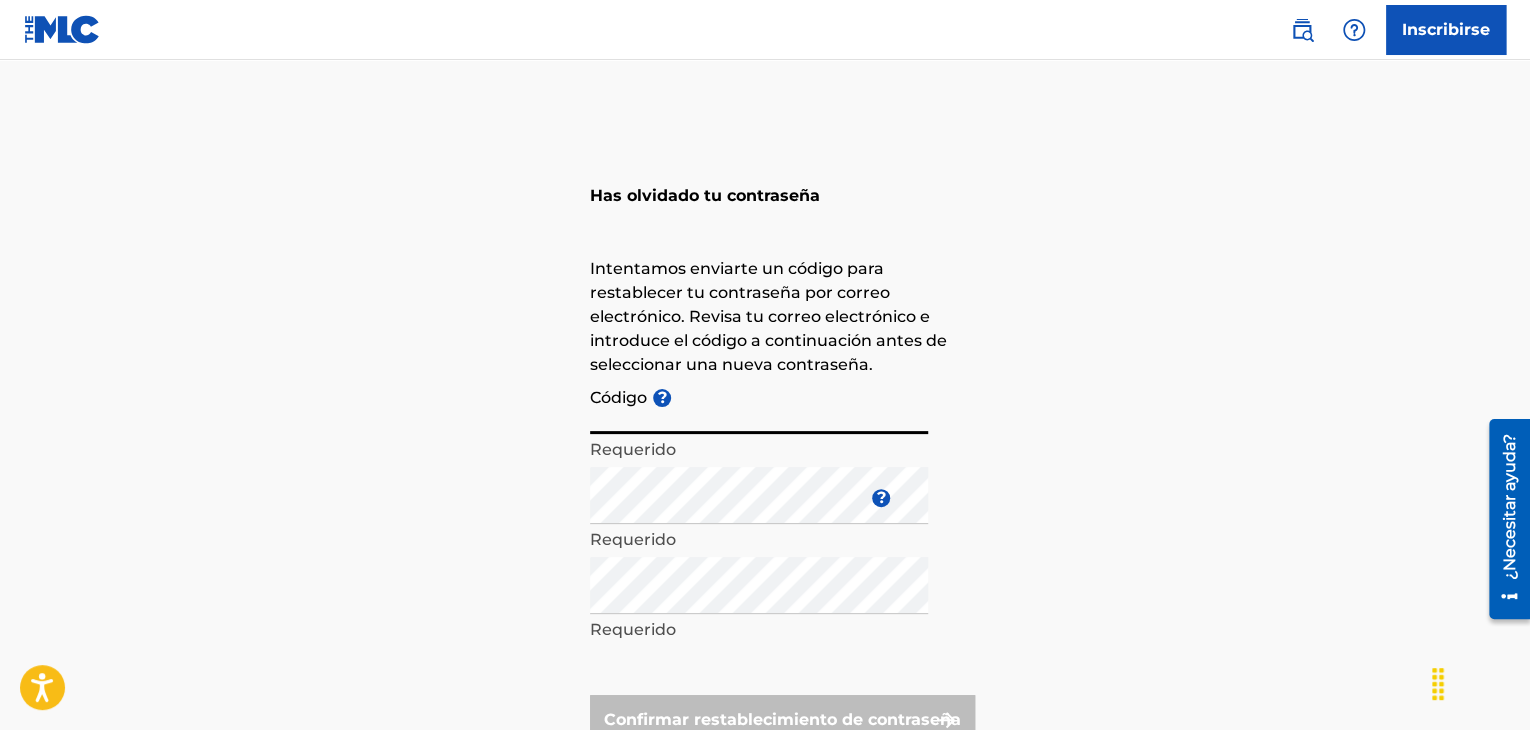 paste on "FP_5ce6bf03eb18aec703568ff45b0f" 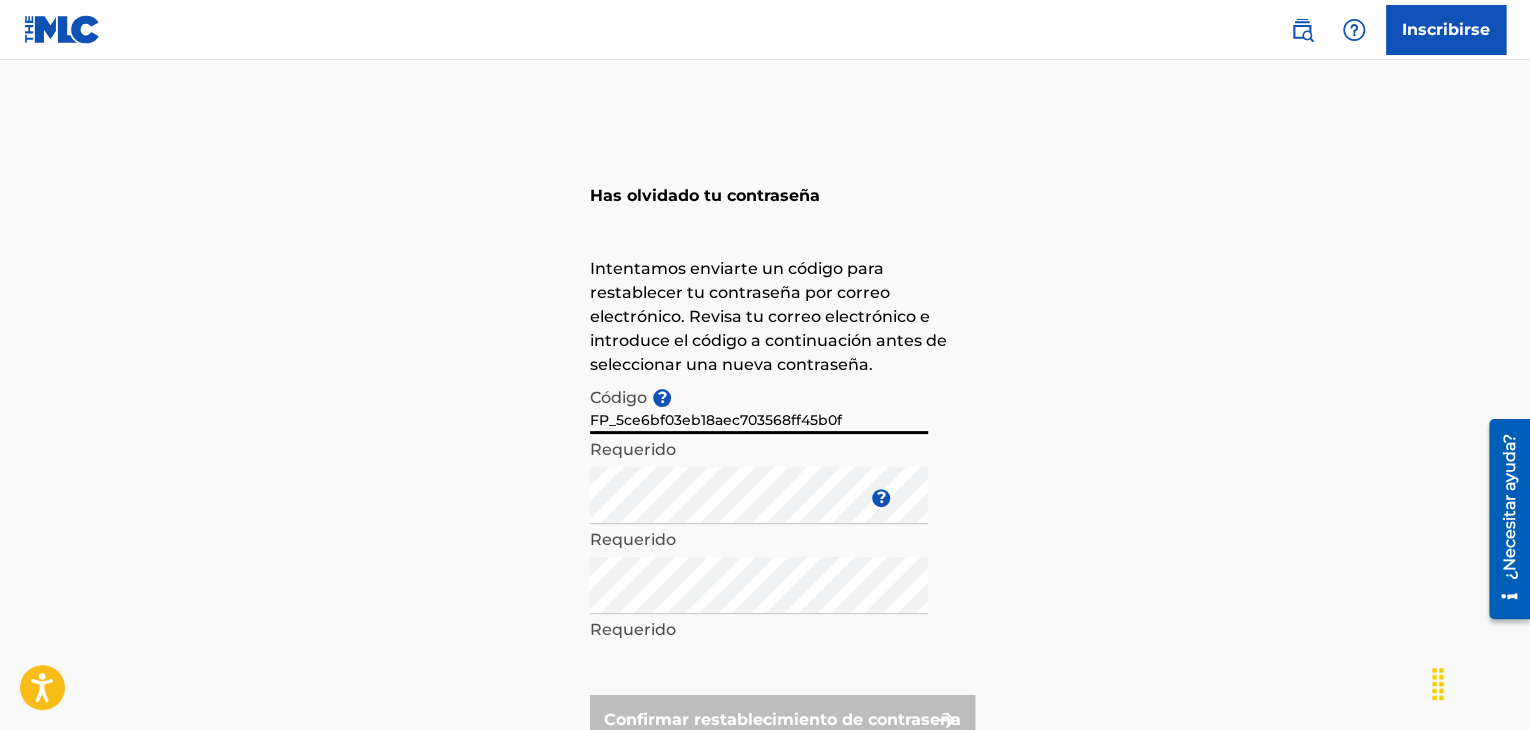type on "FP_5ce6bf03eb18aec703568ff45b0f" 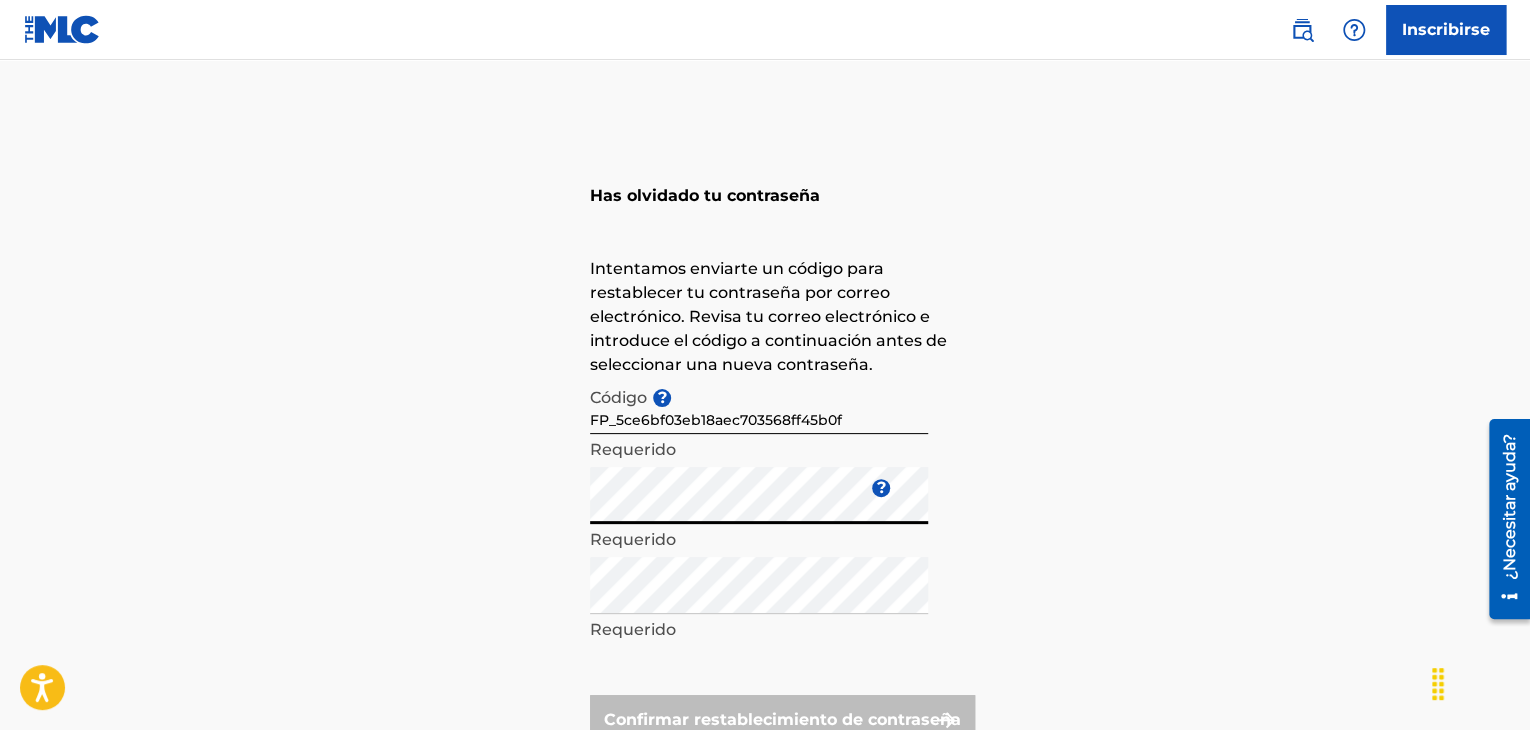 click on "Requerido" at bounding box center (759, 630) 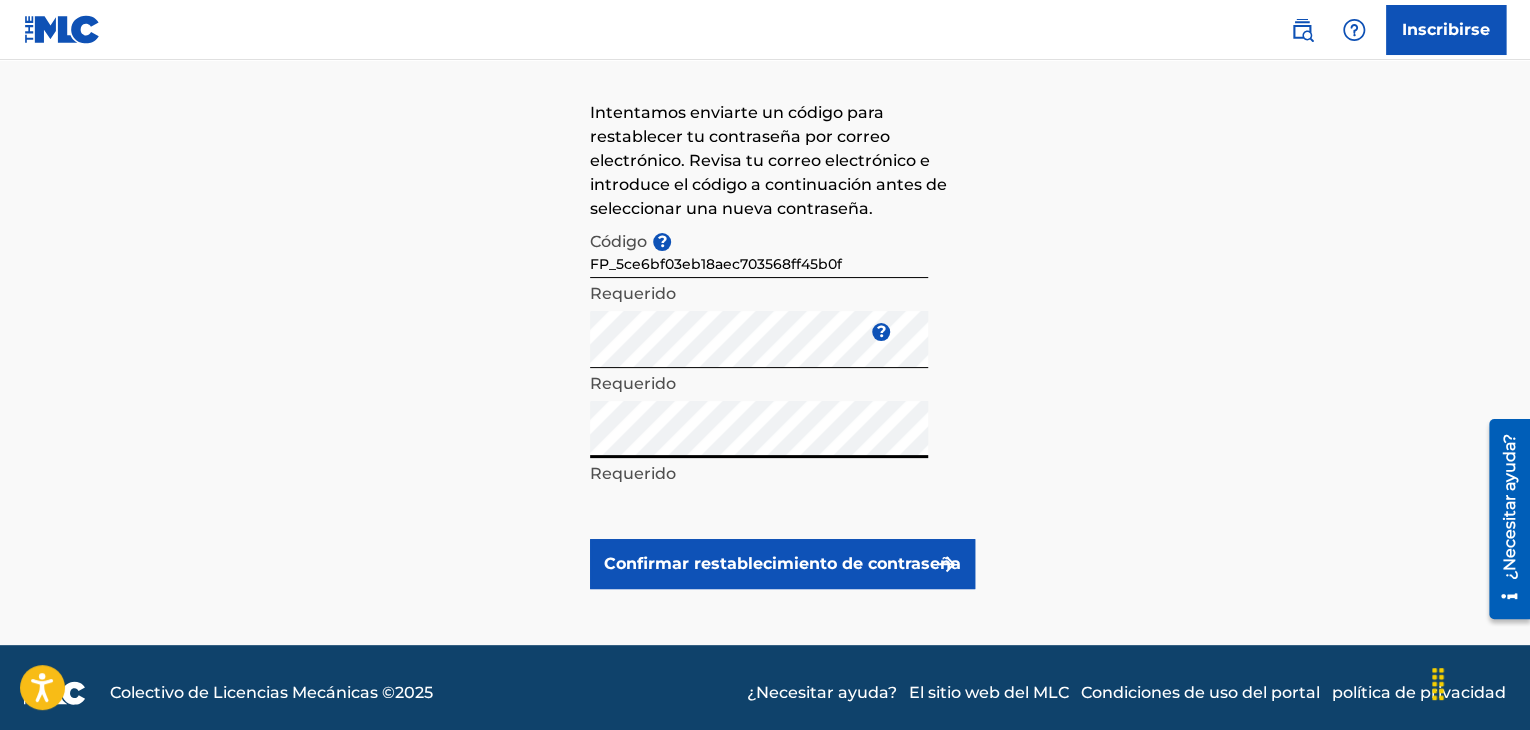 scroll, scrollTop: 167, scrollLeft: 0, axis: vertical 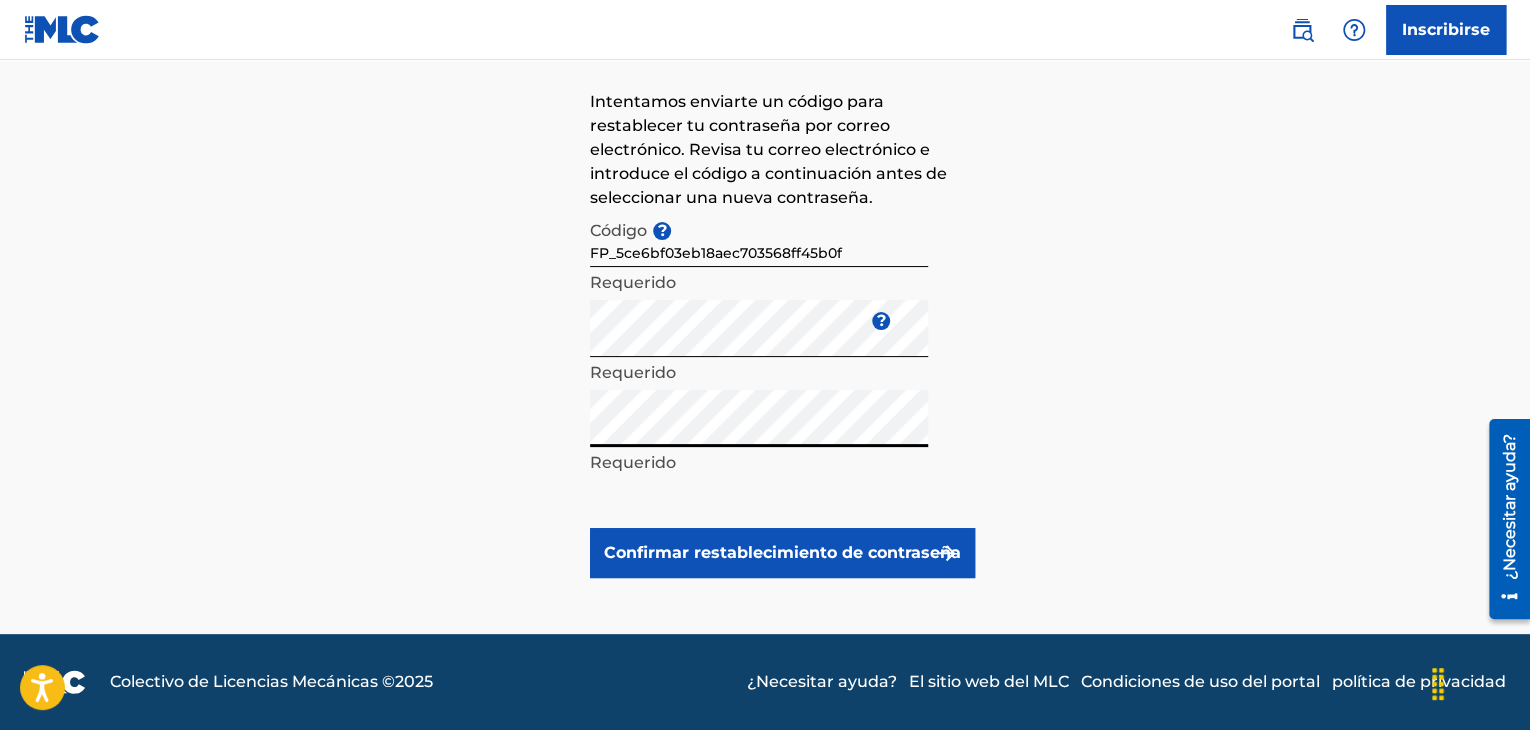 drag, startPoint x: 683, startPoint y: 587, endPoint x: 697, endPoint y: 569, distance: 22.803509 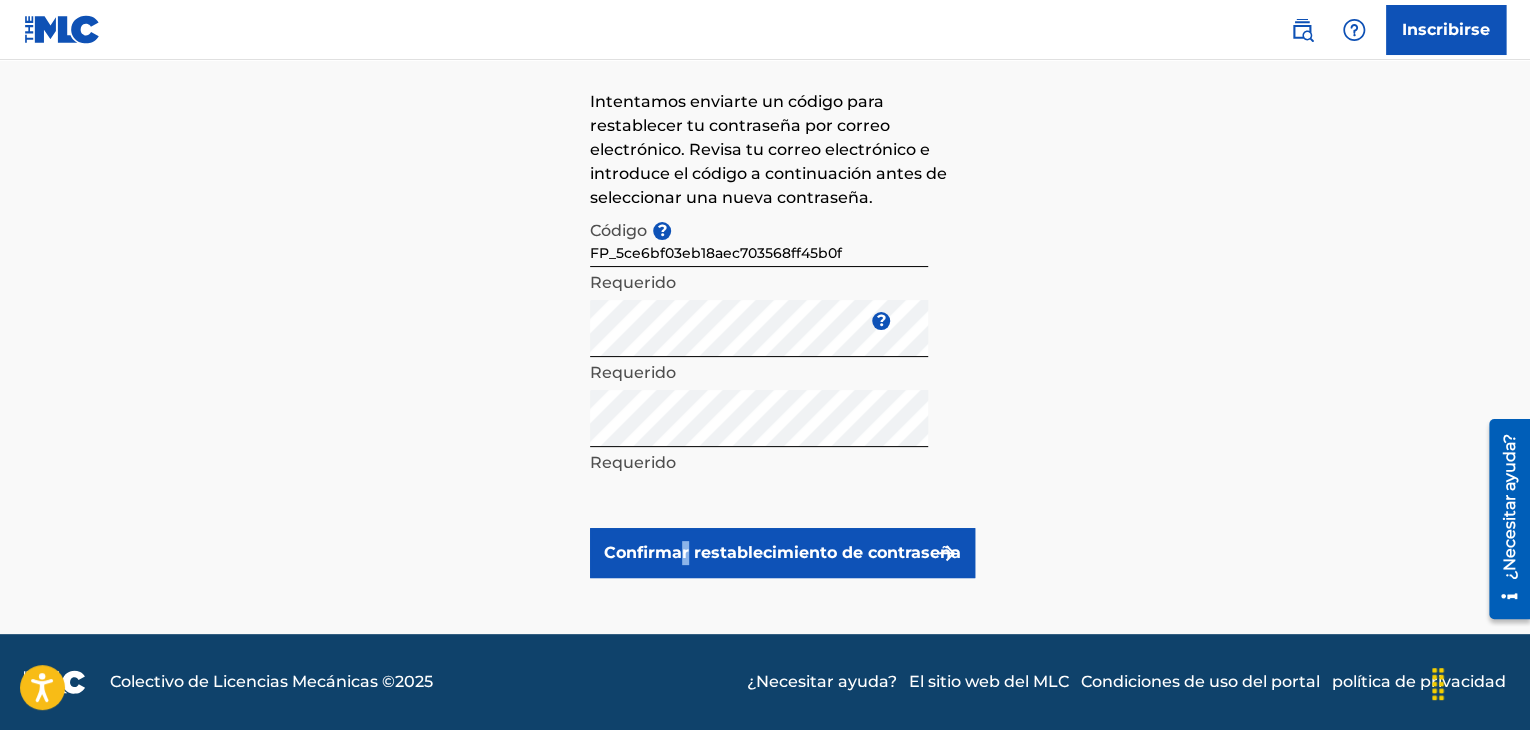 click on "Confirmar restablecimiento de contraseña" at bounding box center [782, 553] 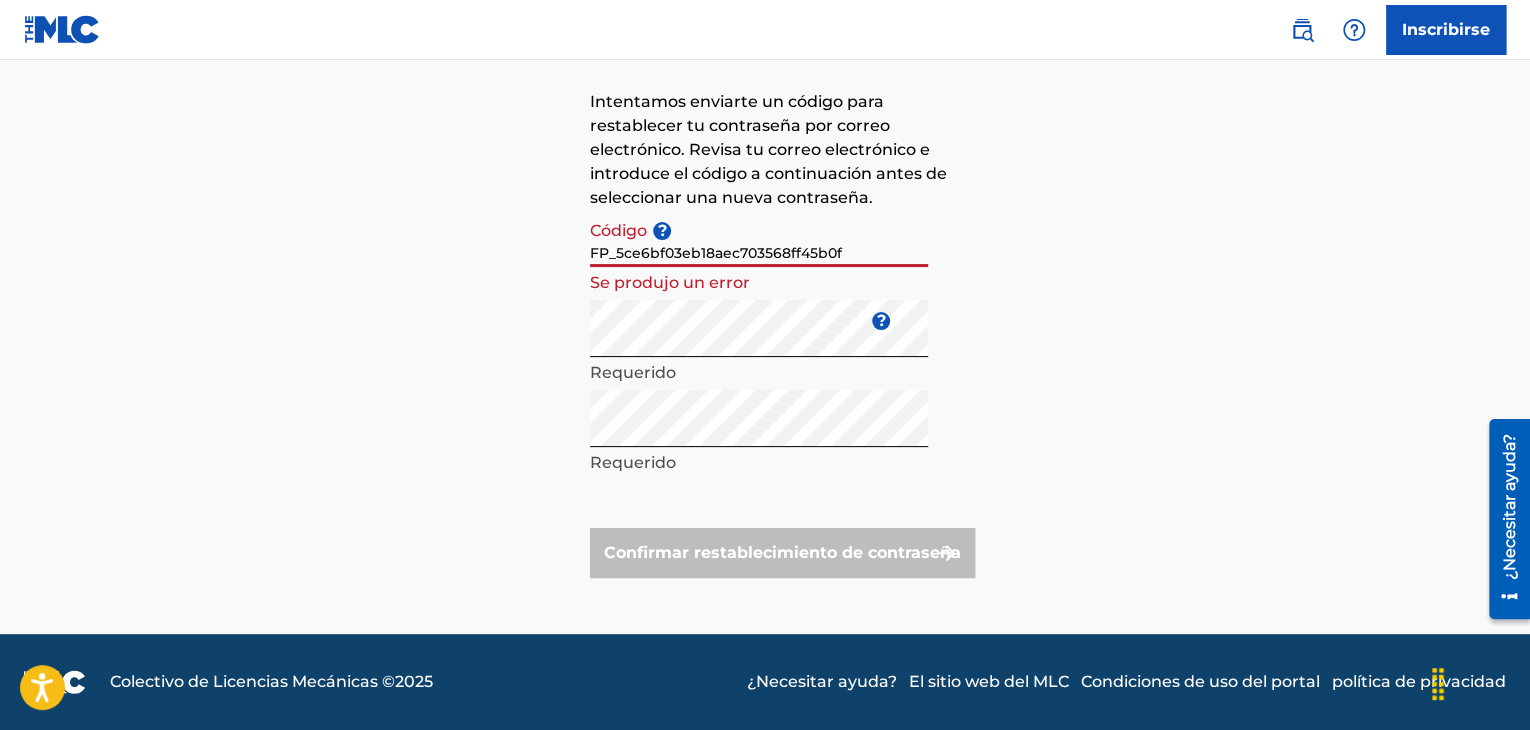 drag, startPoint x: 842, startPoint y: 252, endPoint x: 370, endPoint y: 189, distance: 476.18588 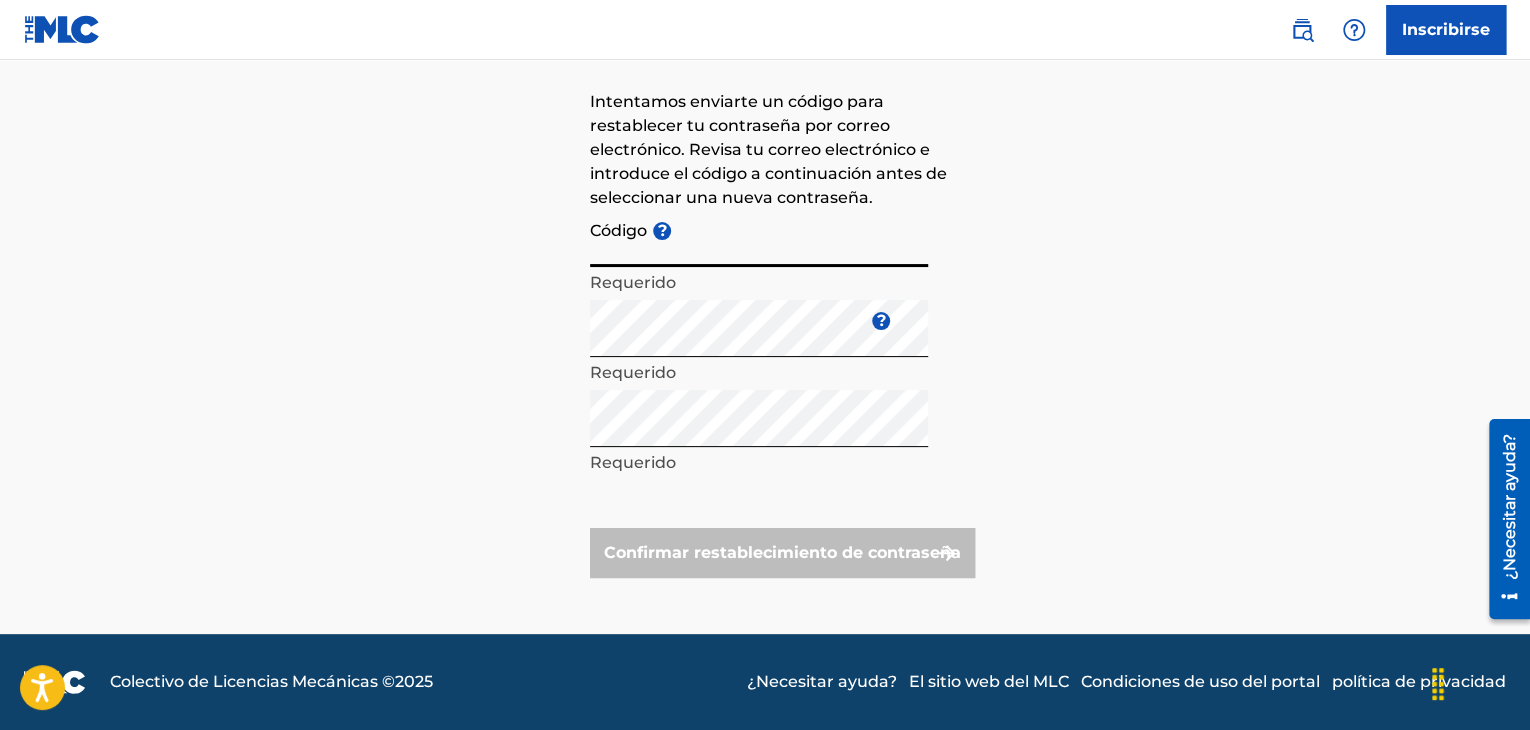 paste on "FP_5ce6bf03eb18aec703568ff45b0f" 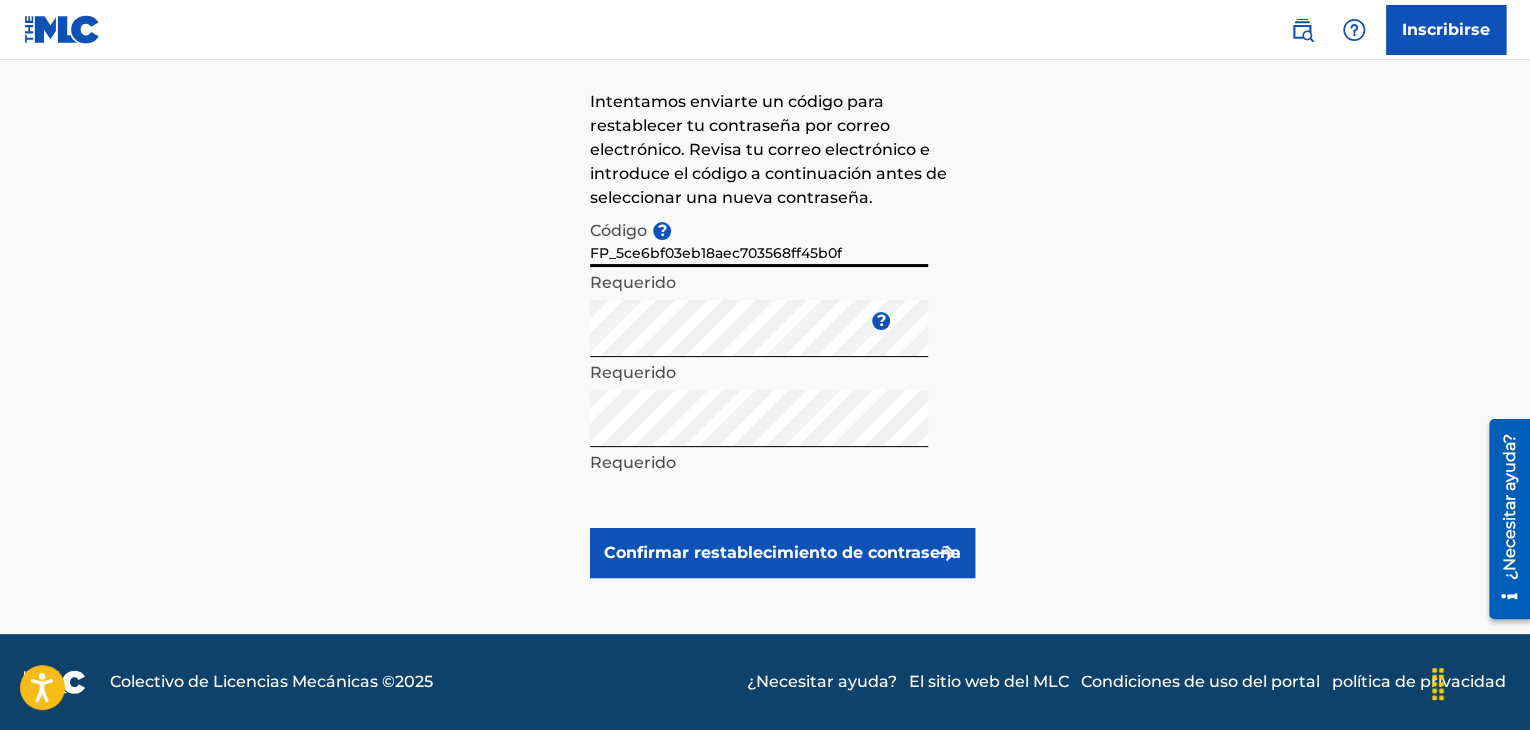 type on "FP_5ce6bf03eb18aec703568ff45b0f" 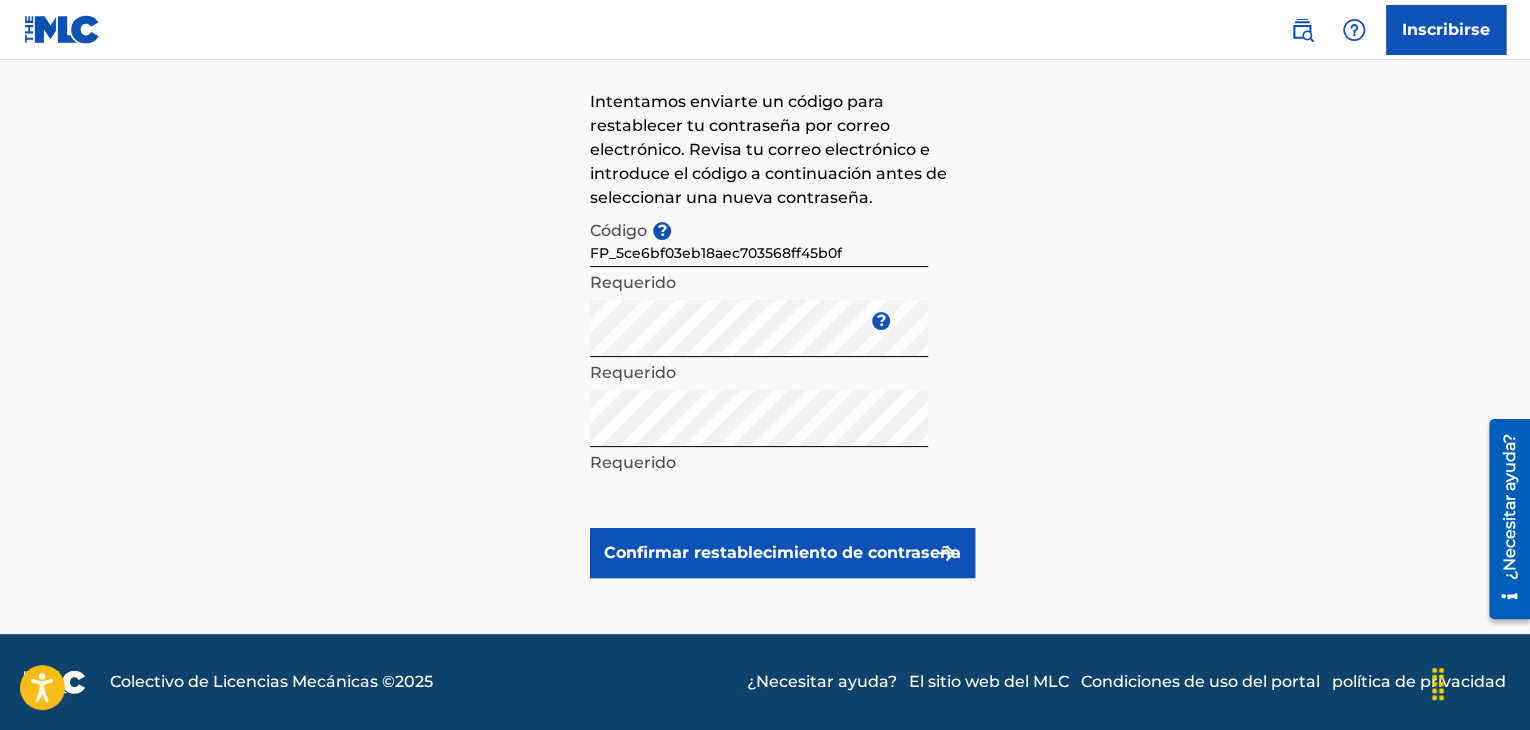 click on "Confirmar restablecimiento de contraseña" at bounding box center [782, 552] 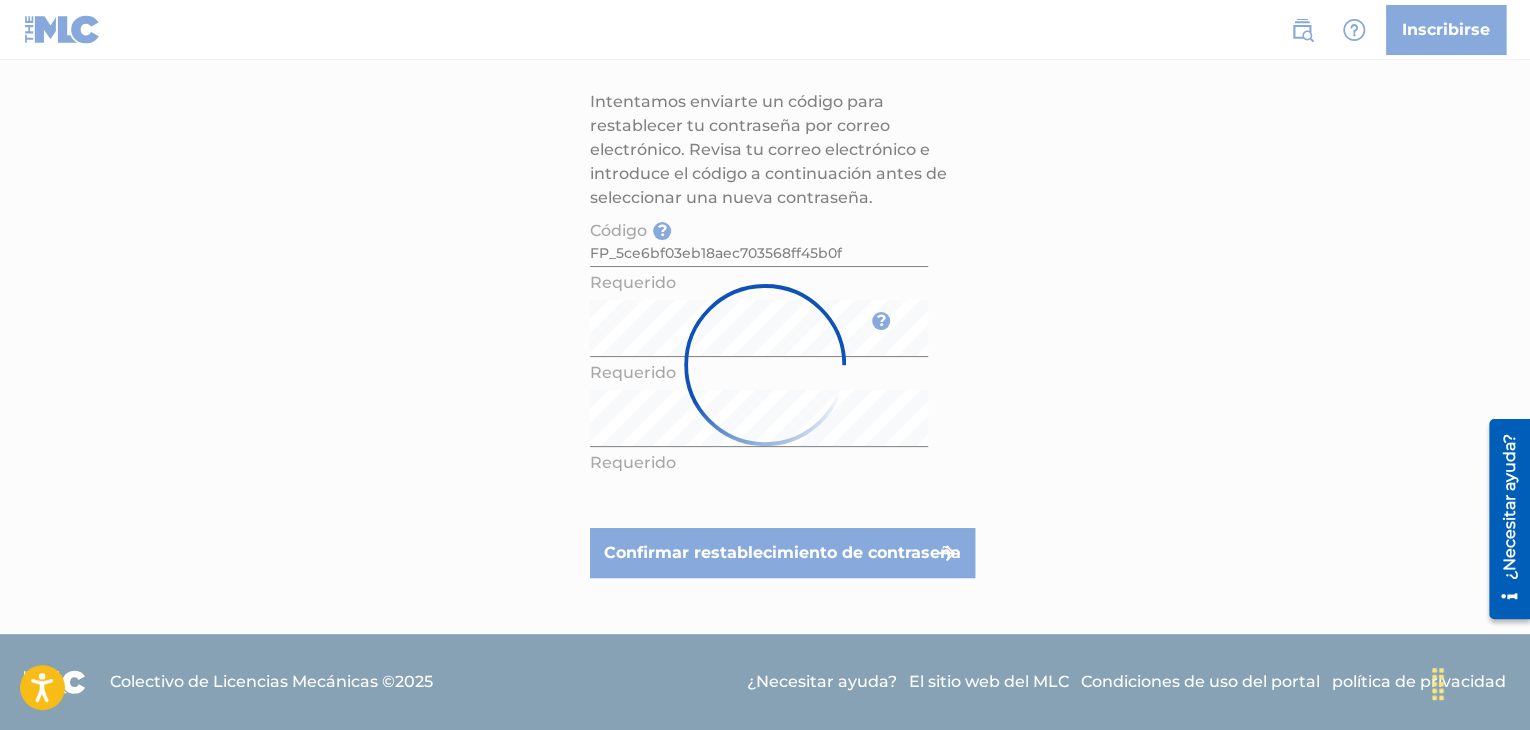 scroll, scrollTop: 0, scrollLeft: 0, axis: both 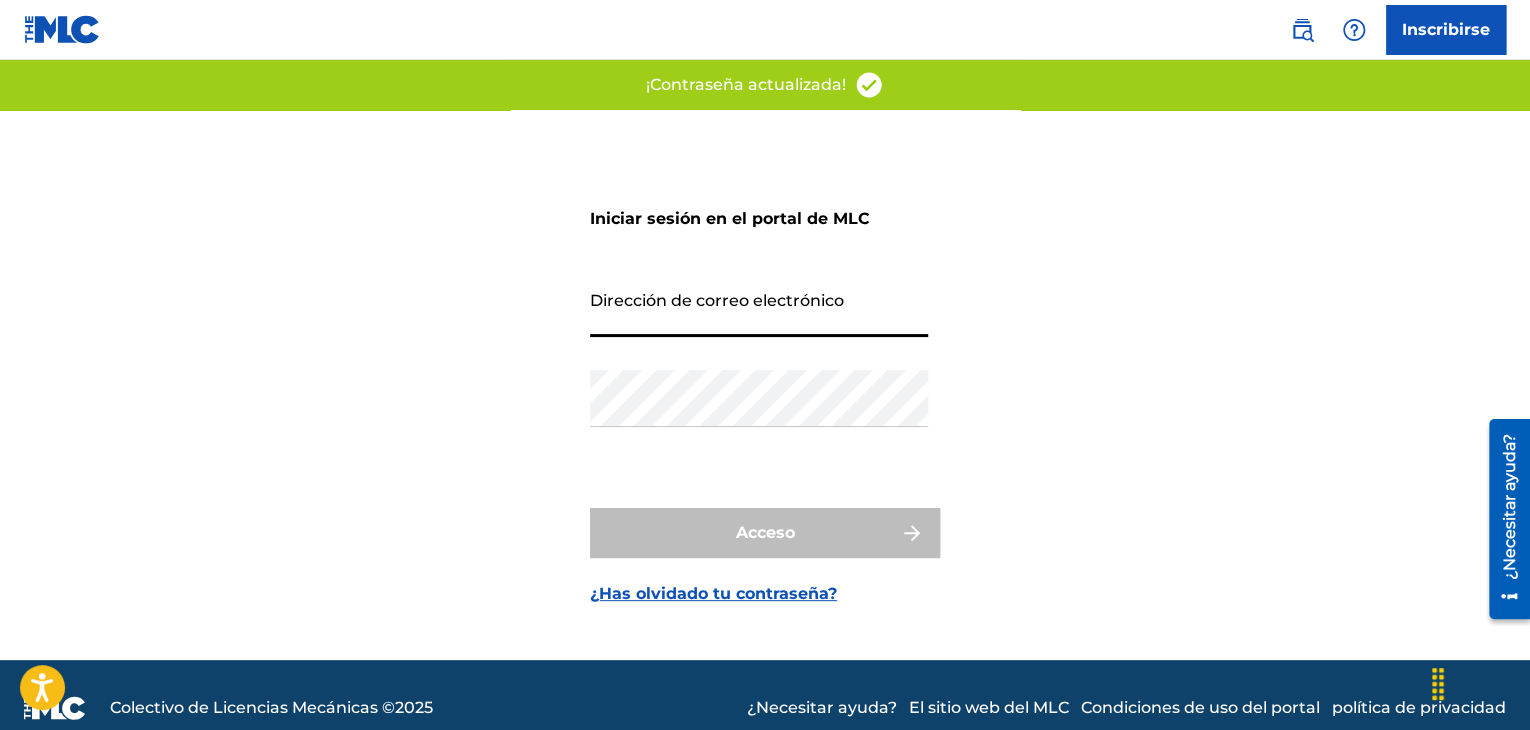 click on "Dirección de correo electrónico" at bounding box center (759, 308) 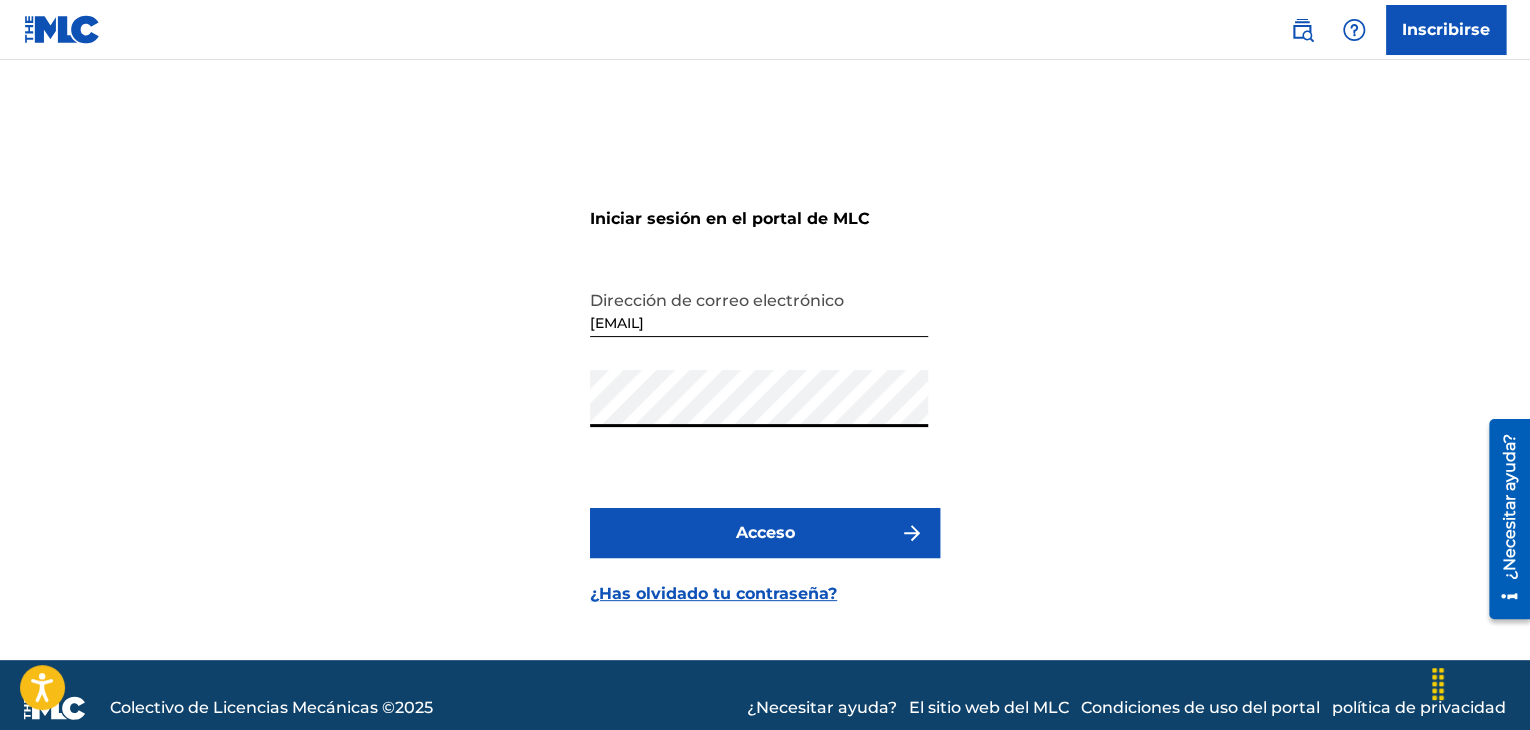 click on "Acceso" at bounding box center (765, 533) 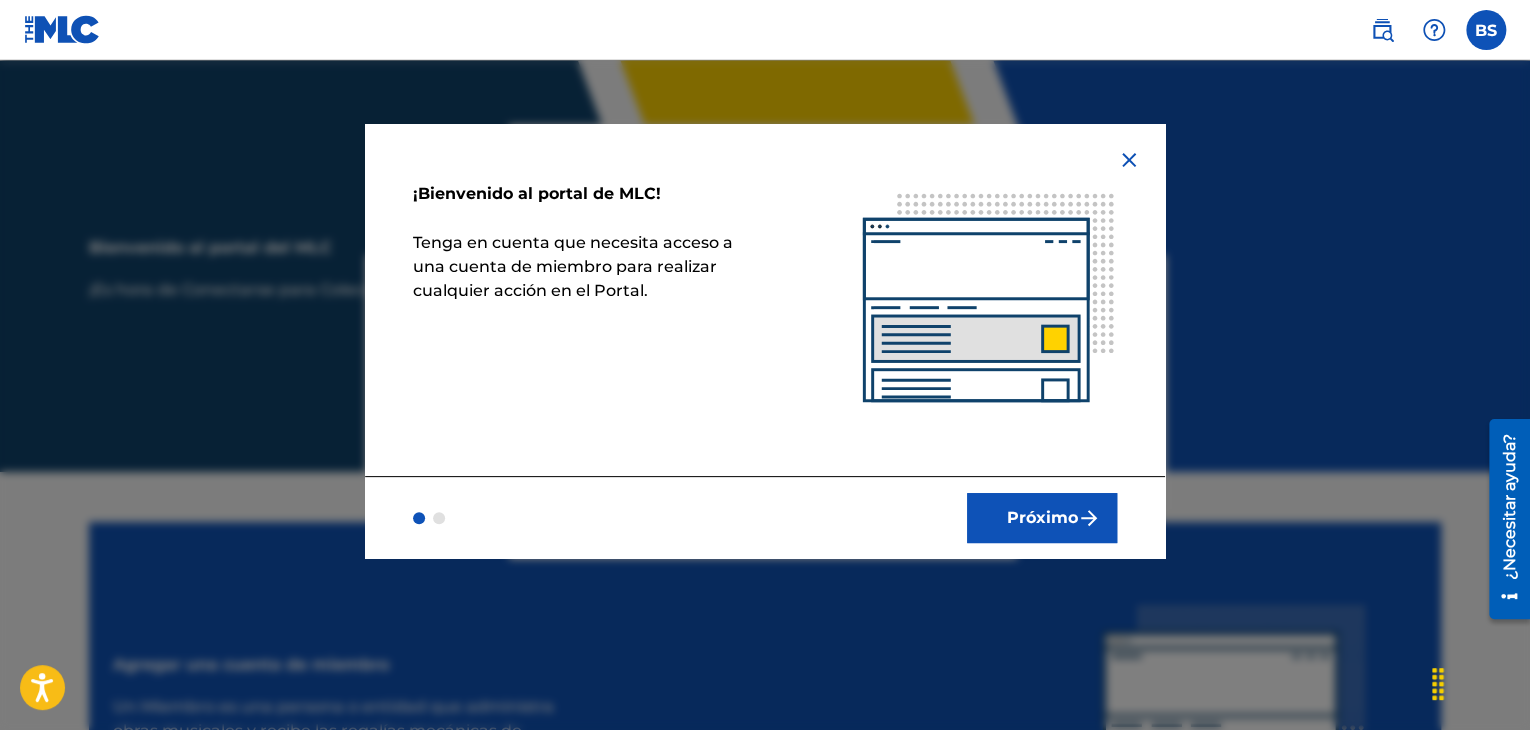 click on "Próximo" at bounding box center (1042, 517) 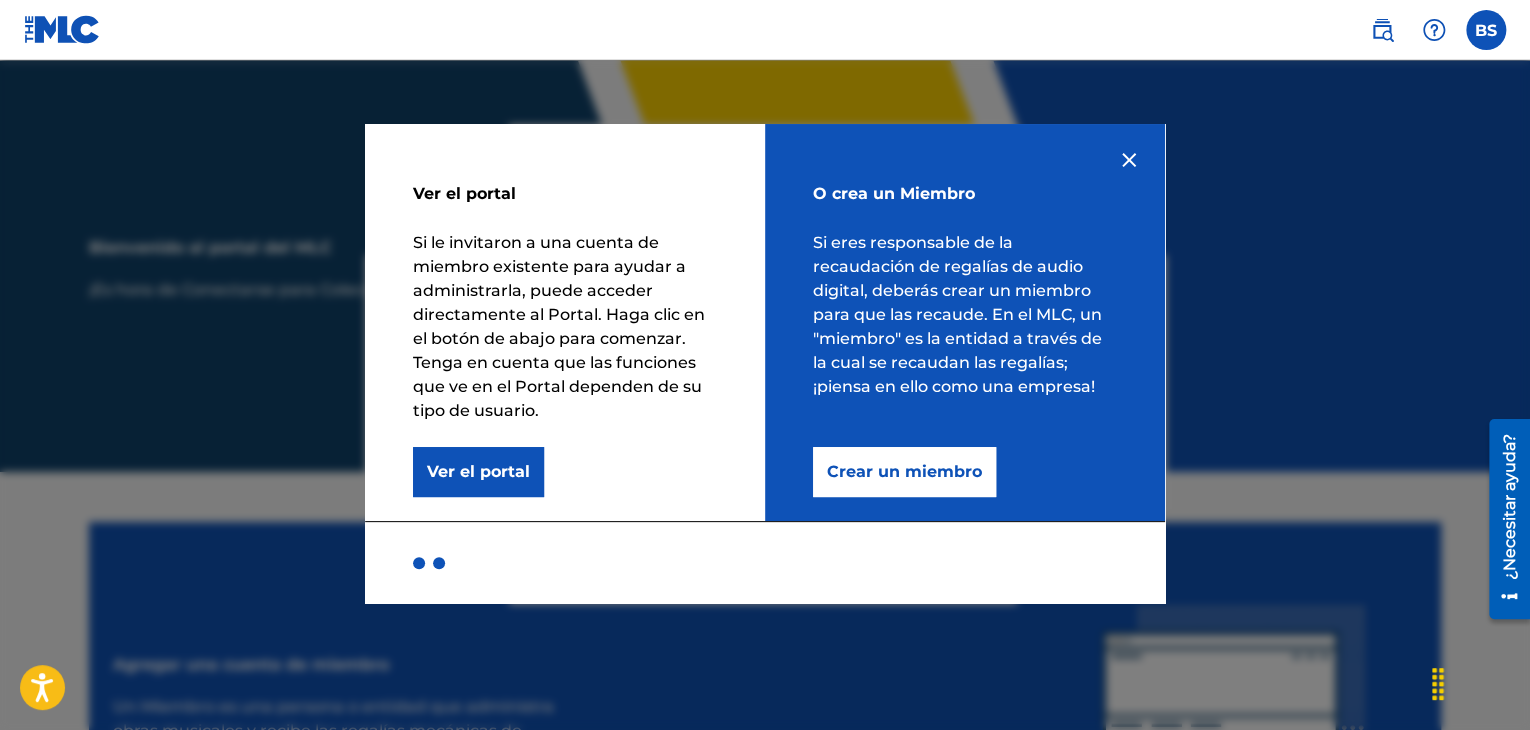click on "Crear un miembro" at bounding box center (904, 471) 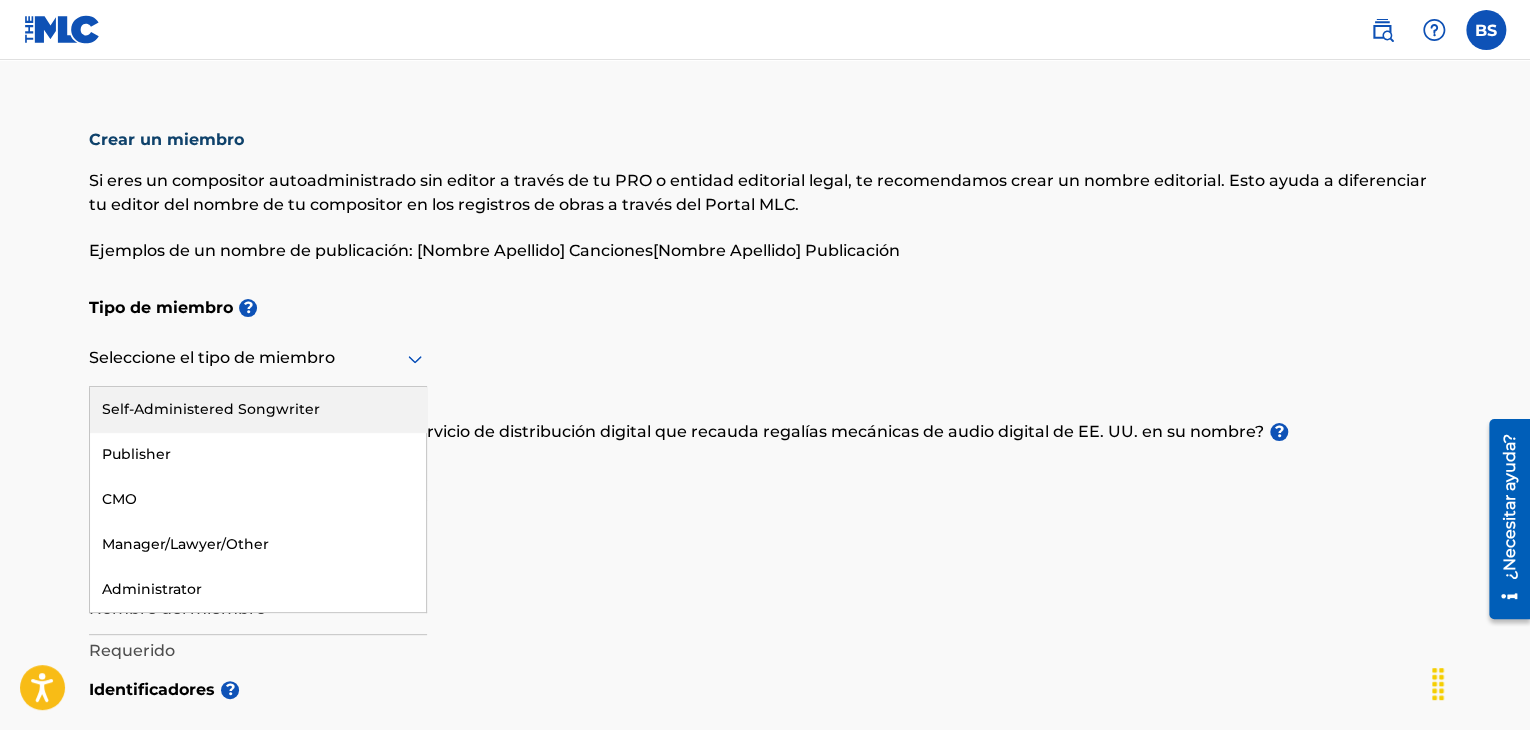 click at bounding box center (258, 358) 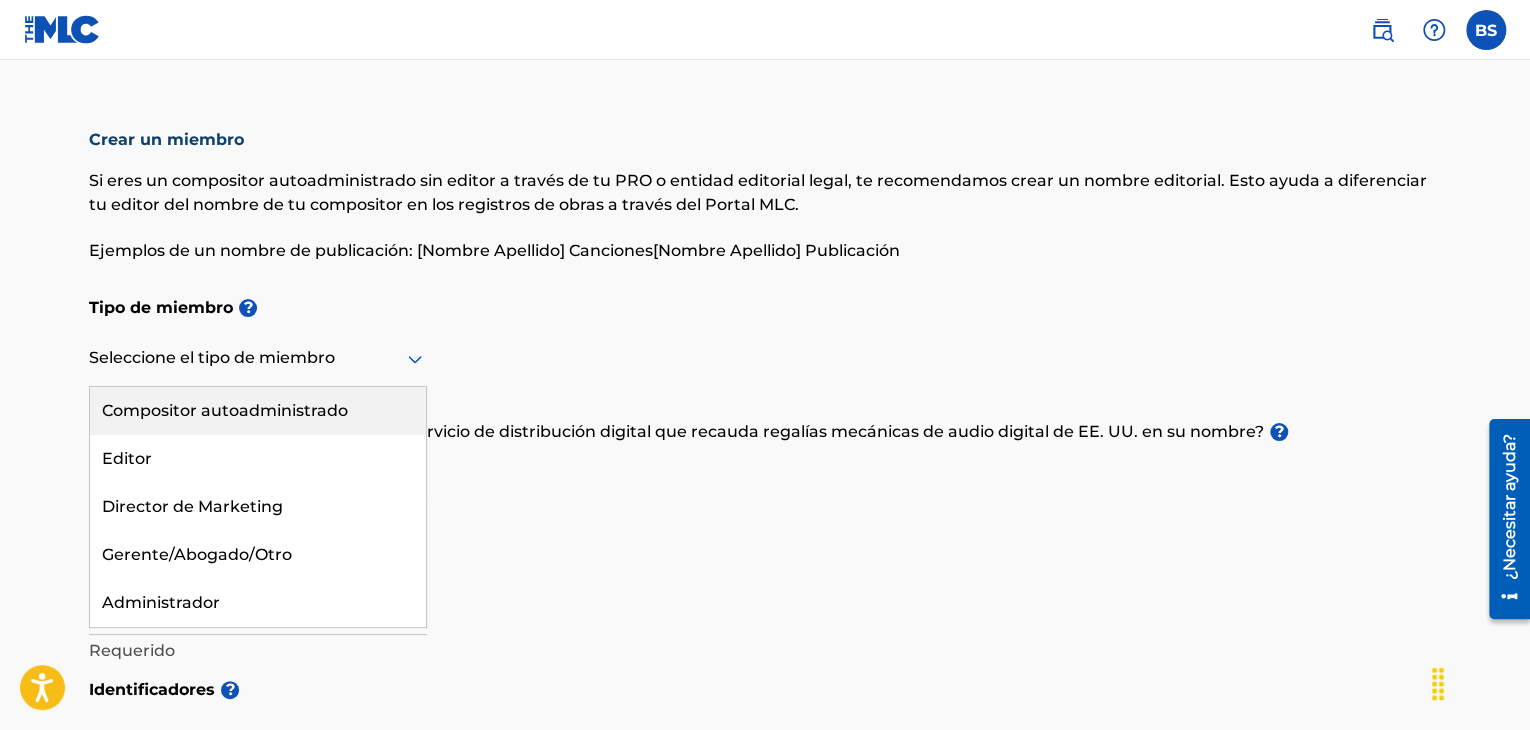 click on "Compositor autoadministrado" at bounding box center (258, 411) 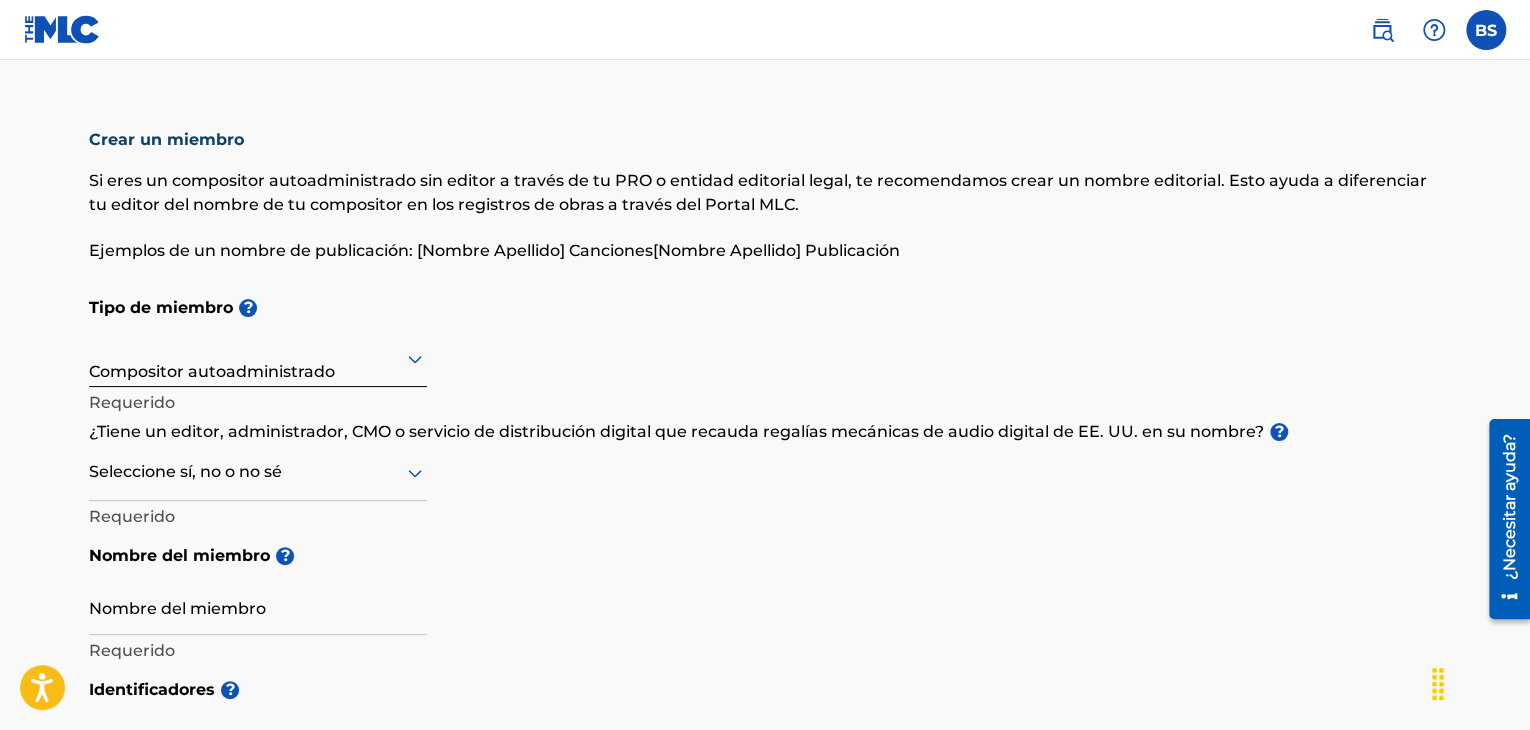 click at bounding box center [258, 358] 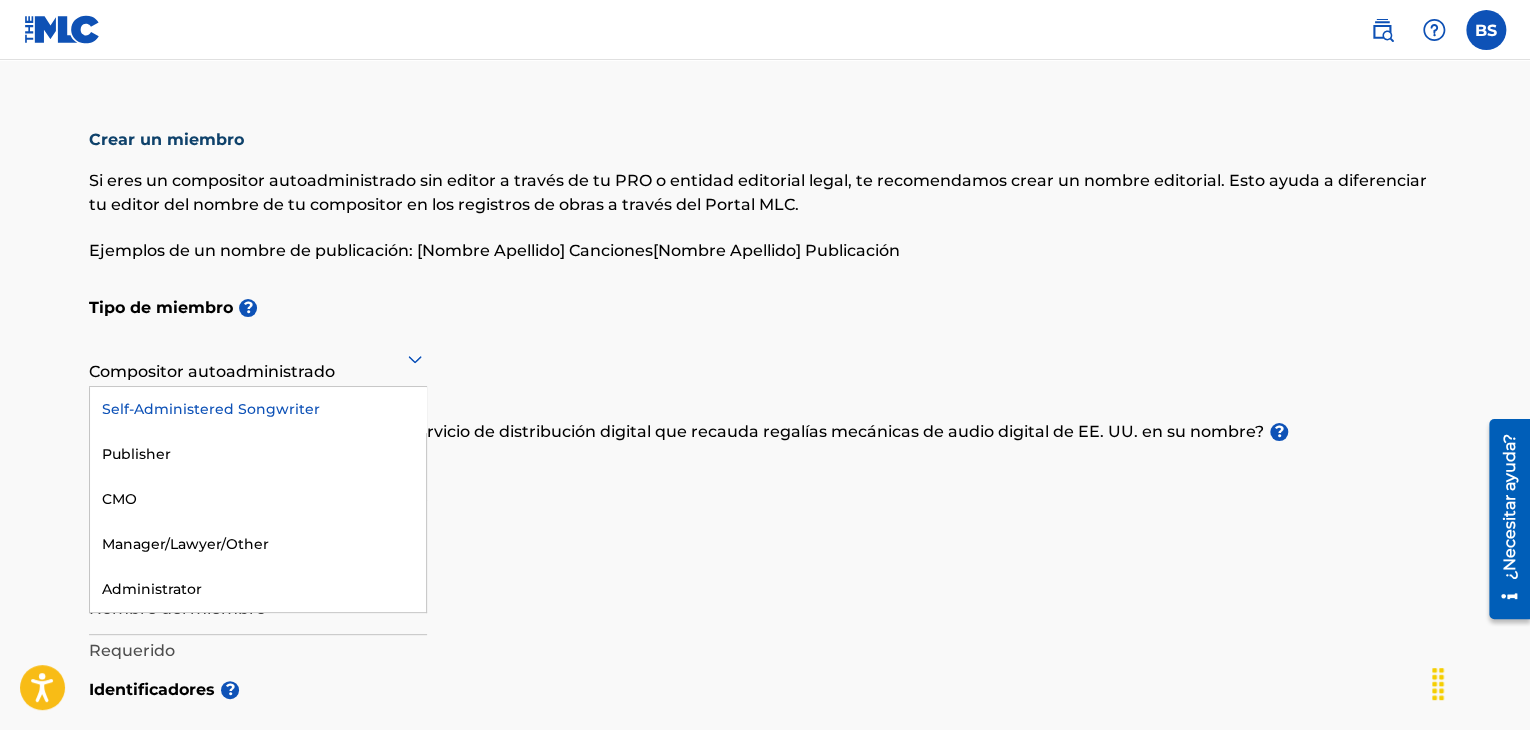 click at bounding box center [258, 358] 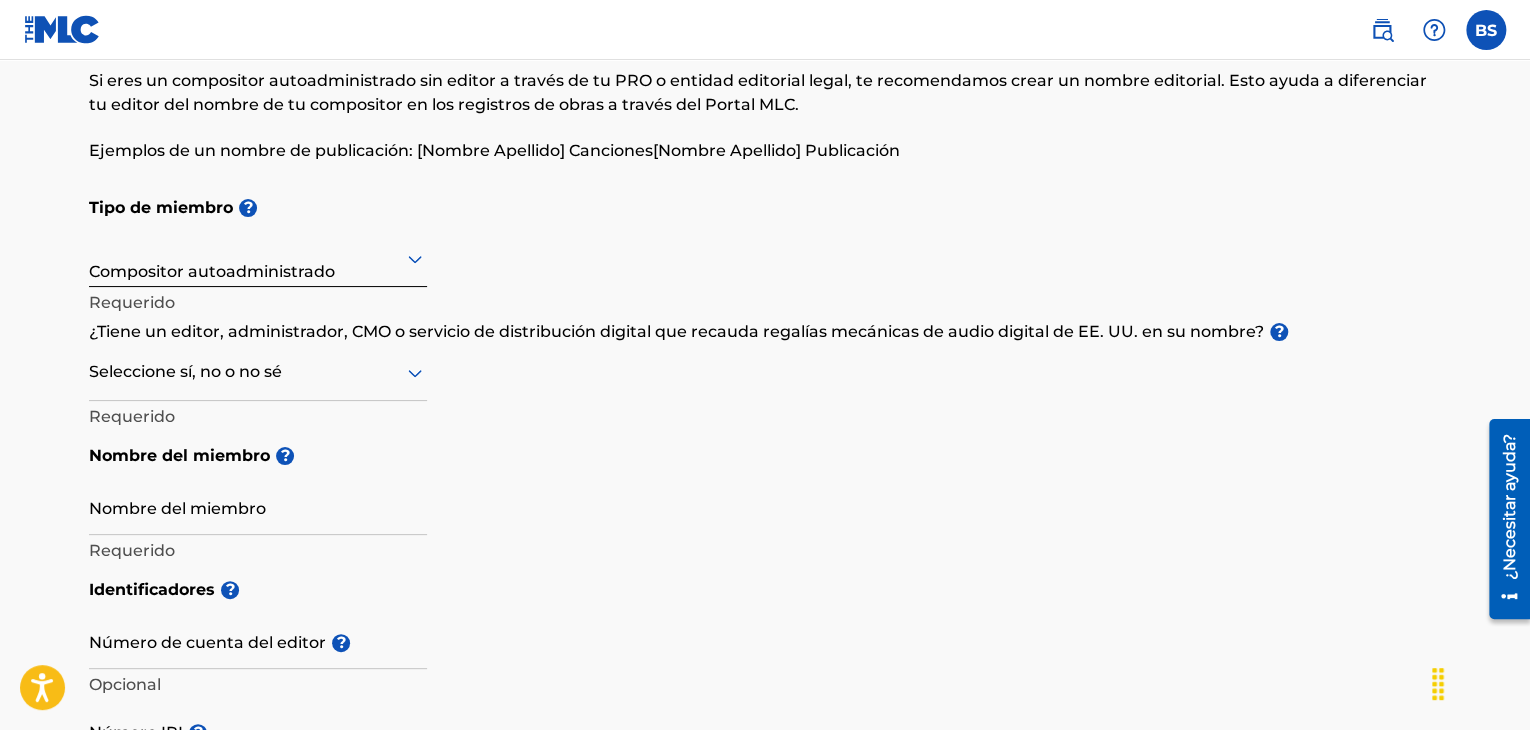 scroll, scrollTop: 200, scrollLeft: 0, axis: vertical 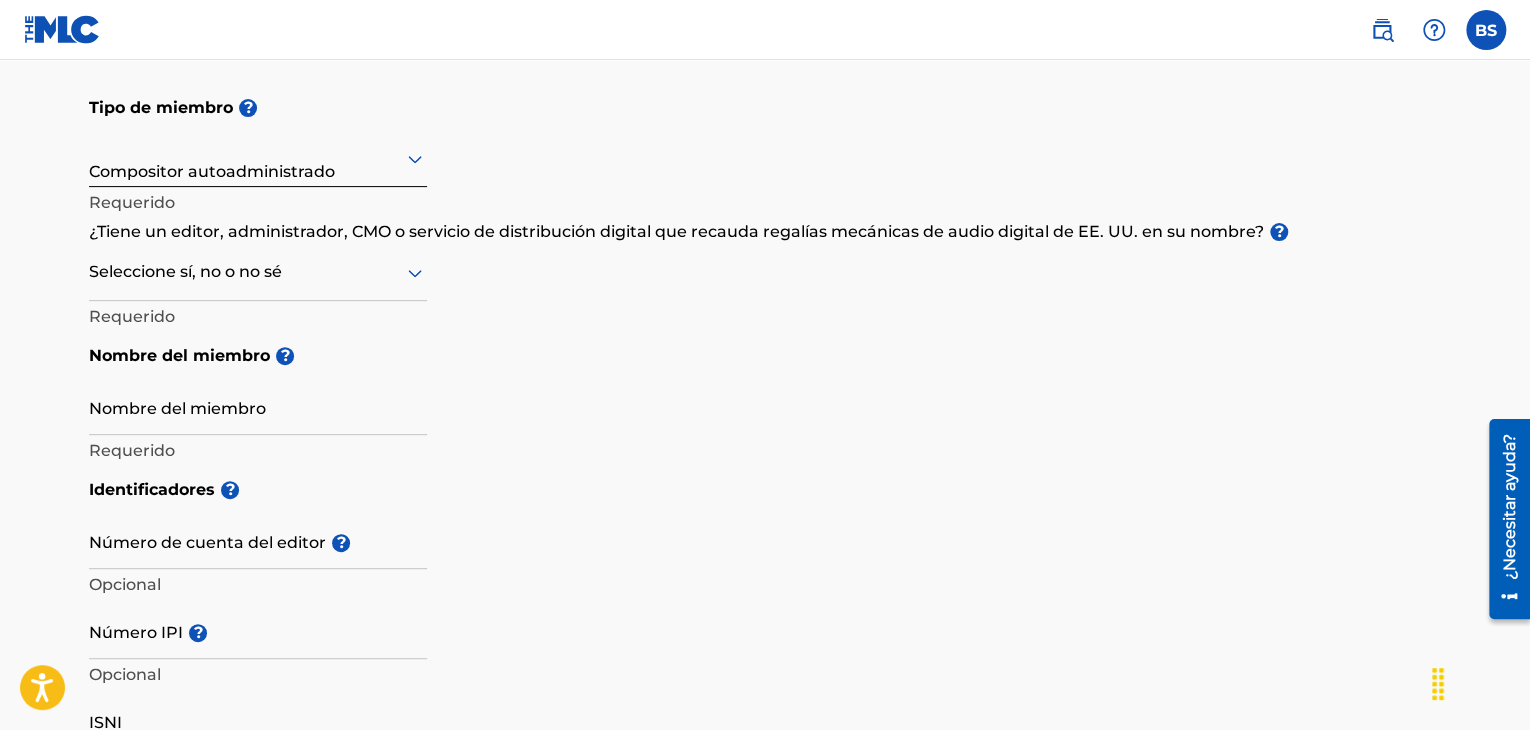 click on "Requerido" at bounding box center [258, 317] 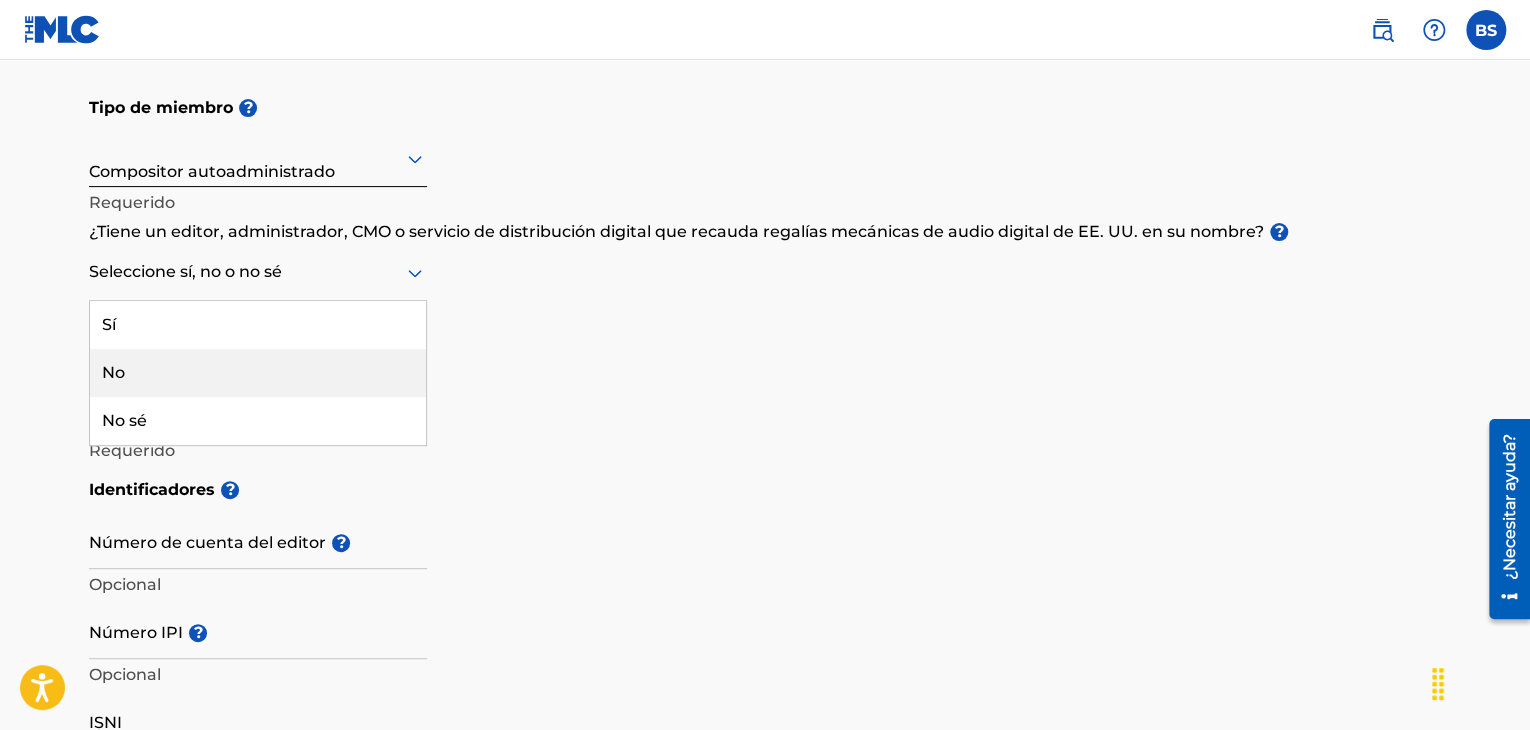 click on "No" at bounding box center (258, 373) 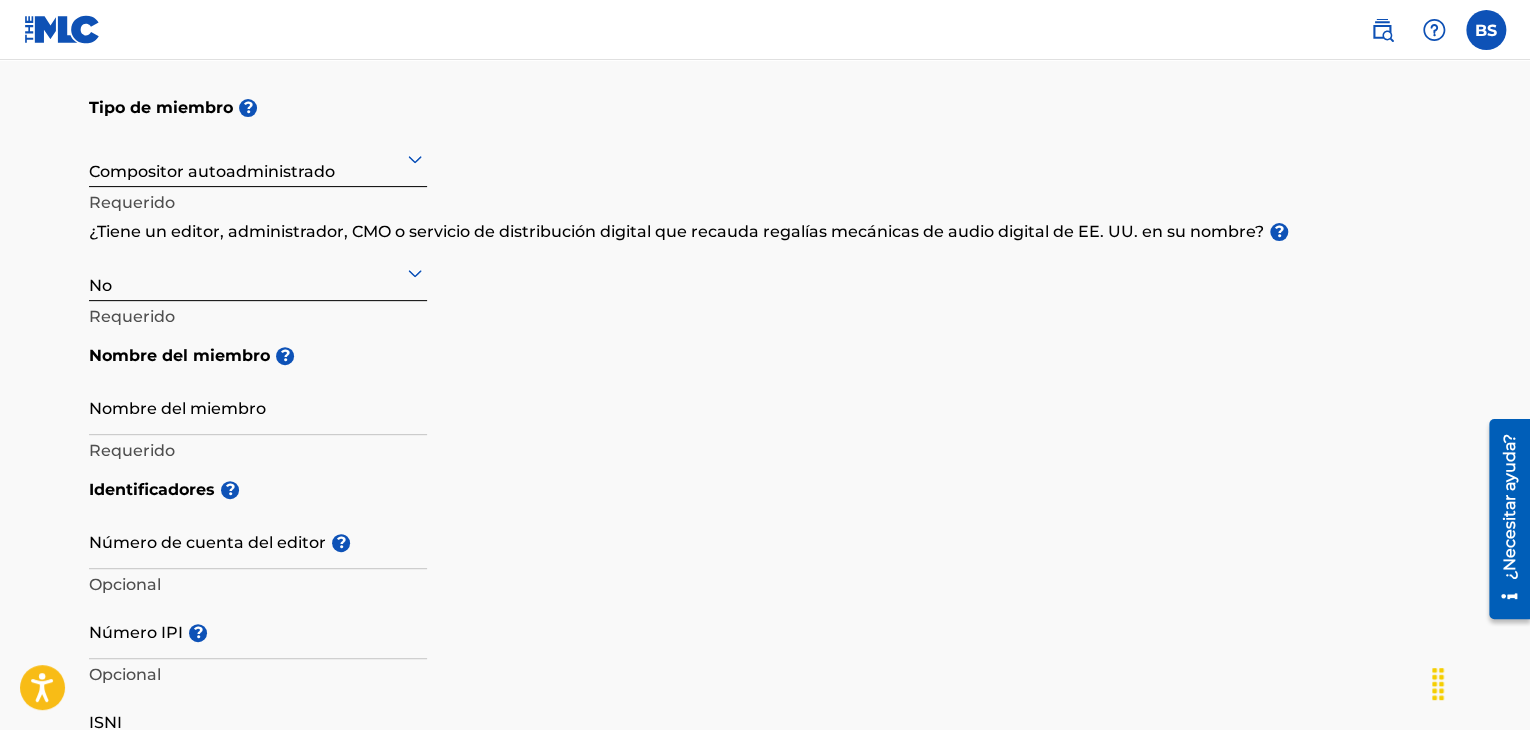 click on "No" at bounding box center (258, 272) 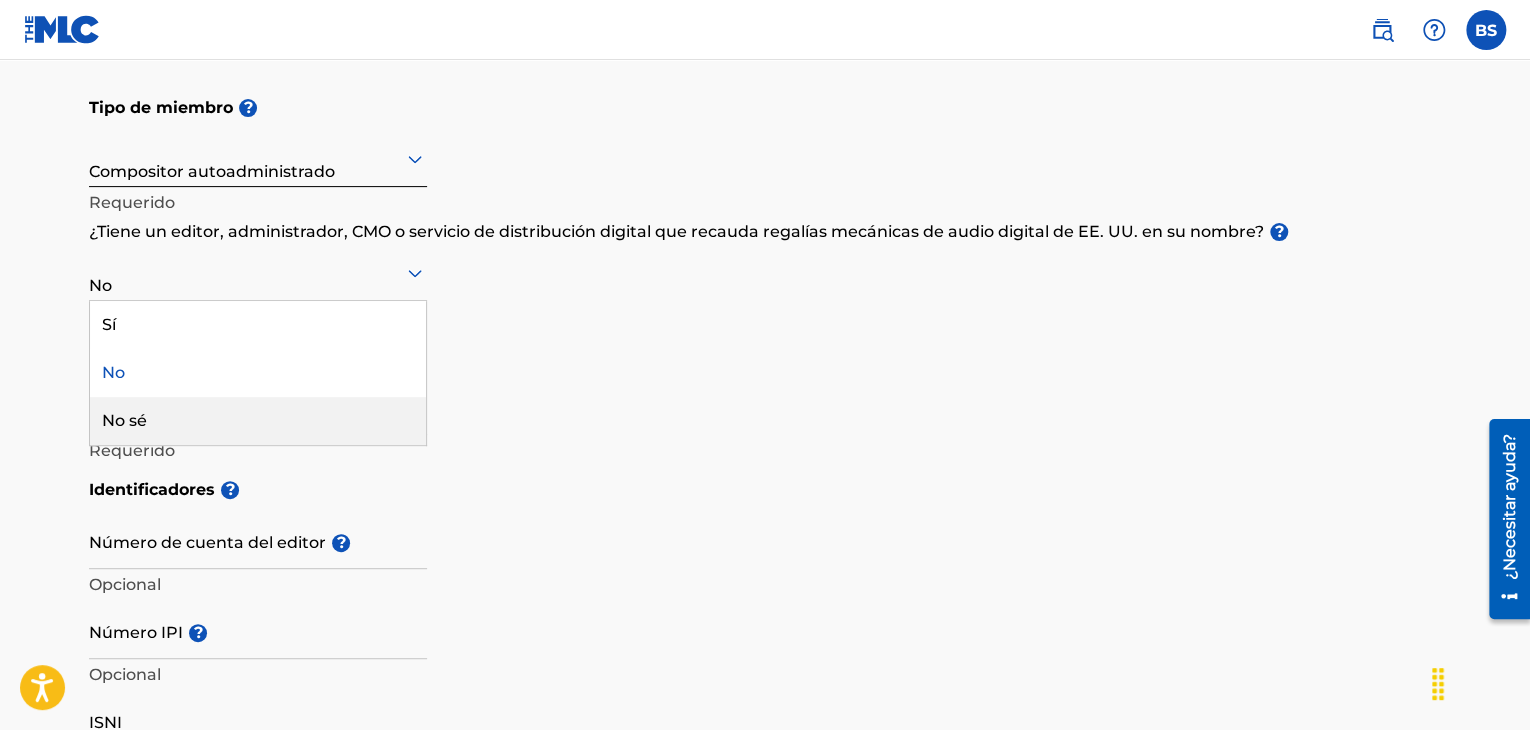 click on "No sé" at bounding box center [258, 421] 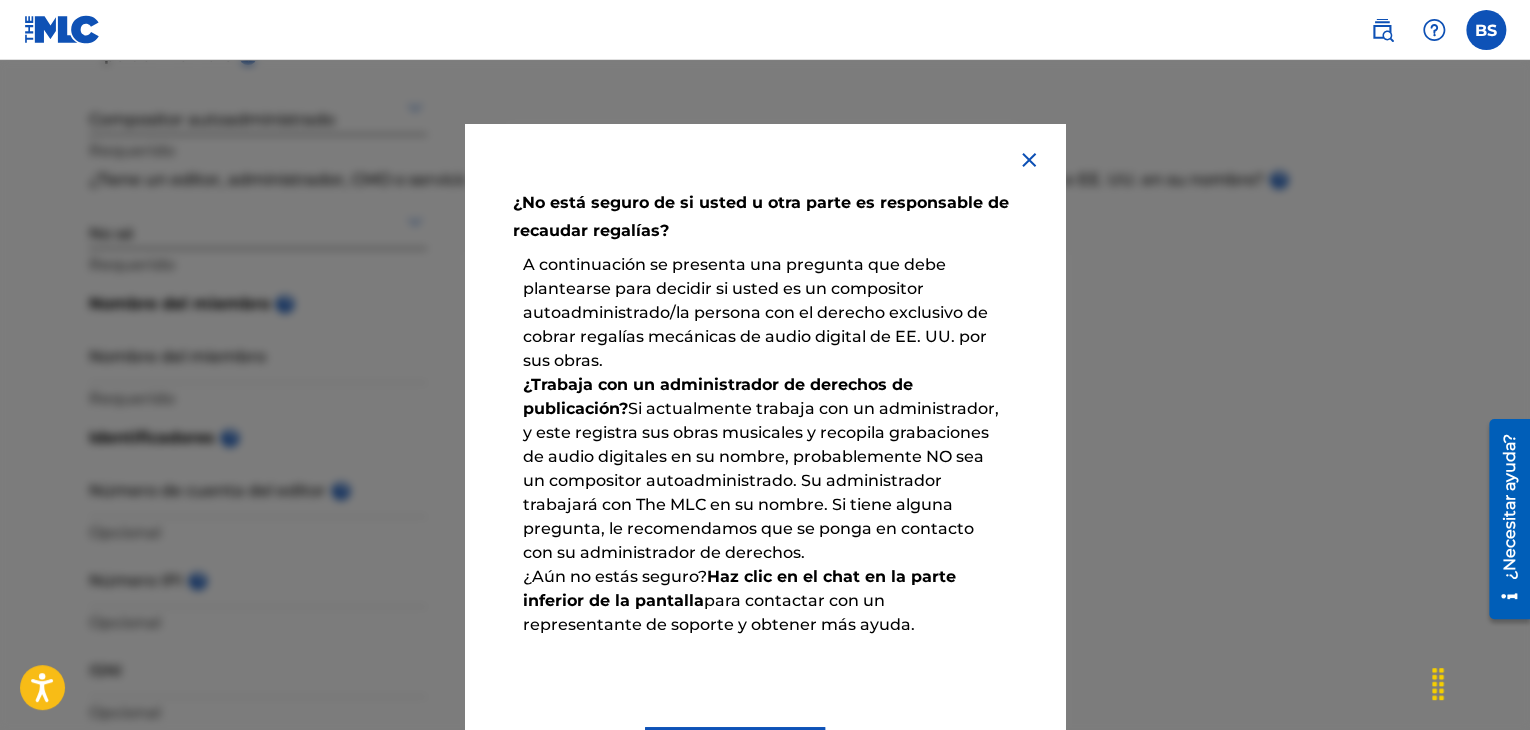 scroll, scrollTop: 300, scrollLeft: 0, axis: vertical 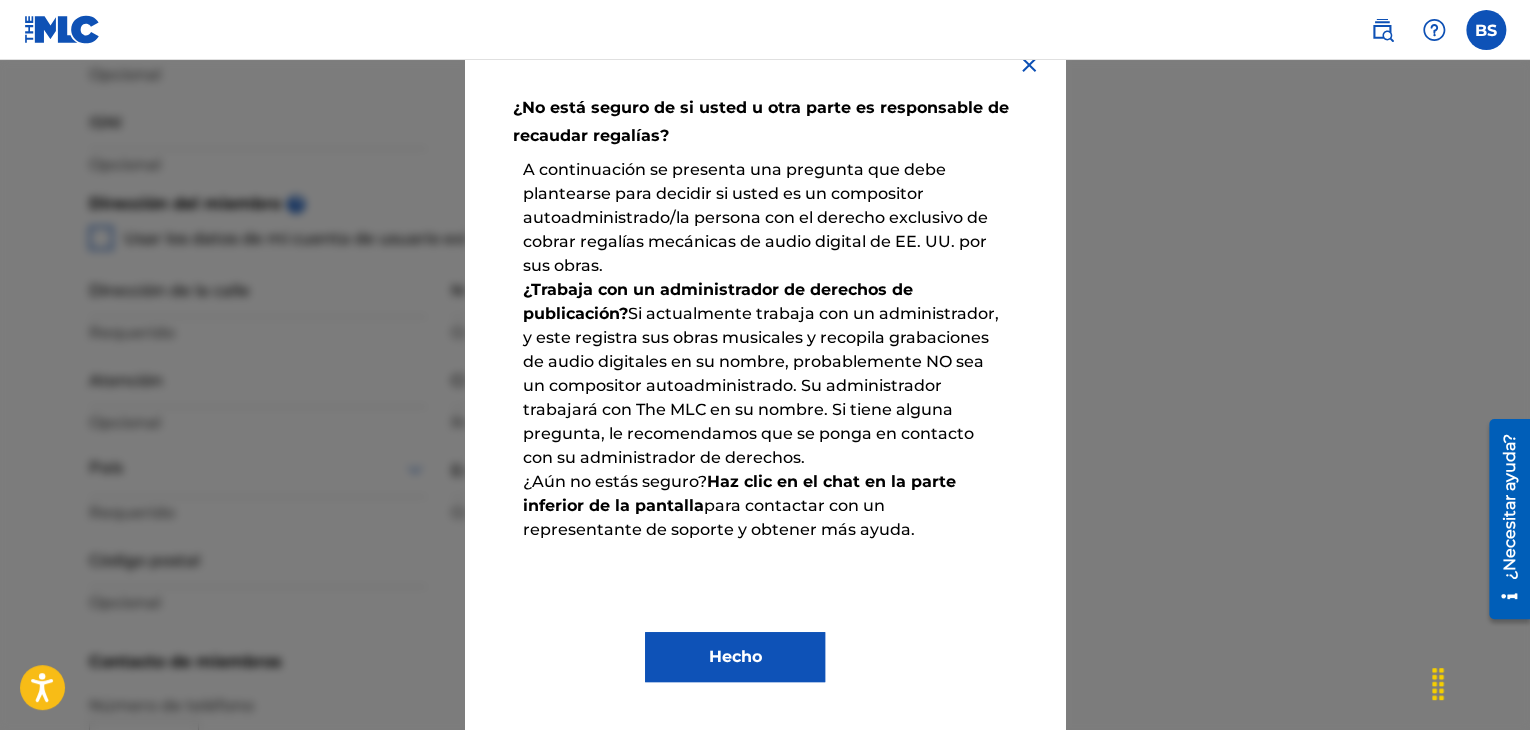 drag, startPoint x: 709, startPoint y: 647, endPoint x: 659, endPoint y: 605, distance: 65.29931 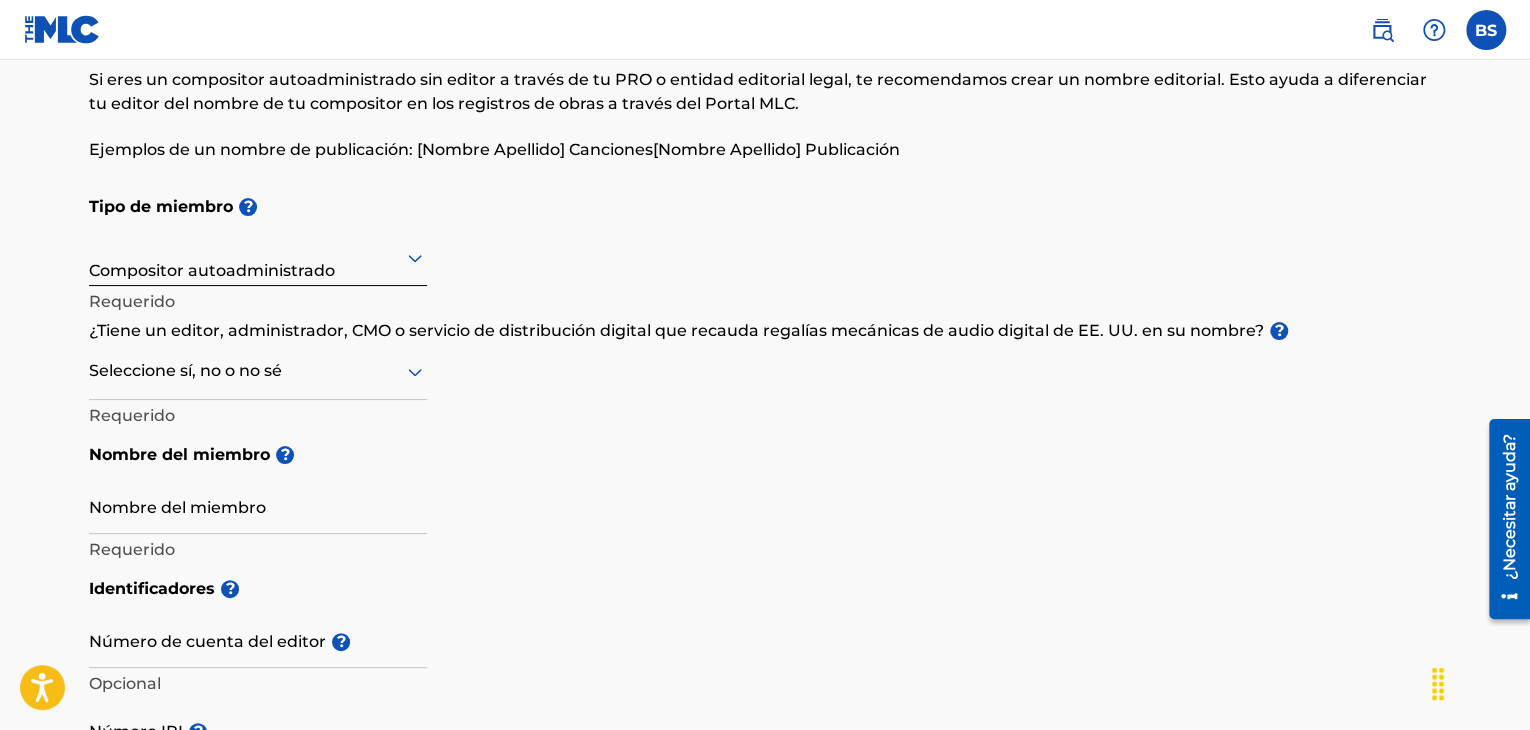 scroll, scrollTop: 100, scrollLeft: 0, axis: vertical 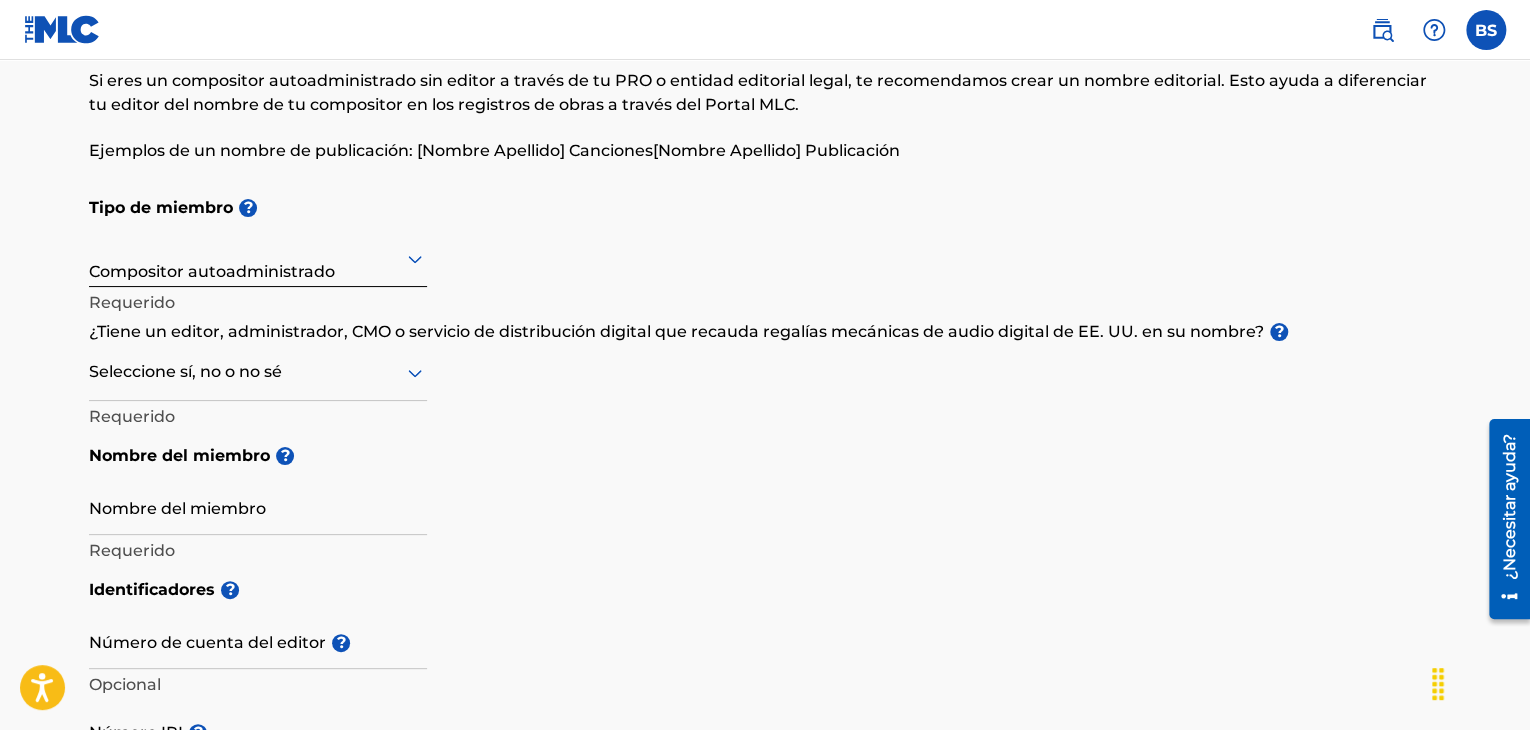 click on "Seleccione sí, no o no sé" at bounding box center (258, 372) 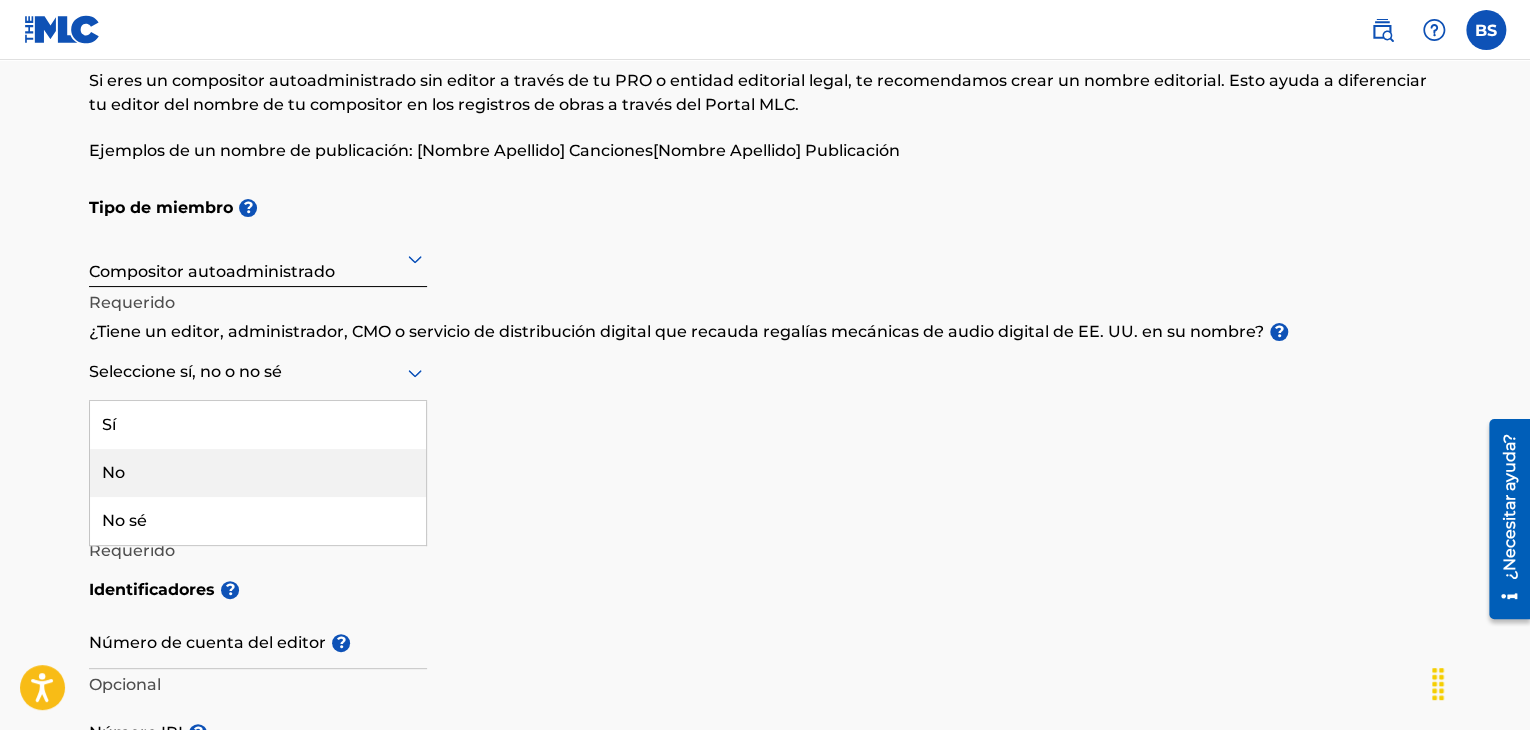click on "No" at bounding box center (258, 473) 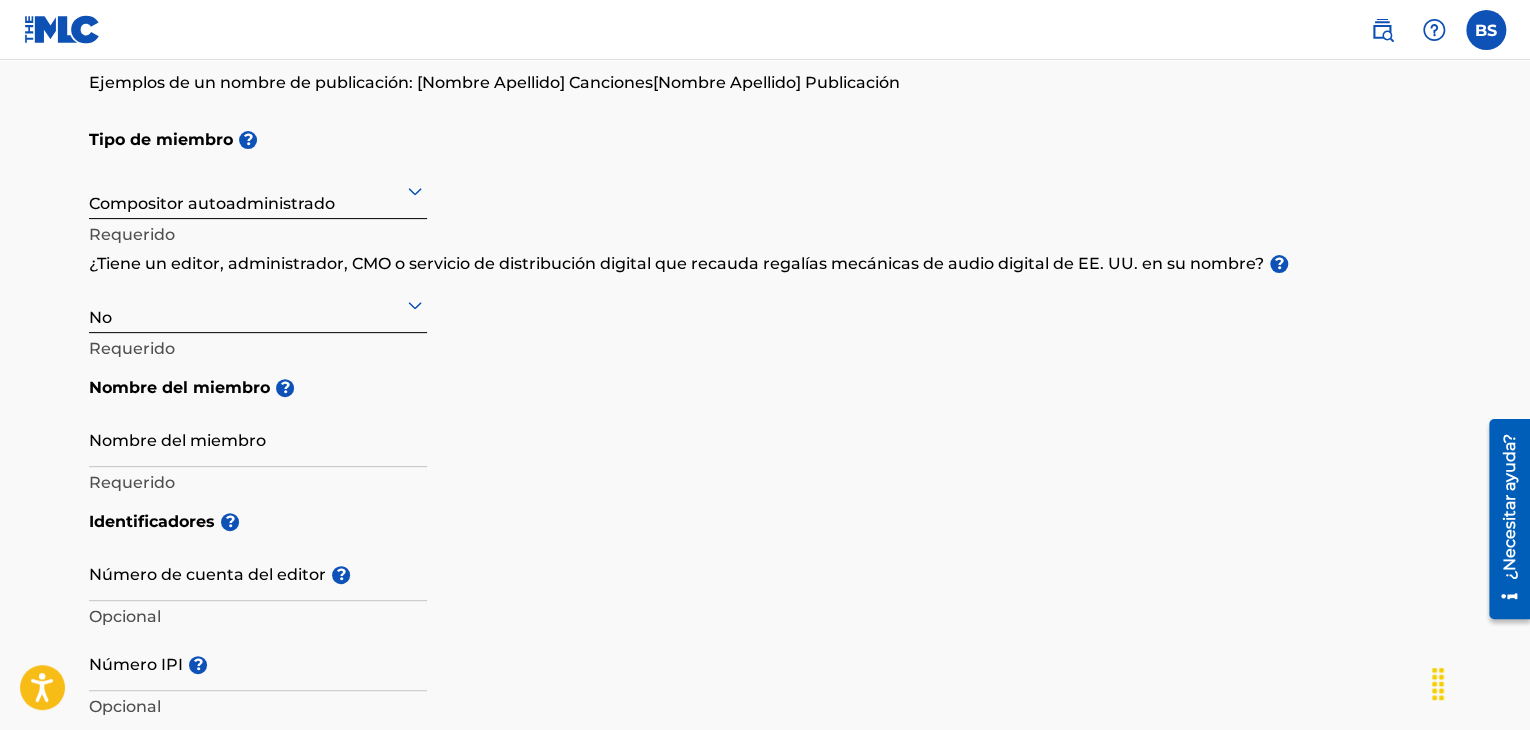 scroll, scrollTop: 200, scrollLeft: 0, axis: vertical 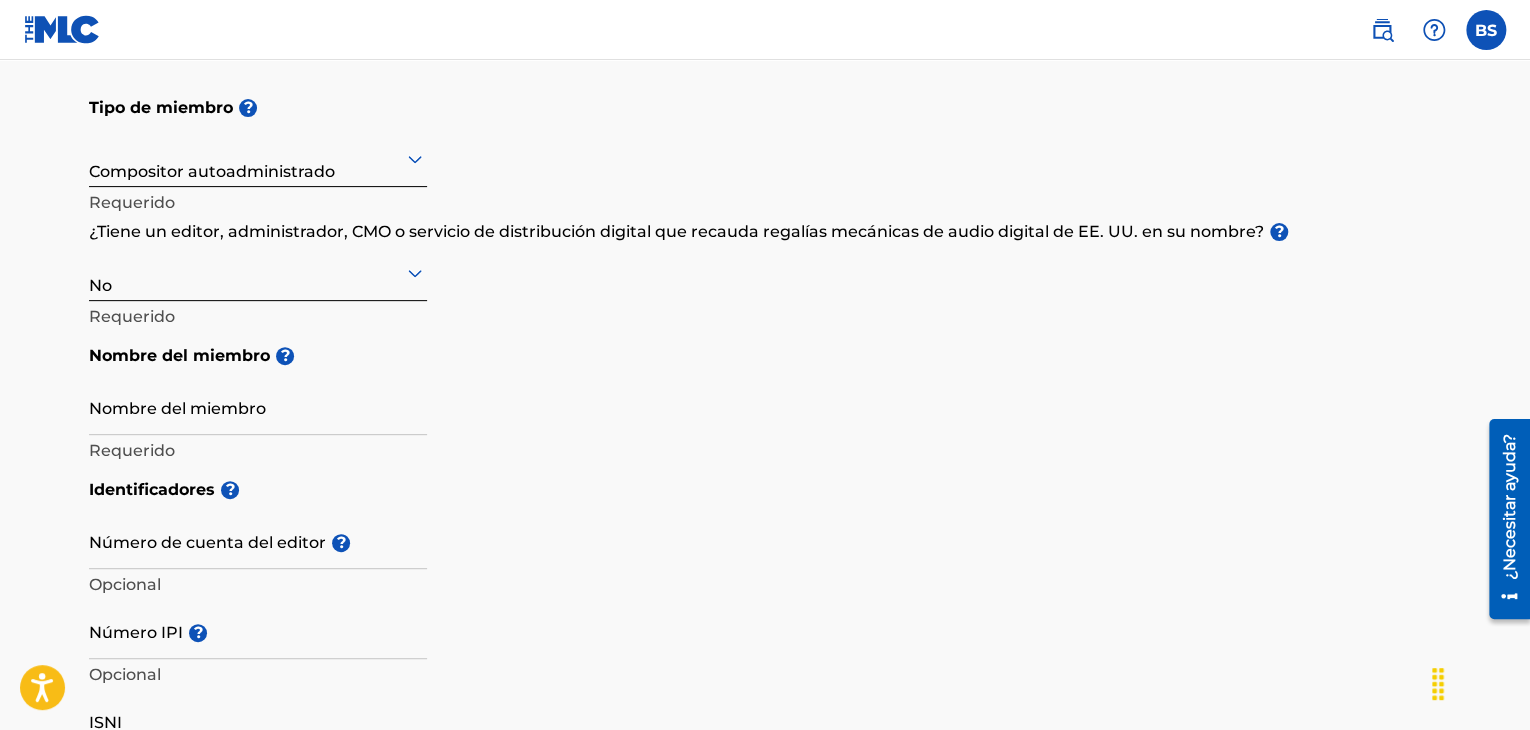 click on "Nombre del miembro" at bounding box center (258, 406) 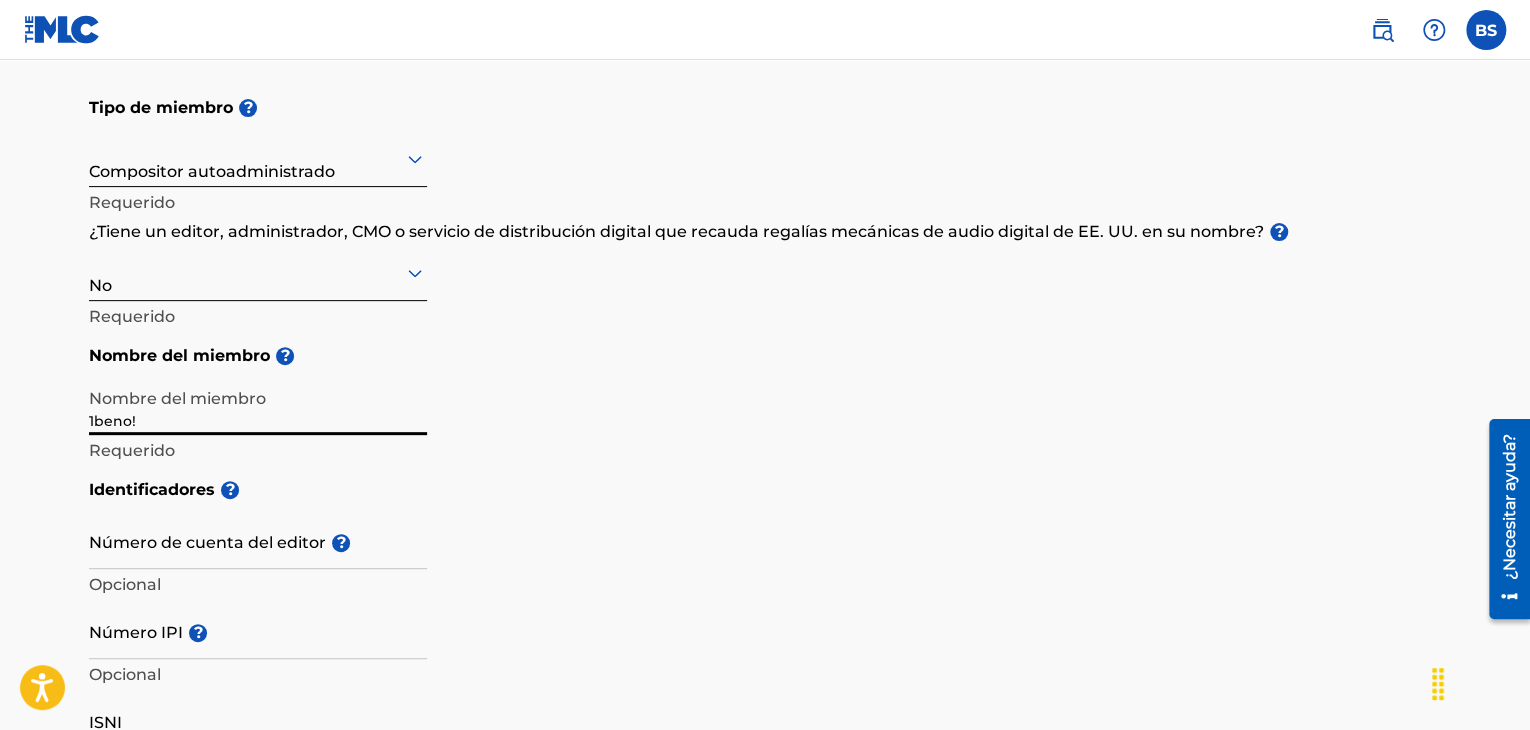 drag, startPoint x: 262, startPoint y: 419, endPoint x: 92, endPoint y: 389, distance: 172.62677 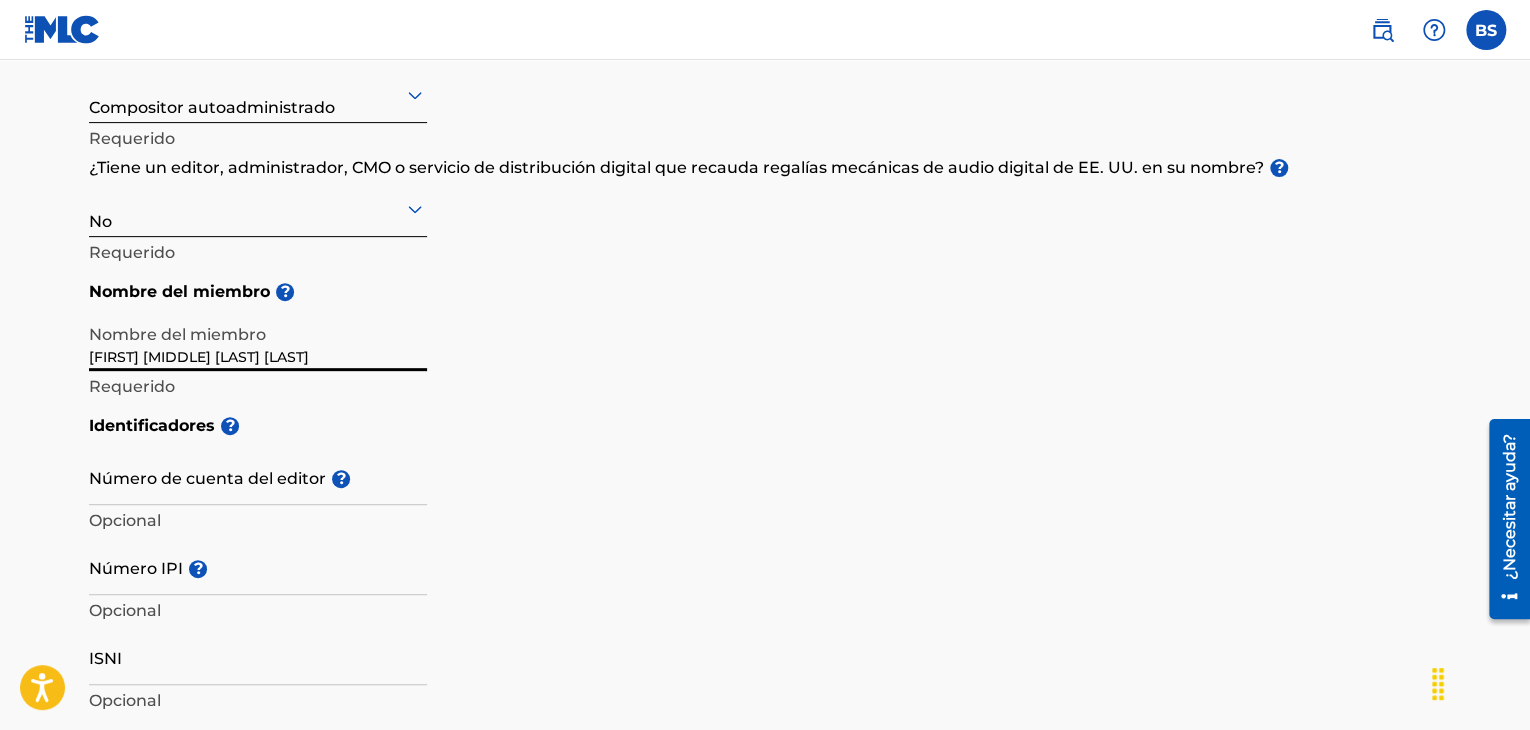 scroll, scrollTop: 400, scrollLeft: 0, axis: vertical 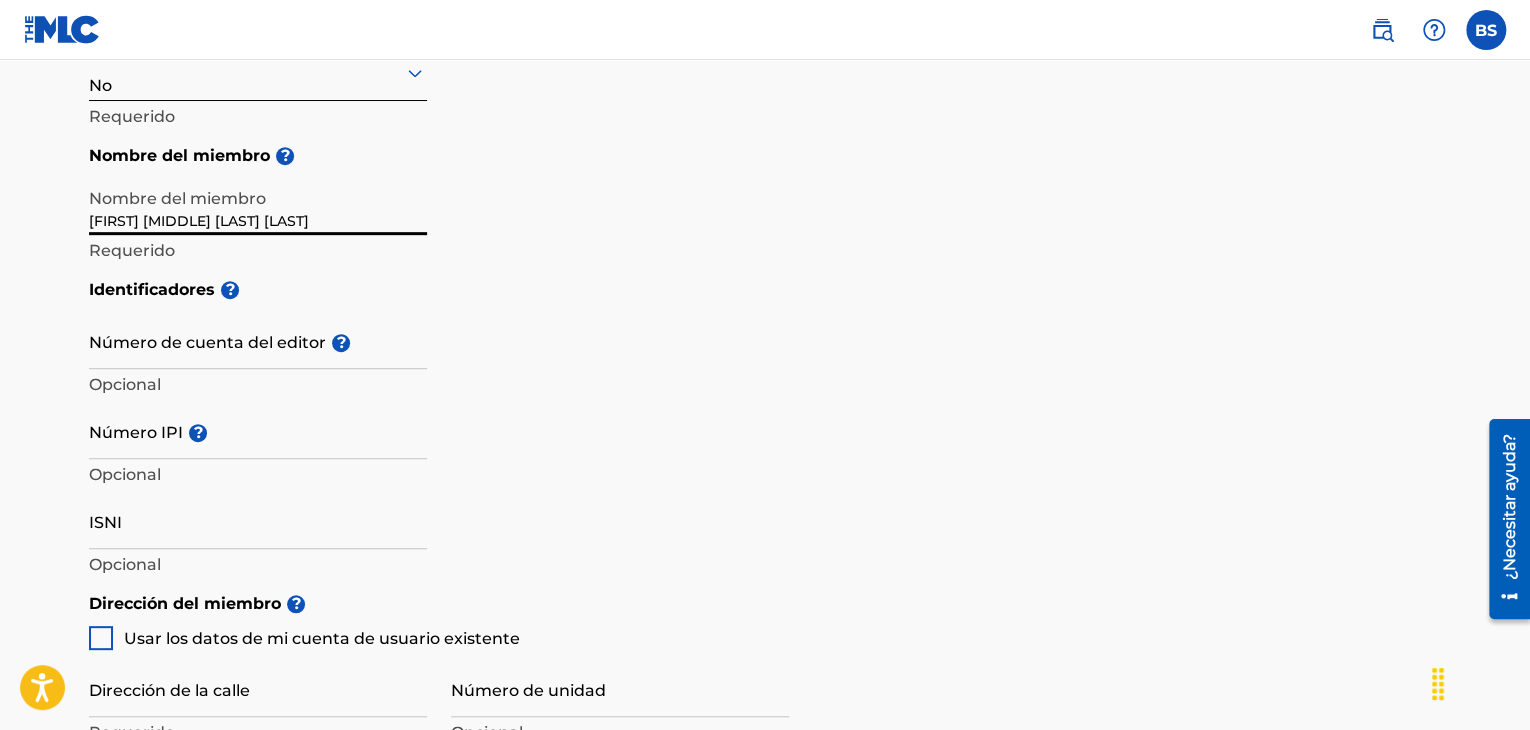 type on "Benjamin Alfonso Silva Sepulveda" 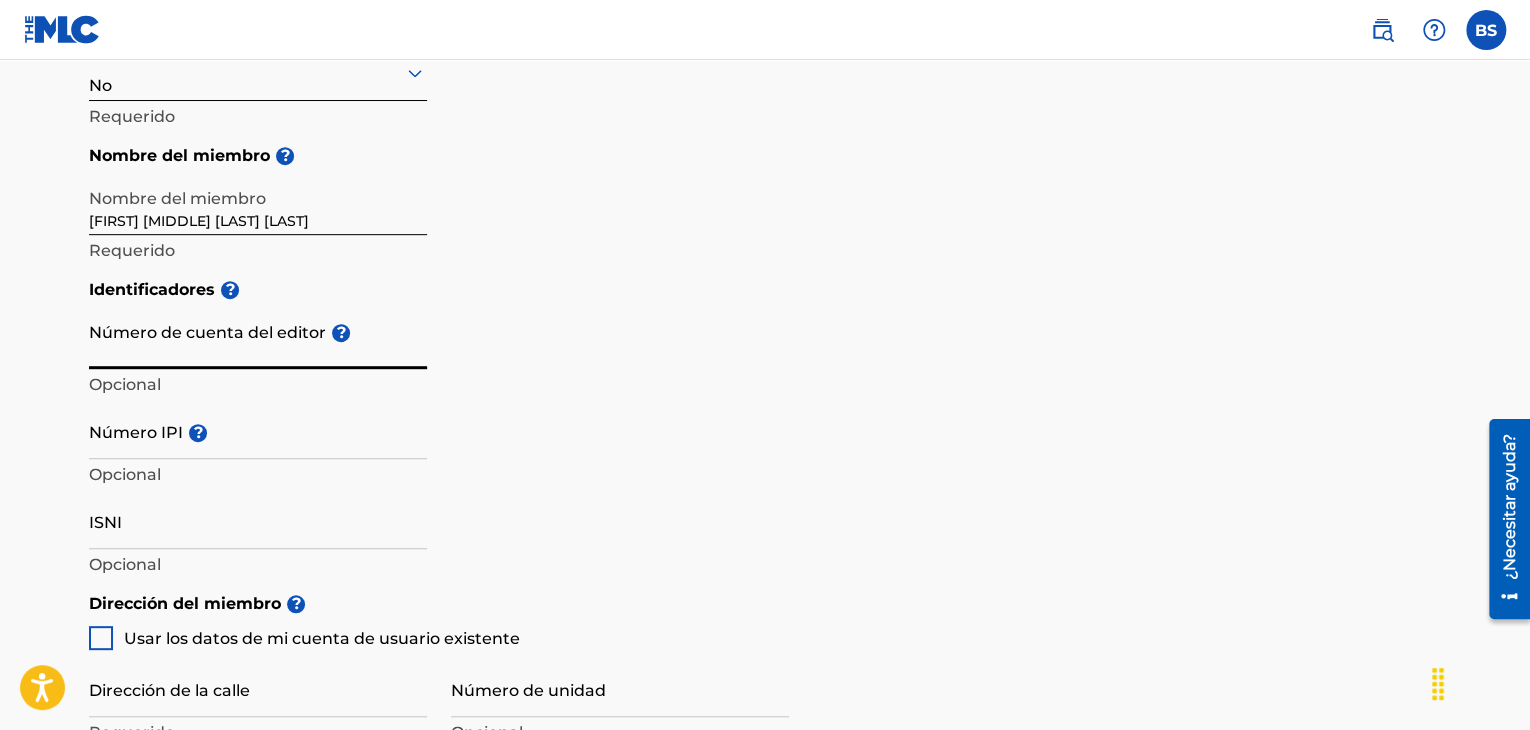 click on "Número de cuenta del editor ?" at bounding box center (258, 340) 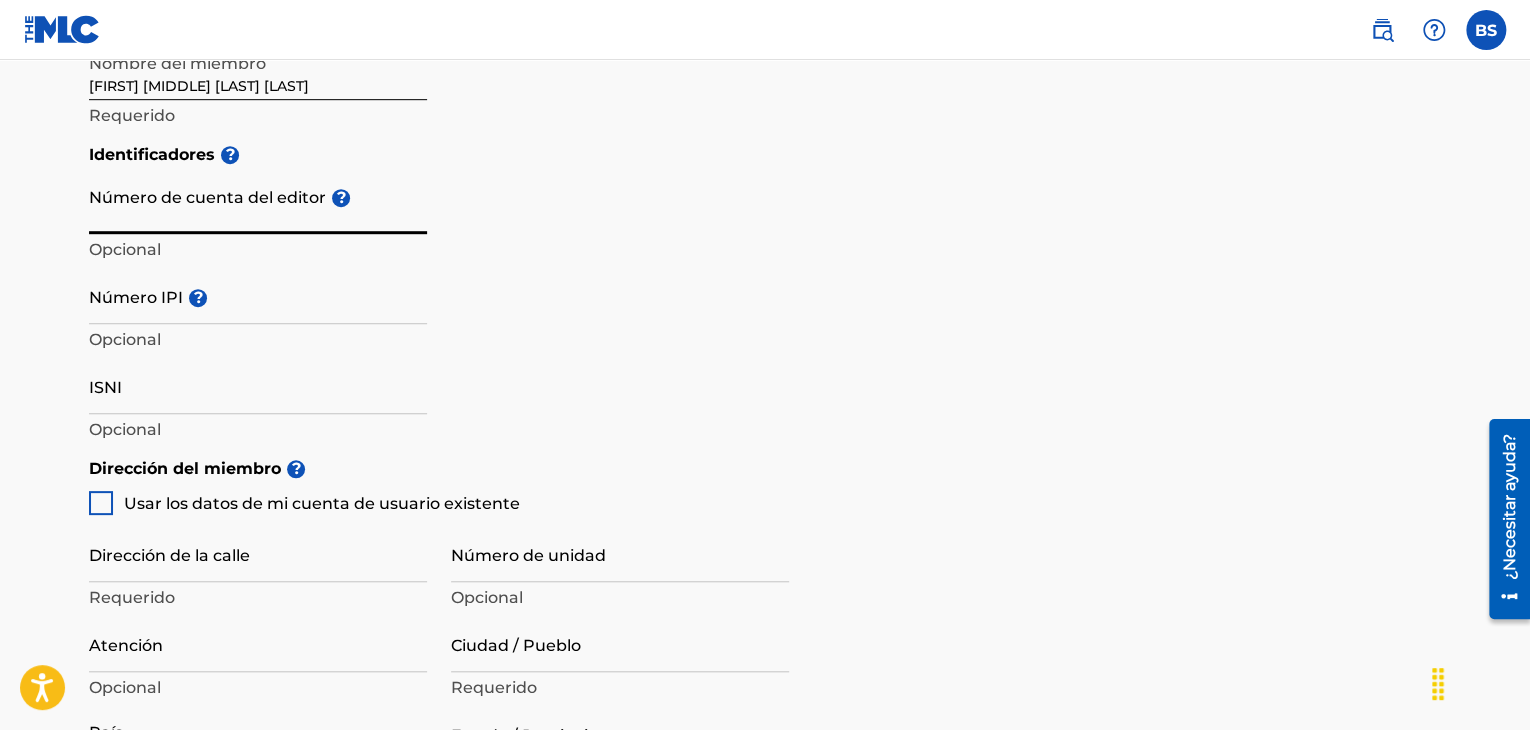 scroll, scrollTop: 500, scrollLeft: 0, axis: vertical 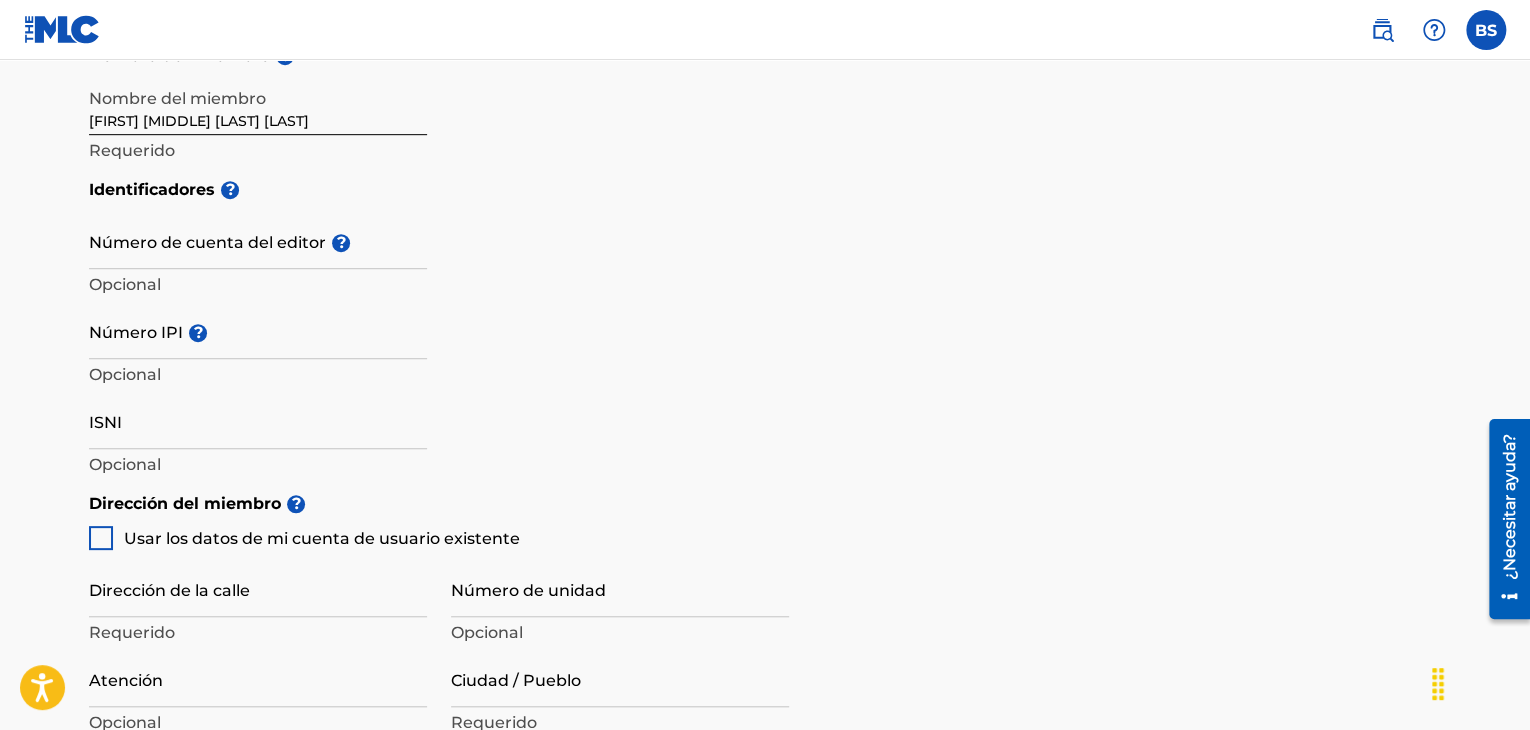 click on "Identificadores ? Número de cuenta del editor ? Opcional Número IPI ? Opcional ISNI Opcional" at bounding box center (765, 325) 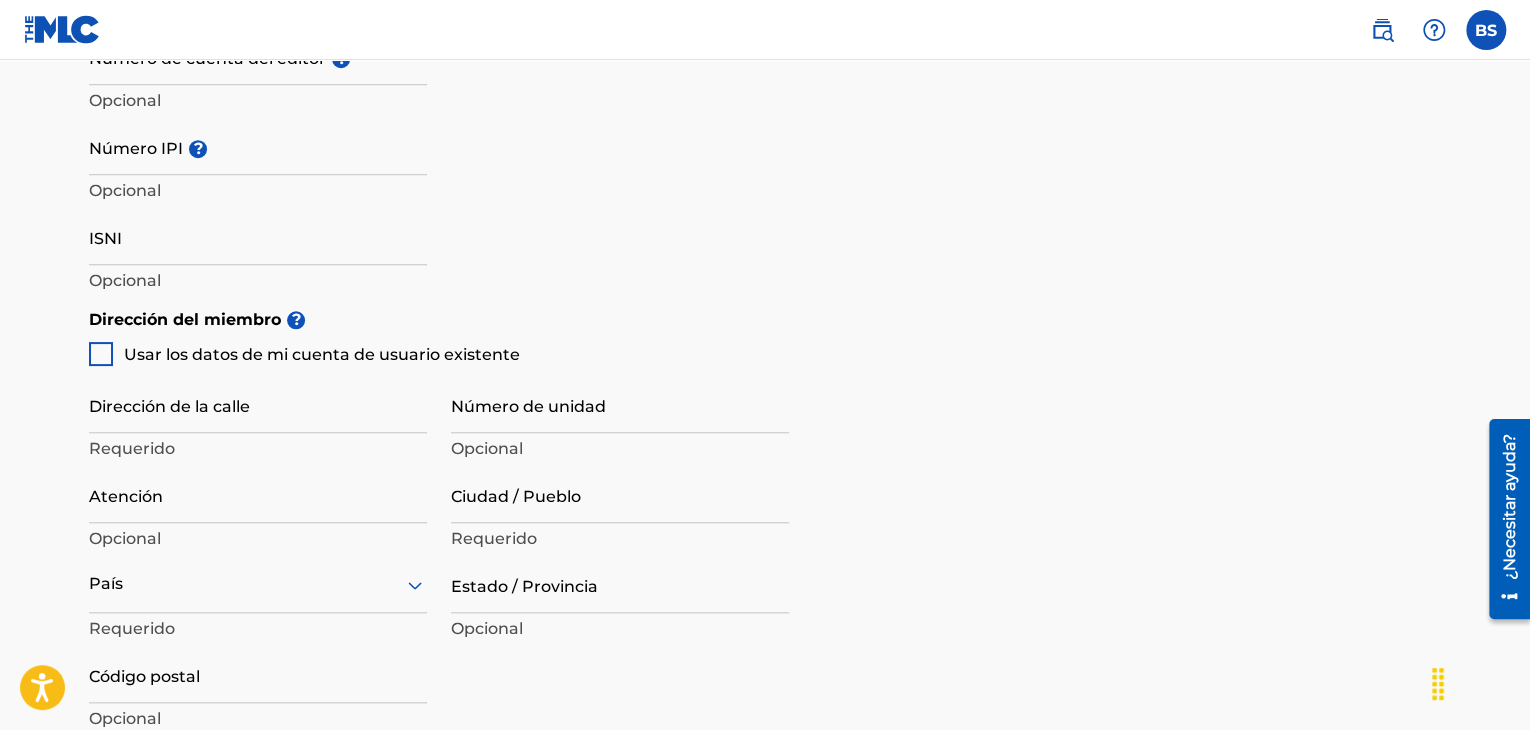 scroll, scrollTop: 700, scrollLeft: 0, axis: vertical 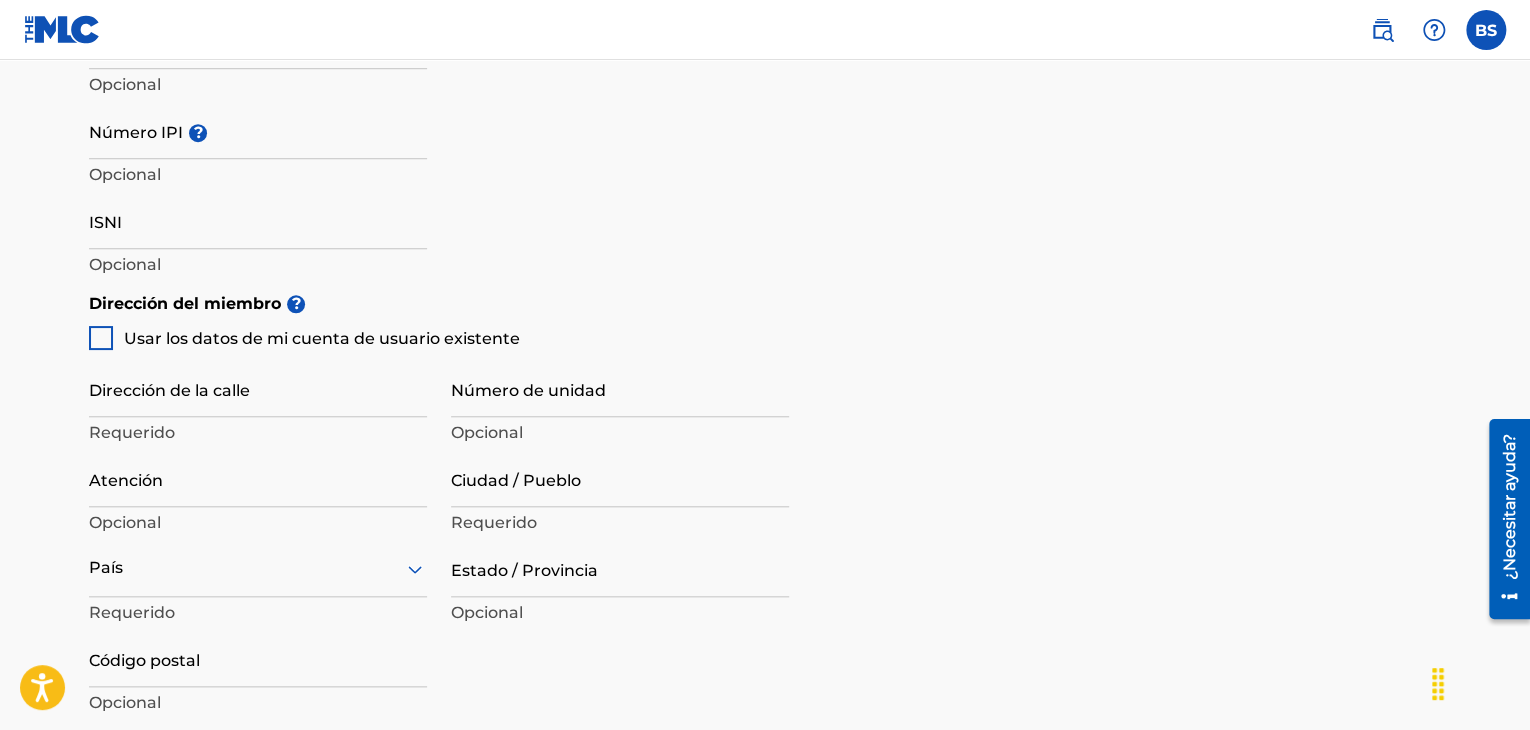 click at bounding box center [101, 338] 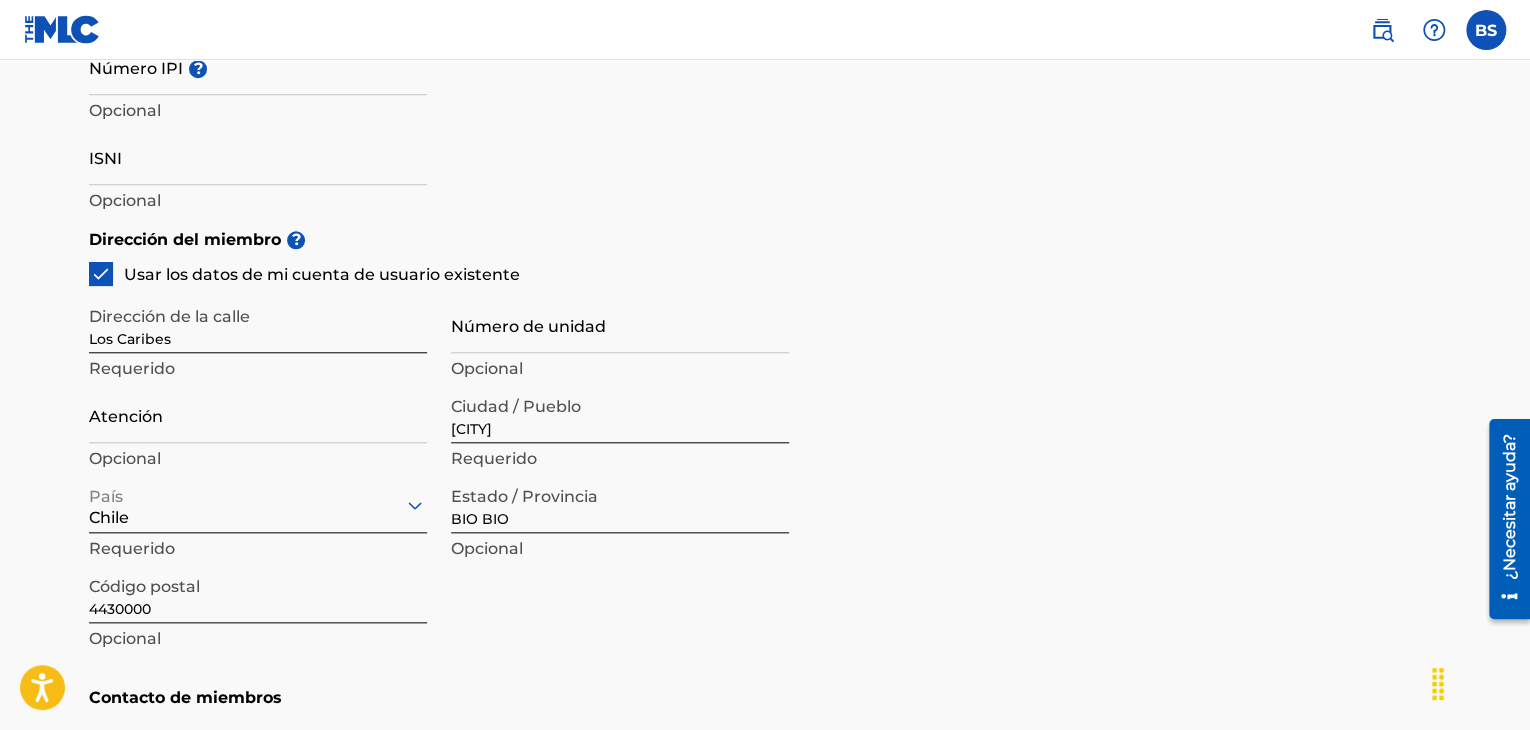 scroll, scrollTop: 800, scrollLeft: 0, axis: vertical 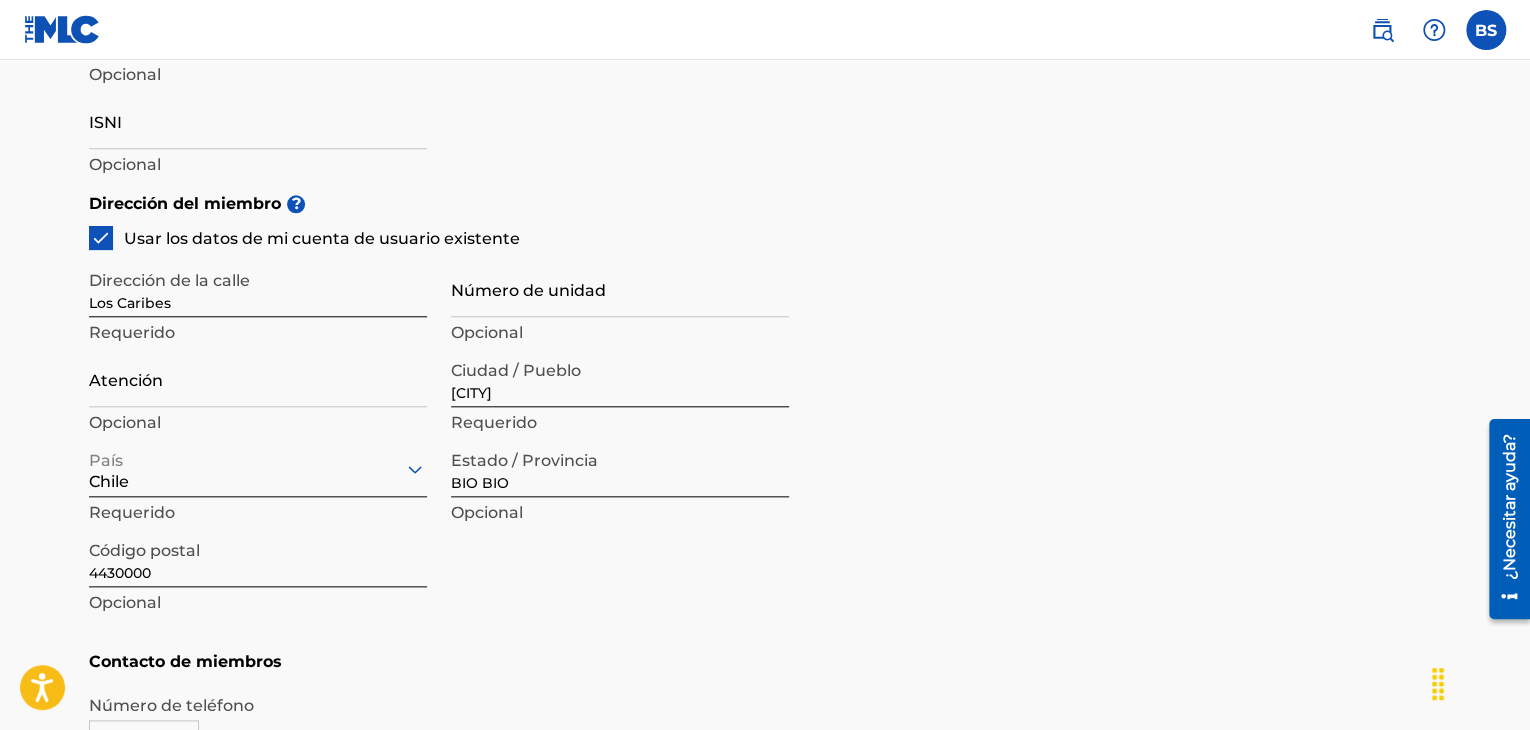 click on "Número de unidad" at bounding box center (620, 288) 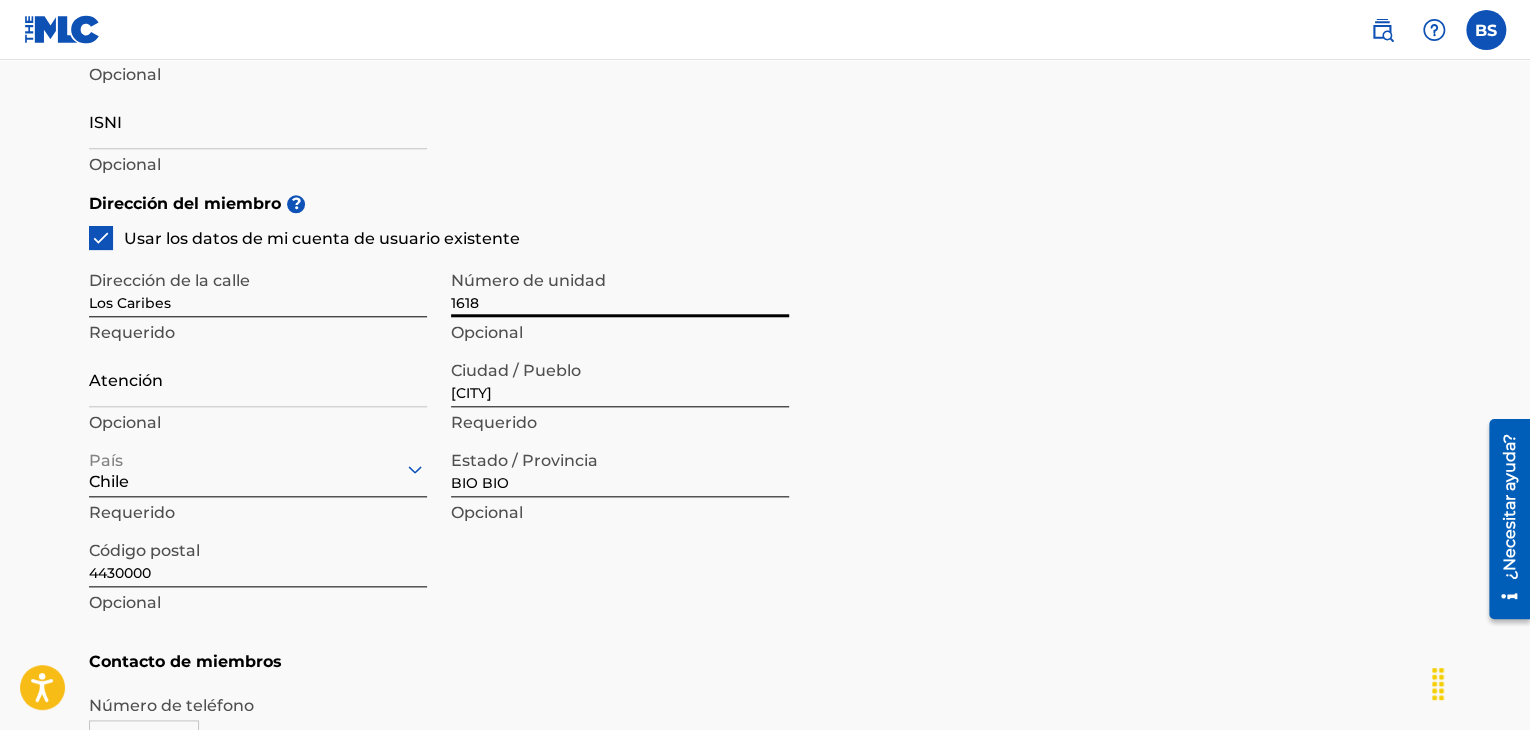 type on "1618" 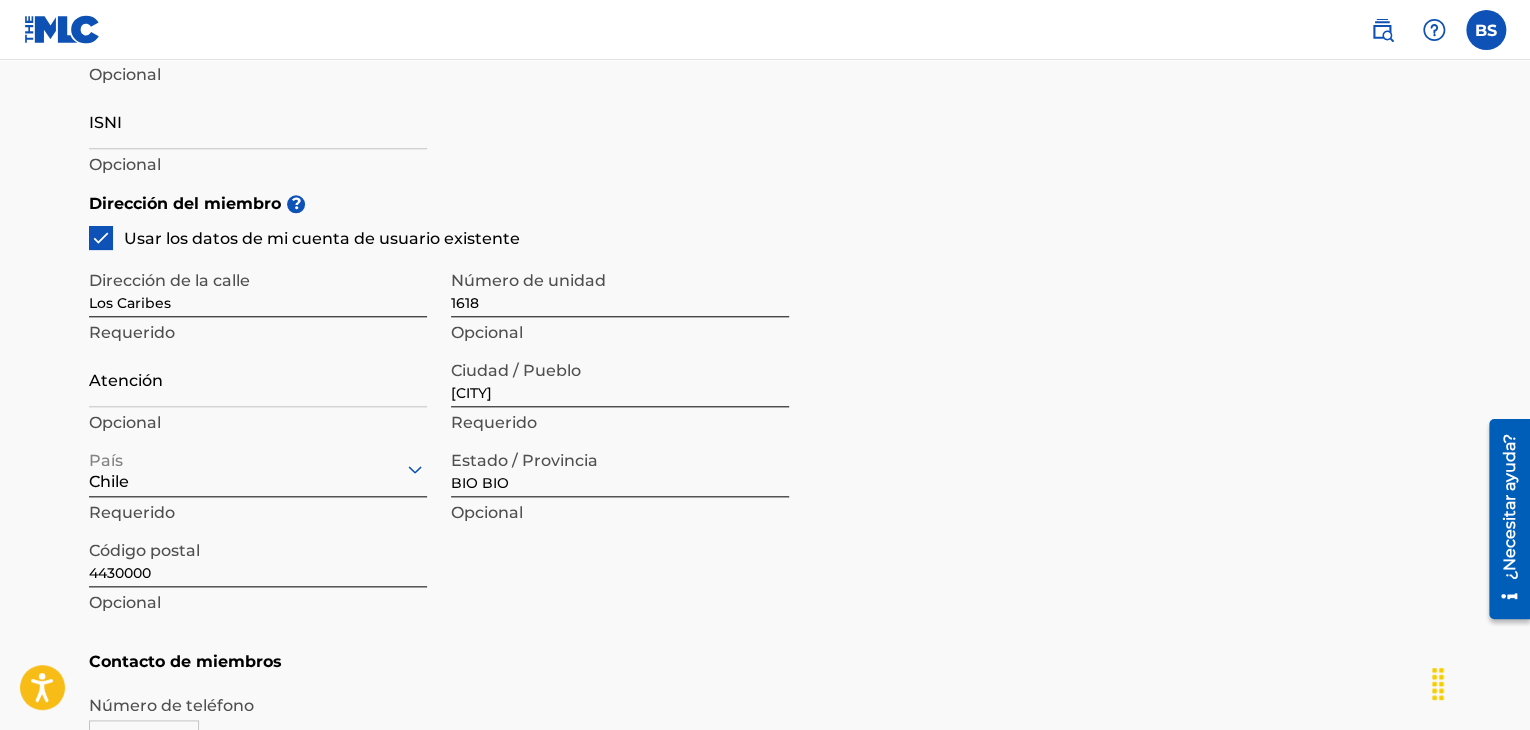 click on "Atención" at bounding box center (258, 378) 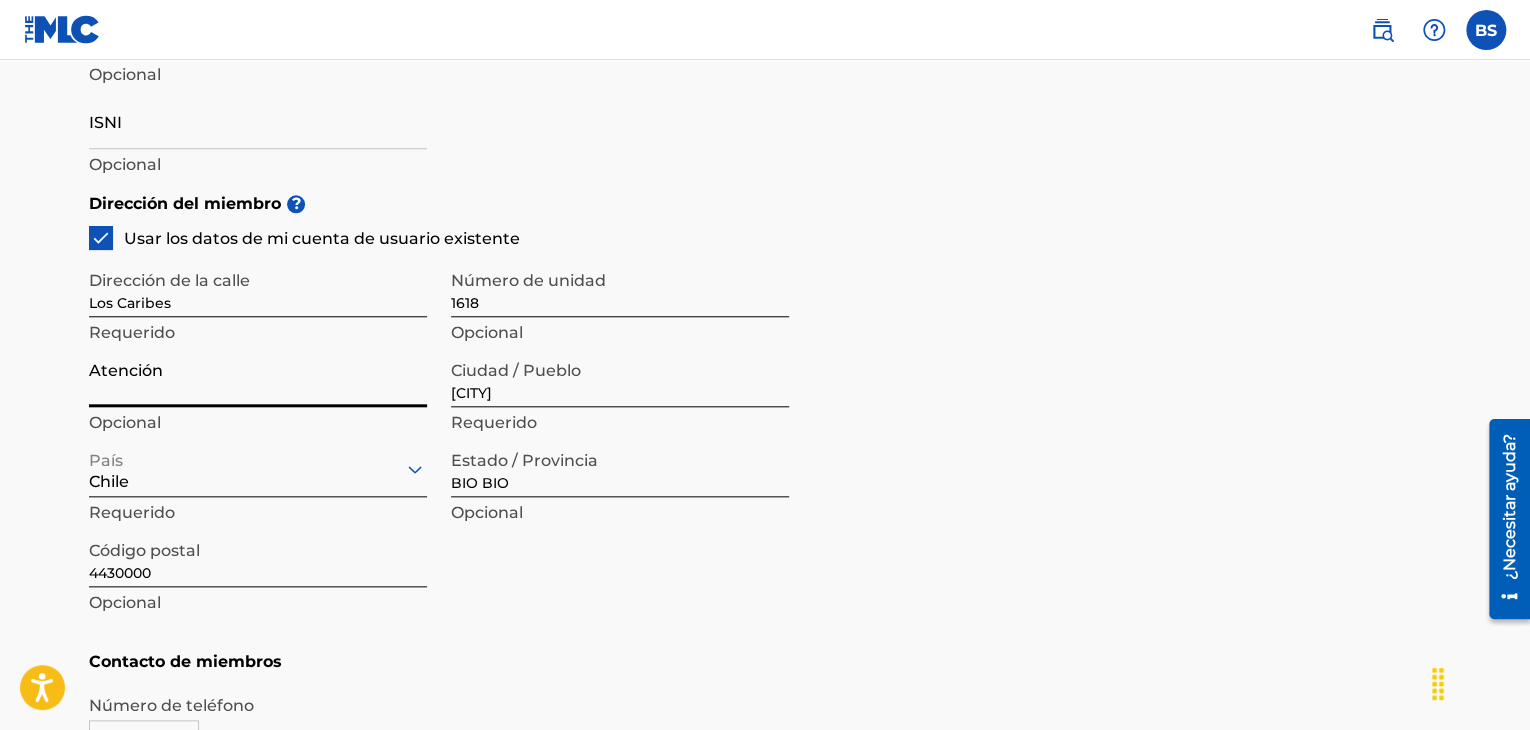 click on "Atención" at bounding box center (258, 378) 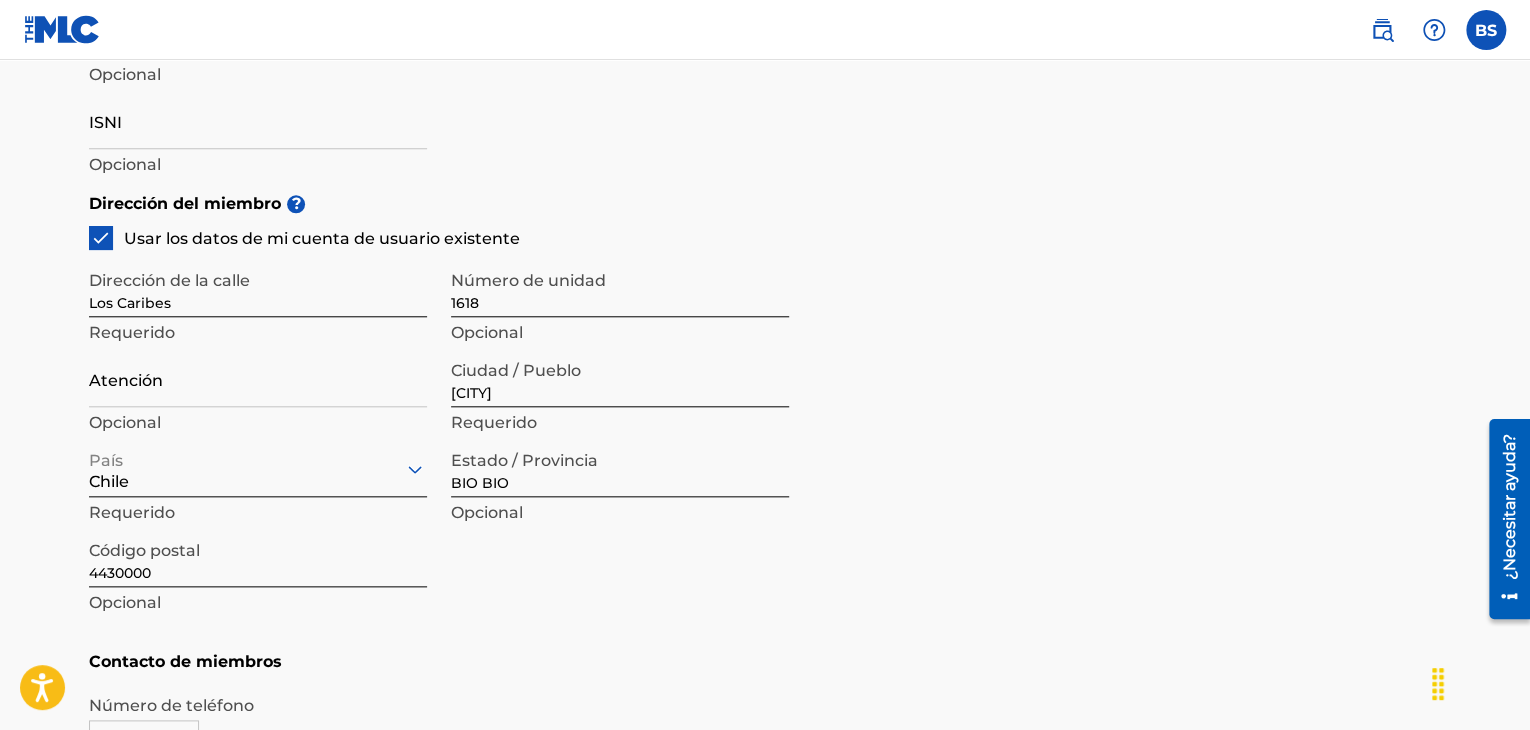 click on "Opcional" at bounding box center [125, 422] 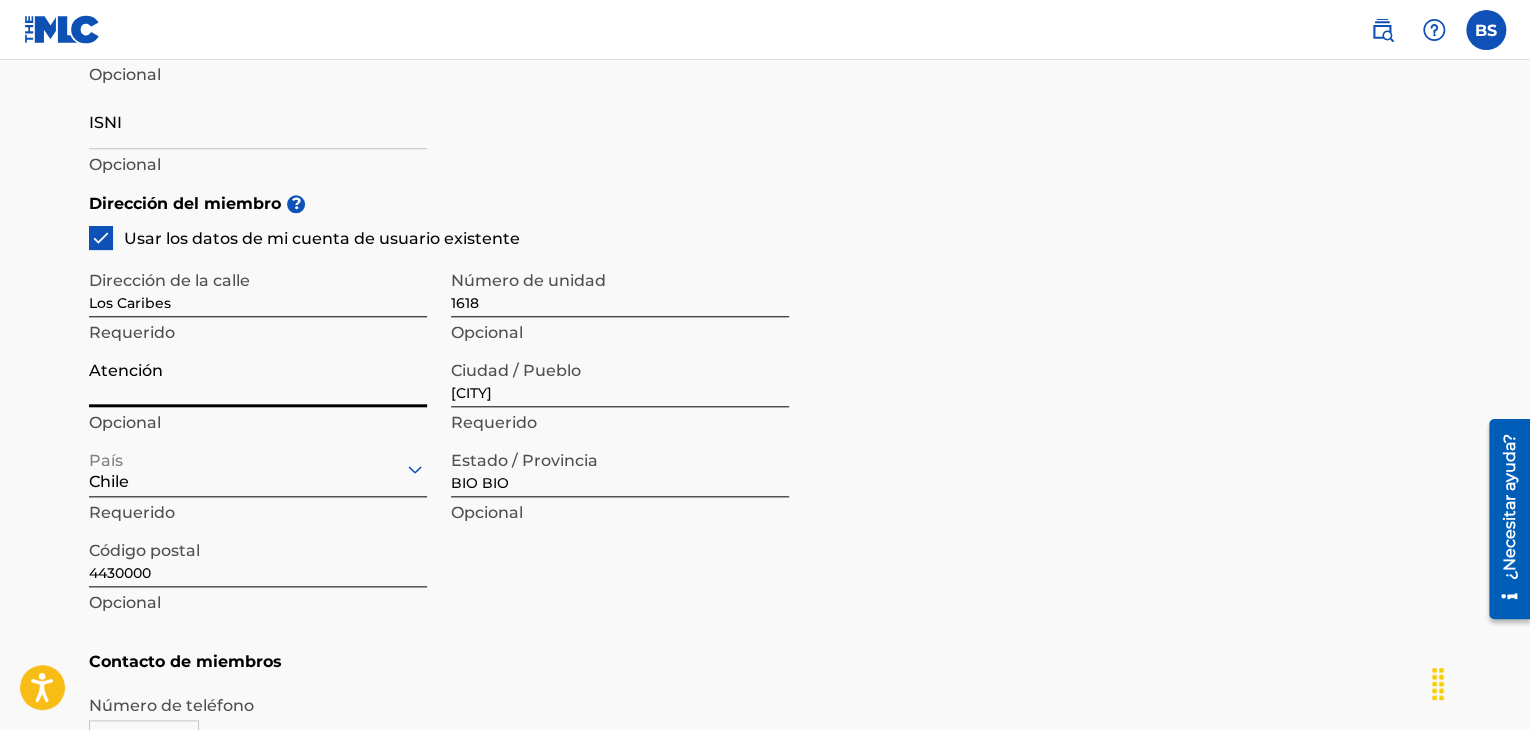 drag, startPoint x: 145, startPoint y: 393, endPoint x: 70, endPoint y: 382, distance: 75.802376 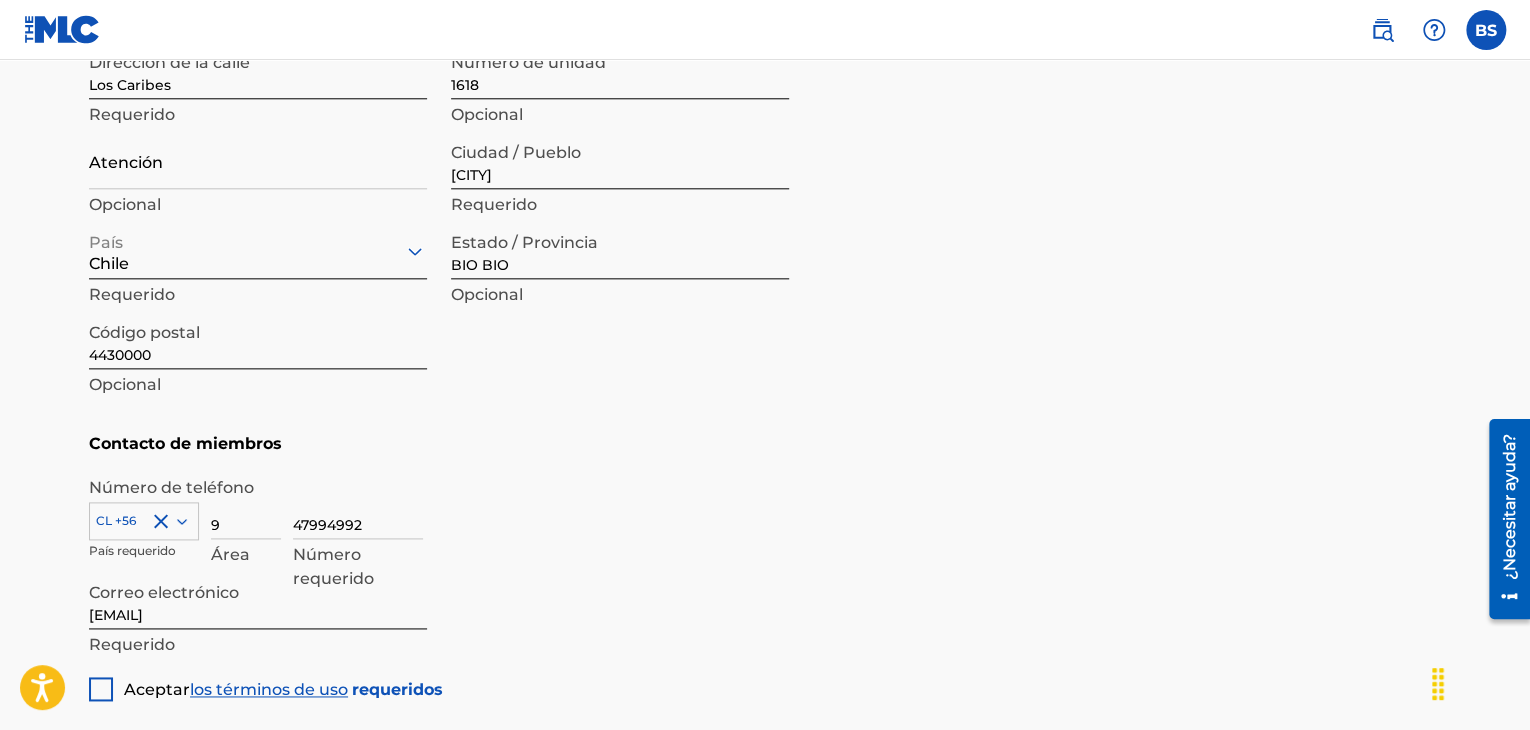scroll, scrollTop: 900, scrollLeft: 0, axis: vertical 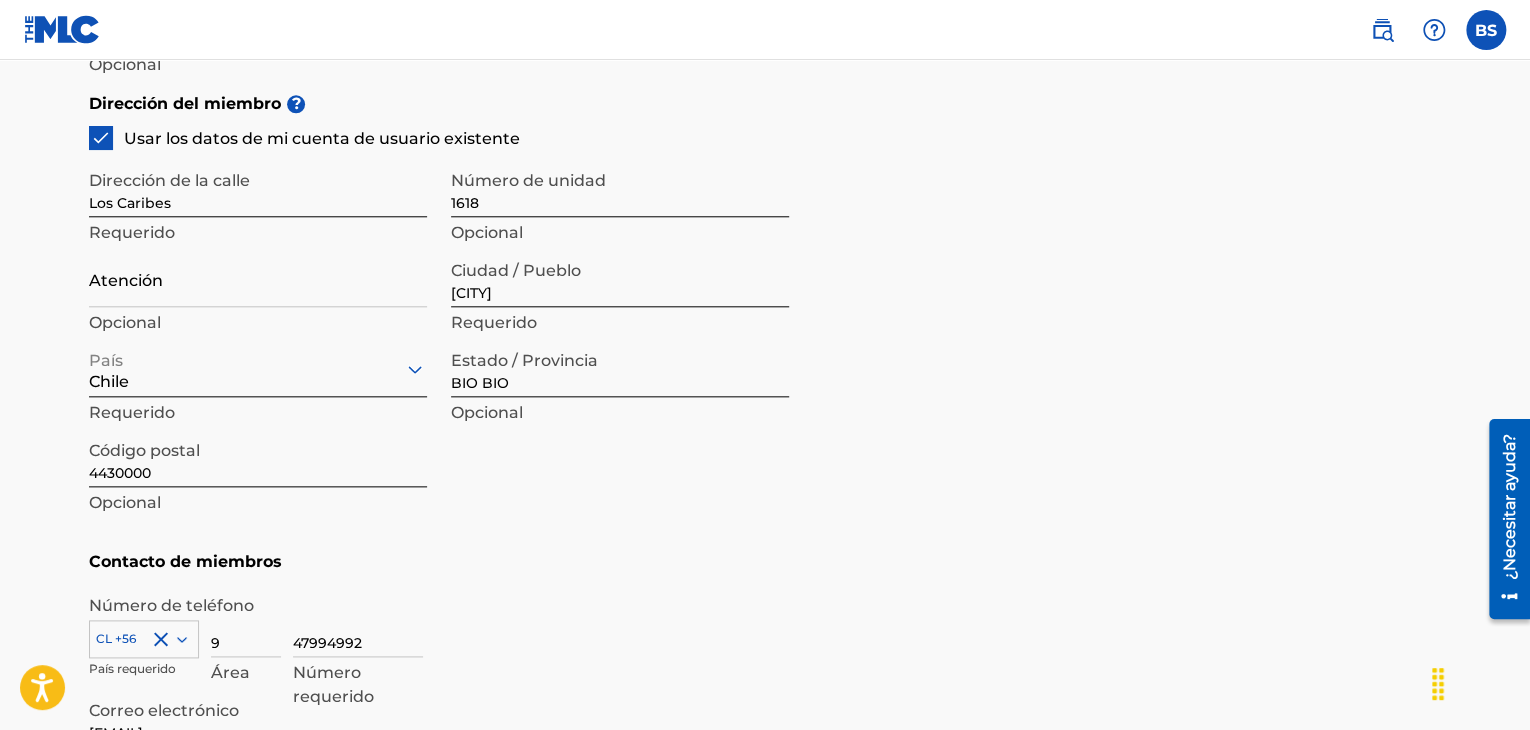 click on "Atención" at bounding box center [258, 278] 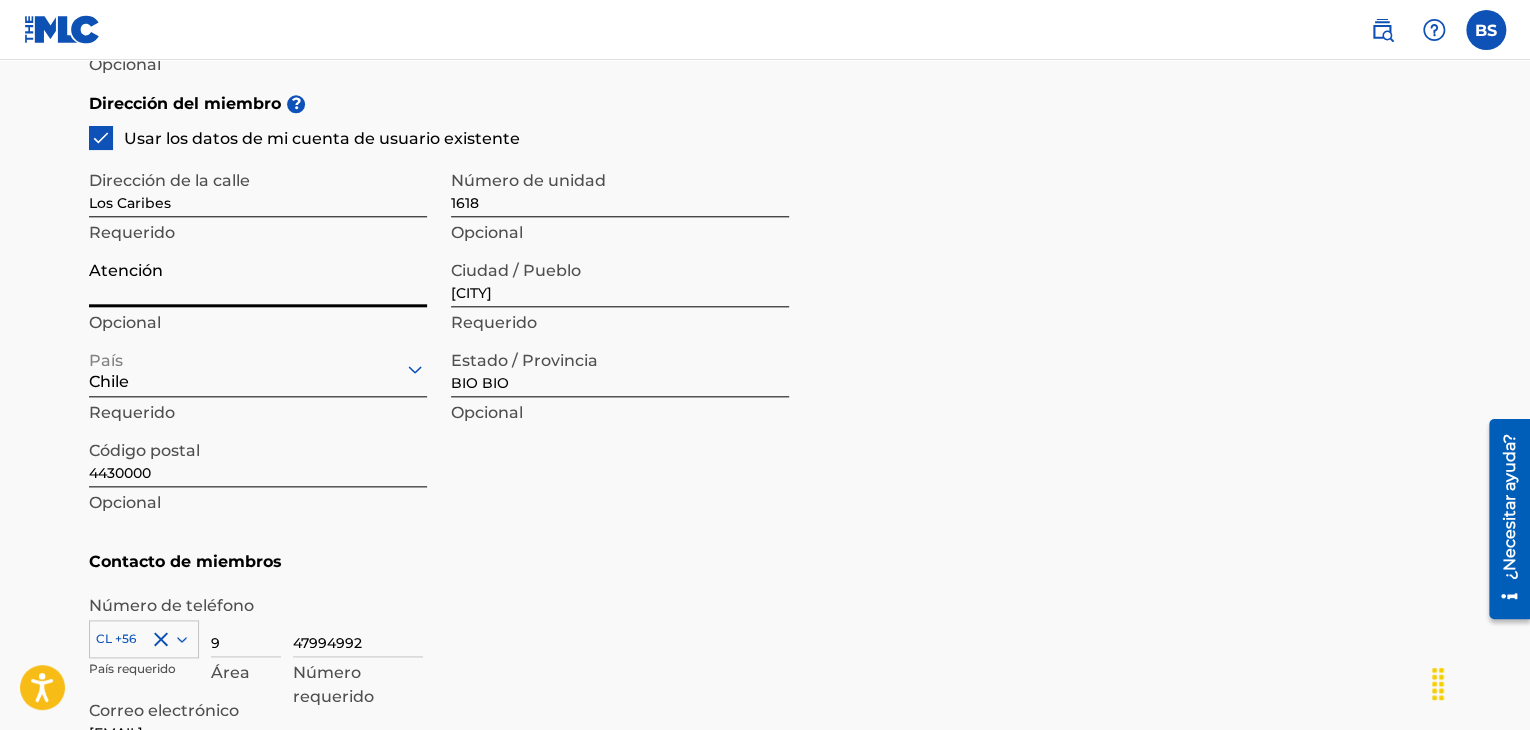 click on "Atención" at bounding box center (258, 278) 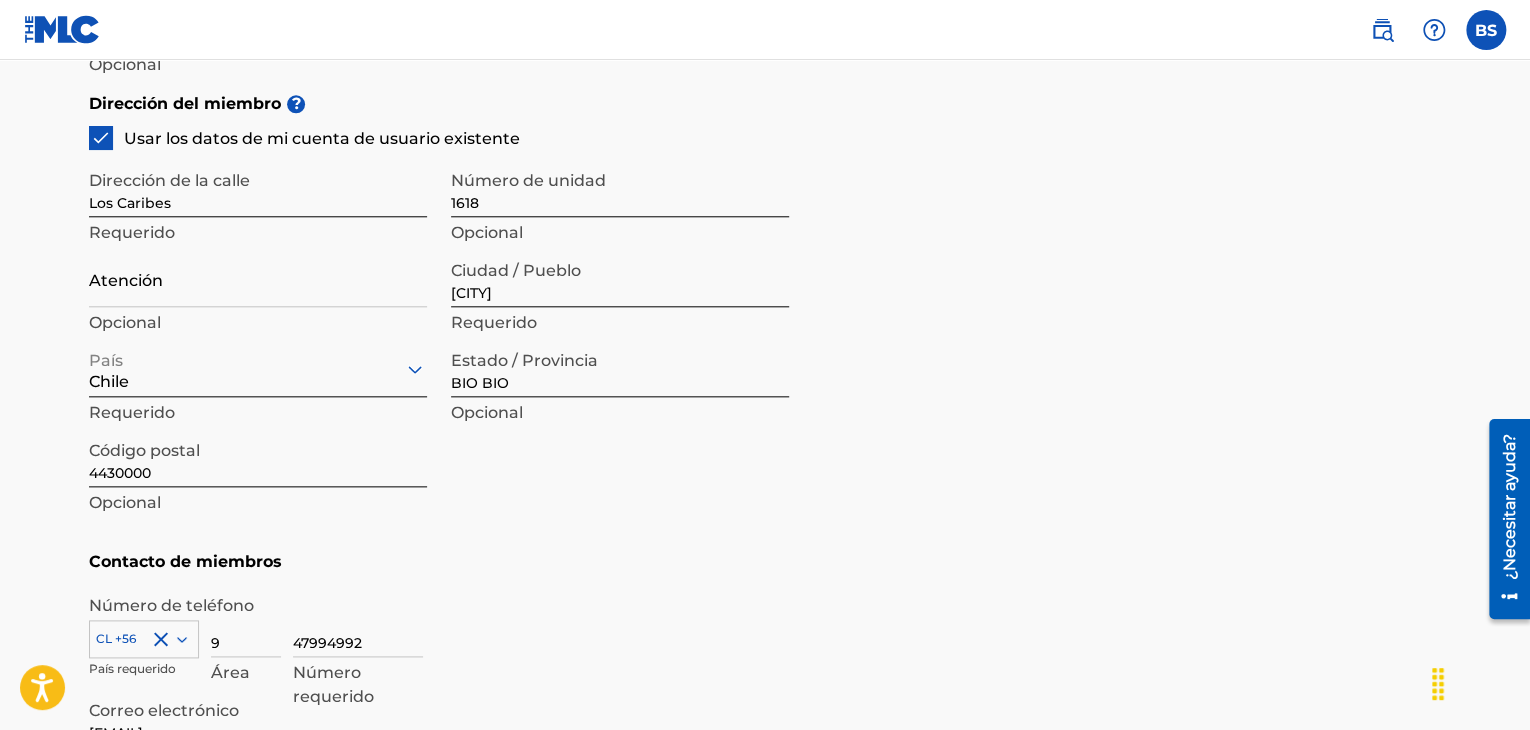click on "Crear un miembro Si eres un compositor autoadministrado sin editor a través de tu PRO o entidad editorial legal, te recomendamos crear un nombre editorial. Esto ayuda a diferenciar tu editor del nombre de tu compositor en los registros de obras a través del Portal MLC. Ejemplos de un nombre de publicación: [Nombre Apellido] Canciones[Nombre Apellido] Publicación Tipo de miembro ? Compositor autoadministrado Requerido ¿Tiene un editor, administrador, CMO o servicio de distribución digital que recauda regalías mecánicas de audio digital de EE. UU. en su nombre? ? No Requerido Nombre del miembro ? Nombre del miembro Benjamin Alfonso Silva Sepulveda Requerido Identificadores ? Número de cuenta del editor ? Opcional Número IPI ? Opcional ISNI Opcional Dirección del miembro ? Usar los datos de mi cuenta de usuario existente Dirección de la calle Los Caribes Requerido Número de unidad 1618 Opcional Atención Opcional Ciudad / Pueblo Los  Angeles Requerido País Chile Requerido Estado / Provincia BIO BIO" at bounding box center (765, 14) 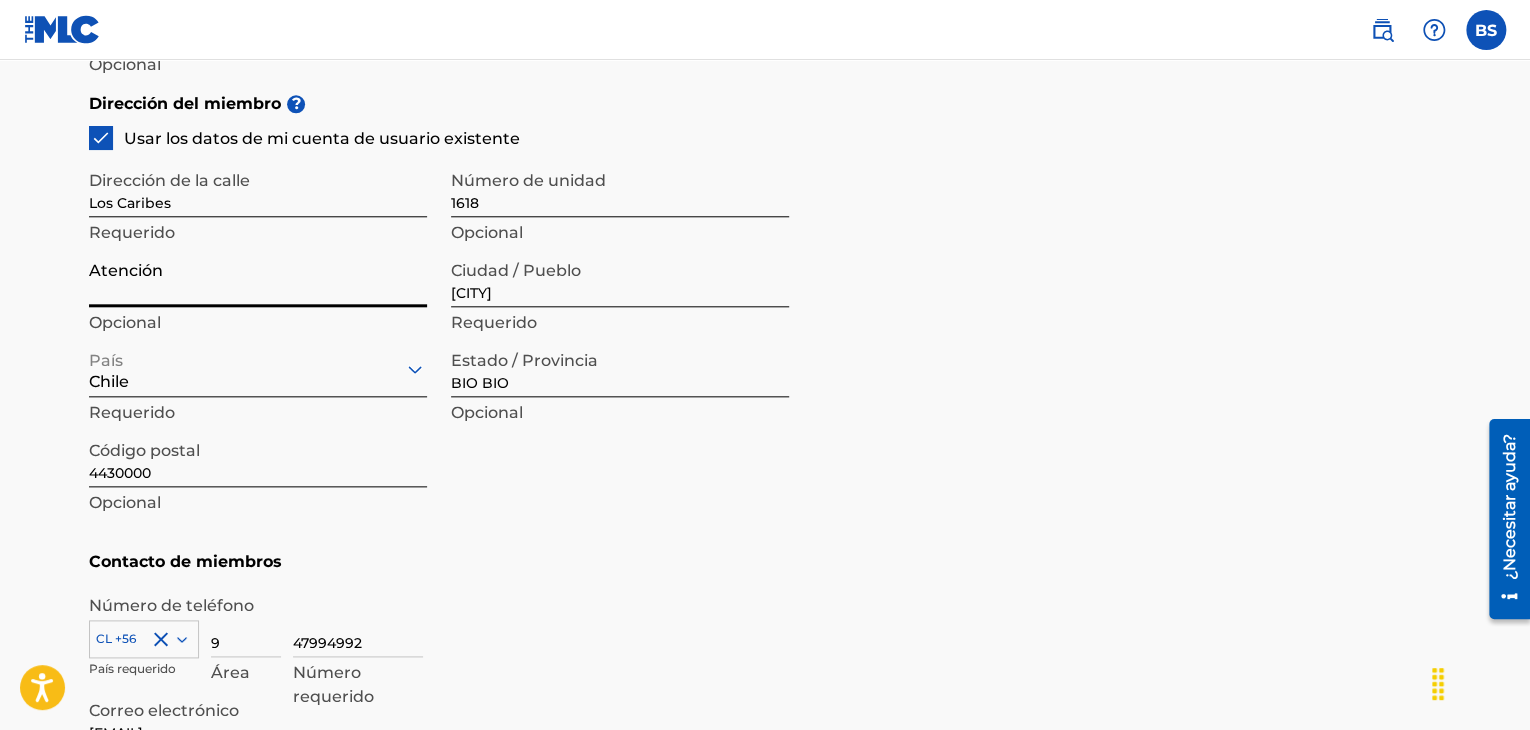 click on "Crear un miembro Si eres un compositor autoadministrado sin editor a través de tu PRO o entidad editorial legal, te recomendamos crear un nombre editorial. Esto ayuda a diferenciar tu editor del nombre de tu compositor en los registros de obras a través del Portal MLC. Ejemplos de un nombre de publicación: [Nombre Apellido] Canciones[Nombre Apellido] Publicación Tipo de miembro ? Compositor autoadministrado Requerido ¿Tiene un editor, administrador, CMO o servicio de distribución digital que recauda regalías mecánicas de audio digital de EE. UU. en su nombre? ? No Requerido Nombre del miembro ? Nombre del miembro Benjamin Alfonso Silva Sepulveda Requerido Identificadores ? Número de cuenta del editor ? Opcional Número IPI ? Opcional ISNI Opcional Dirección del miembro ? Usar los datos de mi cuenta de usuario existente Dirección de la calle Los Caribes Requerido Número de unidad 1618 Opcional Atención Opcional Ciudad / Pueblo Los  Angeles Requerido País Chile Requerido Estado / Provincia BIO BIO" at bounding box center (765, 64) 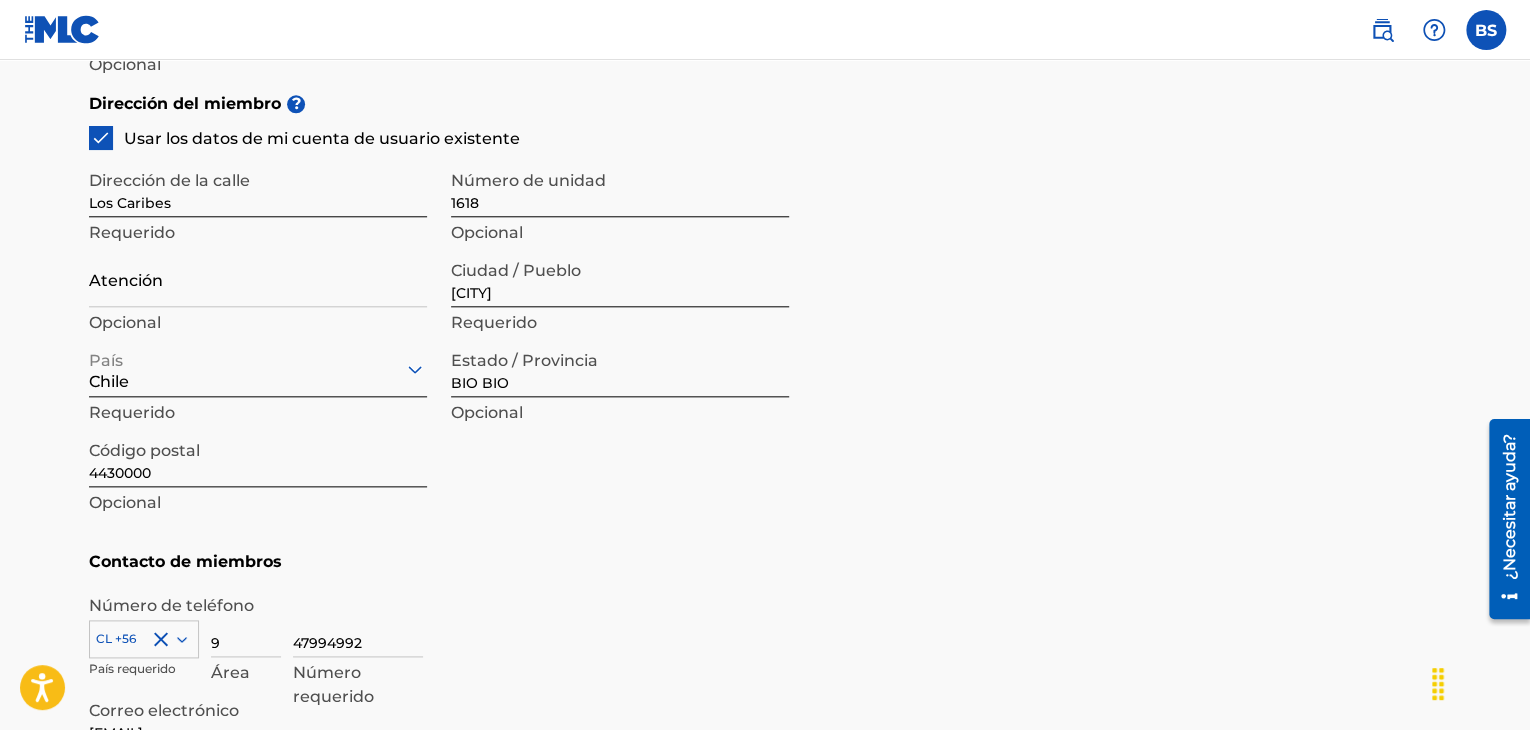 click on "Crear un miembro Si eres un compositor autoadministrado sin editor a través de tu PRO o entidad editorial legal, te recomendamos crear un nombre editorial. Esto ayuda a diferenciar tu editor del nombre de tu compositor en los registros de obras a través del Portal MLC. Ejemplos de un nombre de publicación: [Nombre Apellido] Canciones[Nombre Apellido] Publicación Tipo de miembro ? Compositor autoadministrado Requerido ¿Tiene un editor, administrador, CMO o servicio de distribución digital que recauda regalías mecánicas de audio digital de EE. UU. en su nombre? ? No Requerido Nombre del miembro ? Nombre del miembro Benjamin Alfonso Silva Sepulveda Requerido Identificadores ? Número de cuenta del editor ? Opcional Número IPI ? Opcional ISNI Opcional Dirección del miembro ? Usar los datos de mi cuenta de usuario existente Dirección de la calle Los Caribes Requerido Número de unidad 1618 Opcional Atención Opcional Ciudad / Pueblo Los  Angeles Requerido País Chile Requerido Estado / Provincia BIO BIO" at bounding box center [765, 64] 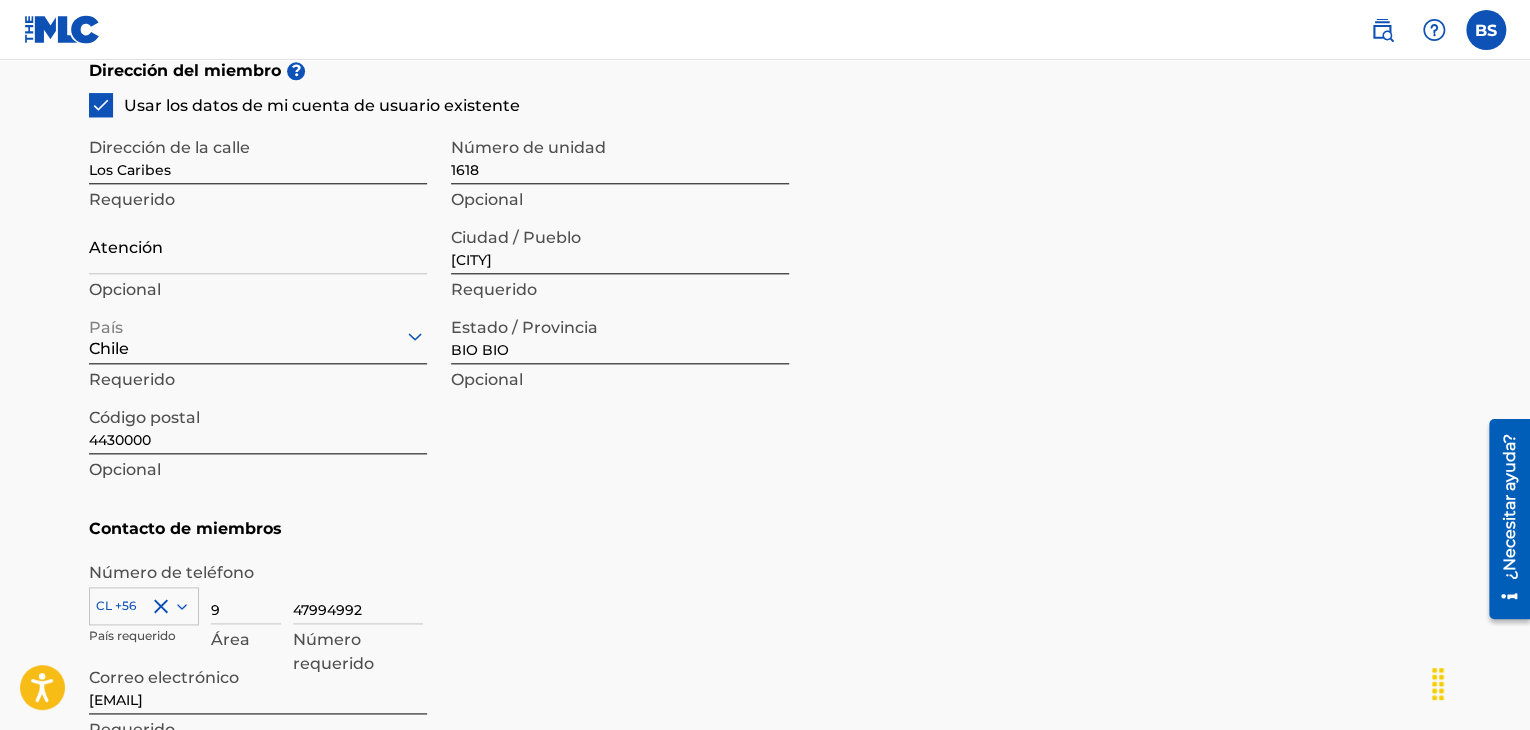 scroll, scrollTop: 900, scrollLeft: 0, axis: vertical 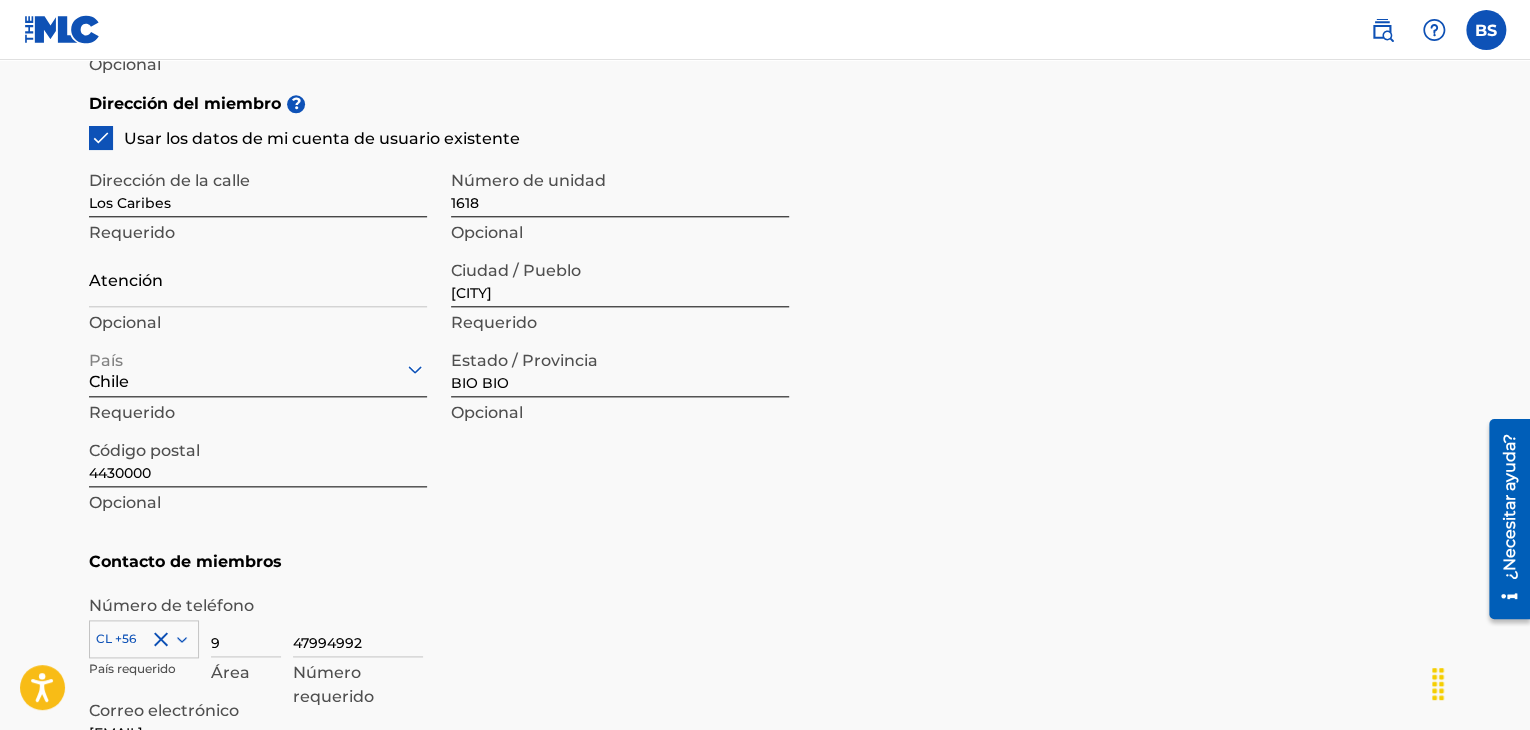 click on "1618" at bounding box center [620, 188] 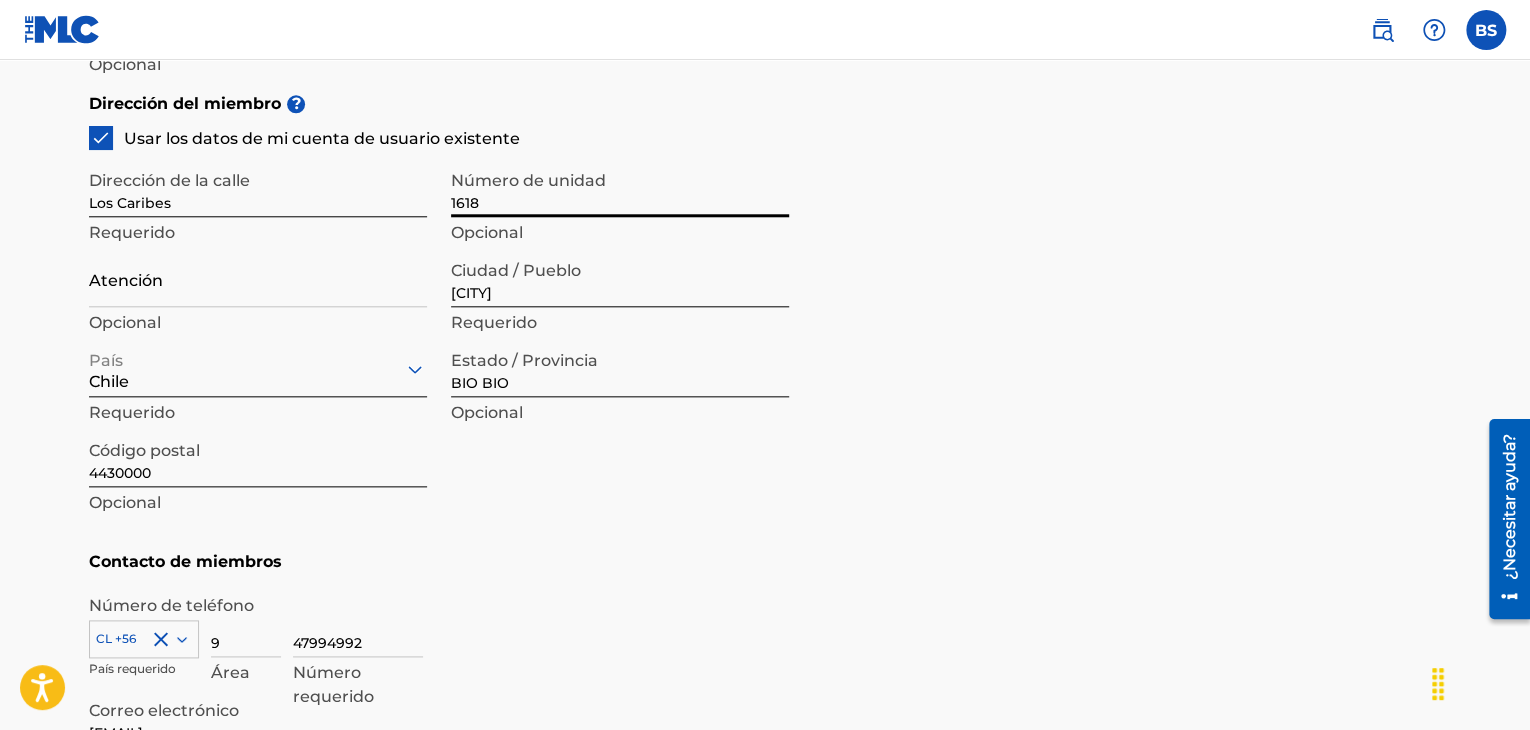 click on "Dirección del miembro ? Usar los datos de mi cuenta de usuario existente Dirección de la calle Los Caribes Requerido Número de unidad 1618 Opcional Atención Opcional Ciudad / Pueblo Los  Angeles Requerido País Chile Requerido Estado / Provincia BIO BIO Opcional Código postal 4430000 Opcional" at bounding box center [765, 311] 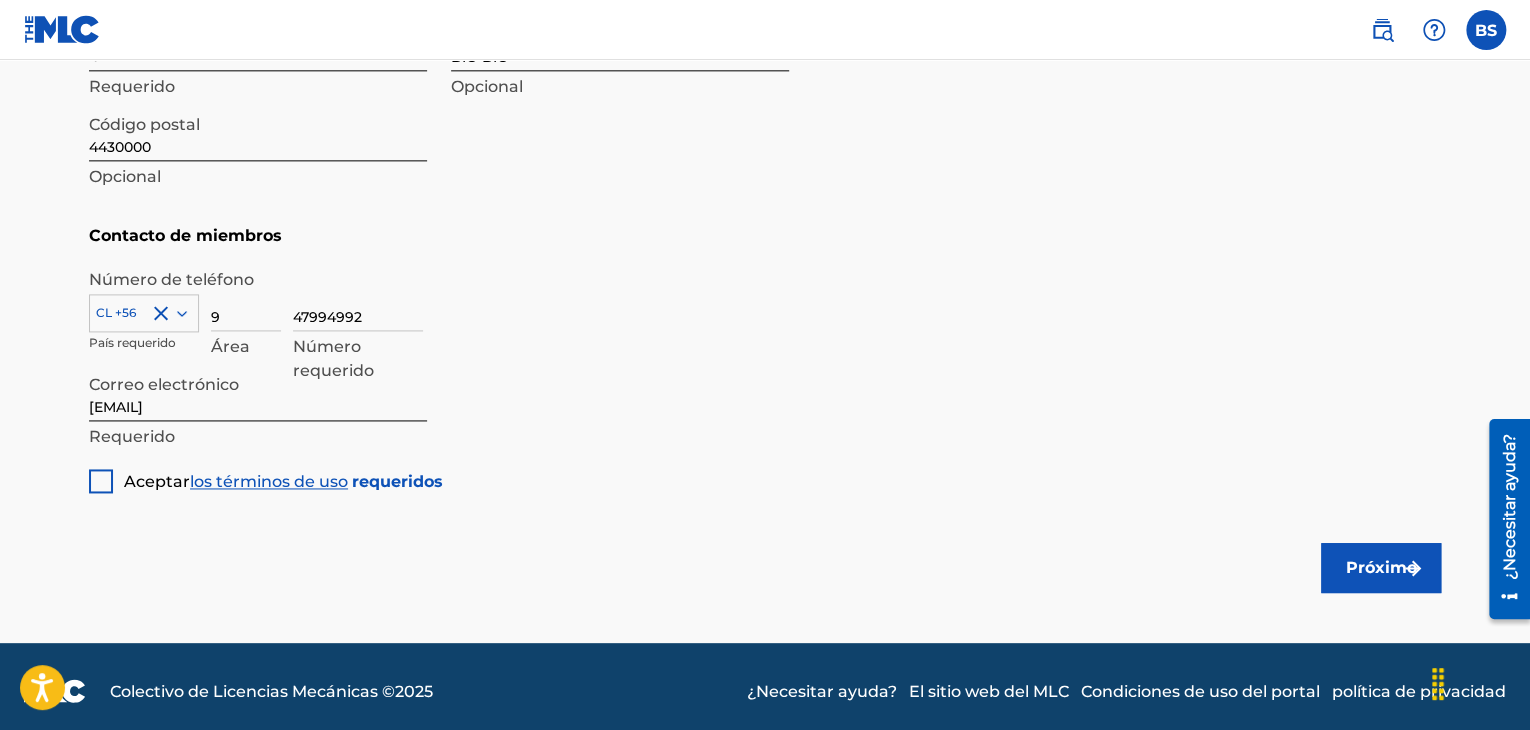scroll, scrollTop: 1235, scrollLeft: 0, axis: vertical 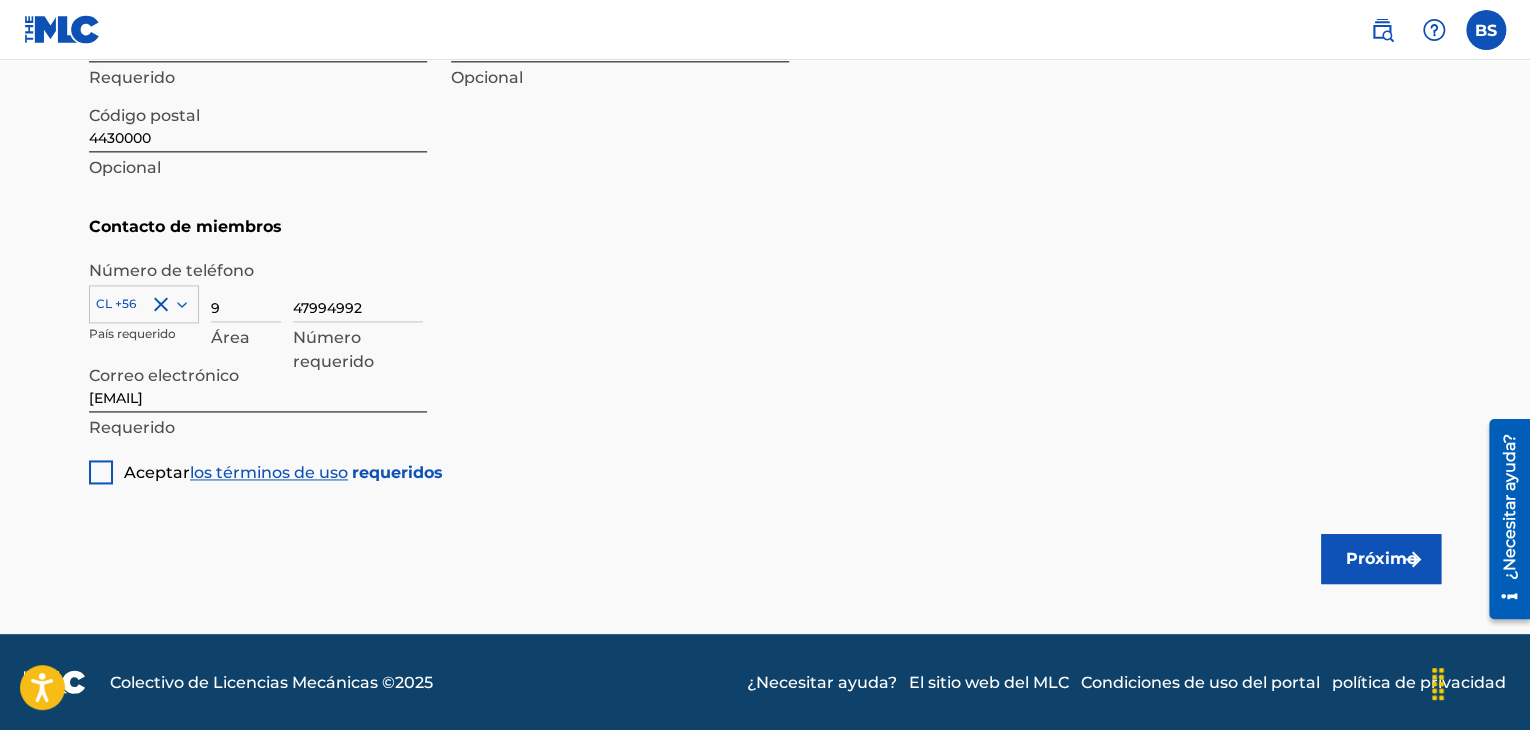 click at bounding box center [101, 472] 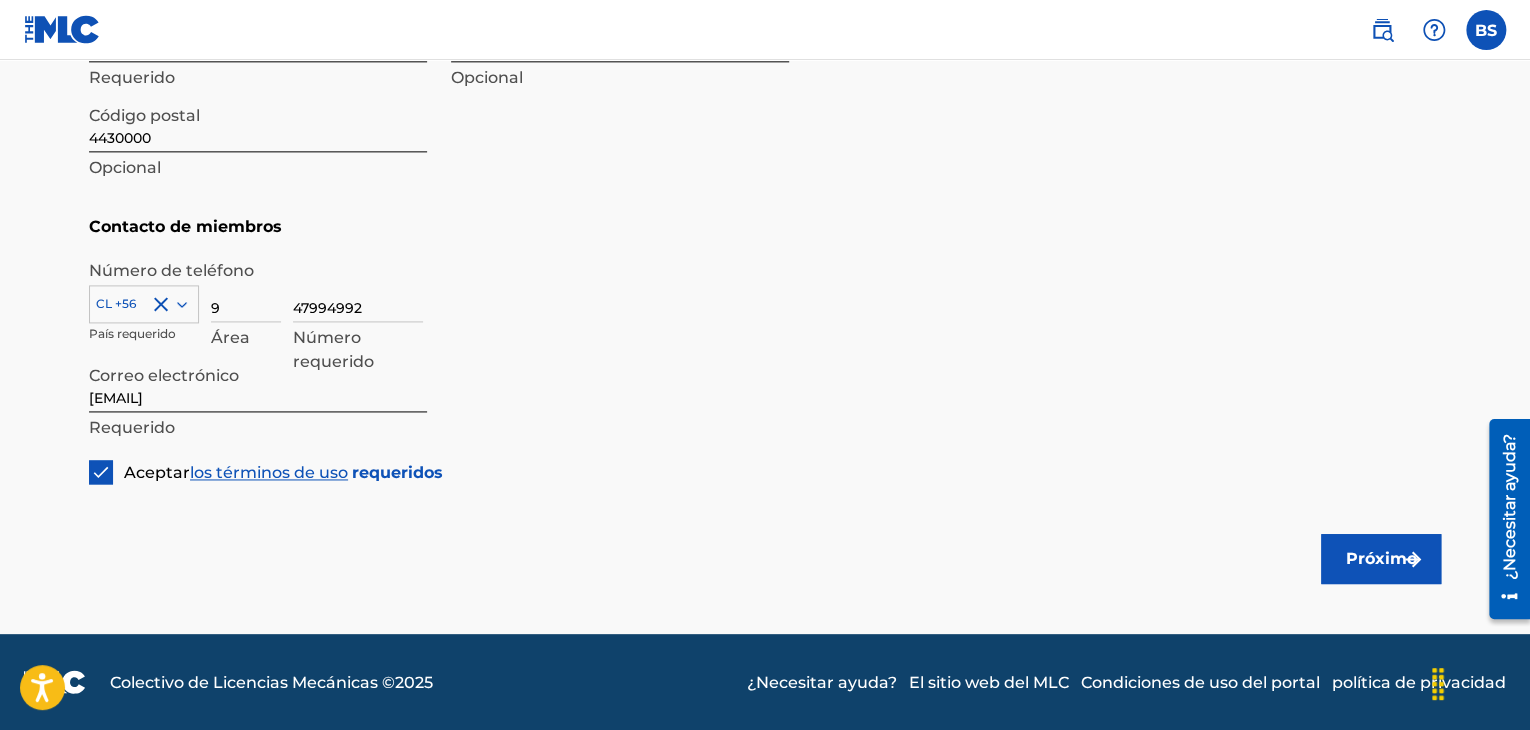 click on "Próximo" at bounding box center (1381, 558) 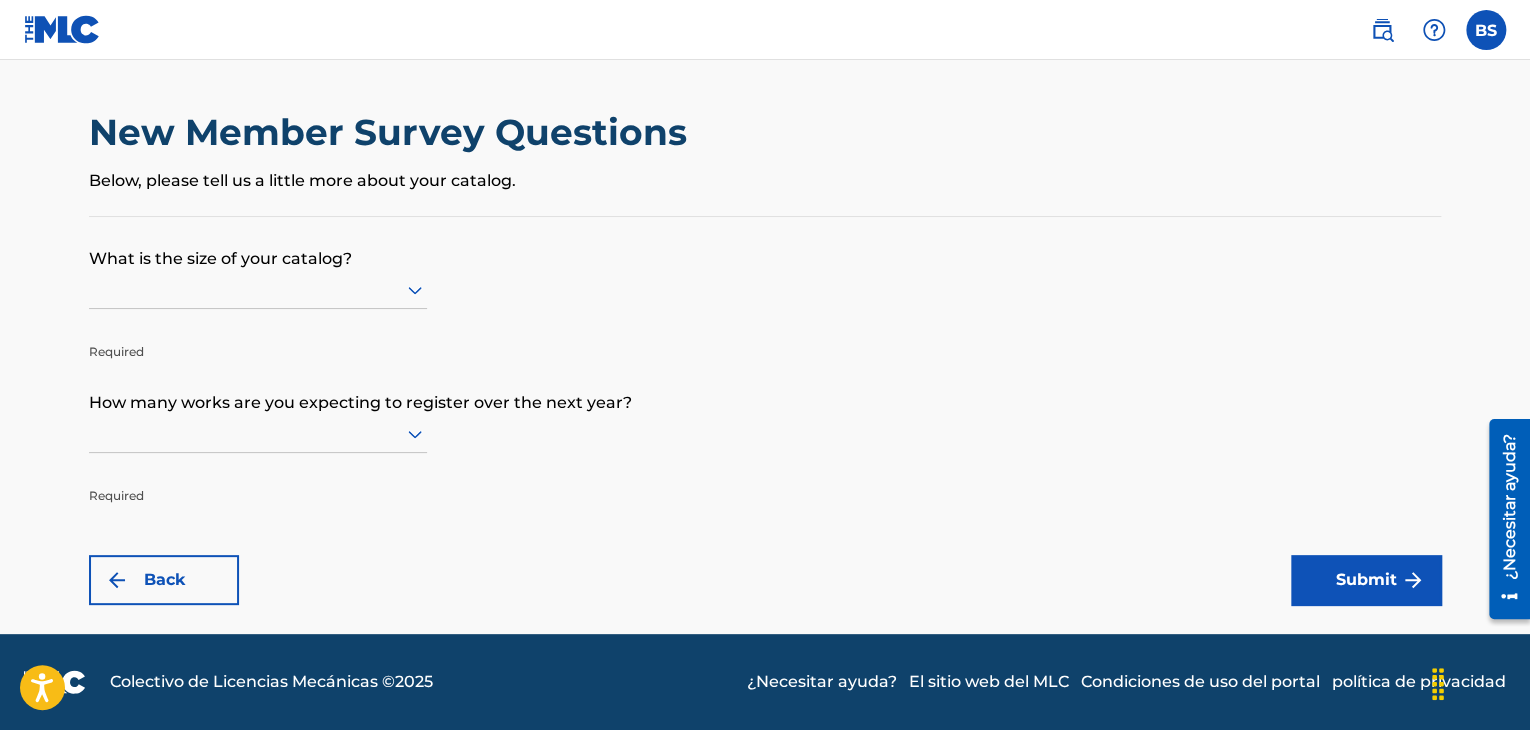 scroll, scrollTop: 0, scrollLeft: 0, axis: both 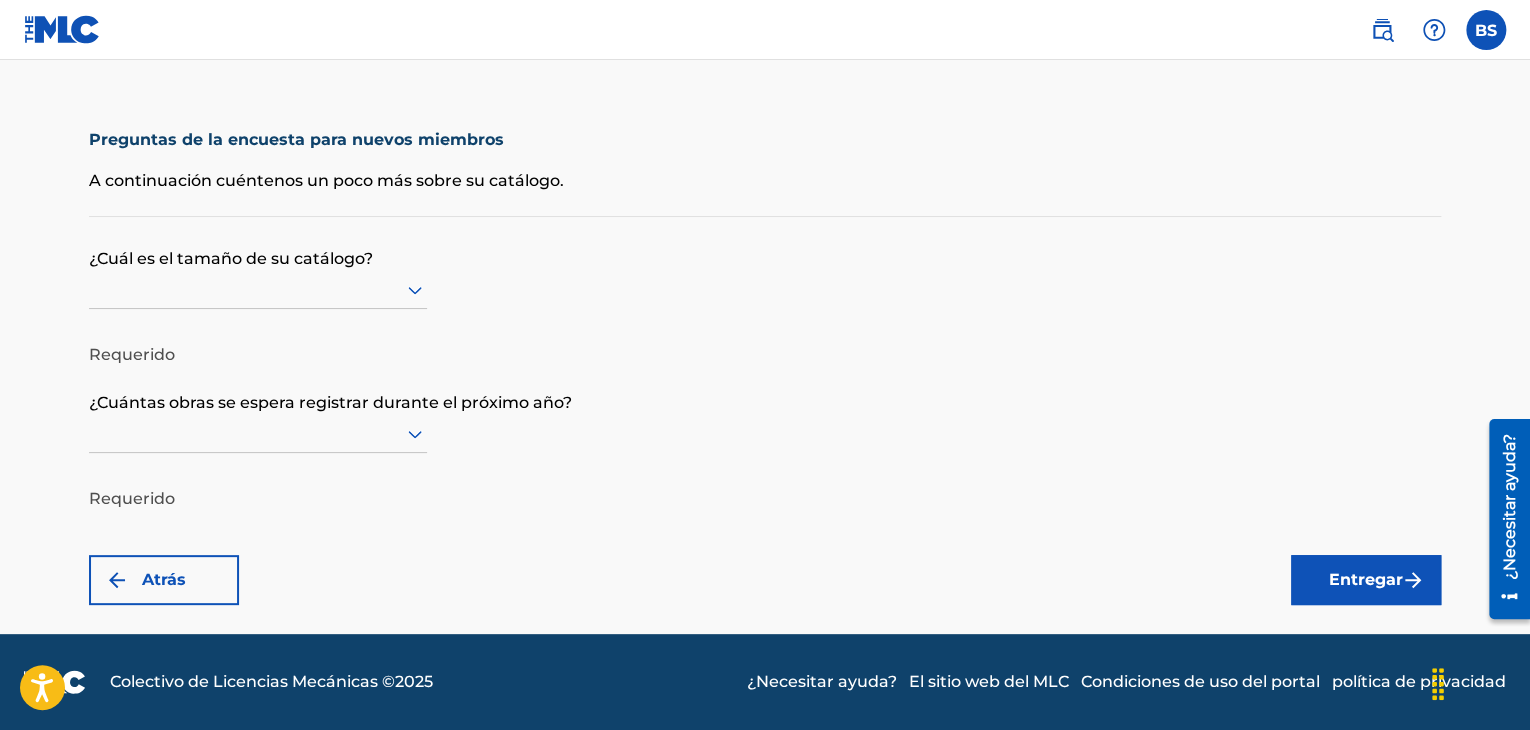 click on "A continuación cuéntenos un poco más sobre su catálogo." at bounding box center [765, 181] 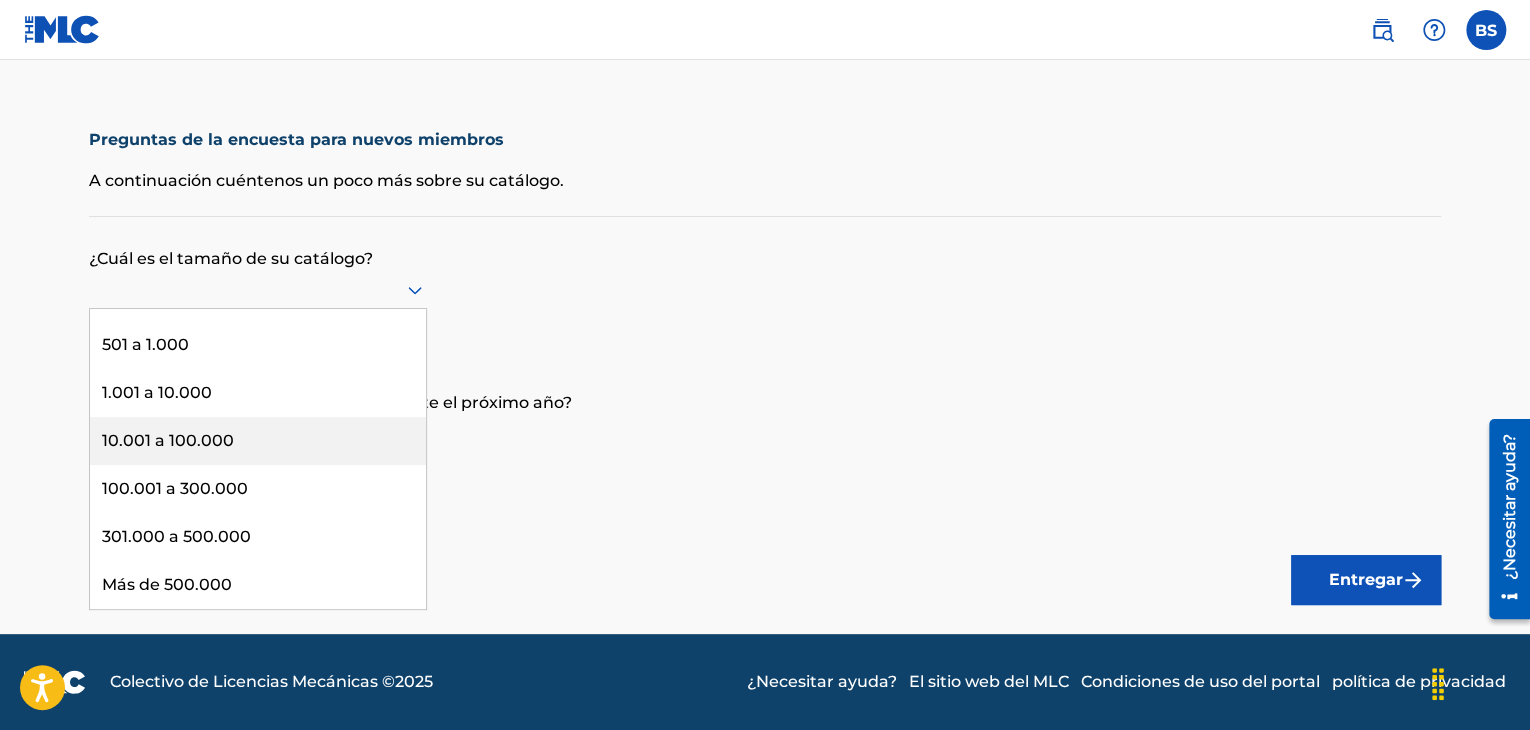 scroll, scrollTop: 0, scrollLeft: 0, axis: both 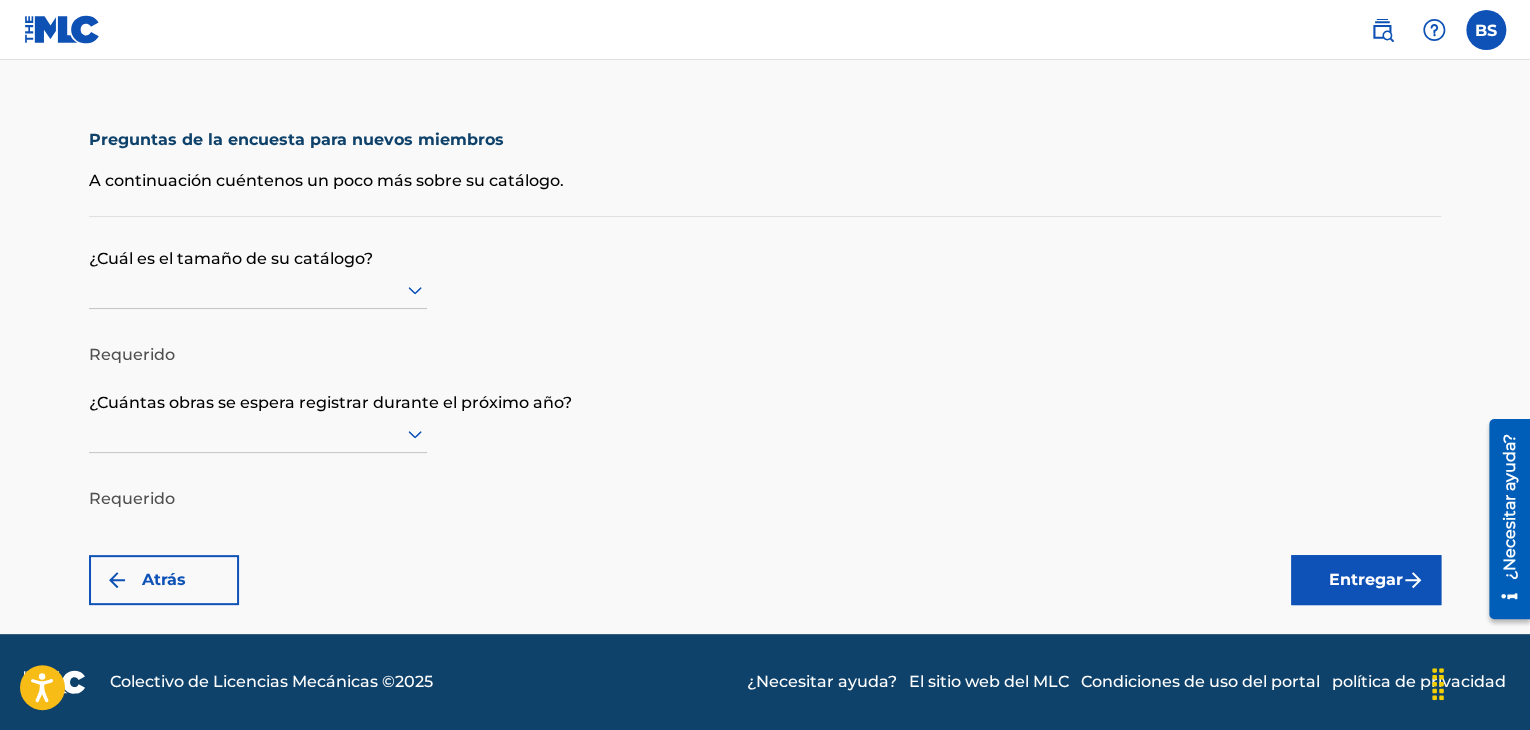 click on "¿Cuál es el tamaño de su catálogo?" at bounding box center [765, 244] 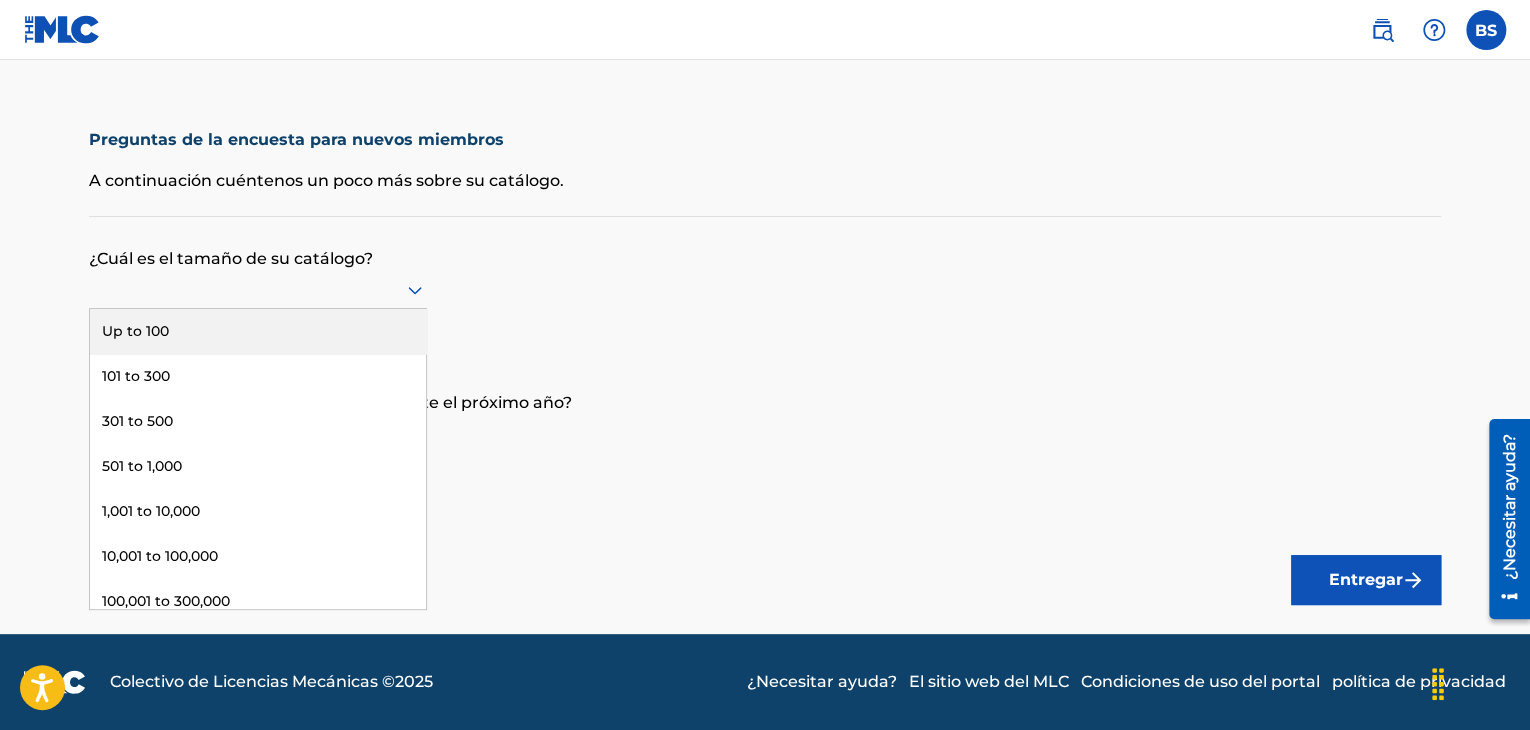 click at bounding box center (258, 290) 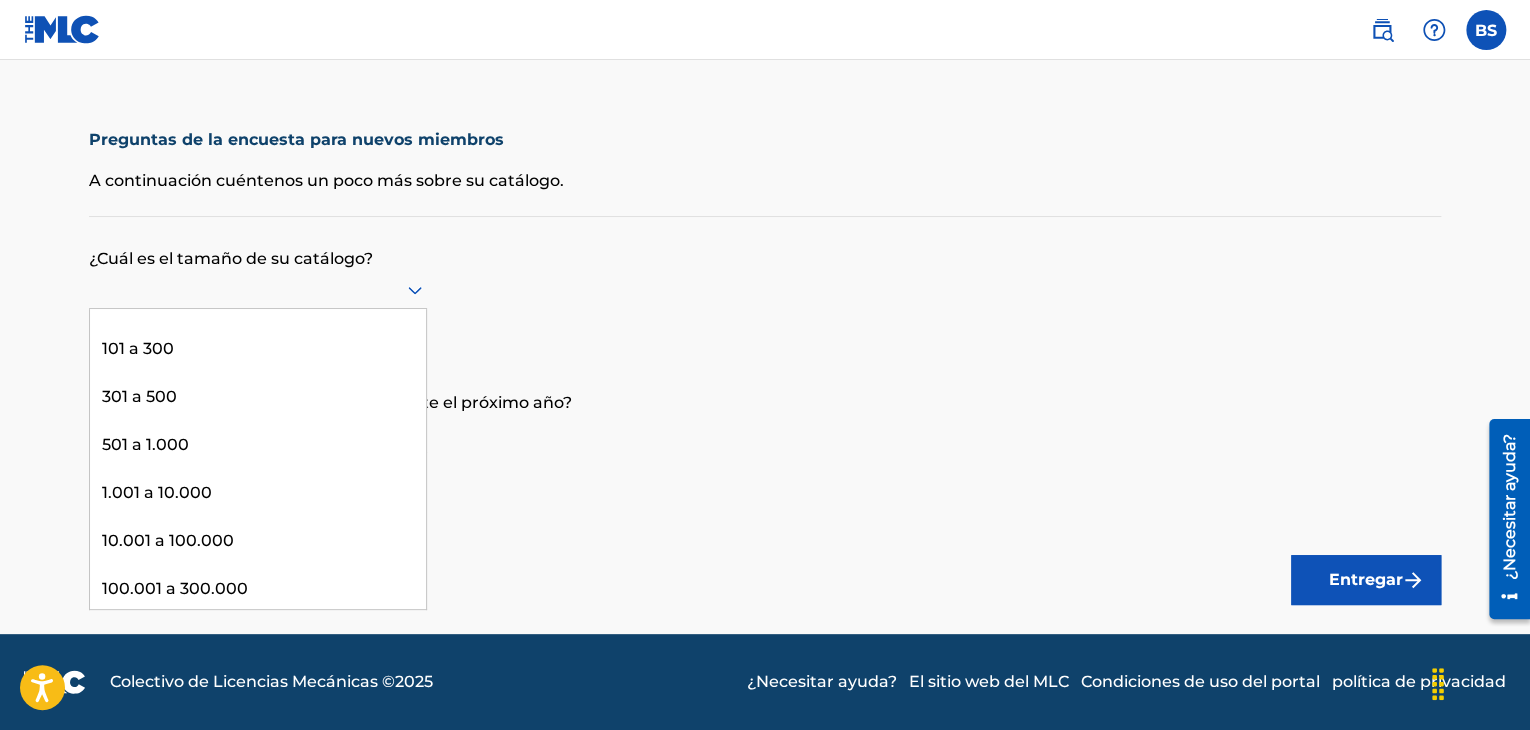 scroll, scrollTop: 0, scrollLeft: 0, axis: both 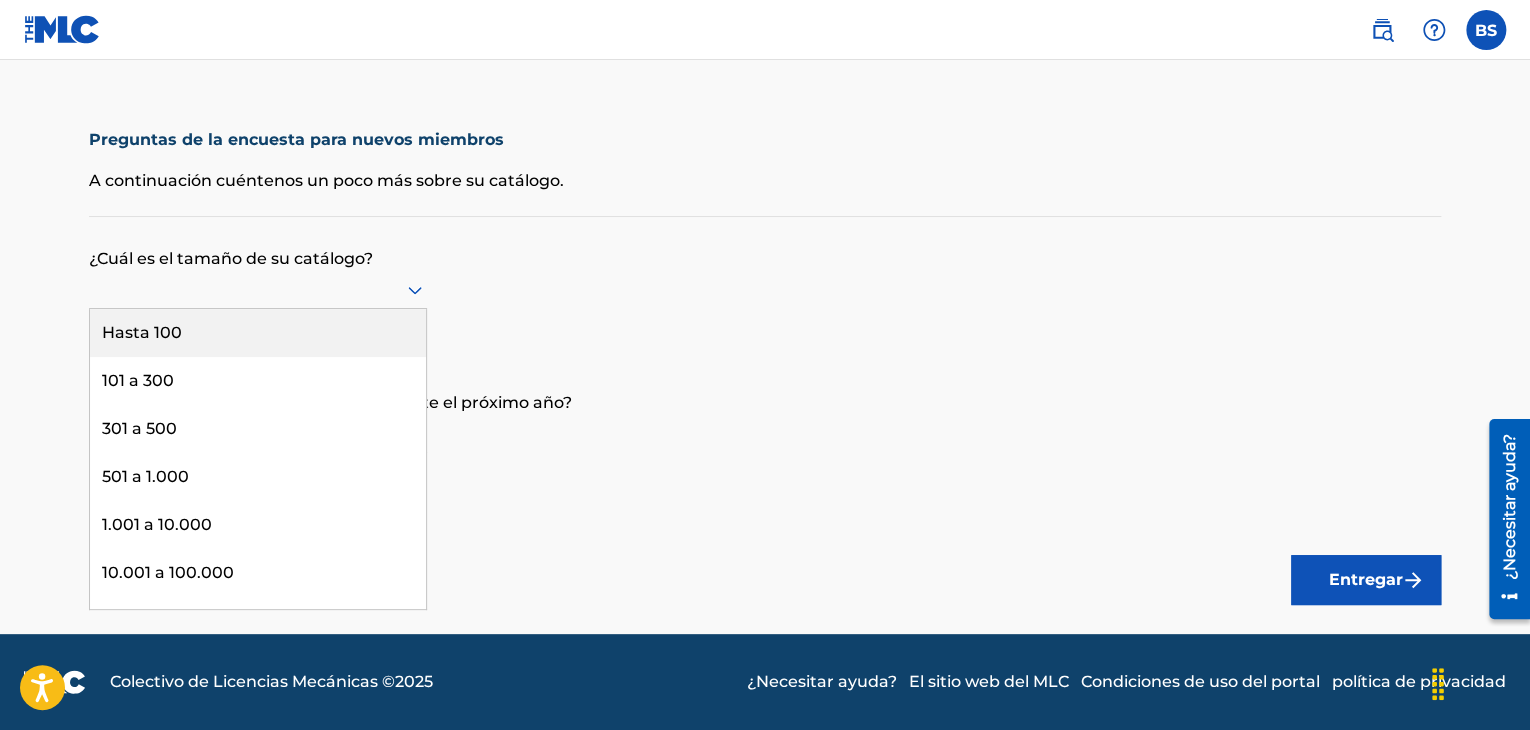 click on "Hasta 100" at bounding box center [258, 333] 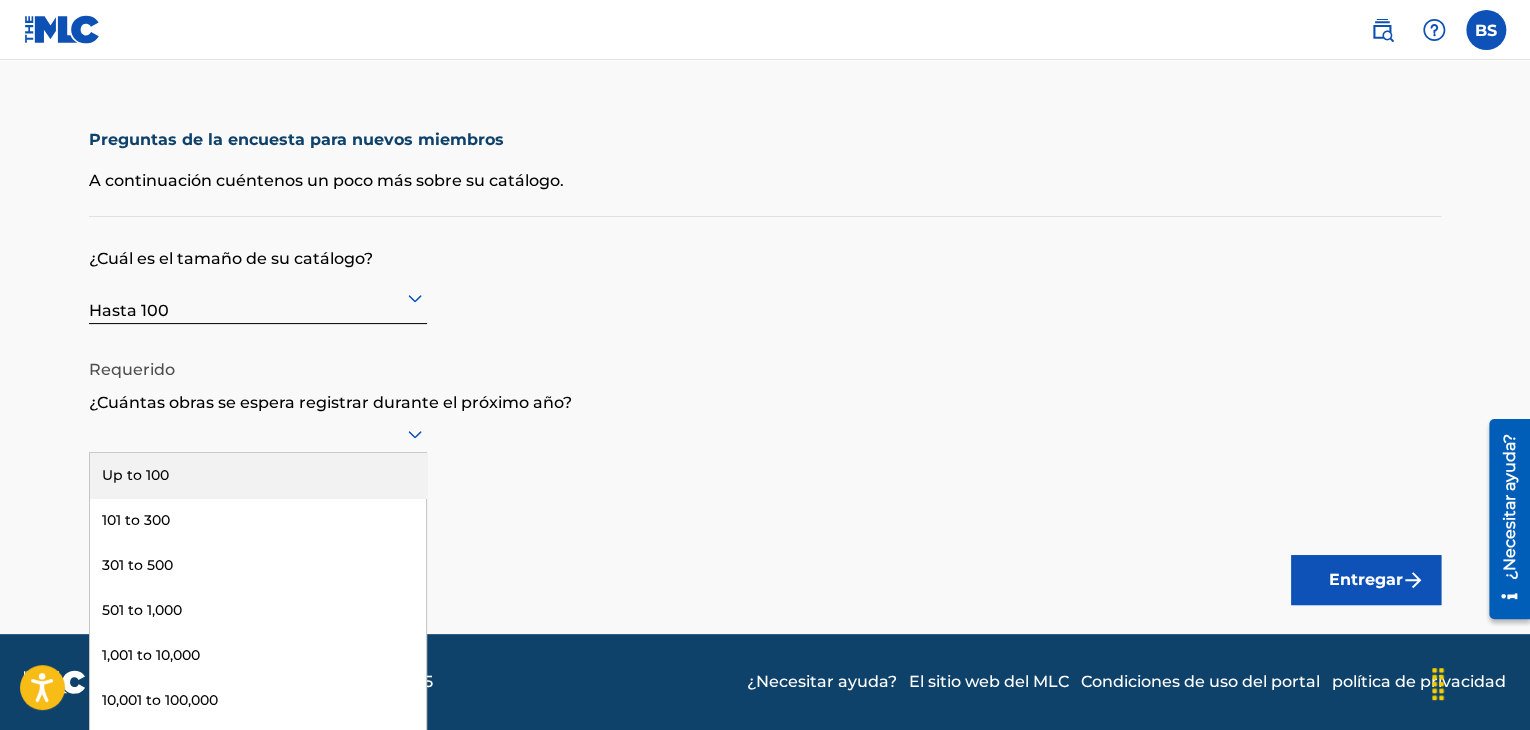 scroll, scrollTop: 0, scrollLeft: 0, axis: both 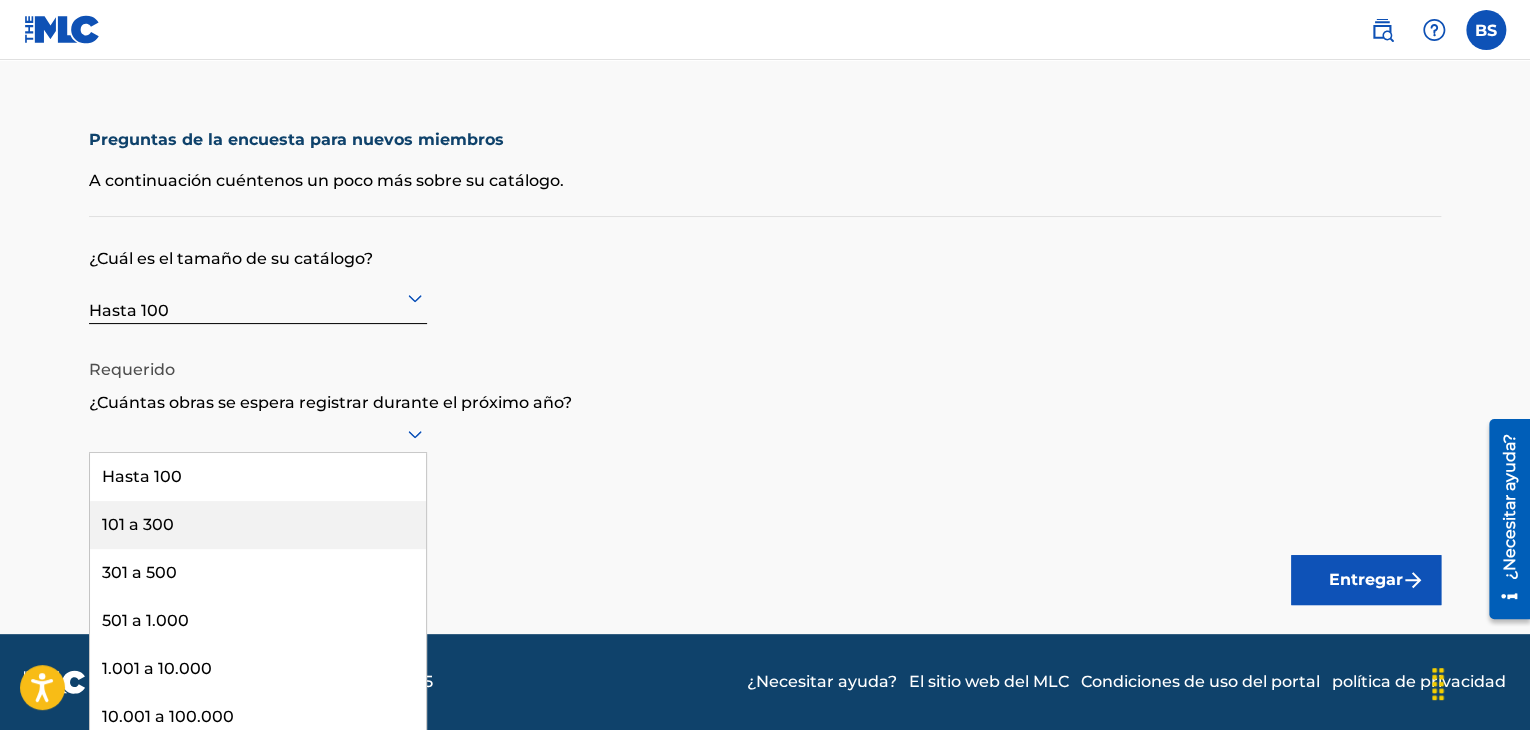 click on "101 a 300" at bounding box center [258, 525] 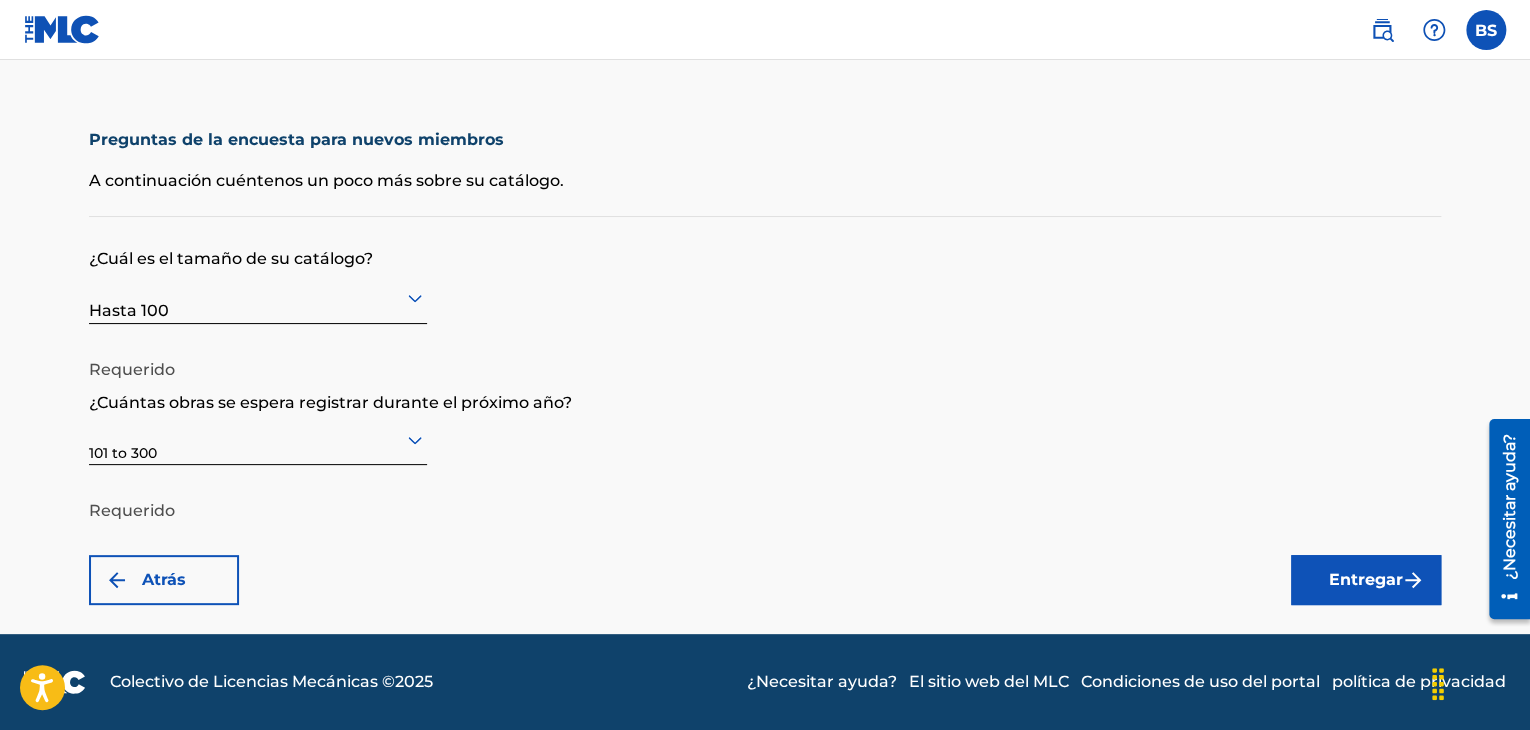 scroll, scrollTop: 0, scrollLeft: 0, axis: both 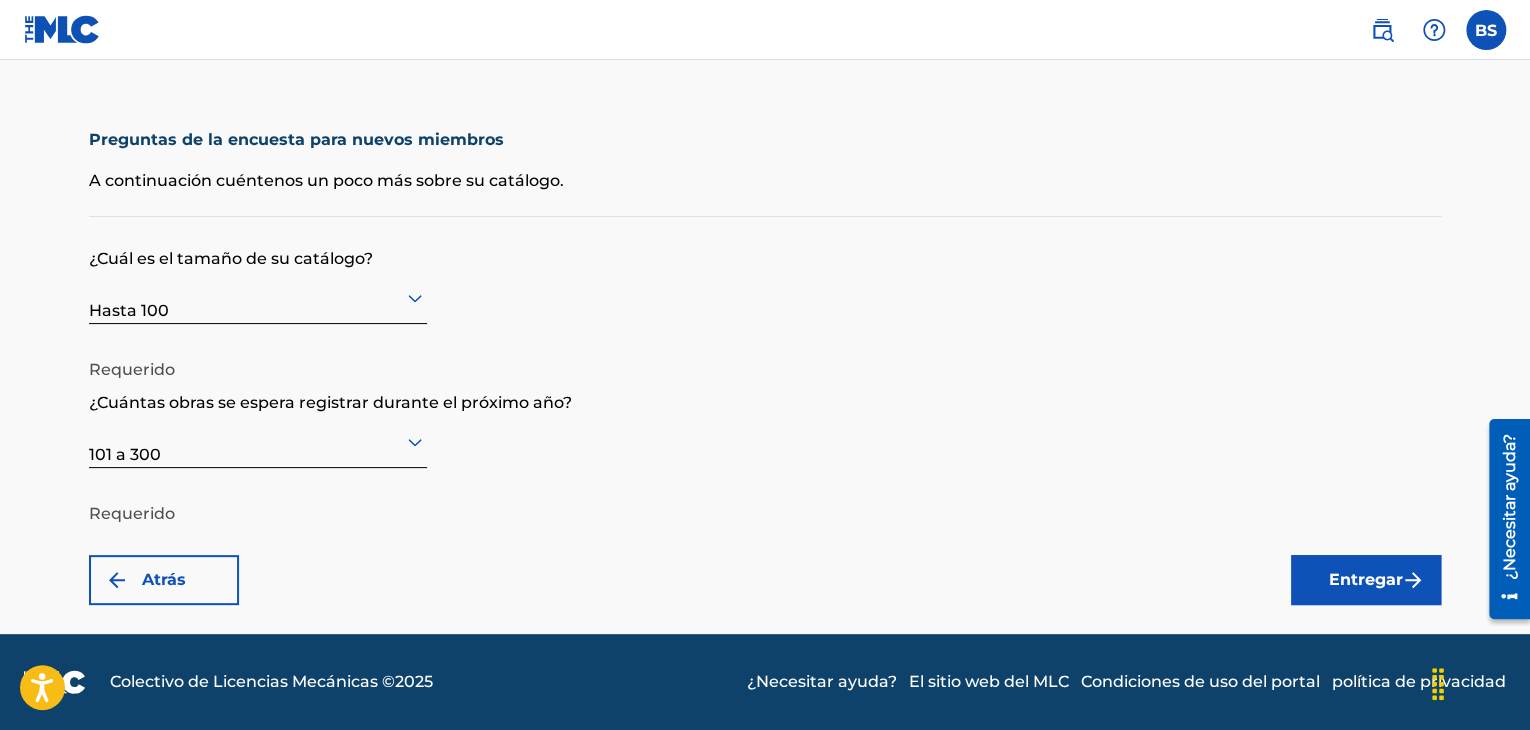 click on "Entregar" at bounding box center [1366, 580] 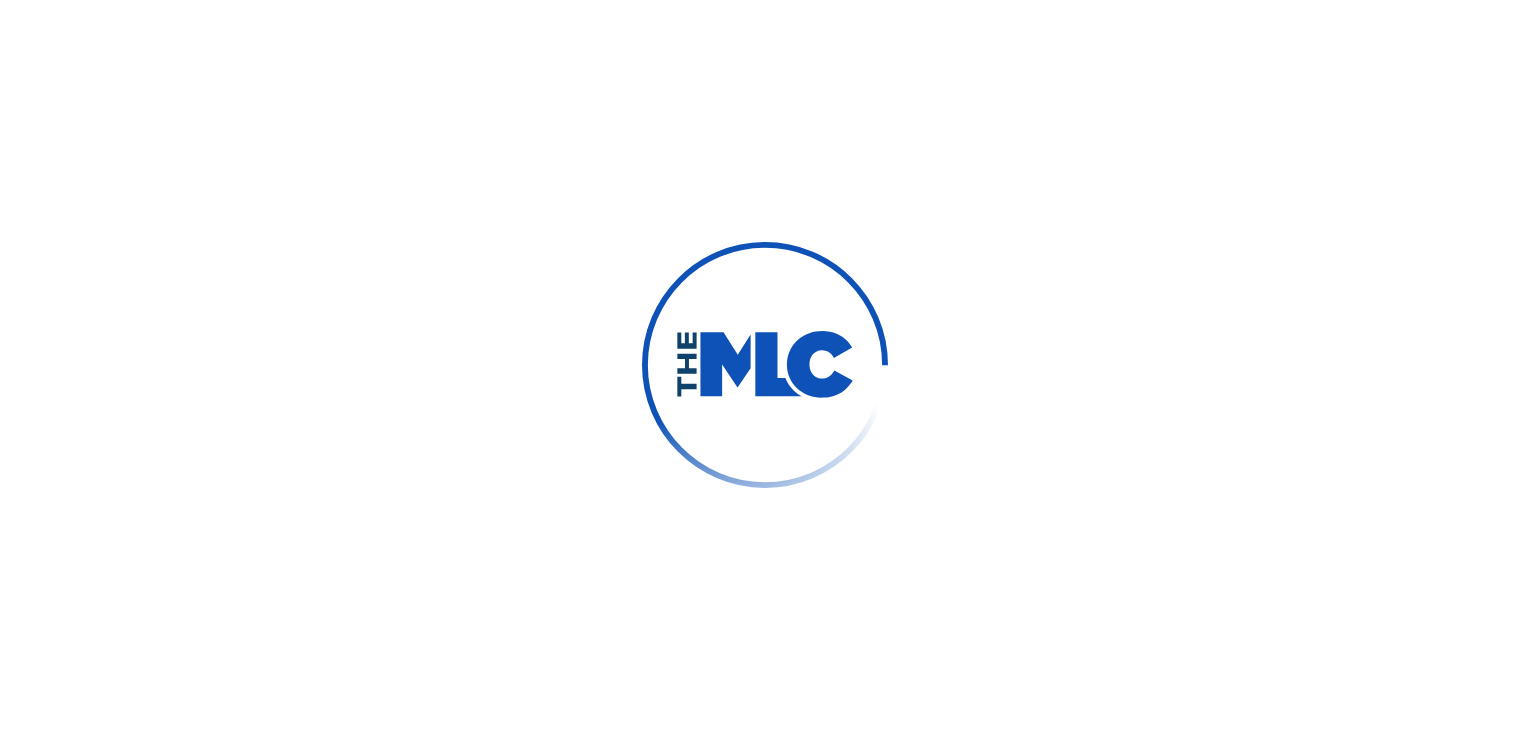 scroll, scrollTop: 0, scrollLeft: 0, axis: both 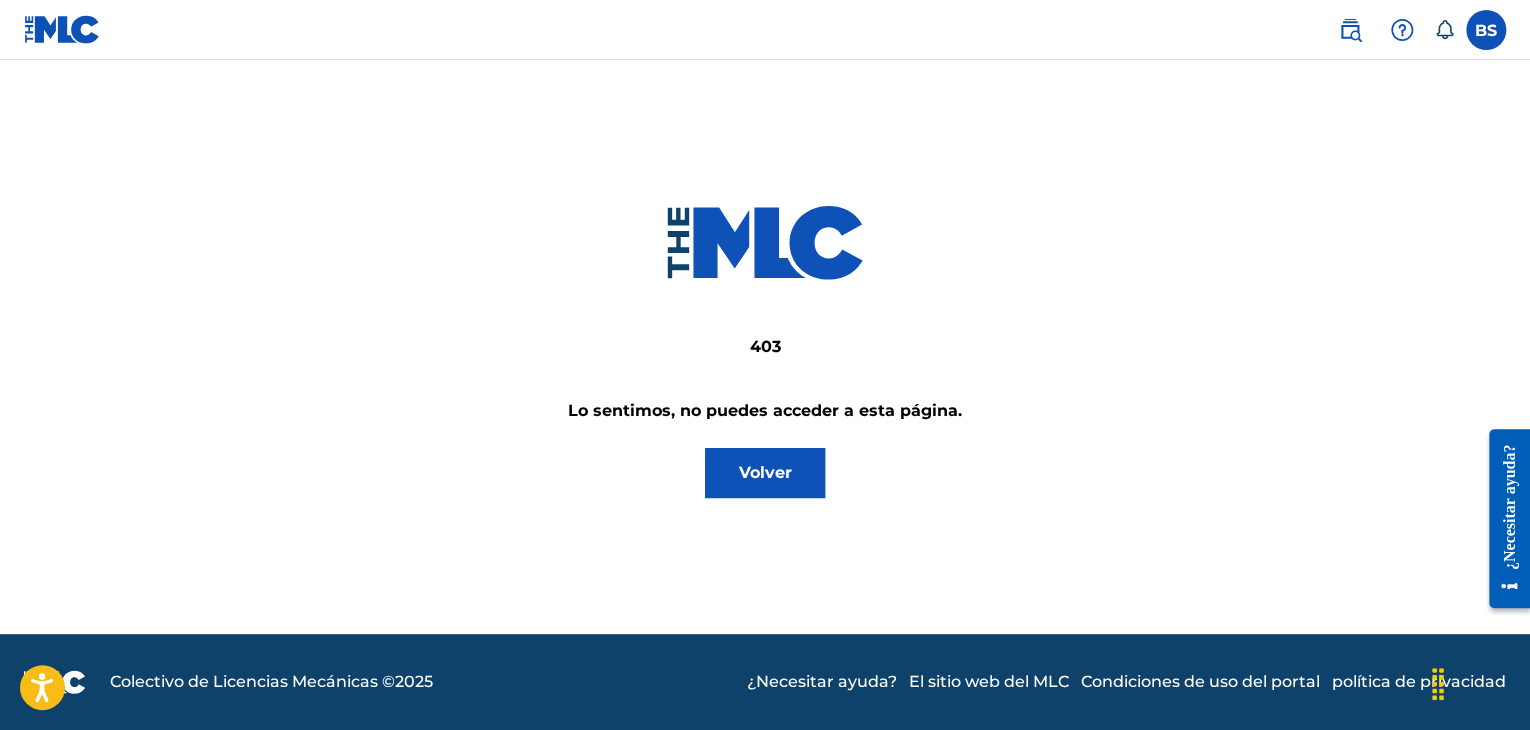 click on "403 Lo sentimos, no puedes acceder a esta página. Volver" at bounding box center [765, 347] 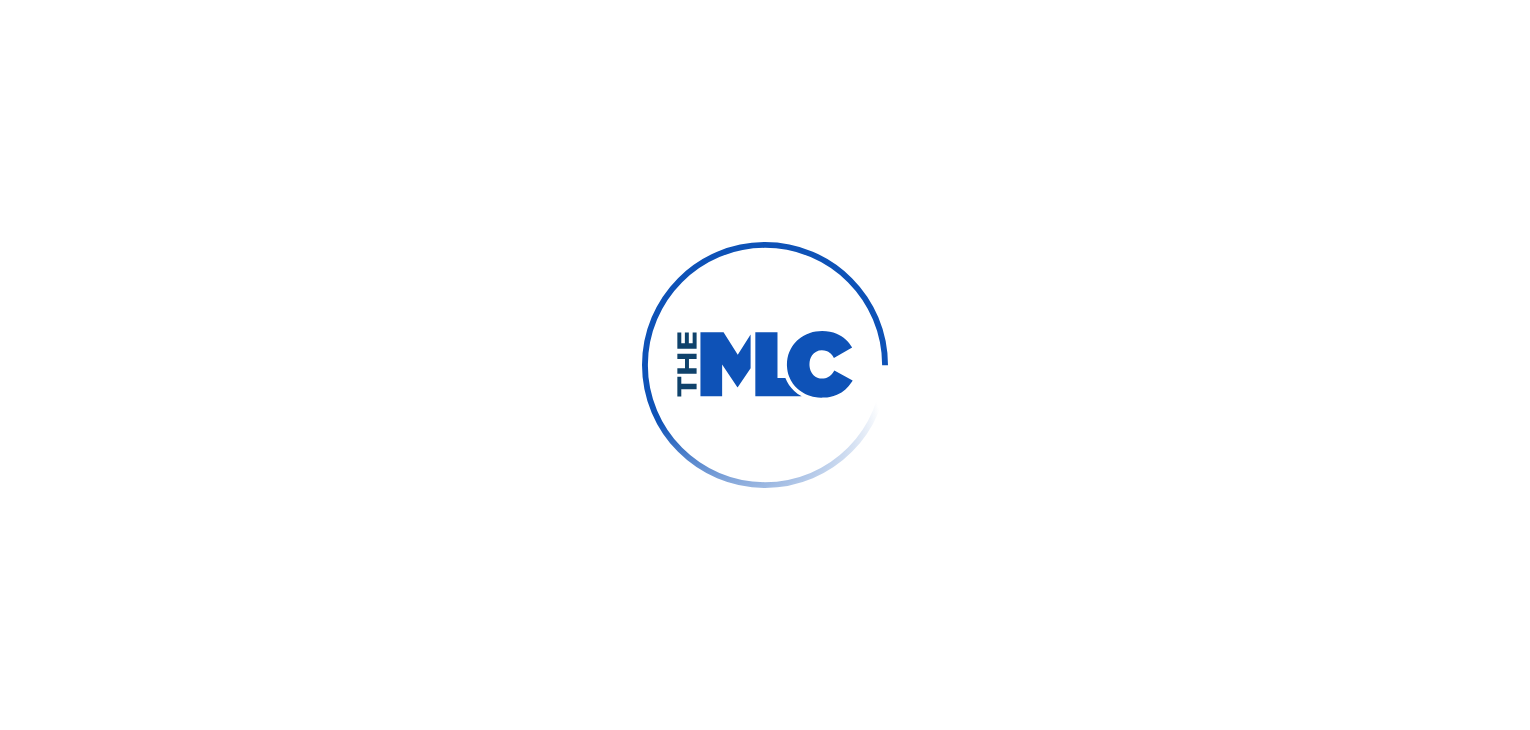 scroll, scrollTop: 0, scrollLeft: 0, axis: both 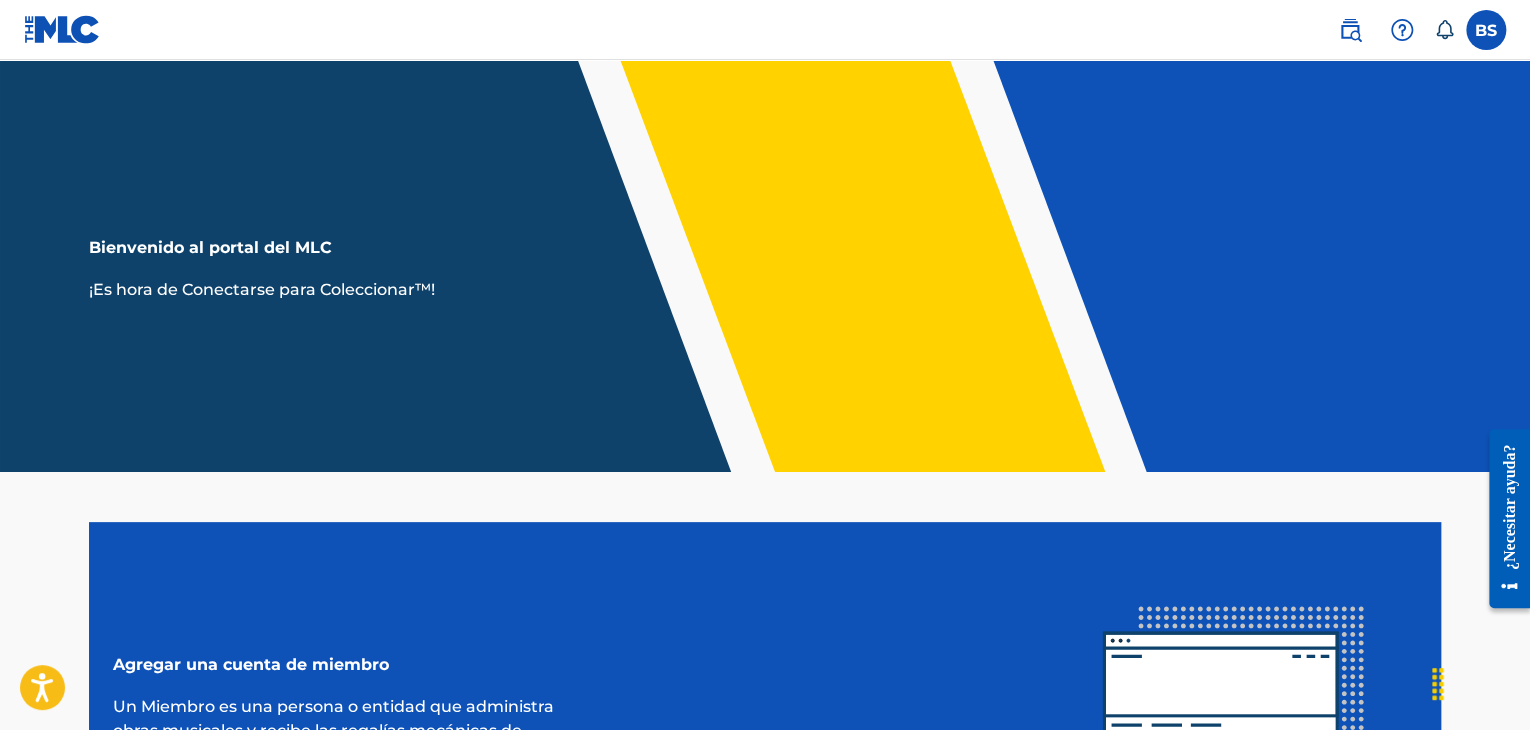 click at bounding box center [1402, 30] 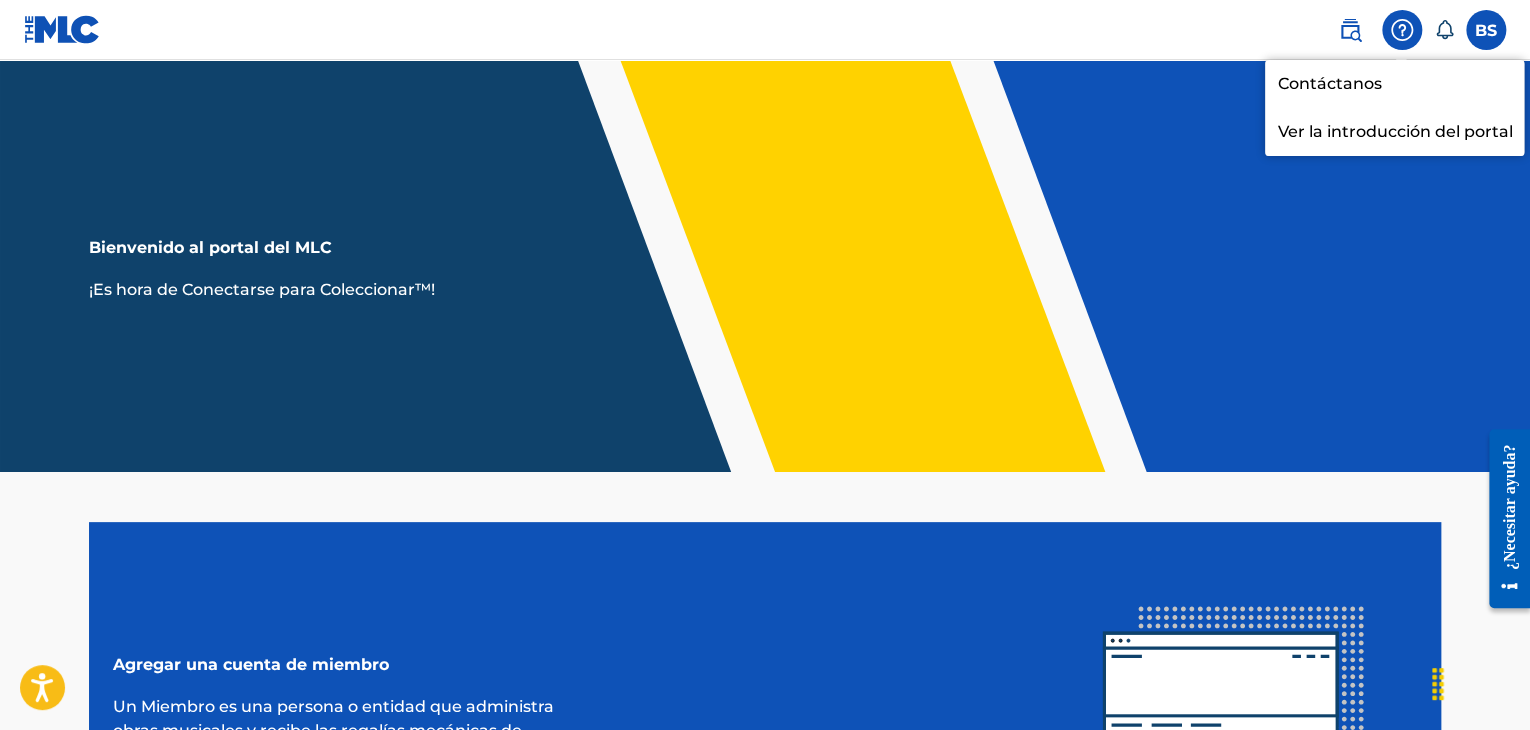 click on "BS BS Benjamín    Silva bemjjasilva@gmail.com Preferencias de notificación Perfil Finalizar la sesión" at bounding box center (765, 30) 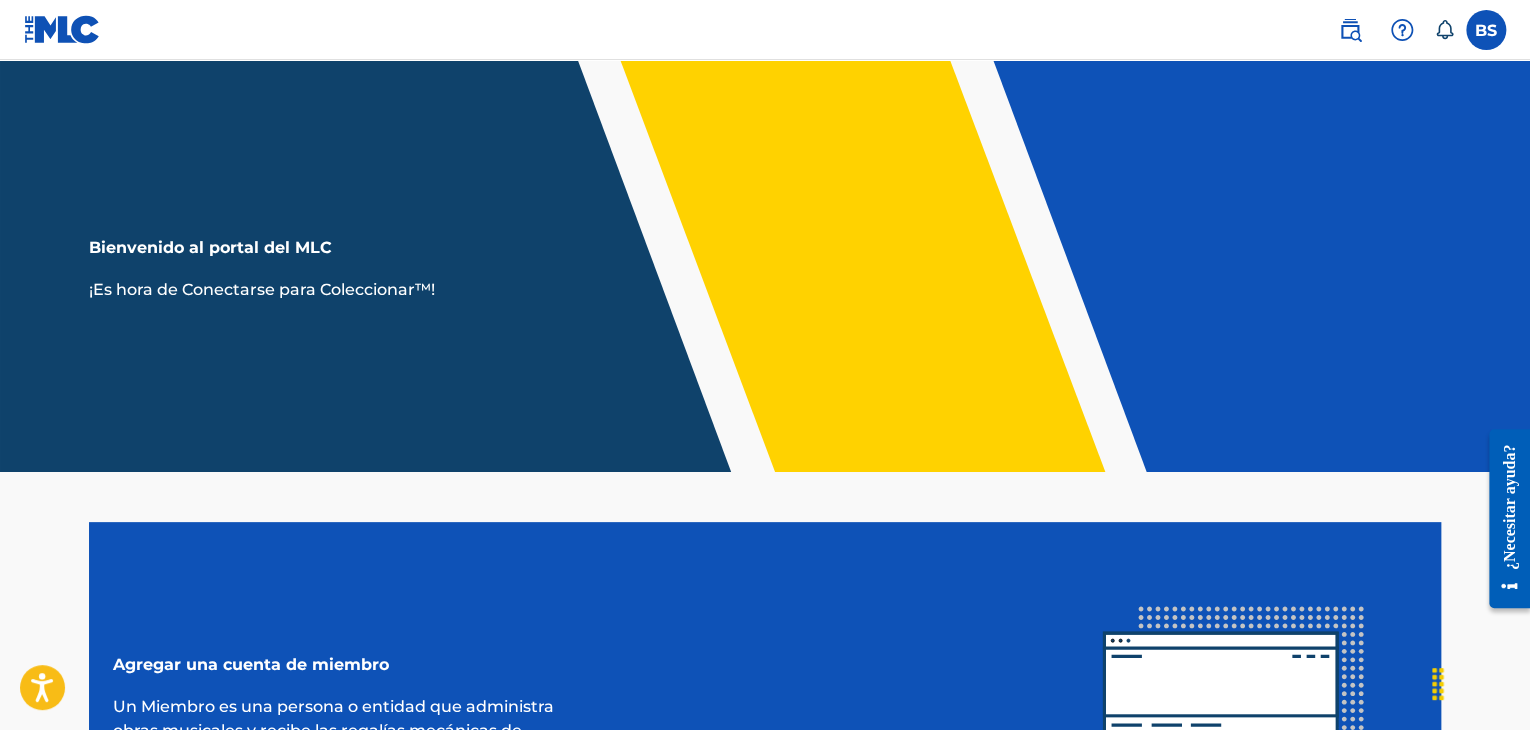 click at bounding box center [1486, 30] 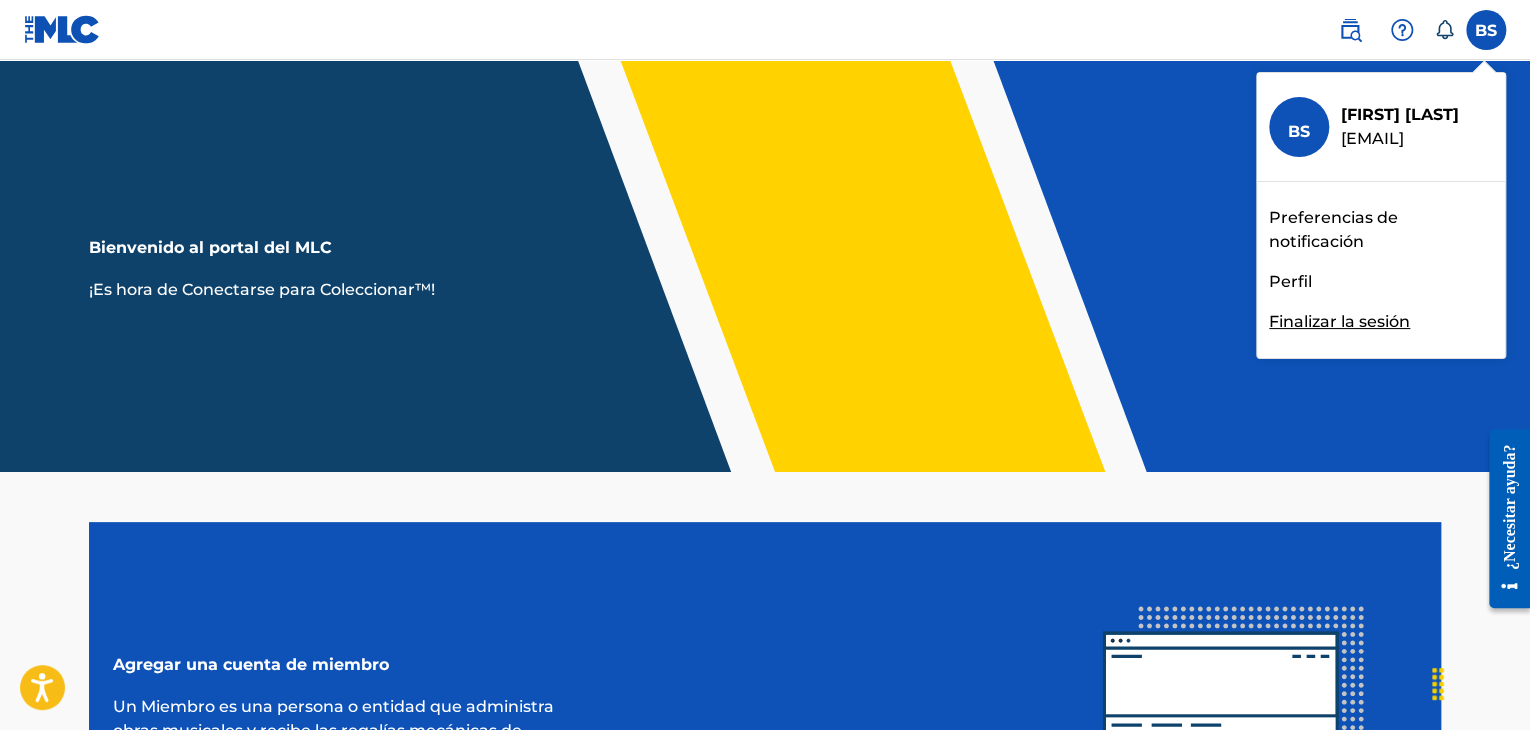 click on "Preferencias de notificación" at bounding box center [1333, 229] 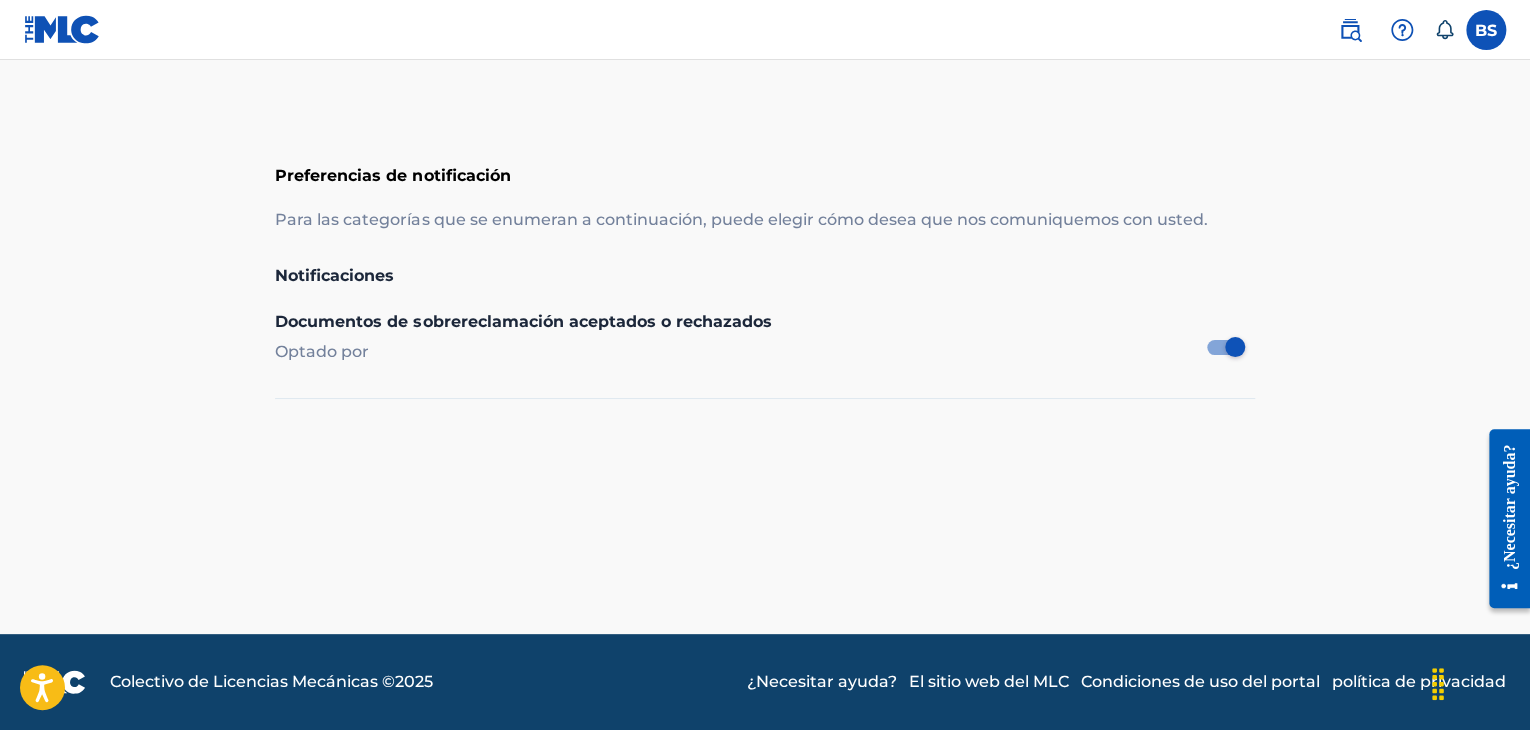 click on "Para las categorías que se enumeran a continuación, puede elegir cómo desea que nos comuniquemos con usted." at bounding box center (741, 219) 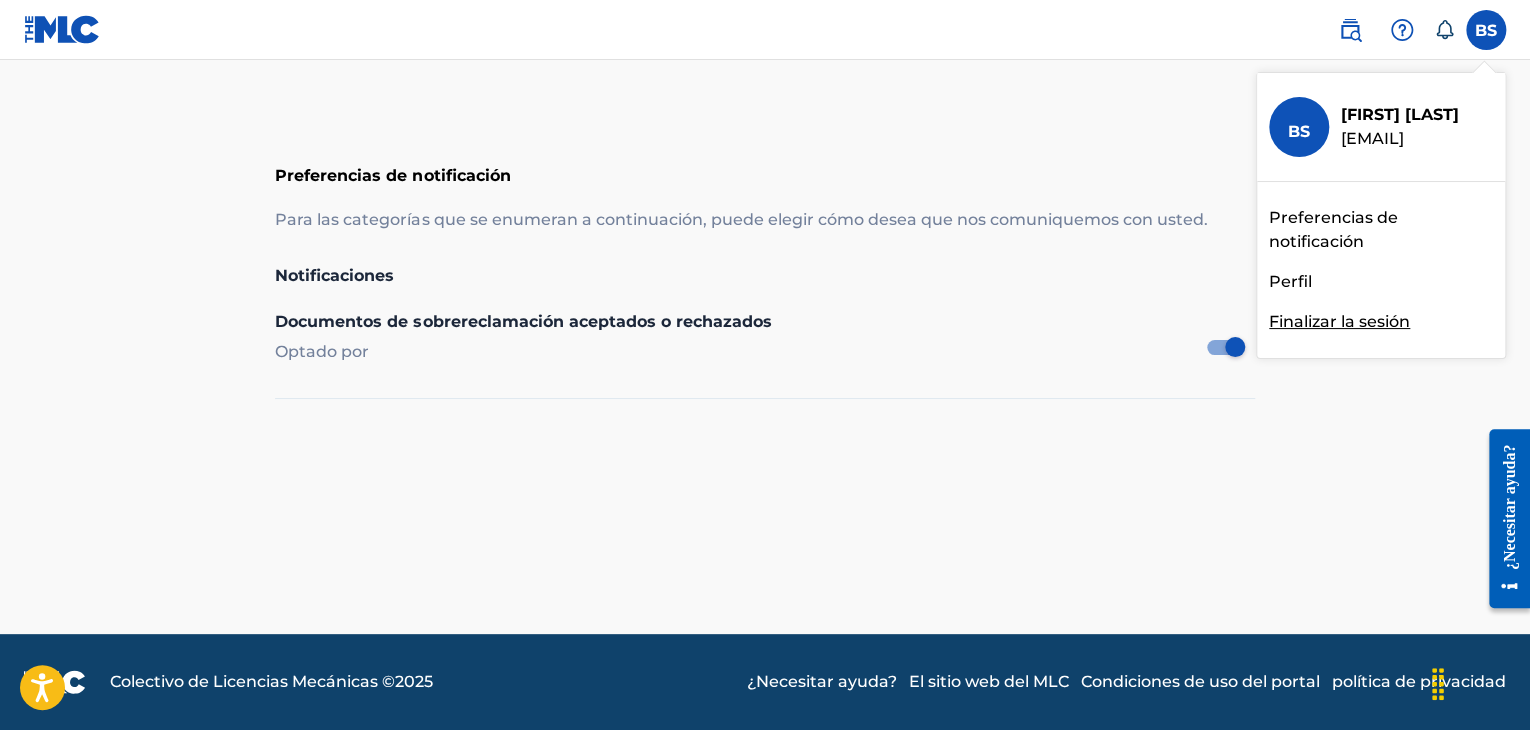 click on "Perfil" at bounding box center [1290, 281] 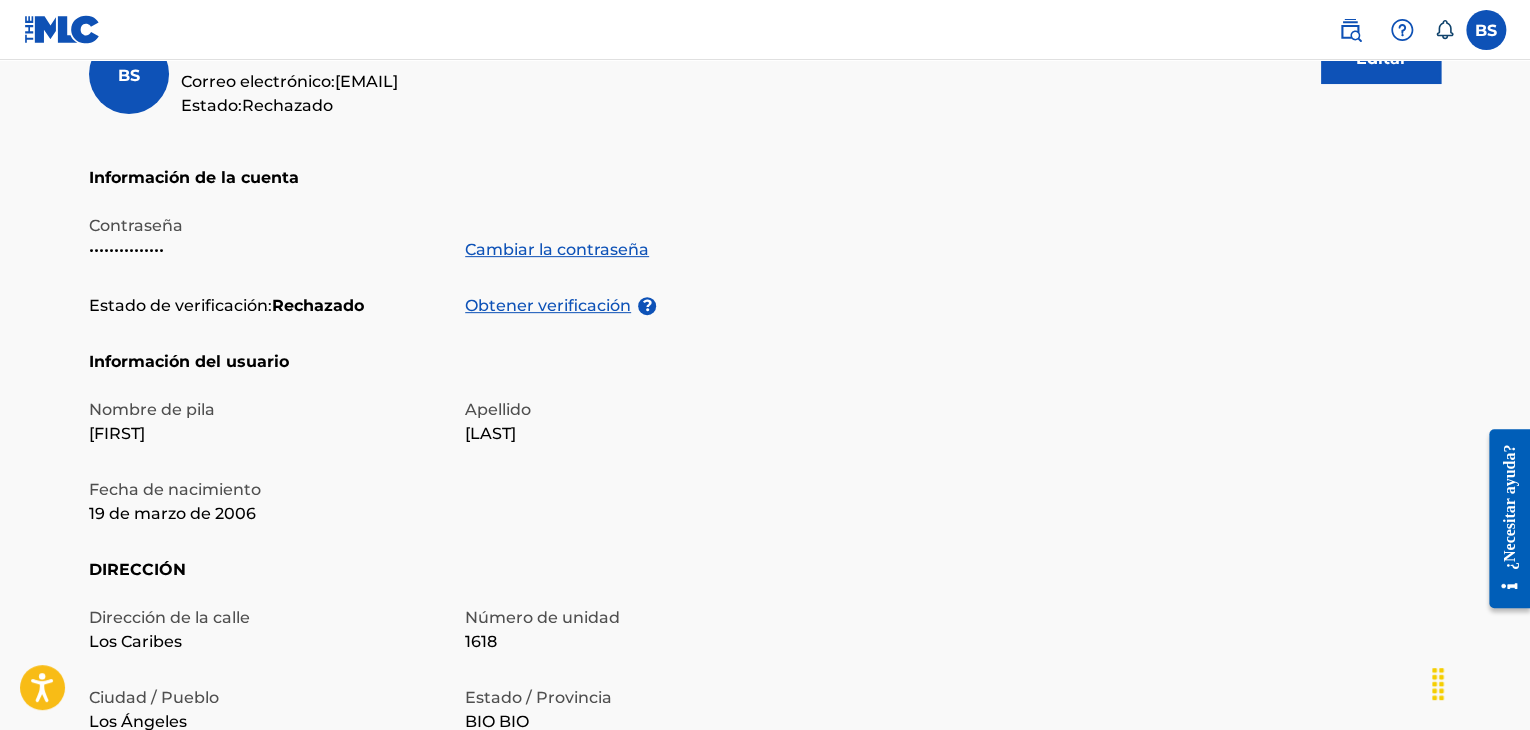 scroll, scrollTop: 300, scrollLeft: 0, axis: vertical 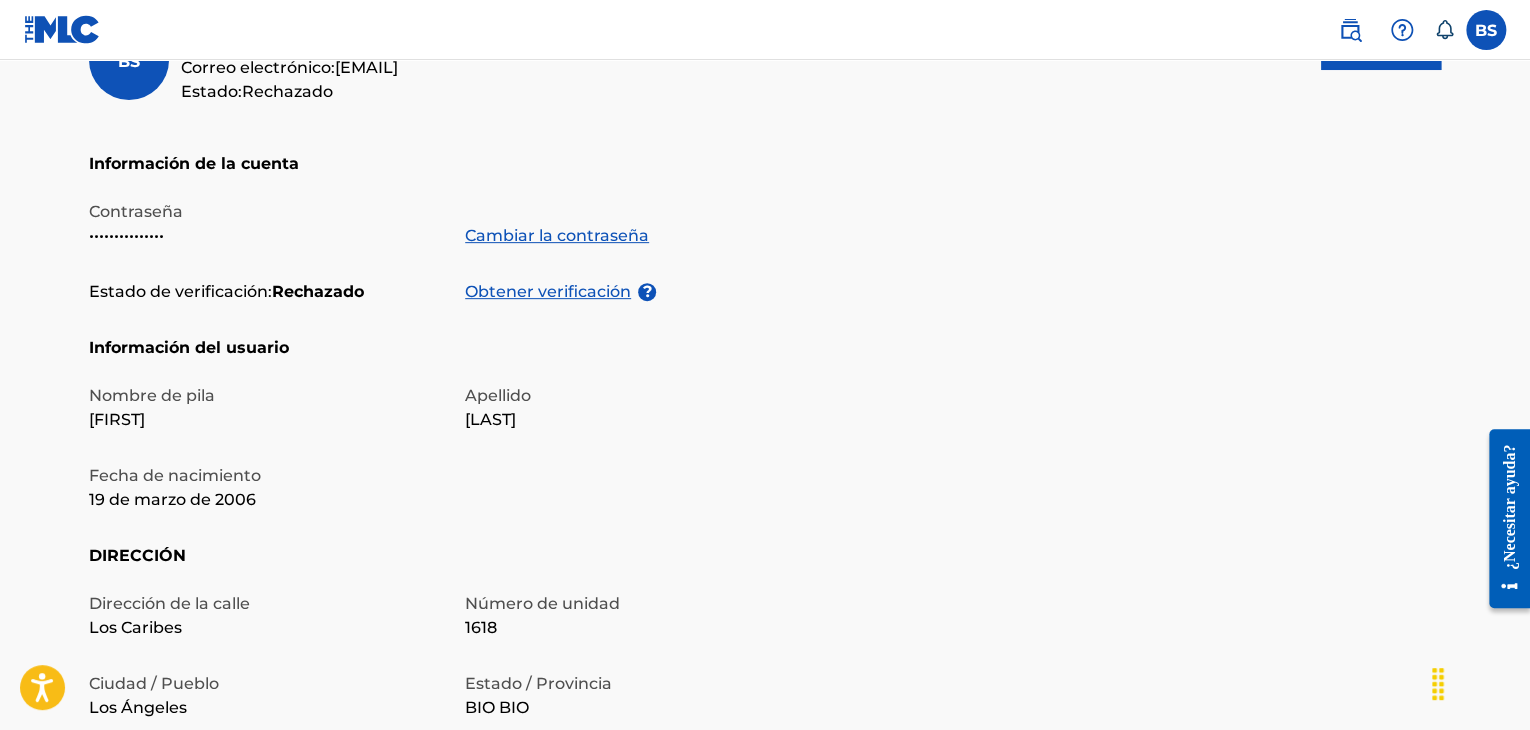 click on "[FIRST]" at bounding box center [265, 420] 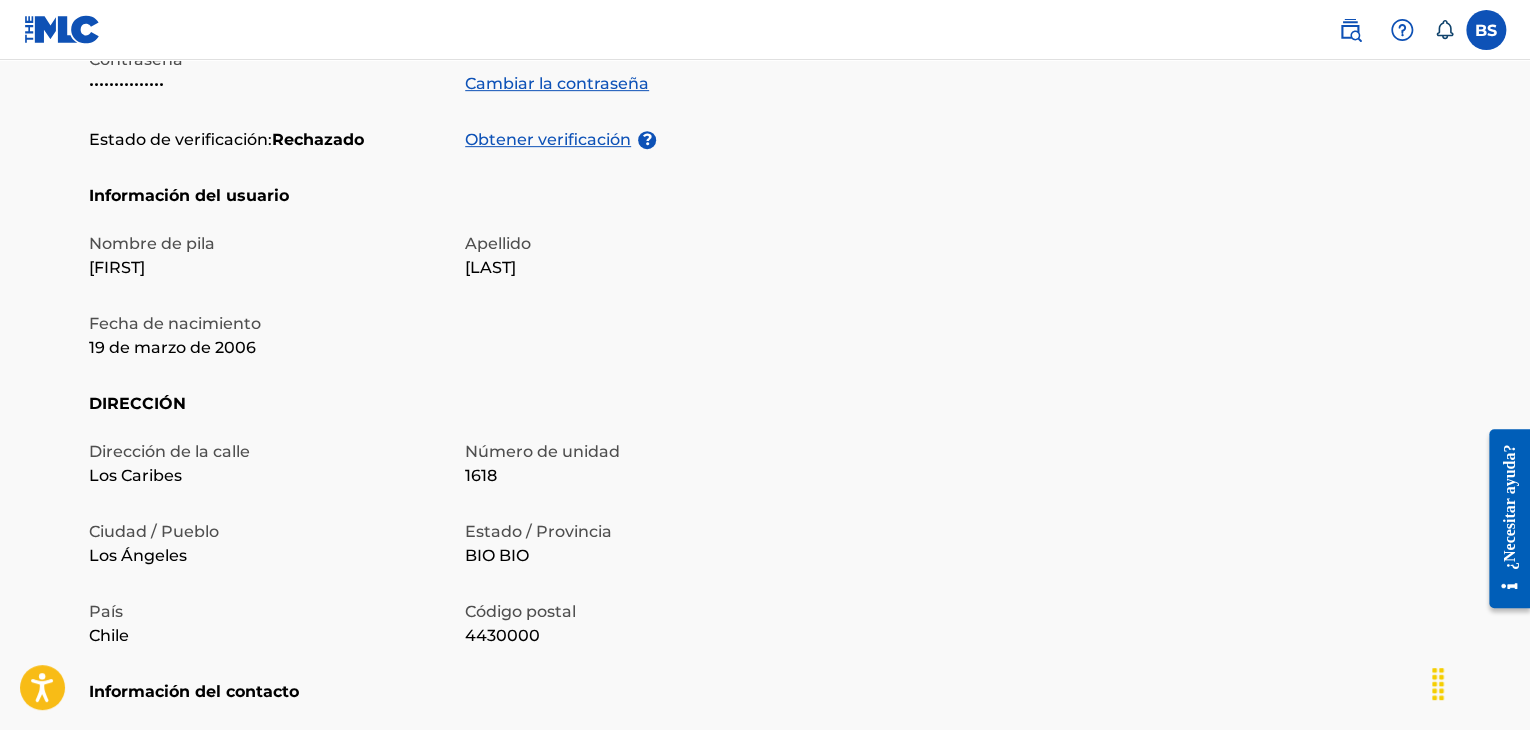 scroll, scrollTop: 500, scrollLeft: 0, axis: vertical 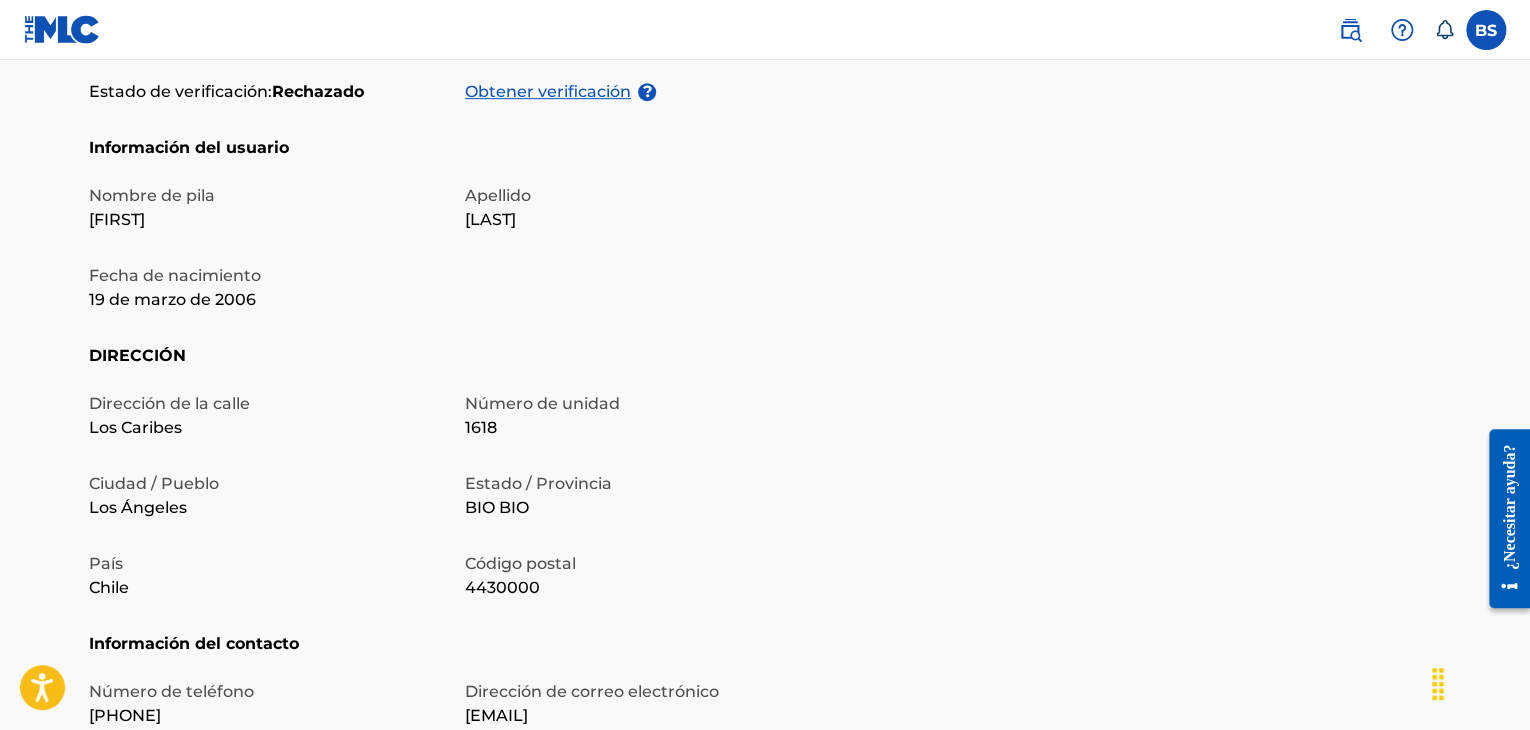 drag, startPoint x: 454, startPoint y: 316, endPoint x: 502, endPoint y: 277, distance: 61.846584 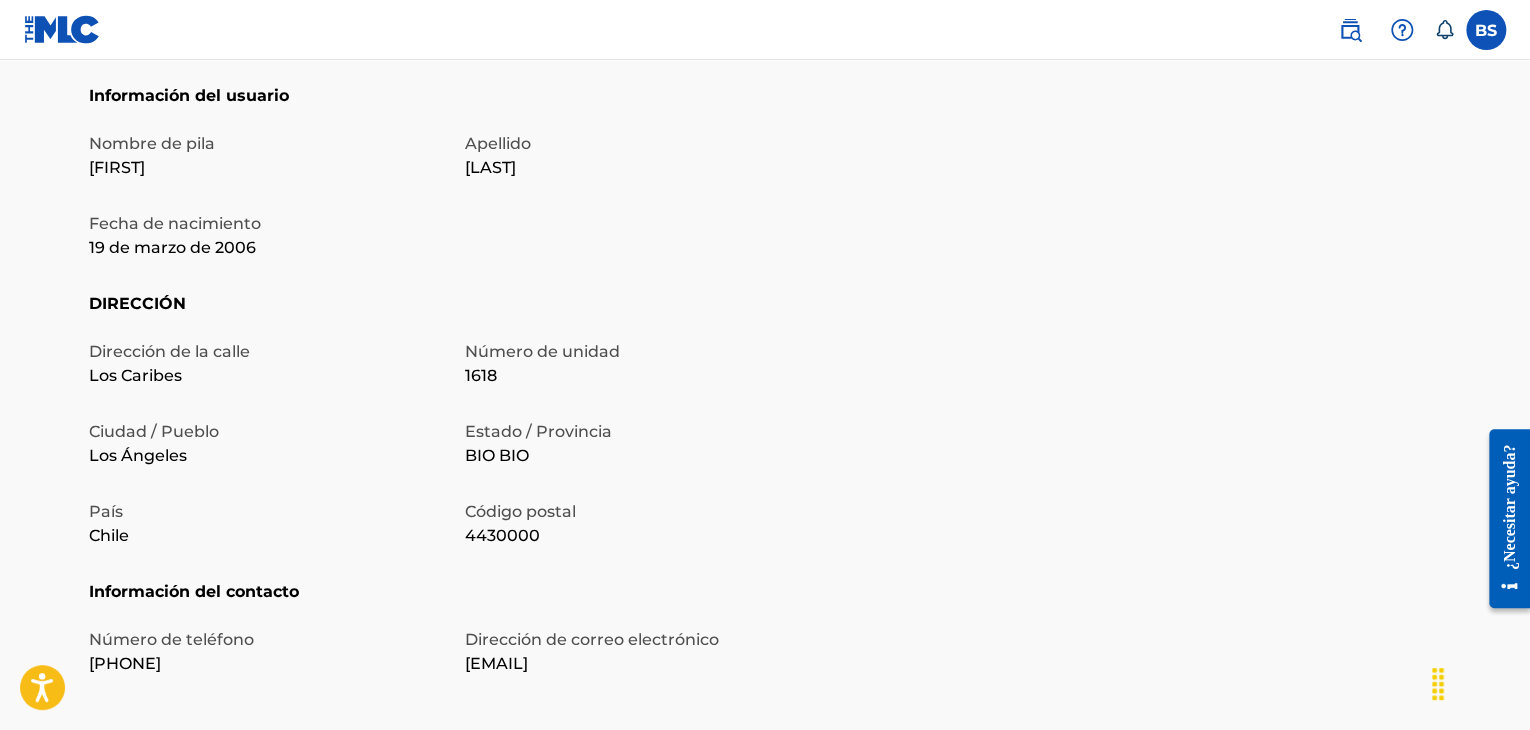 scroll, scrollTop: 374, scrollLeft: 0, axis: vertical 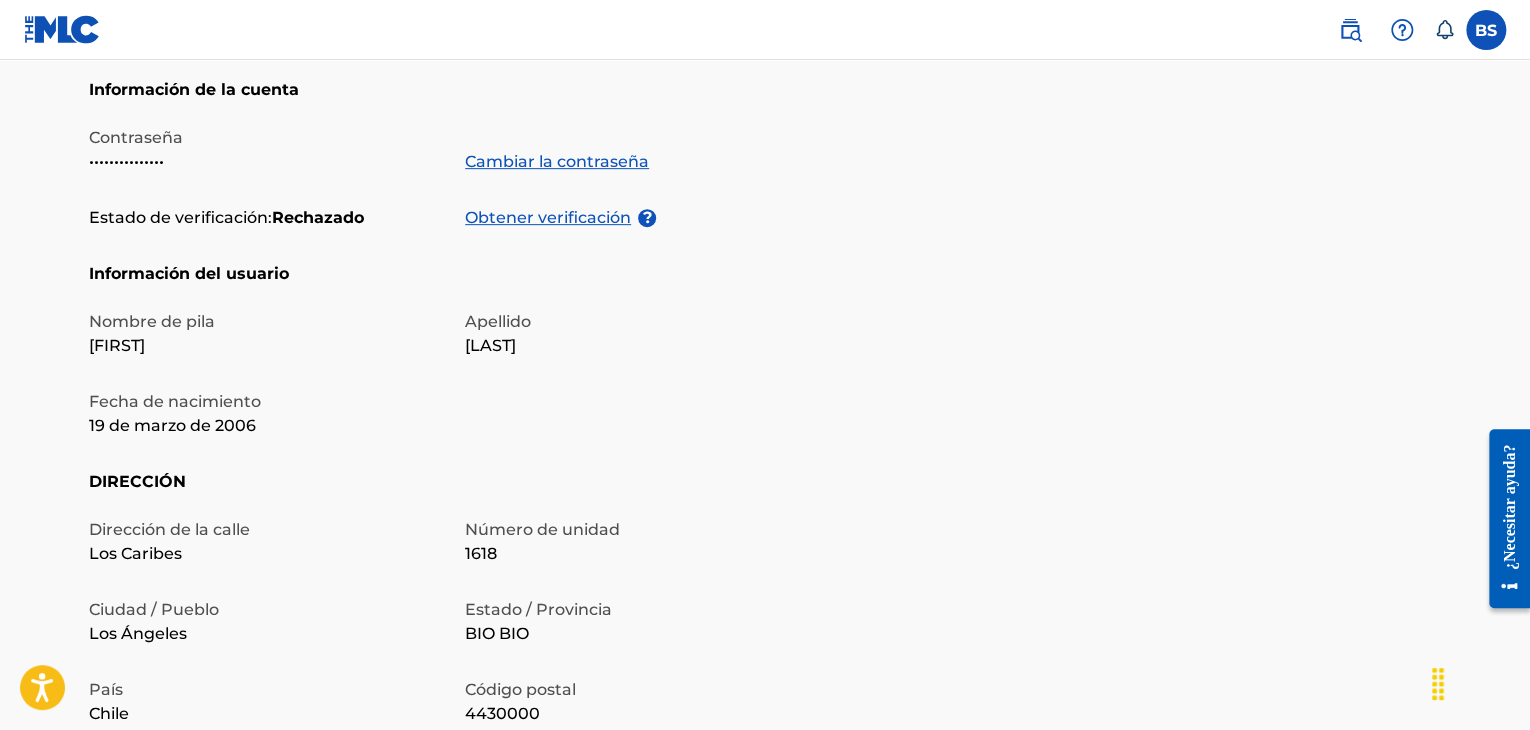 click on "Obtener verificación" at bounding box center [551, 218] 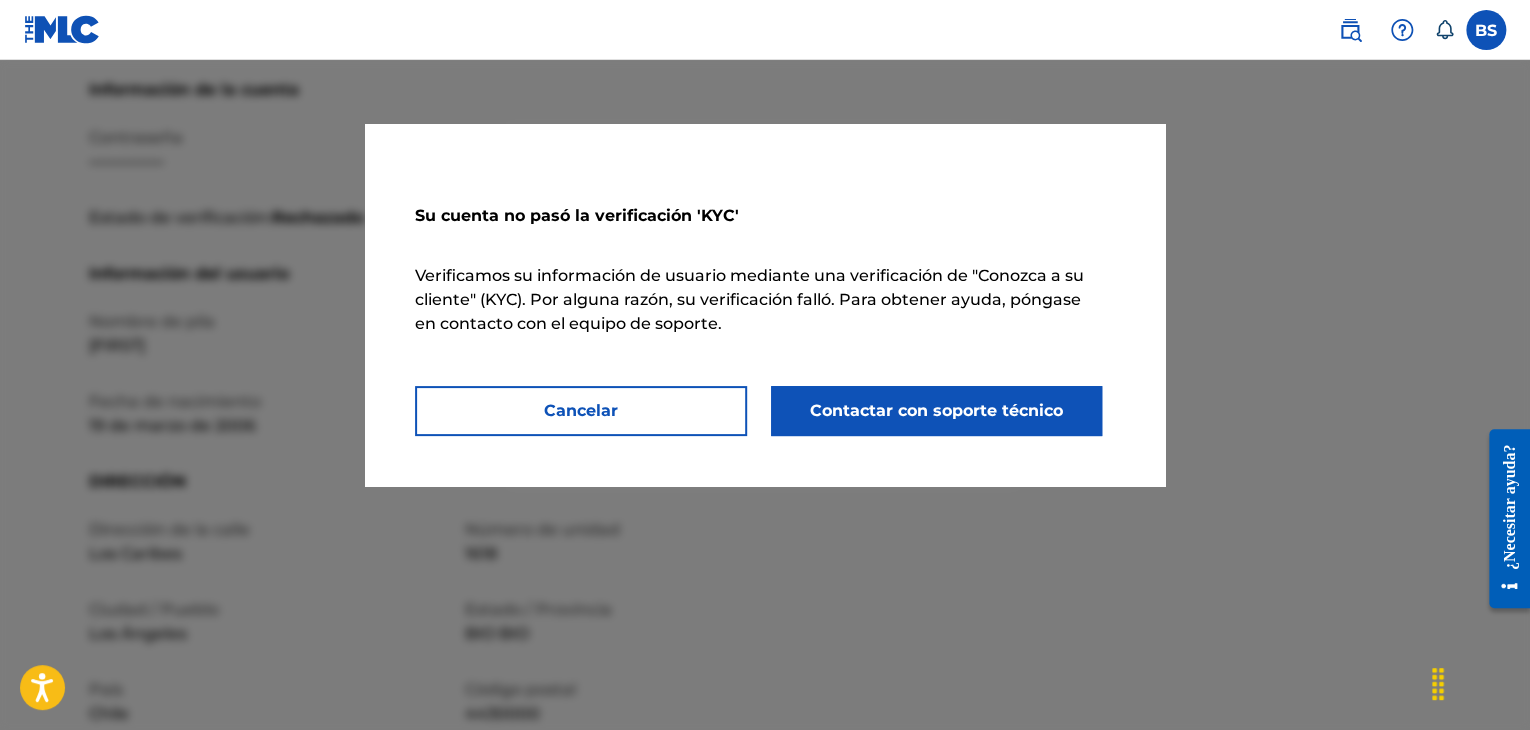 click on "Contactar con soporte técnico" at bounding box center (936, 410) 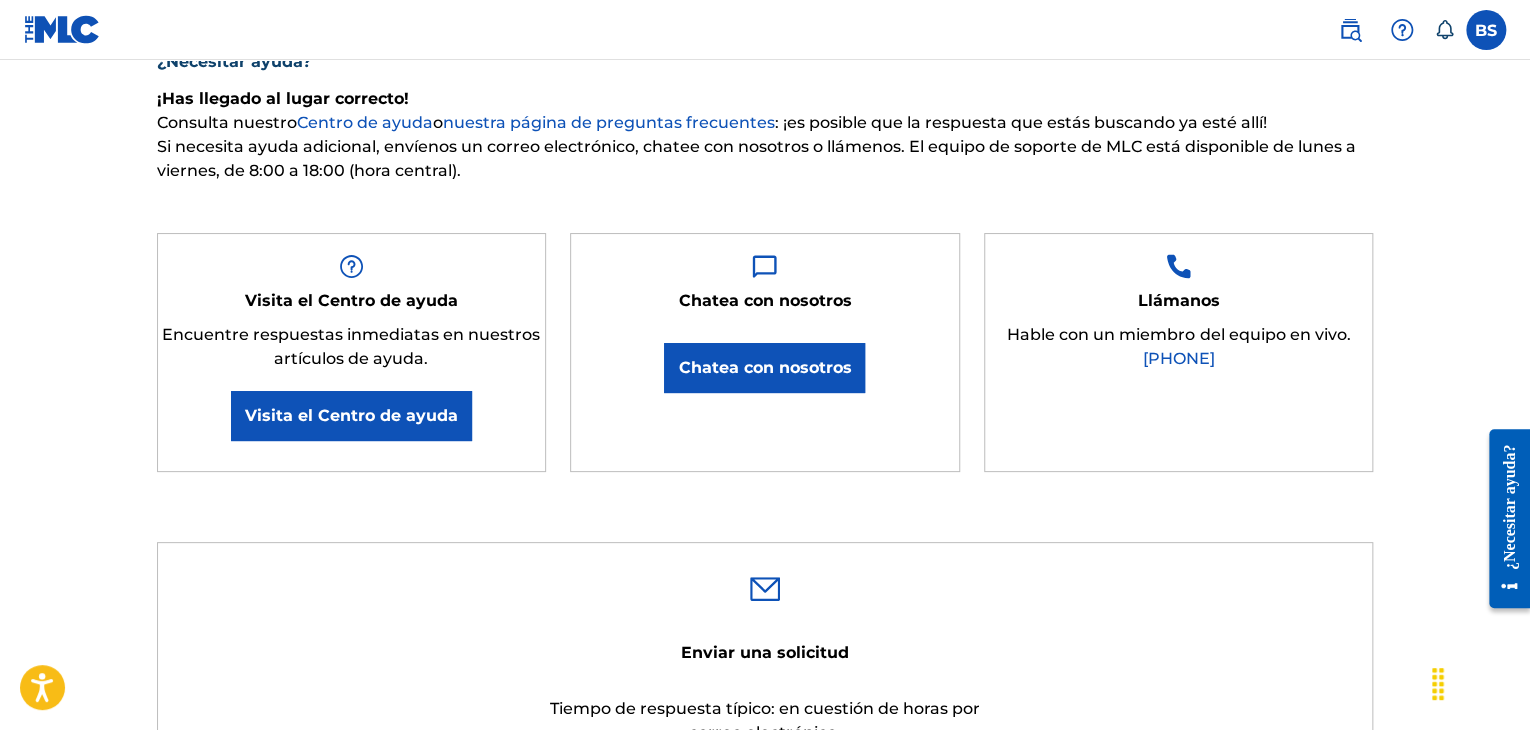 scroll, scrollTop: 200, scrollLeft: 0, axis: vertical 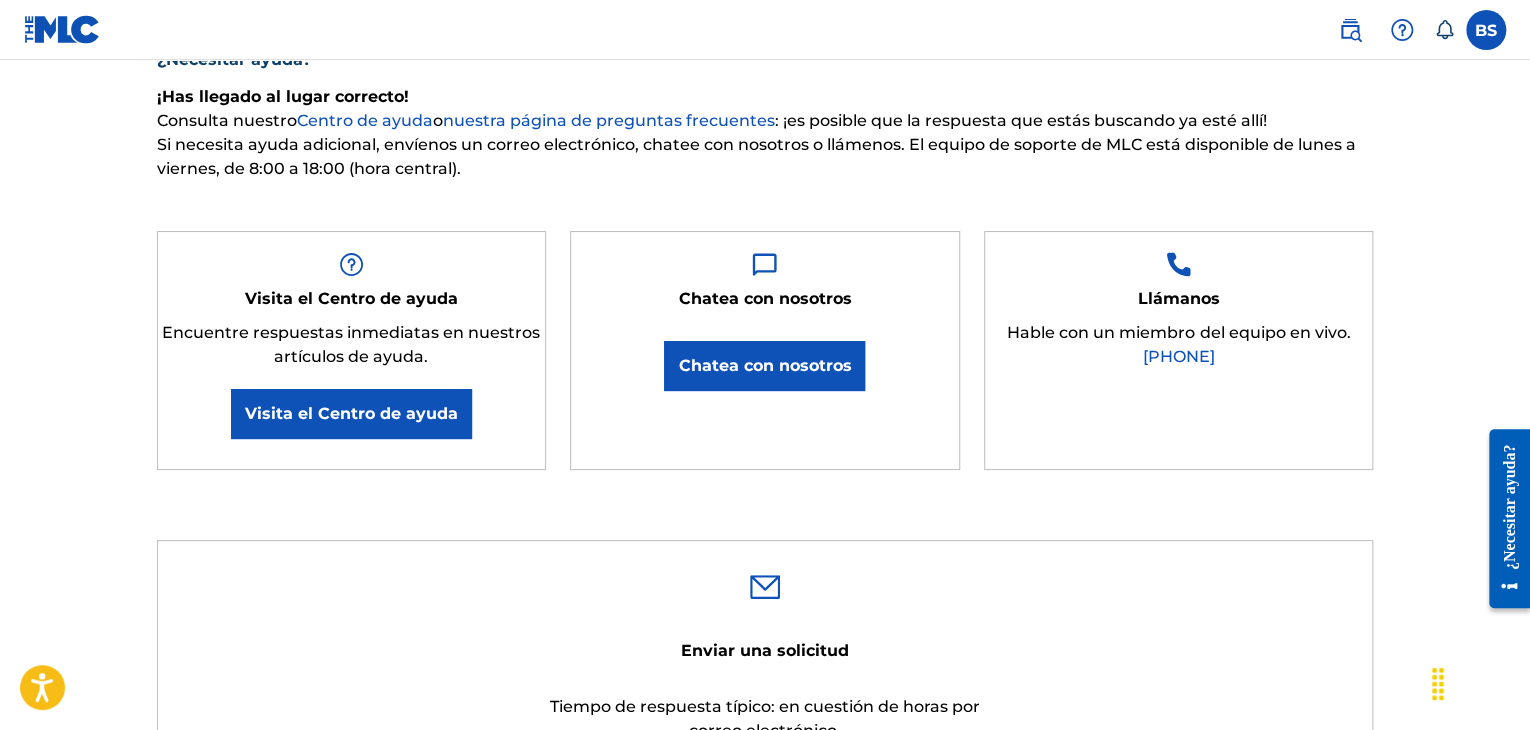 click on "Chatea con nosotros" at bounding box center (764, 365) 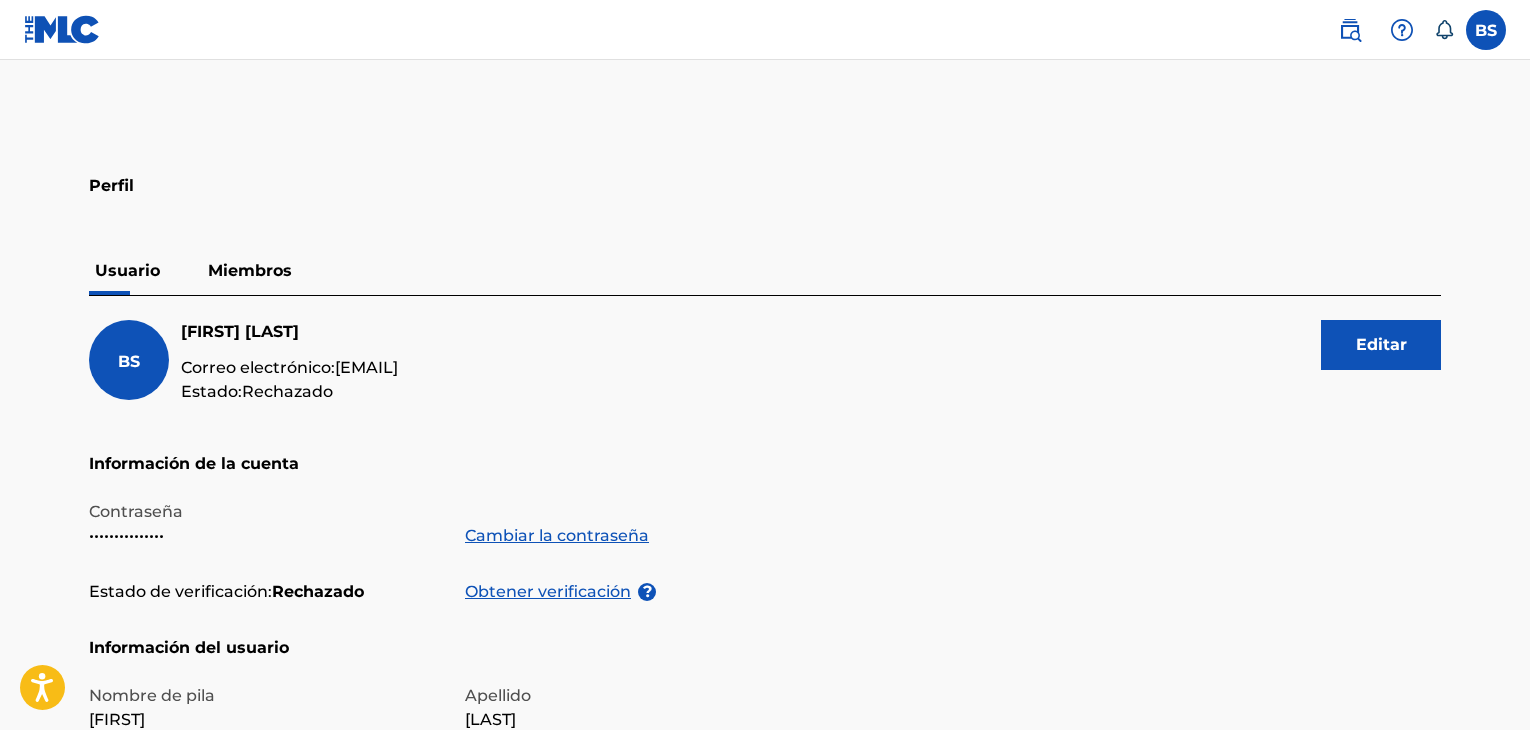 scroll, scrollTop: 0, scrollLeft: 0, axis: both 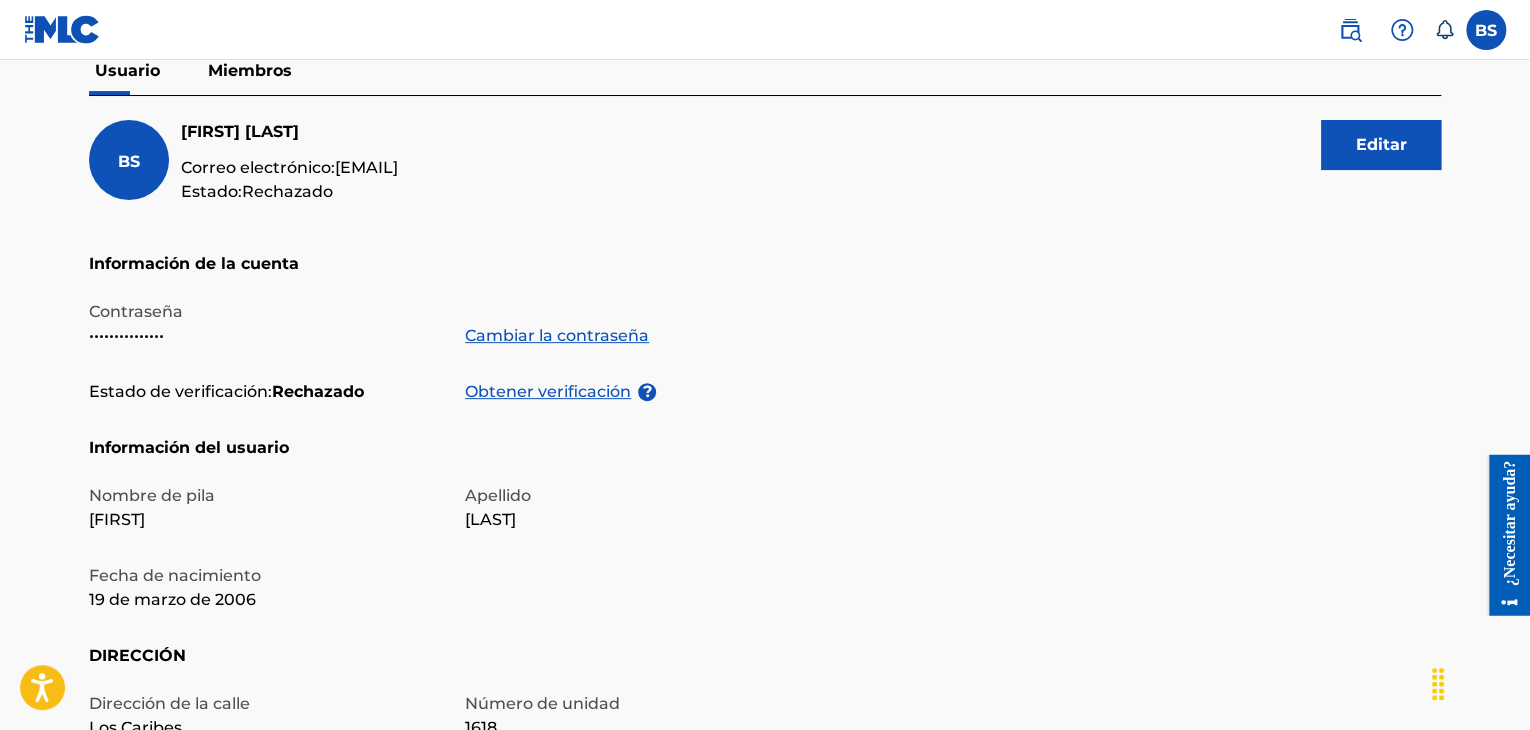 click on "Obtener verificación" at bounding box center [548, 391] 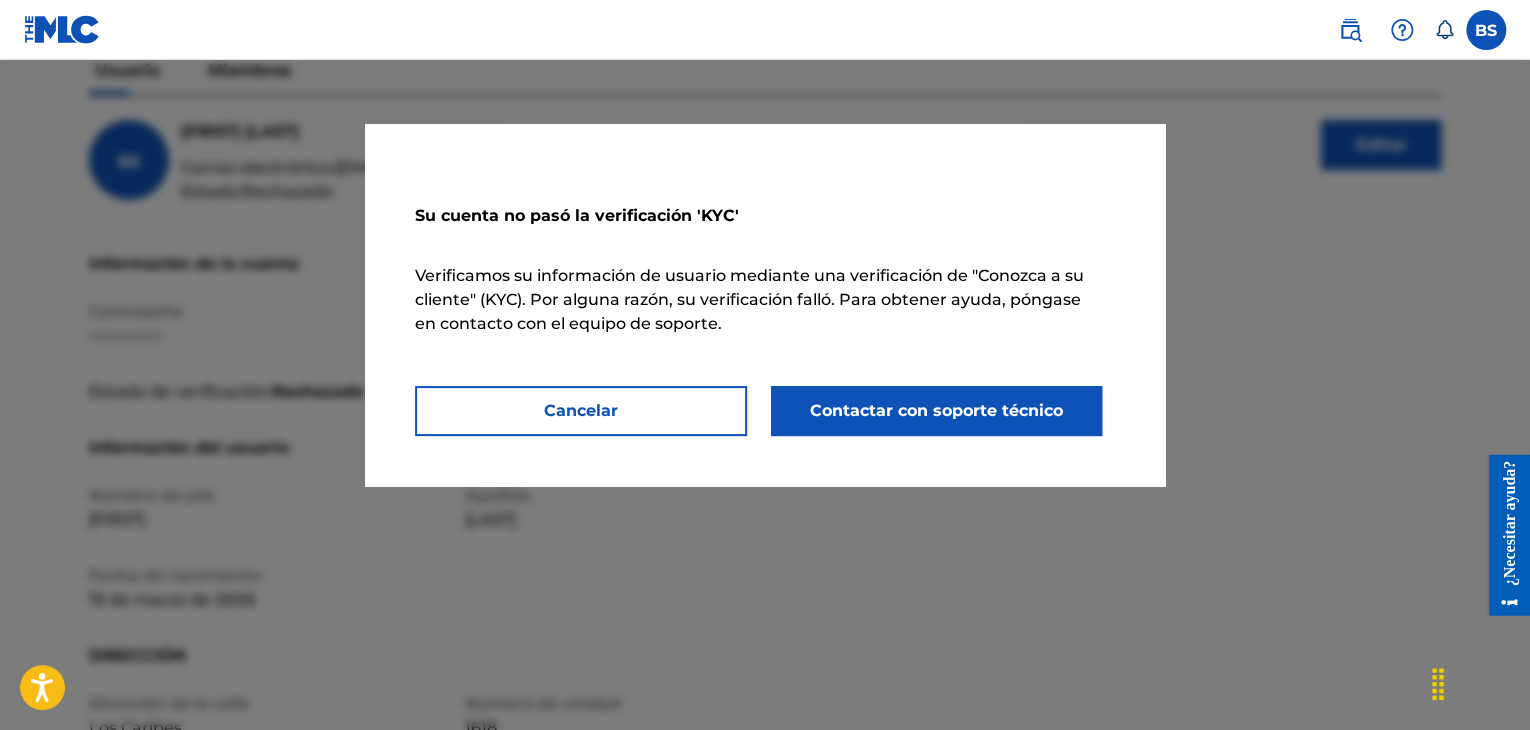 click on "Contactar con soporte técnico" at bounding box center [936, 410] 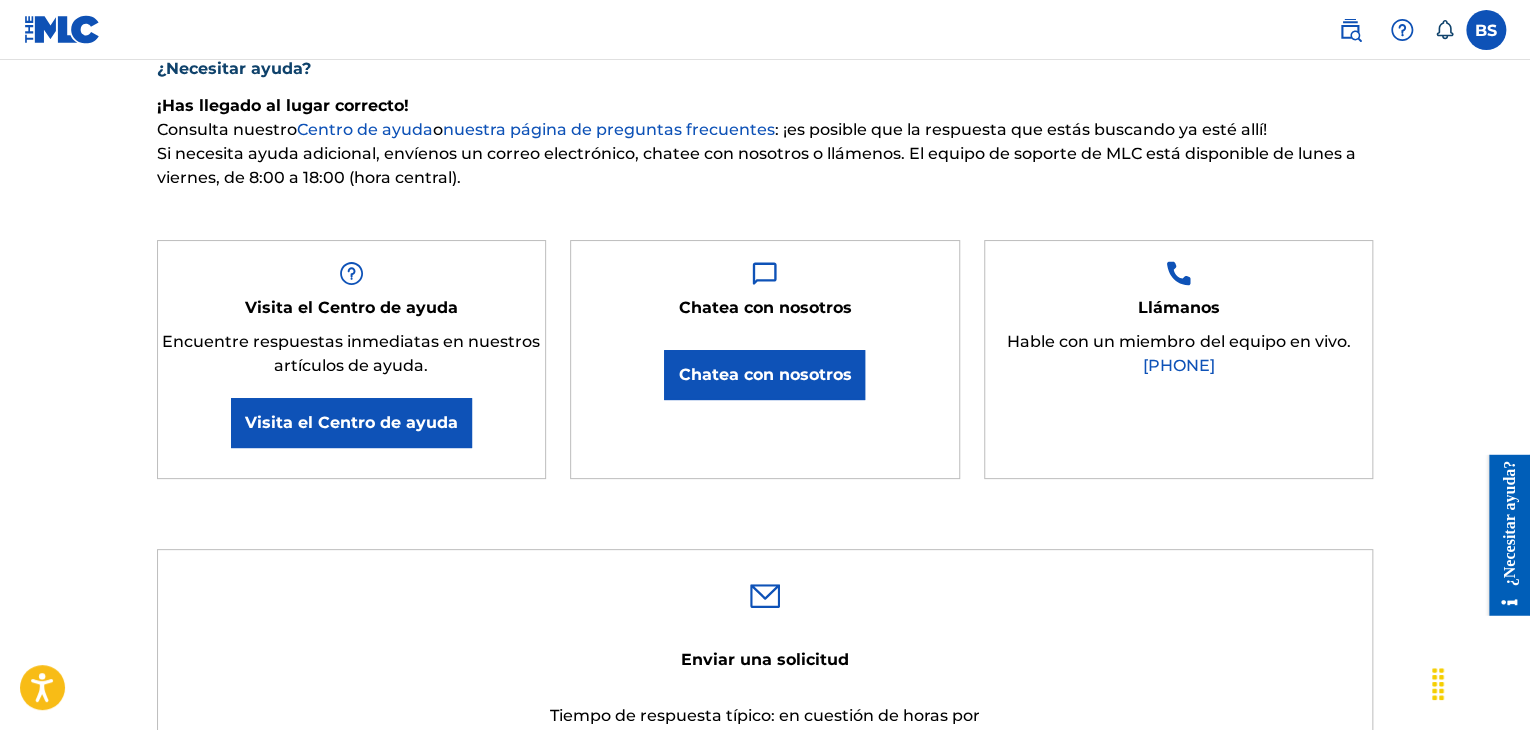 scroll, scrollTop: 200, scrollLeft: 0, axis: vertical 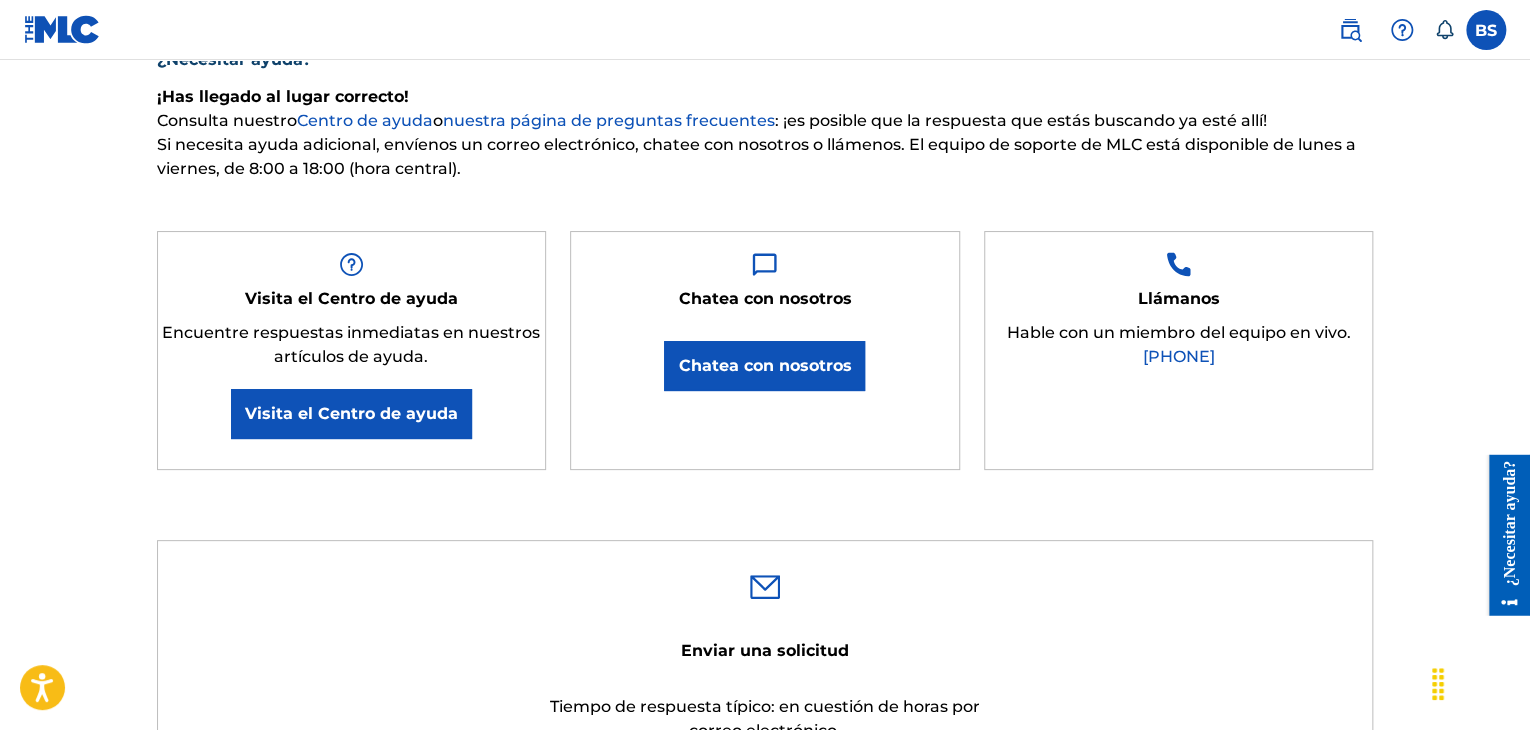 click on "¿Necesitar ayuda?" at bounding box center (765, 52) 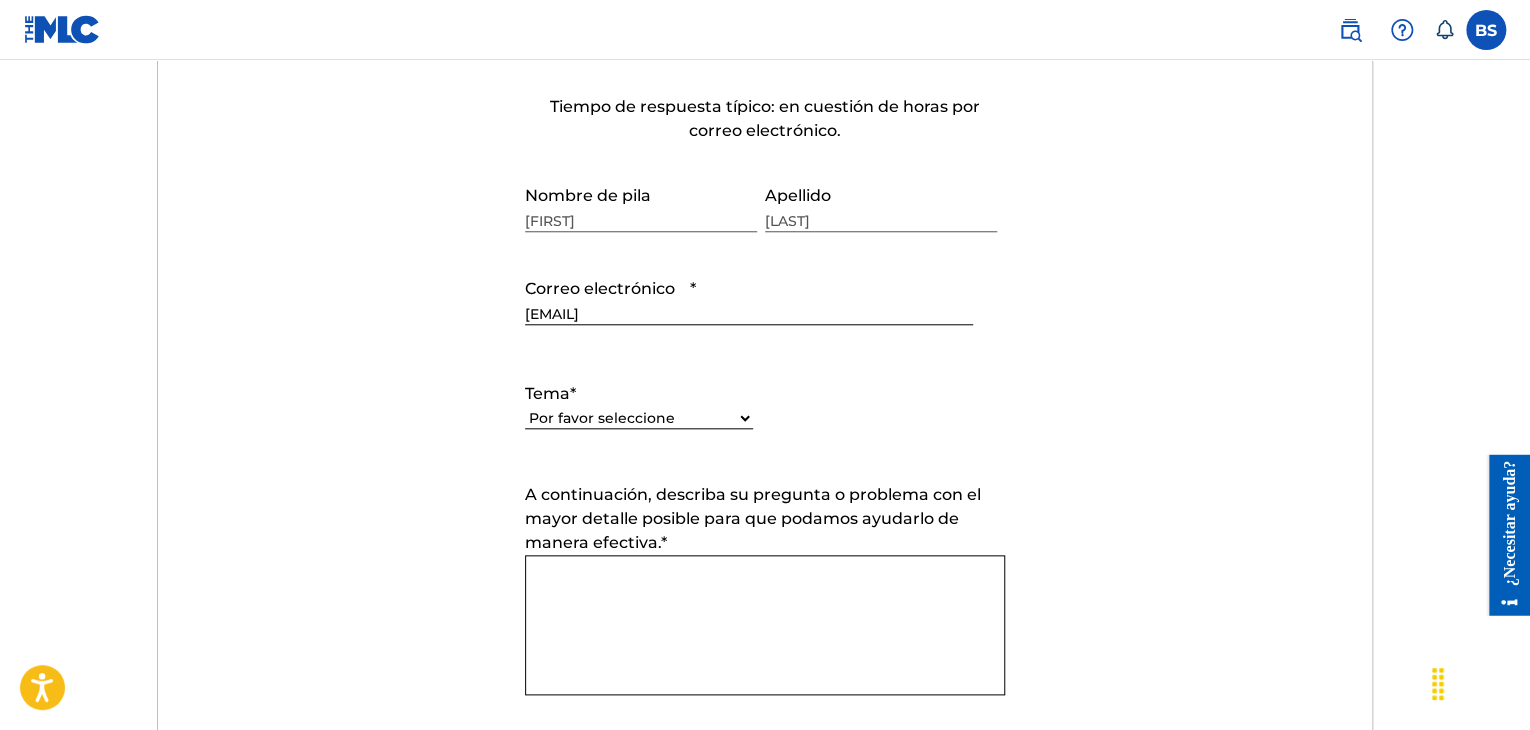 scroll, scrollTop: 900, scrollLeft: 0, axis: vertical 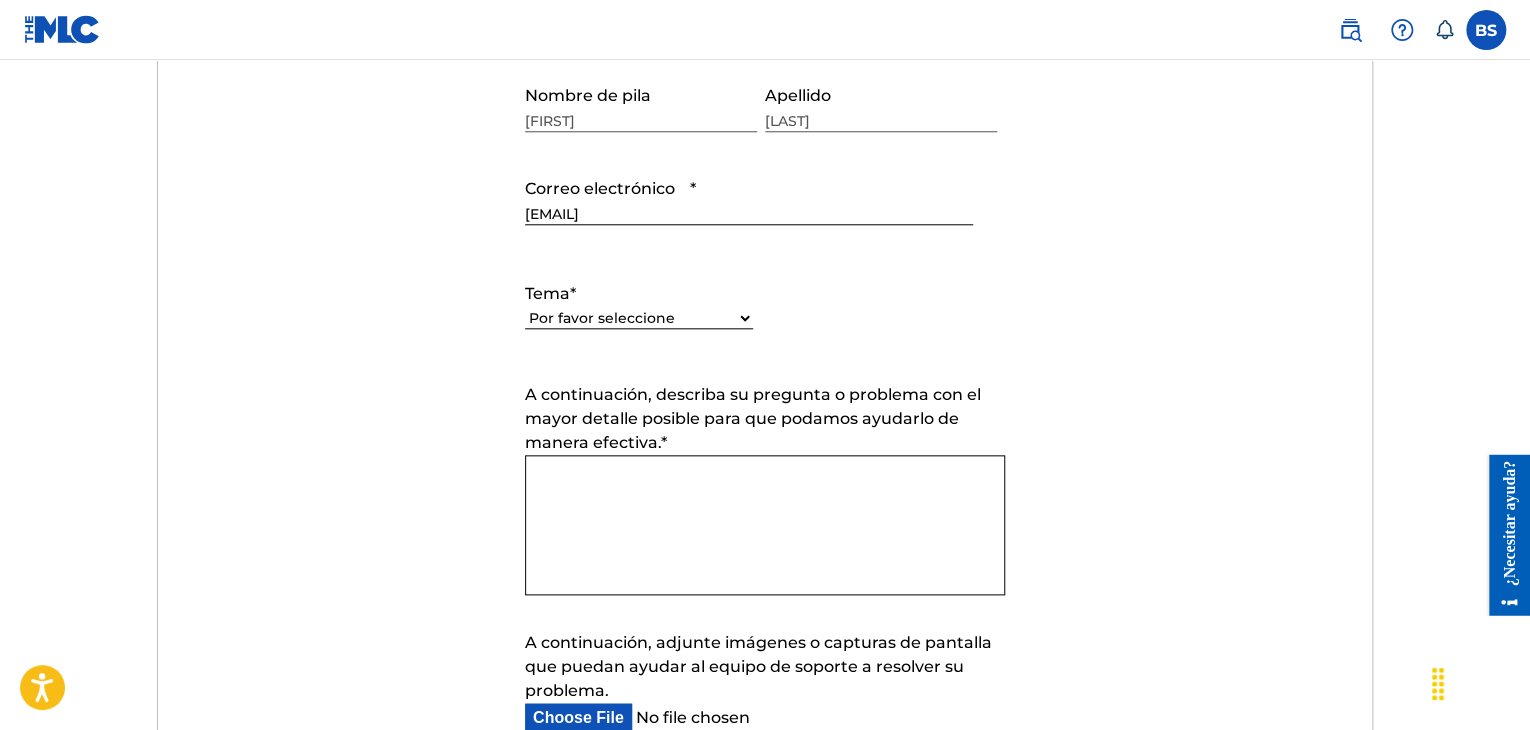 click on "Por favor seleccione Necesito ayuda con mi cuenta Necesito ayuda para gestionar mi catálogo Necesito ayuda con la Búsqueda Pública Necesito ayuda con información sobre El MLC Necesito ayuda con el pago Necesito ayuda con DQI" at bounding box center [639, 318] 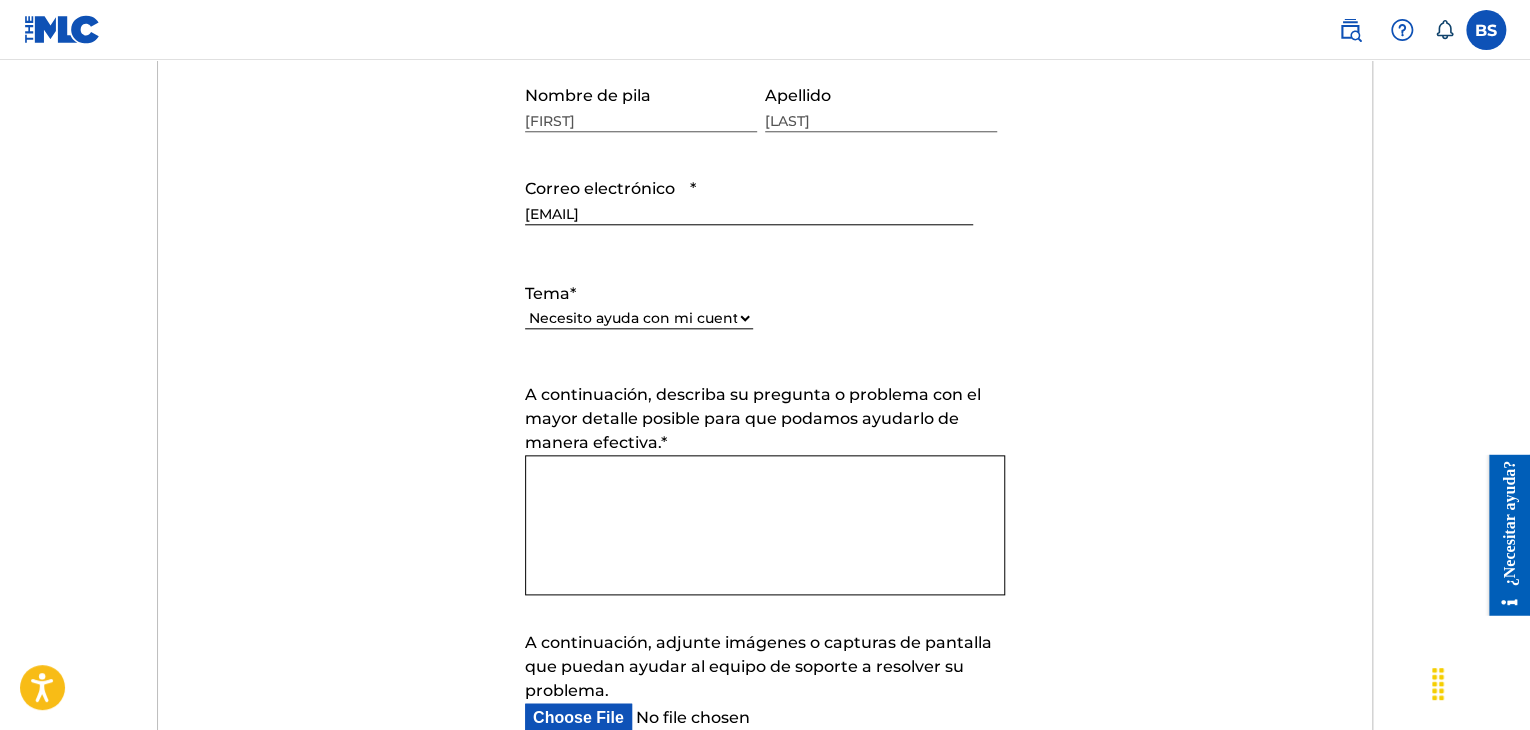 click on "Por favor seleccione Necesito ayuda con mi cuenta Necesito ayuda para gestionar mi catálogo Necesito ayuda con la Búsqueda Pública Necesito ayuda con información sobre El MLC Necesito ayuda con el pago Necesito ayuda con DQI" at bounding box center (639, 318) 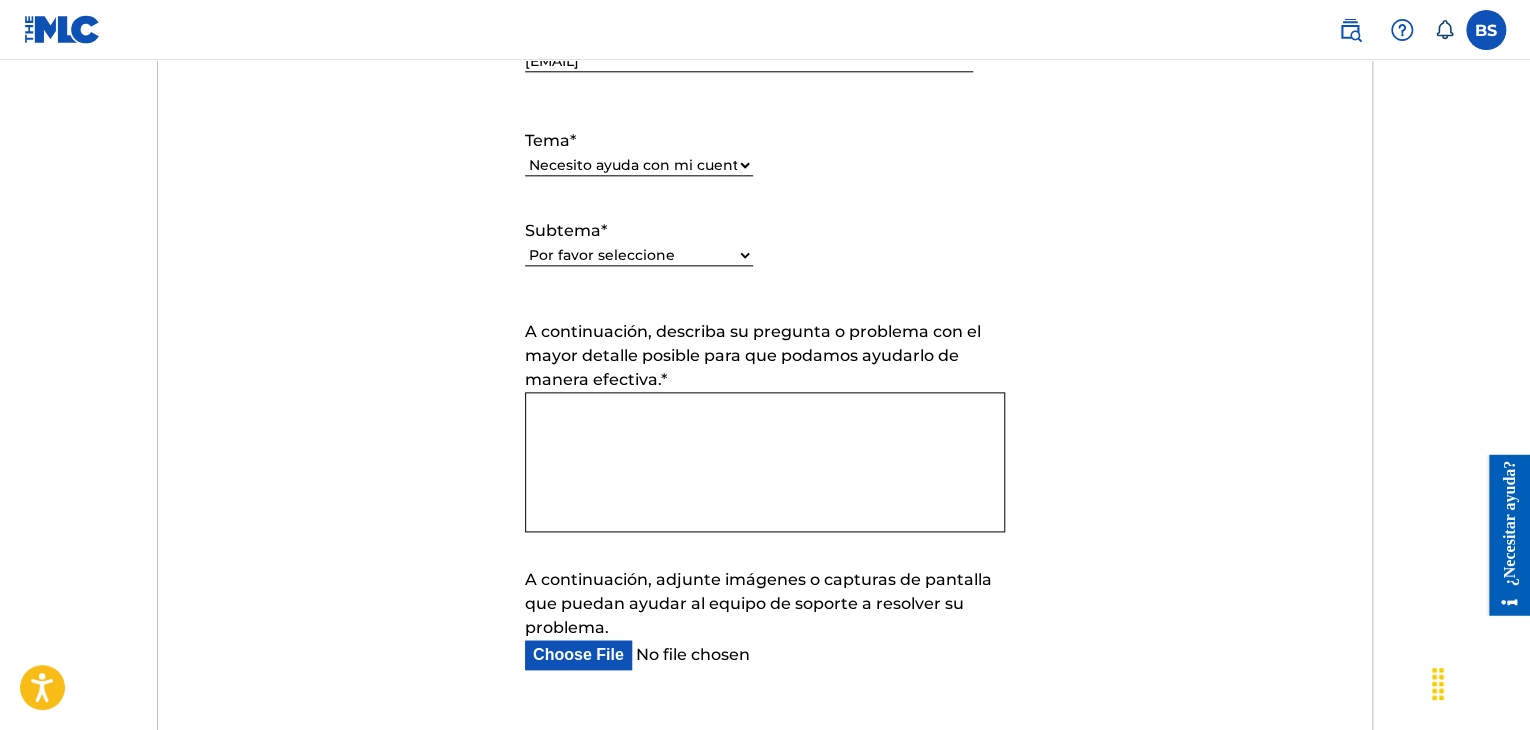 scroll, scrollTop: 1100, scrollLeft: 0, axis: vertical 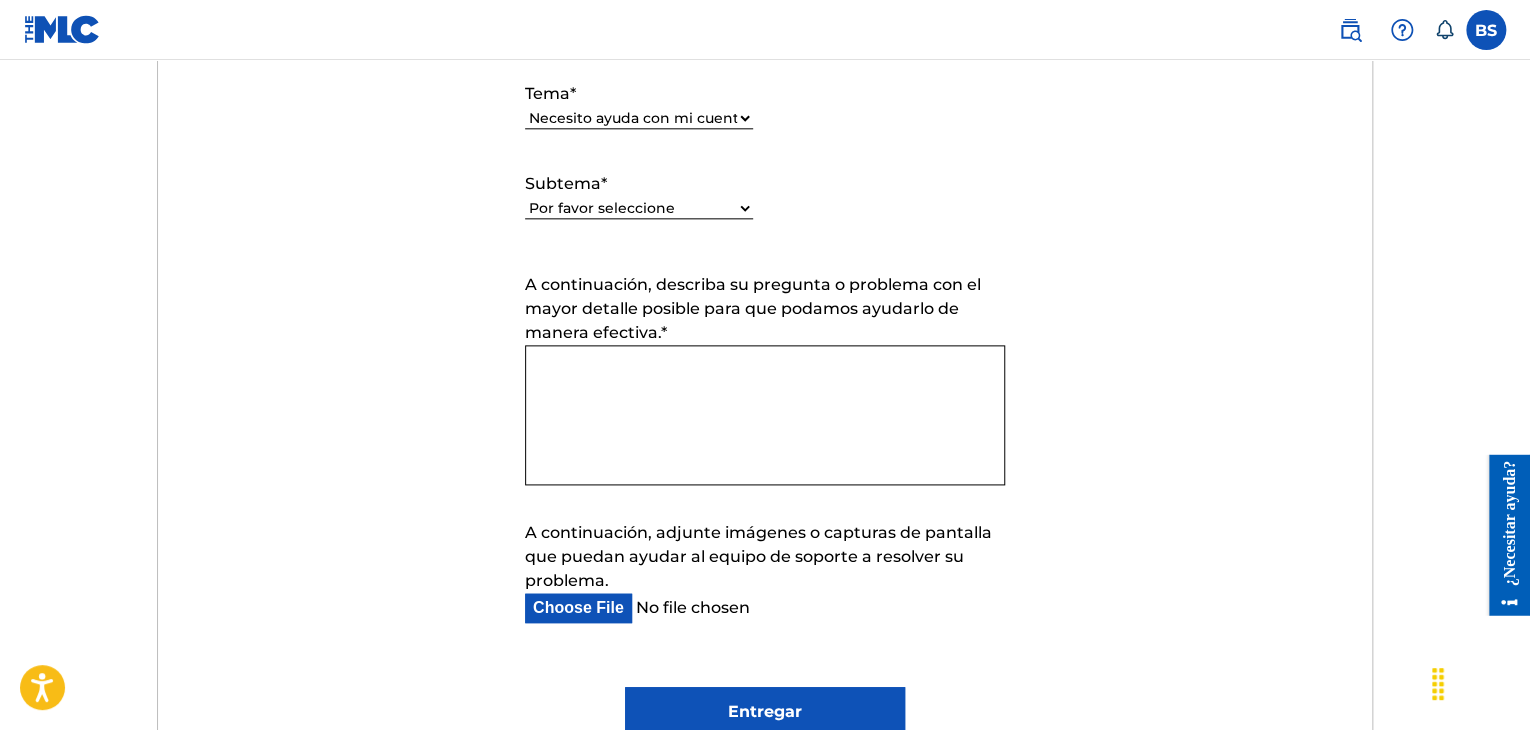 click on "Subtema  *" at bounding box center [639, 184] 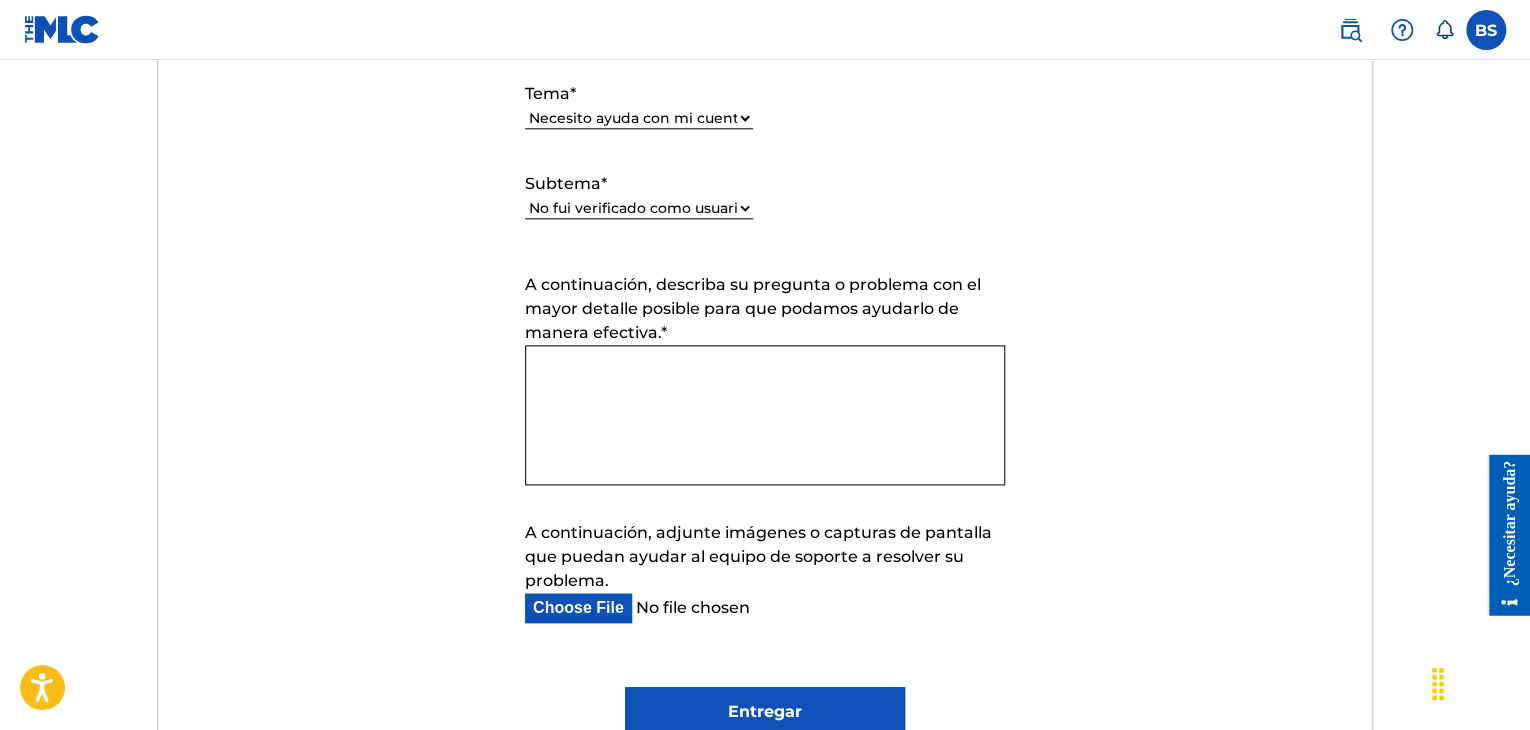 click on "Por favor seleccione Necesito ayuda con mi cuenta de usuario No puedo iniciar sesión en mi cuenta de usuario No fui verificado como usuario Necesito ayuda con mi cuenta de miembro" at bounding box center [639, 208] 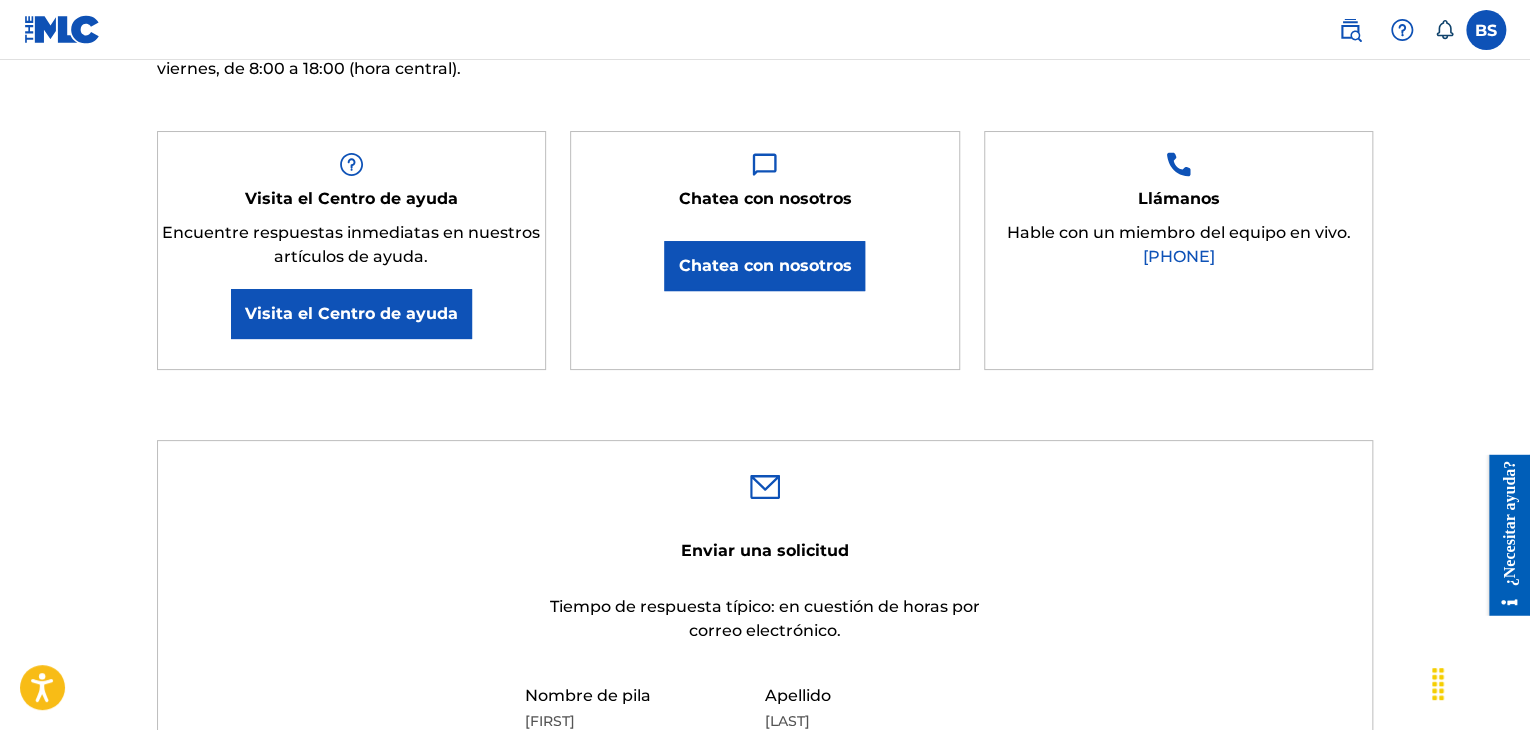 scroll, scrollTop: 0, scrollLeft: 0, axis: both 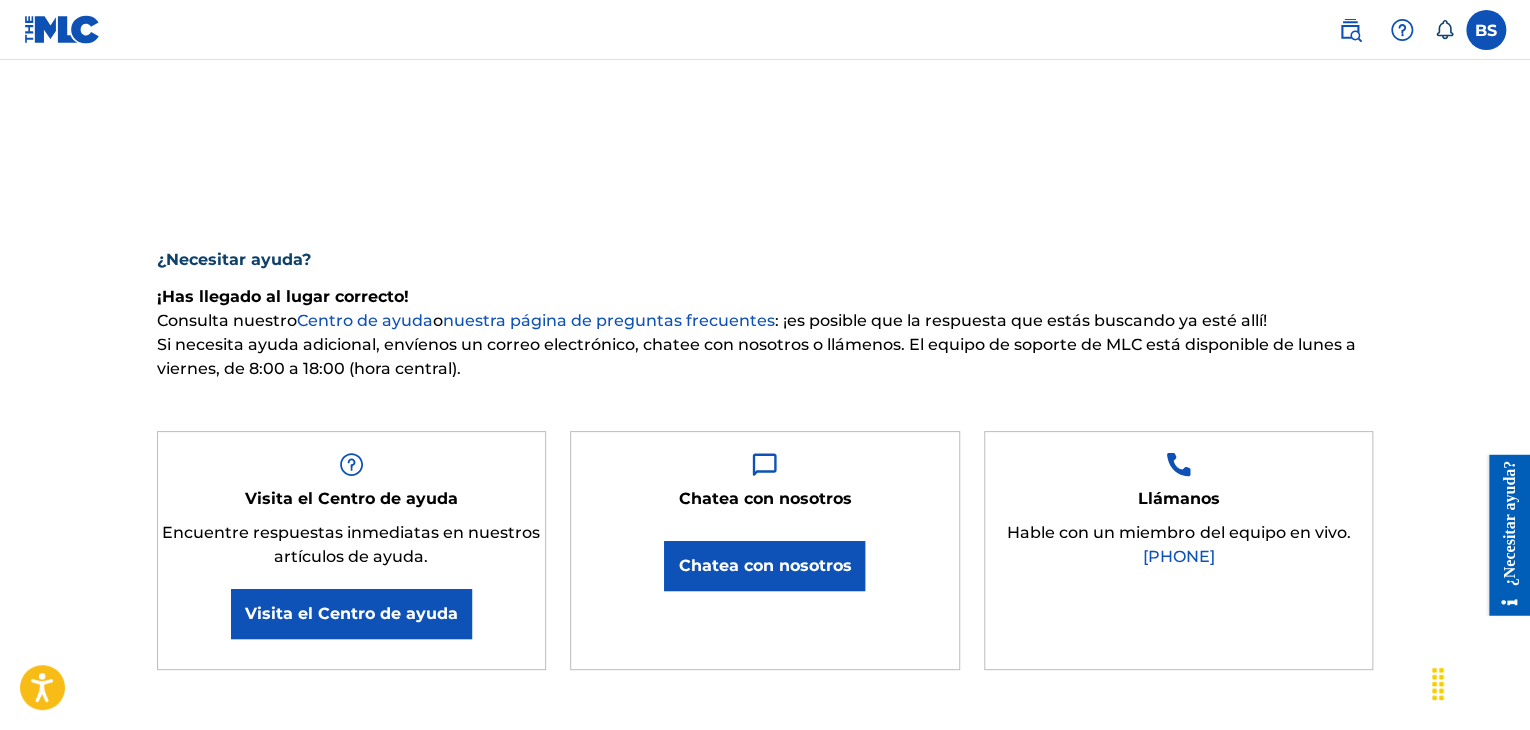 type on "me sale rechazado en mi verificacion de usuario y puse todos mis datos de manera correcta." 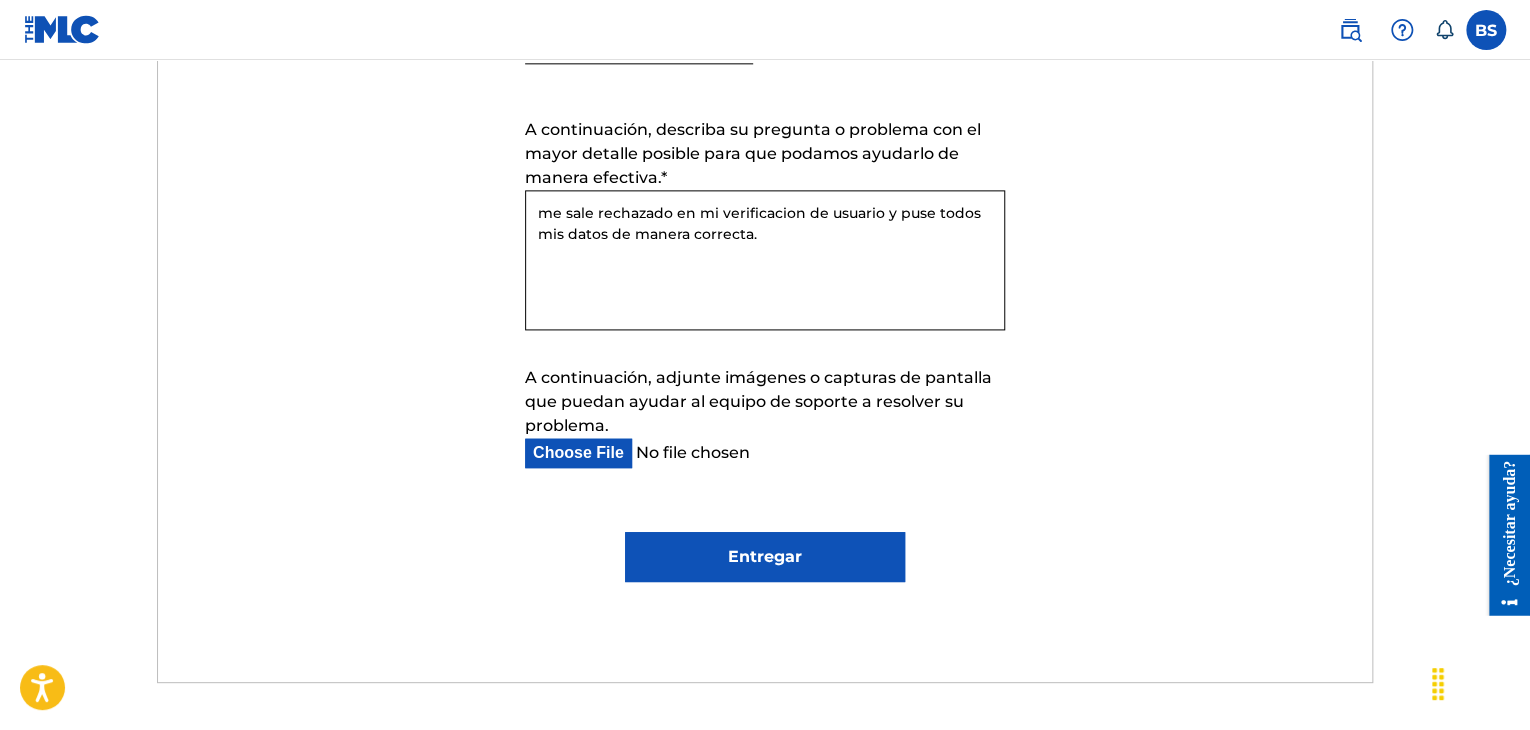 scroll, scrollTop: 1300, scrollLeft: 0, axis: vertical 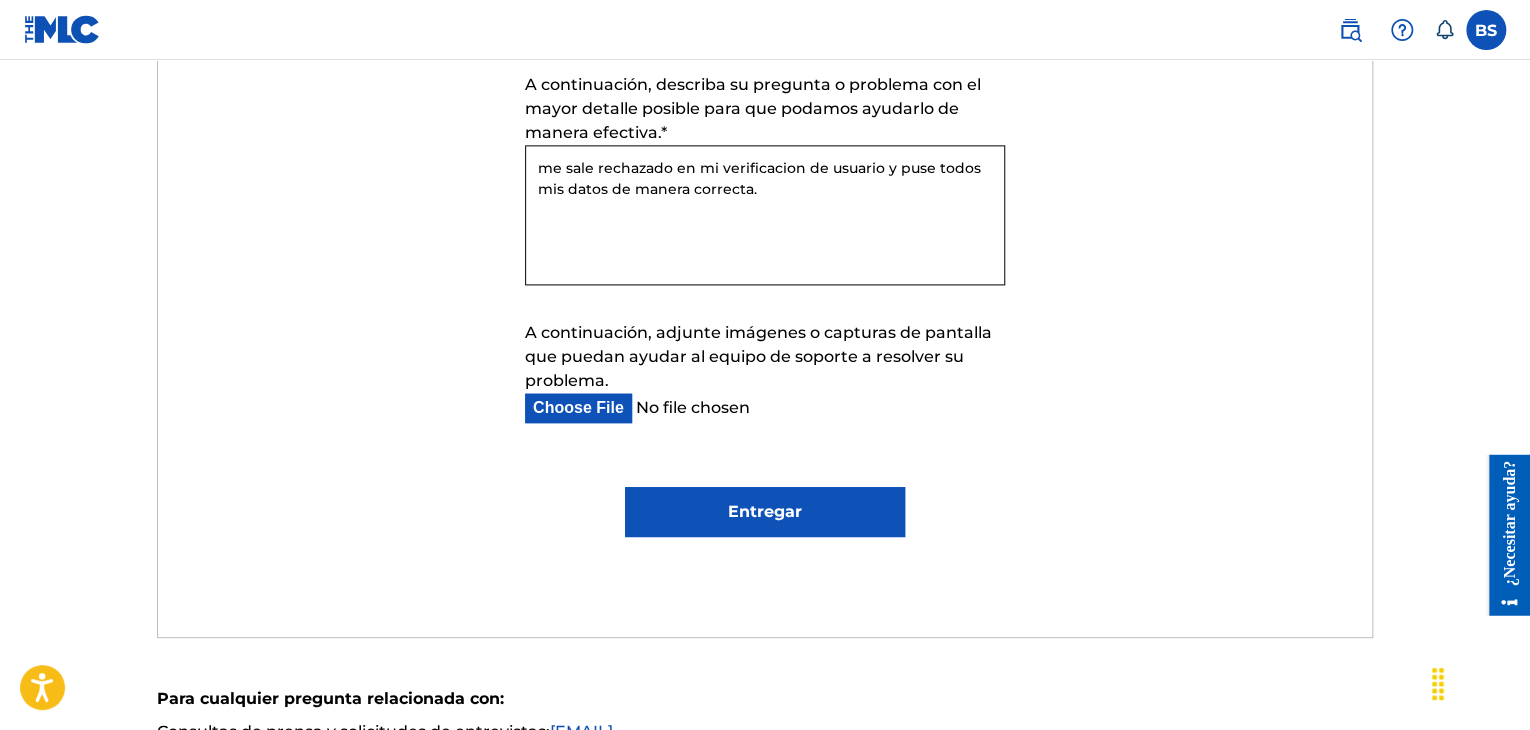 click on "A continuación, adjunte imágenes o capturas de pantalla que puedan ayudar al equipo de soporte a resolver su problema." at bounding box center (749, 408) 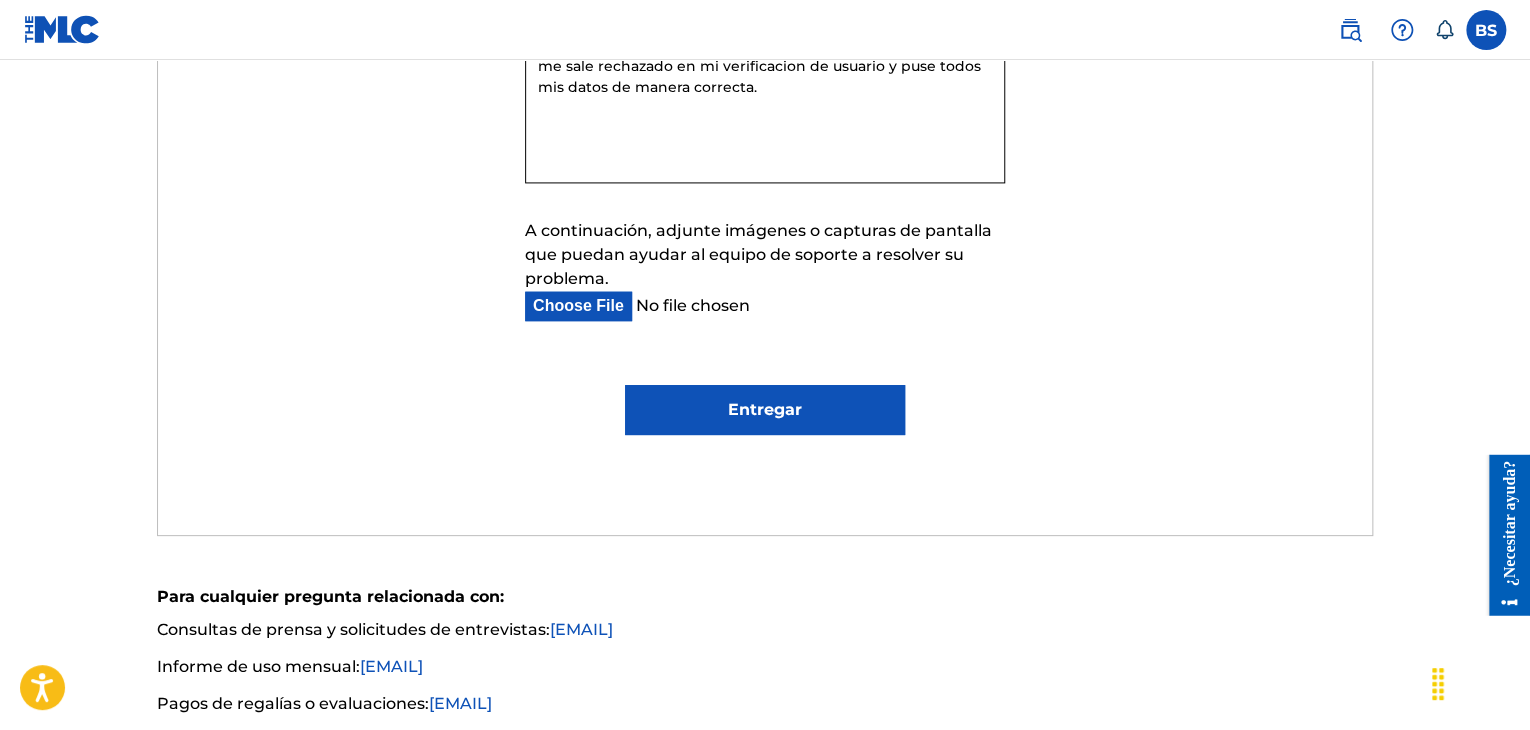 scroll, scrollTop: 1500, scrollLeft: 0, axis: vertical 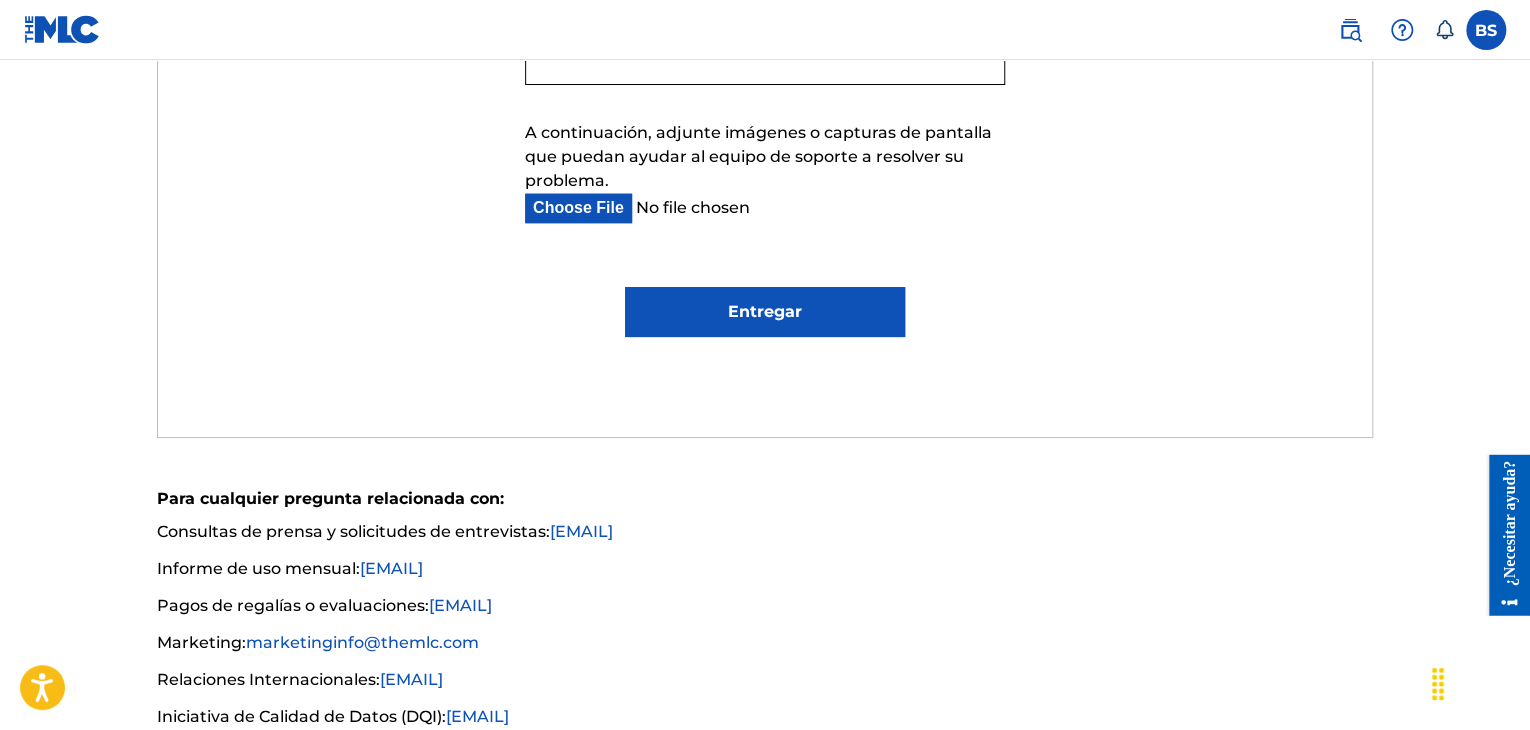 click on "A continuación, adjunte imágenes o capturas de pantalla que puedan ayudar al equipo de soporte a resolver su problema." at bounding box center [749, 208] 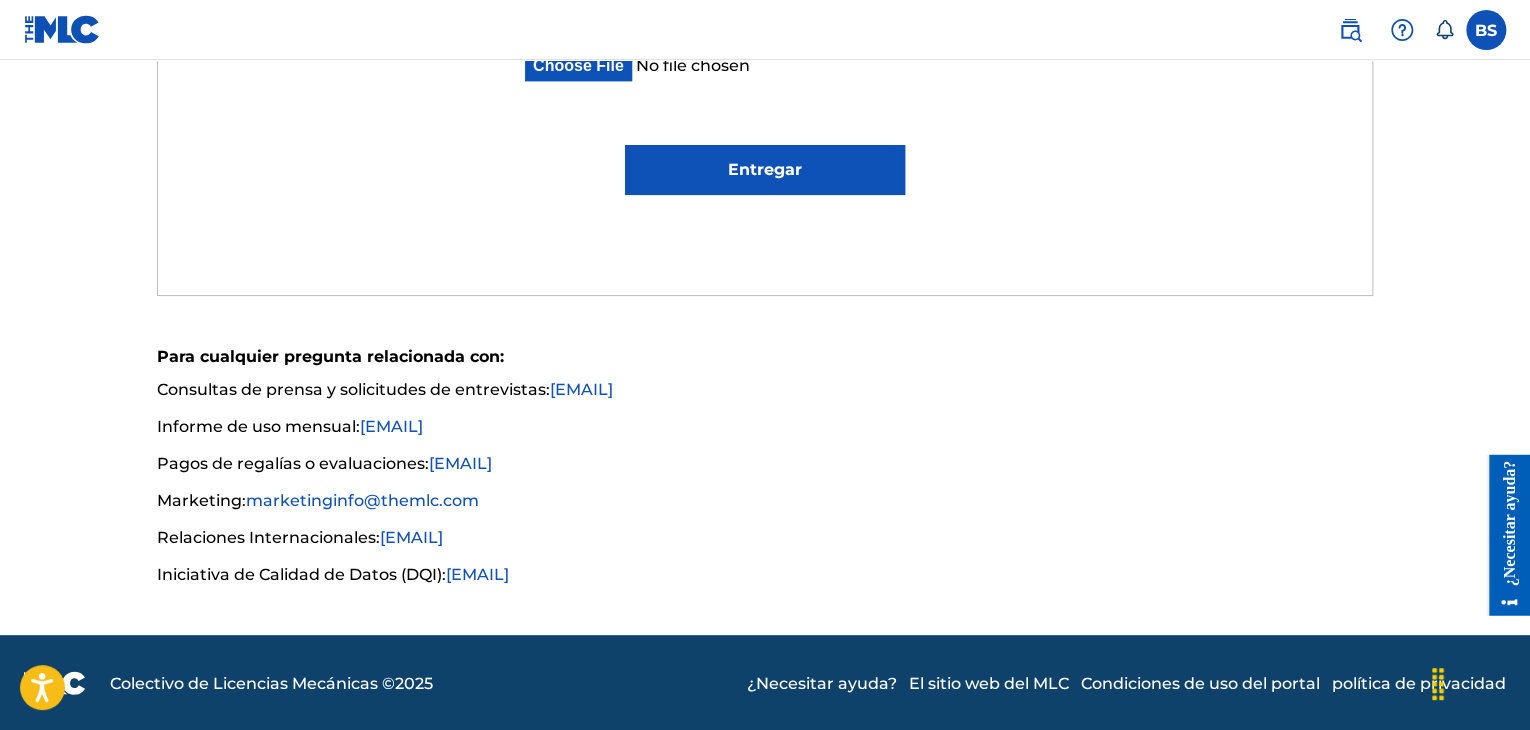 click on "Entregar" at bounding box center (764, 170) 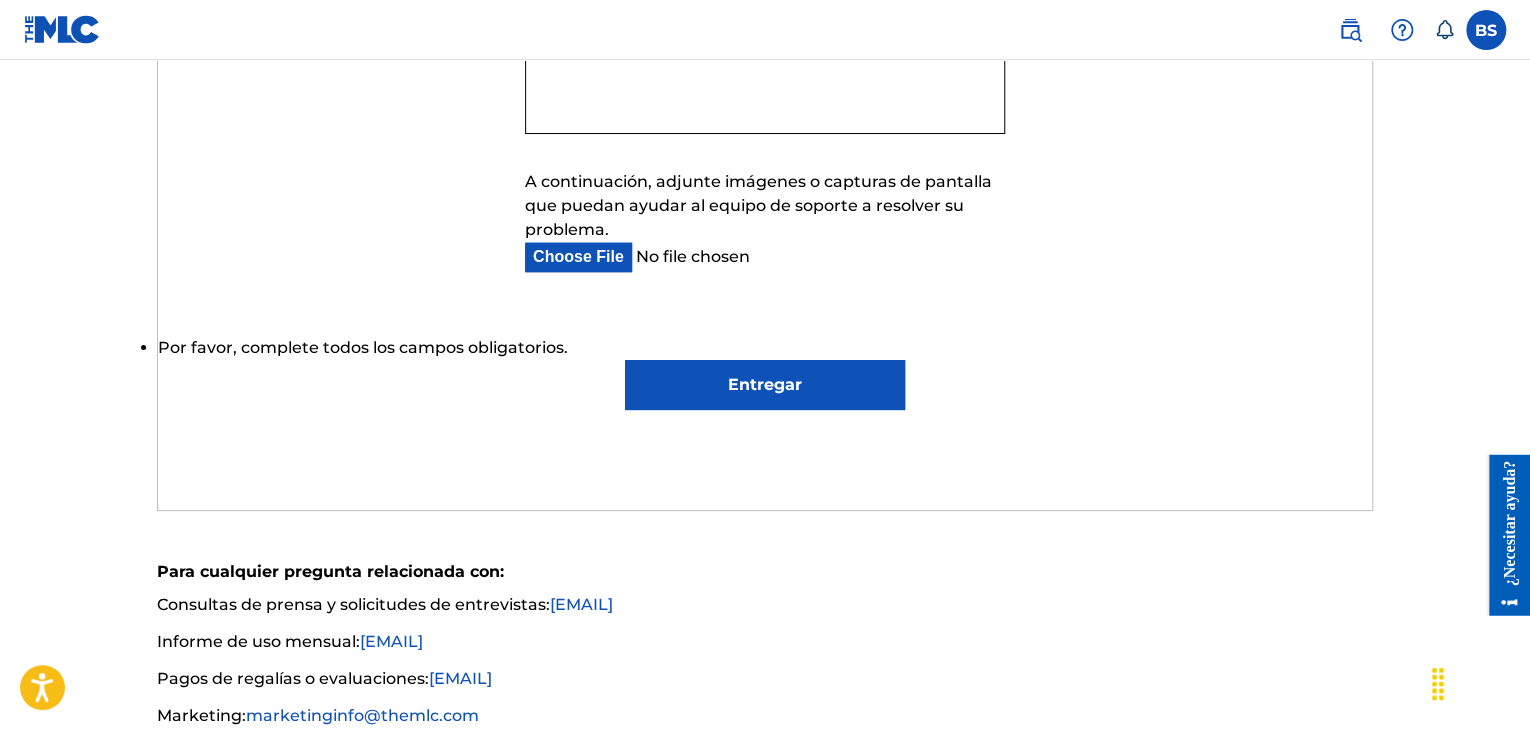 scroll, scrollTop: 1466, scrollLeft: 0, axis: vertical 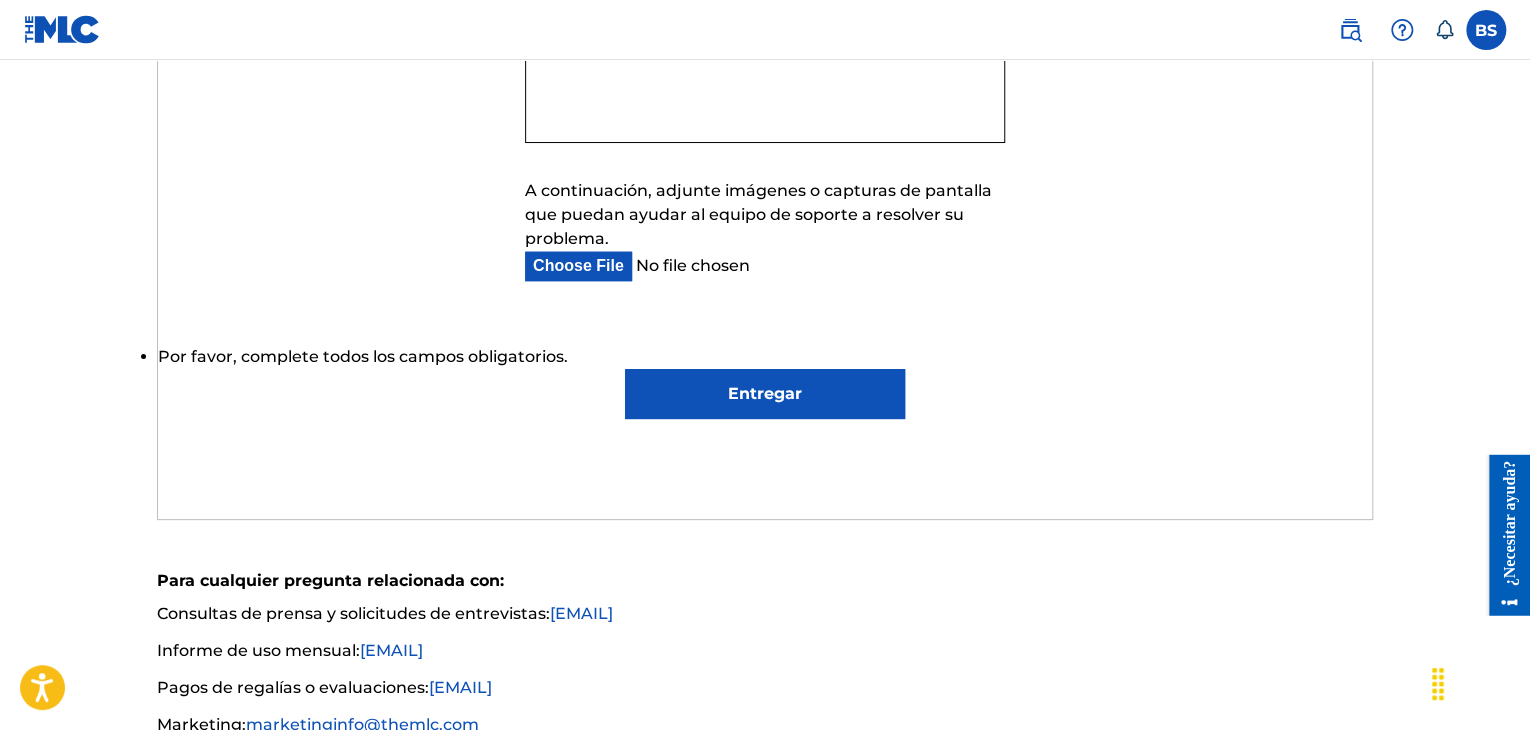 click on "A continuación, adjunte imágenes o capturas de pantalla que puedan ayudar al equipo de soporte a resolver su problema." at bounding box center (749, 266) 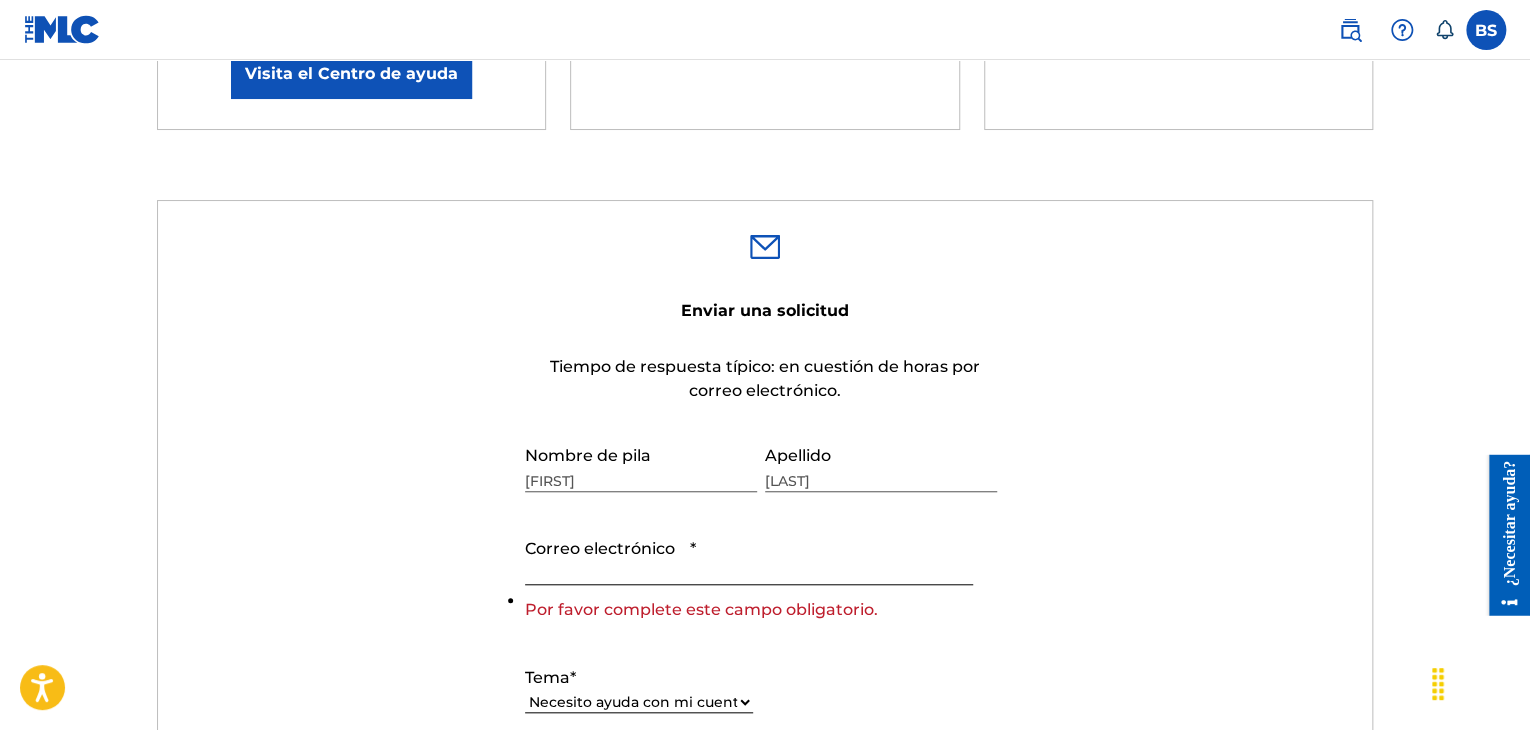 scroll, scrollTop: 766, scrollLeft: 0, axis: vertical 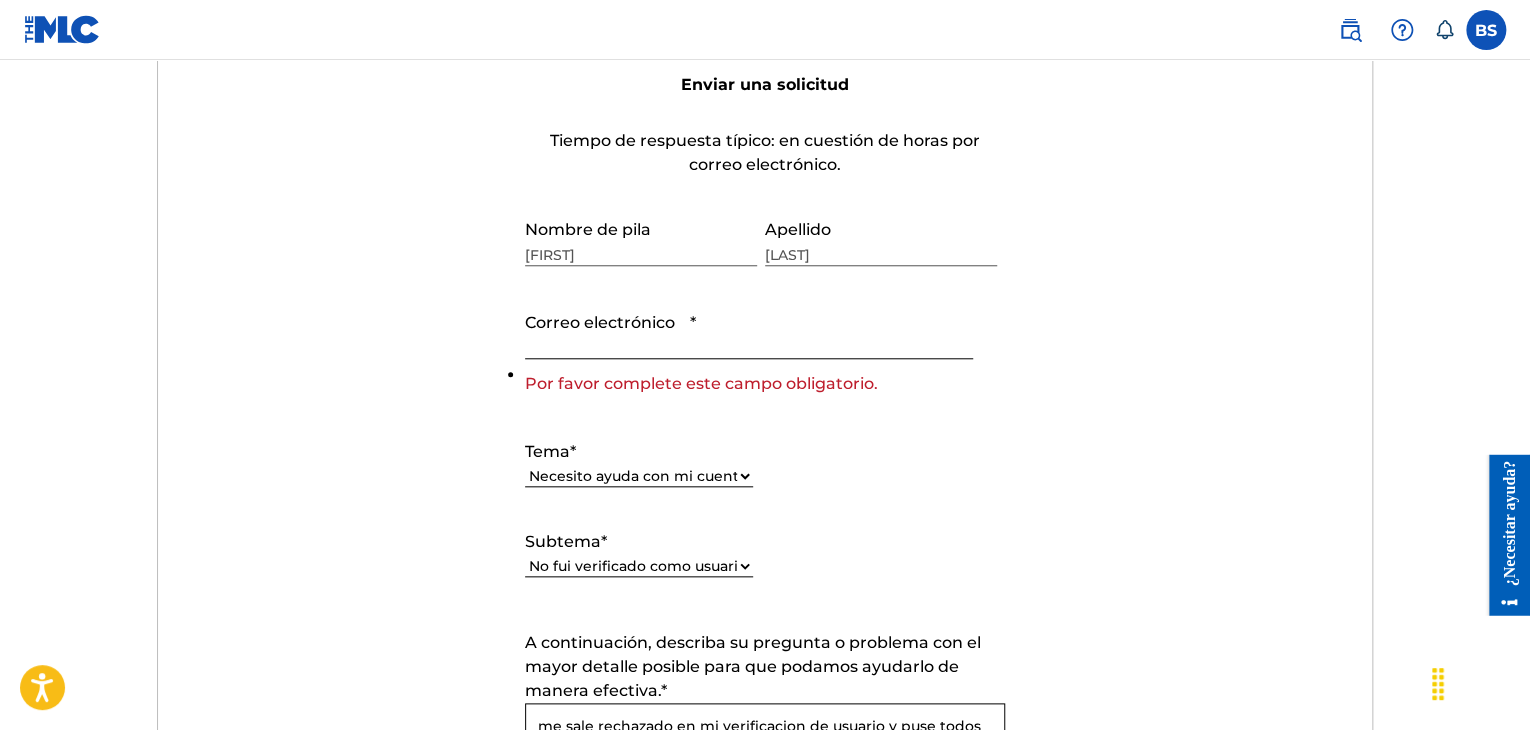 click on "Correo electrónico *" at bounding box center [749, 330] 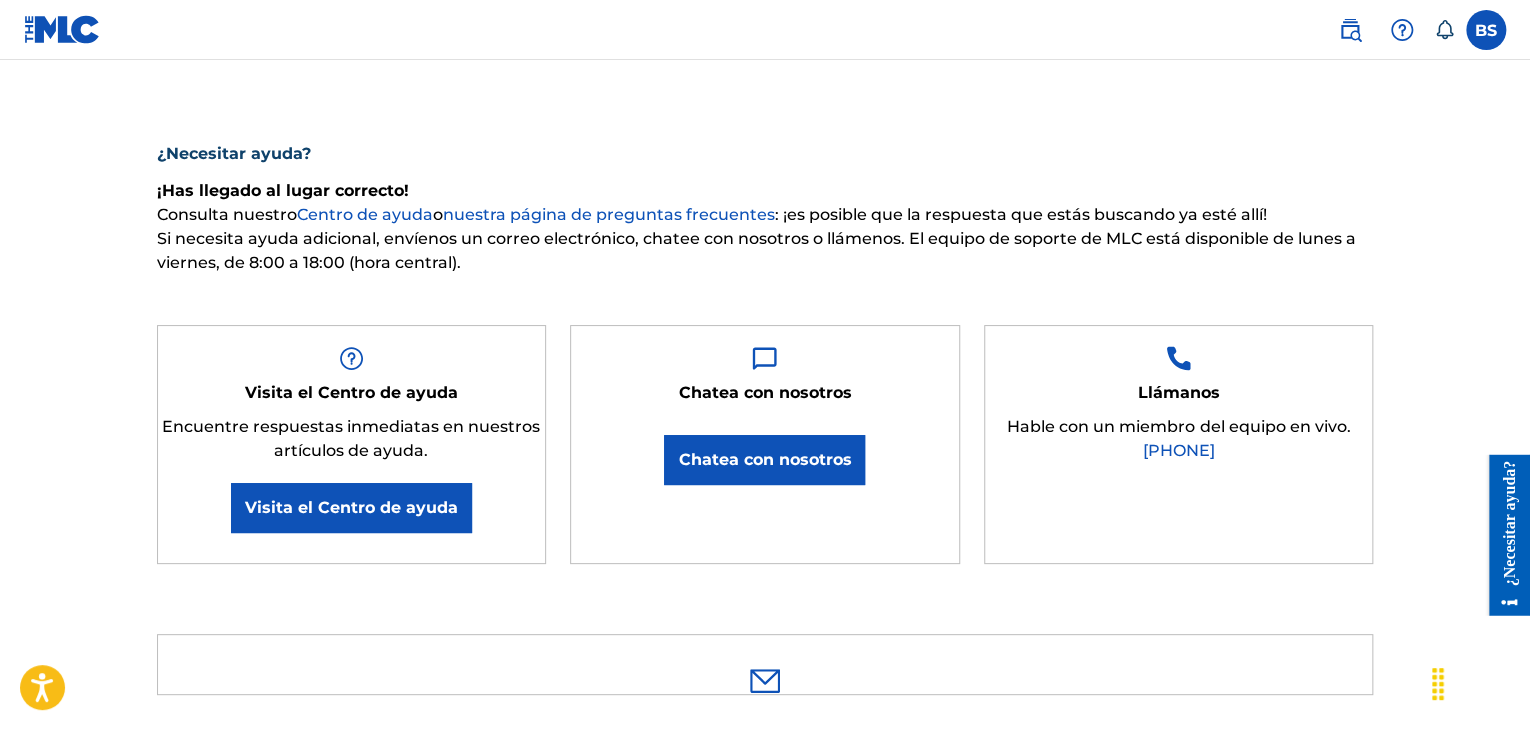 scroll, scrollTop: 105, scrollLeft: 0, axis: vertical 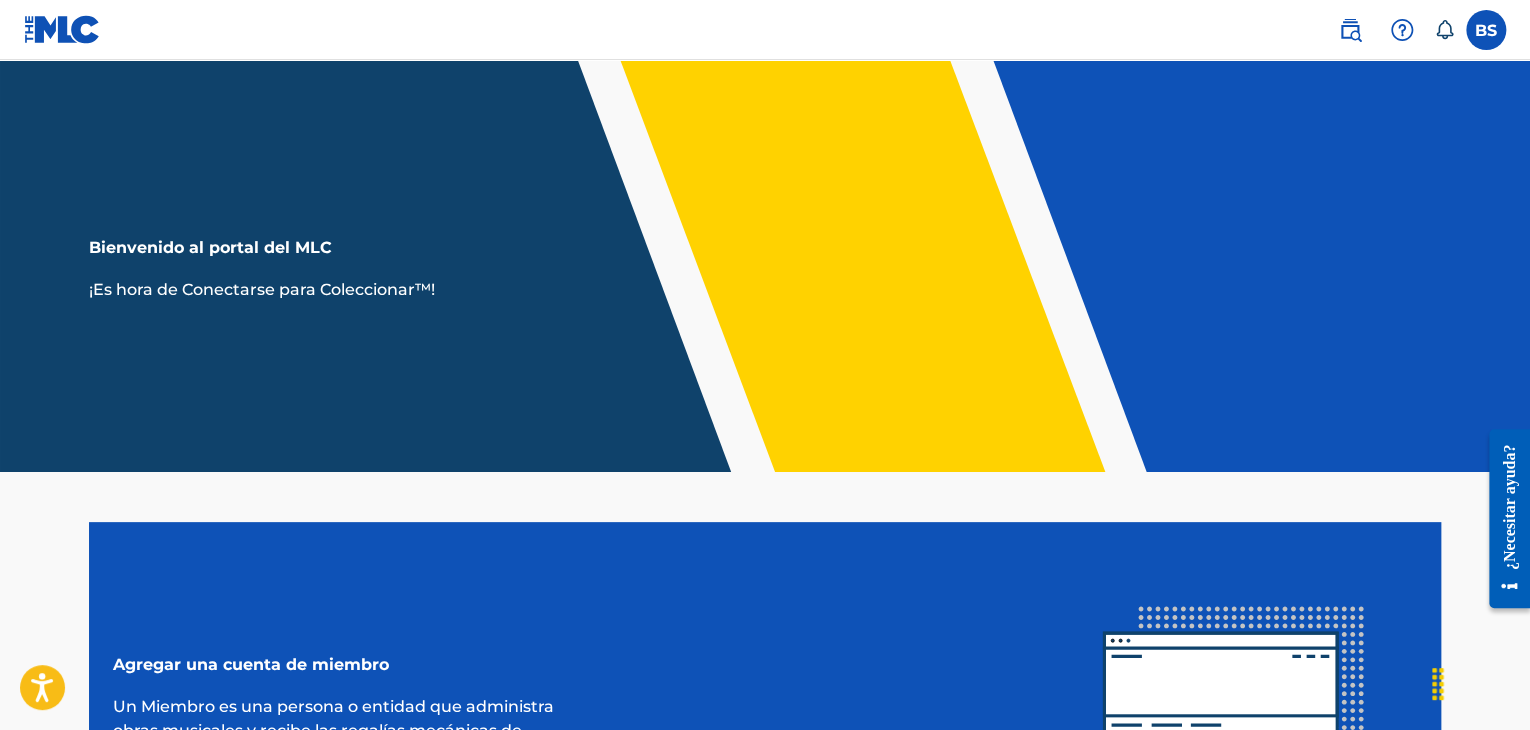 click on "BS [FIRST]    [LAST] [EMAIL] Preferencias de notificación Perfil Finalizar la sesión" at bounding box center [1412, 30] 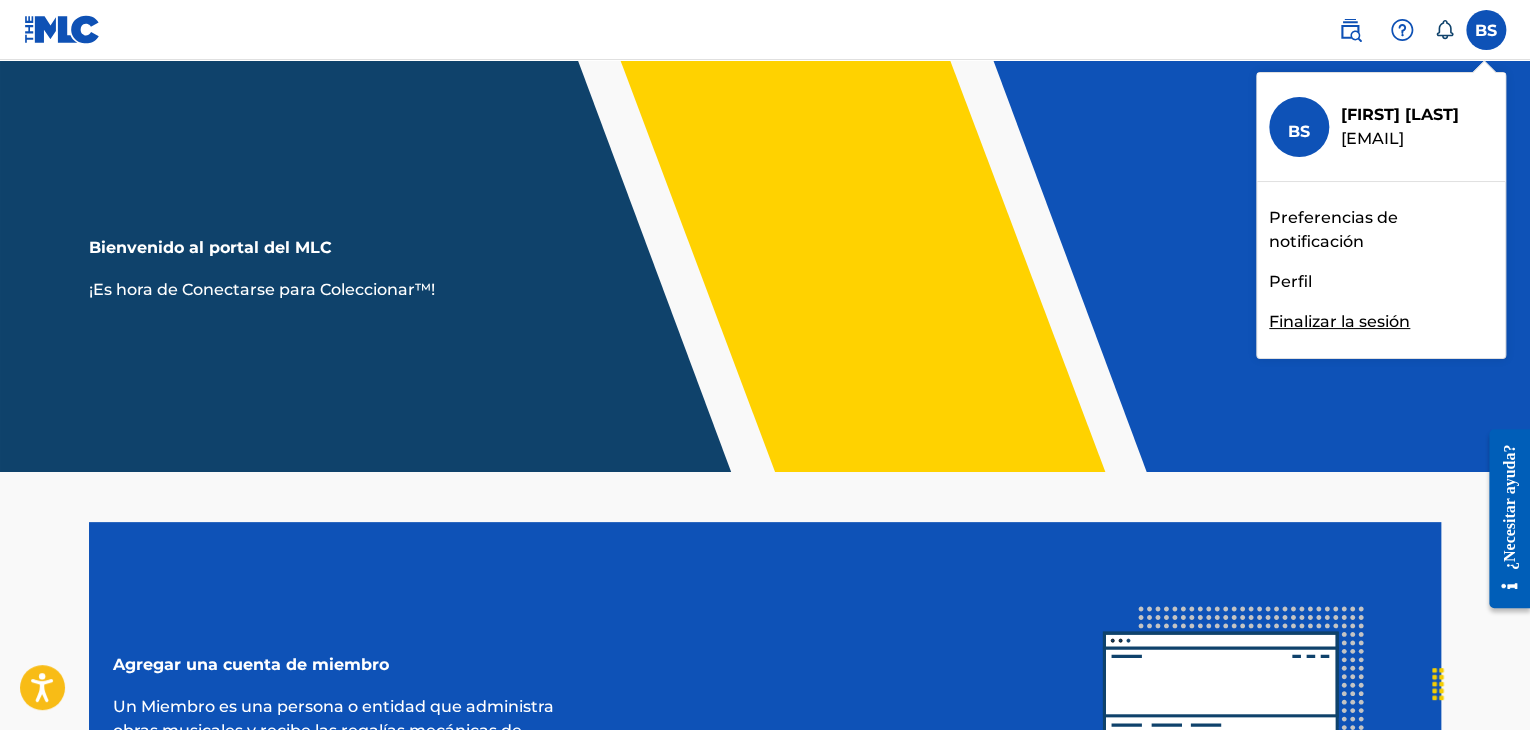 click on "Perfil" at bounding box center [1290, 281] 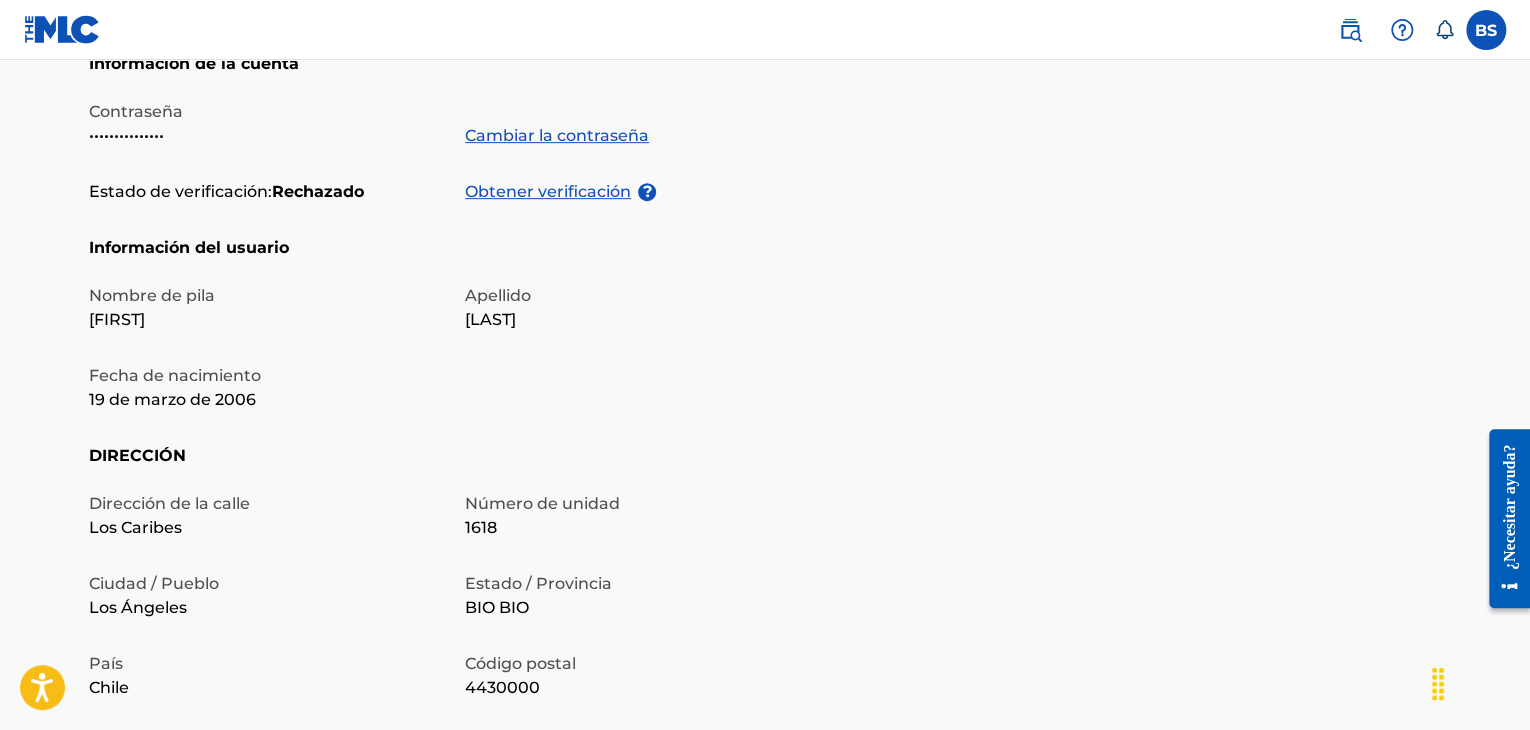 scroll, scrollTop: 300, scrollLeft: 0, axis: vertical 